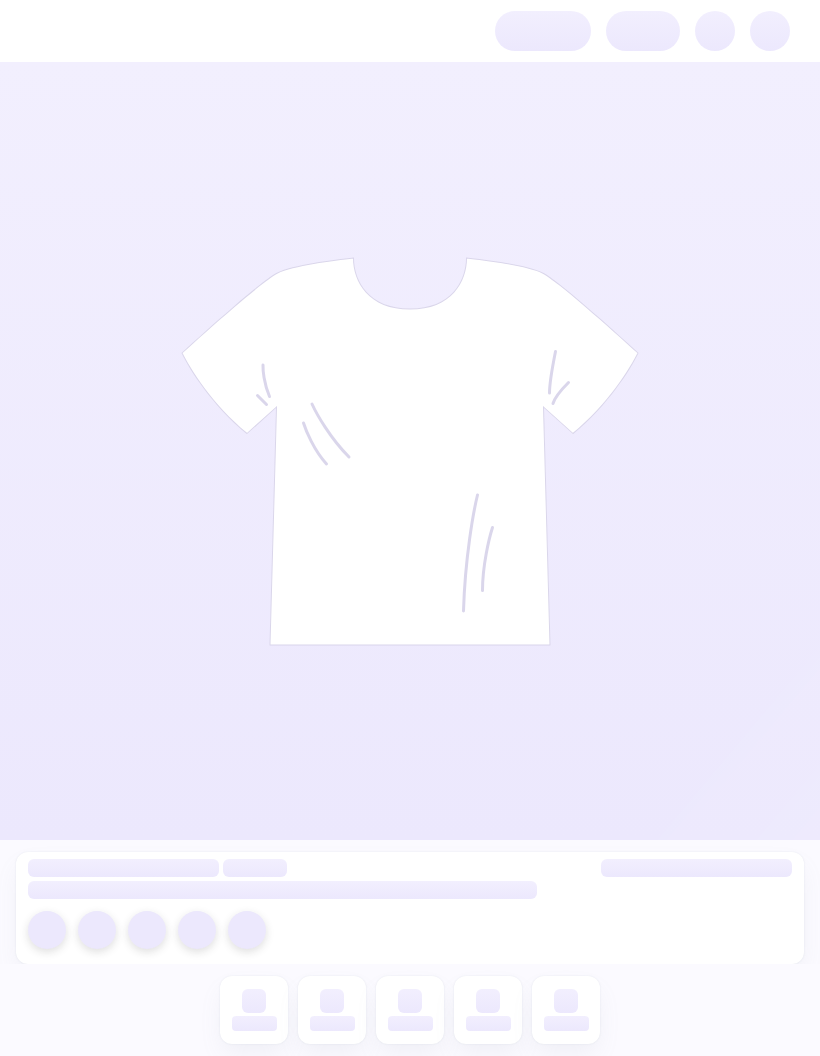 scroll, scrollTop: 0, scrollLeft: 0, axis: both 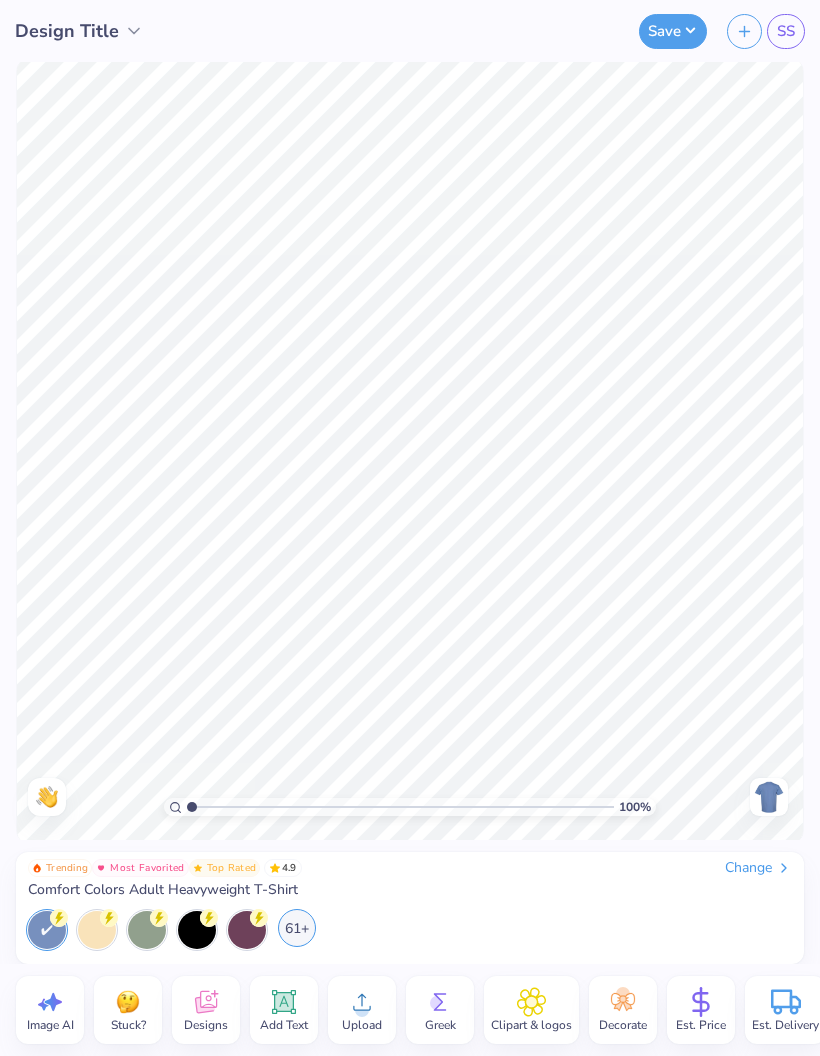 click on "61+" at bounding box center (297, 928) 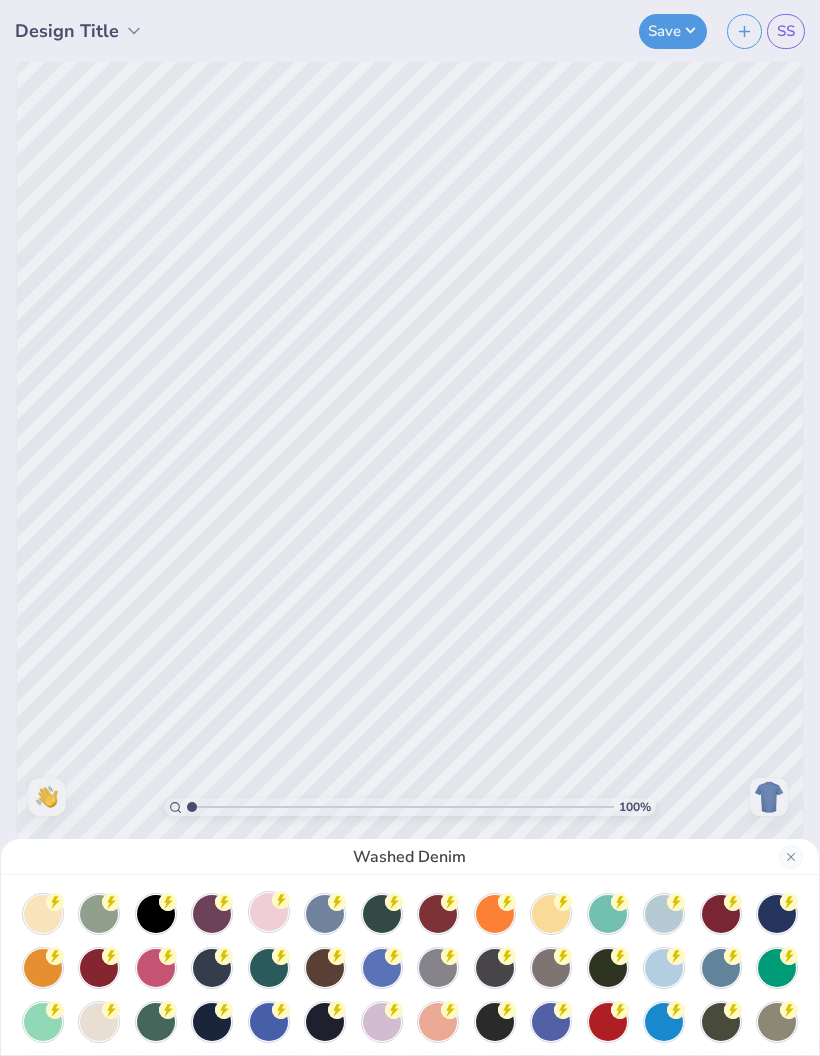 click at bounding box center [269, 912] 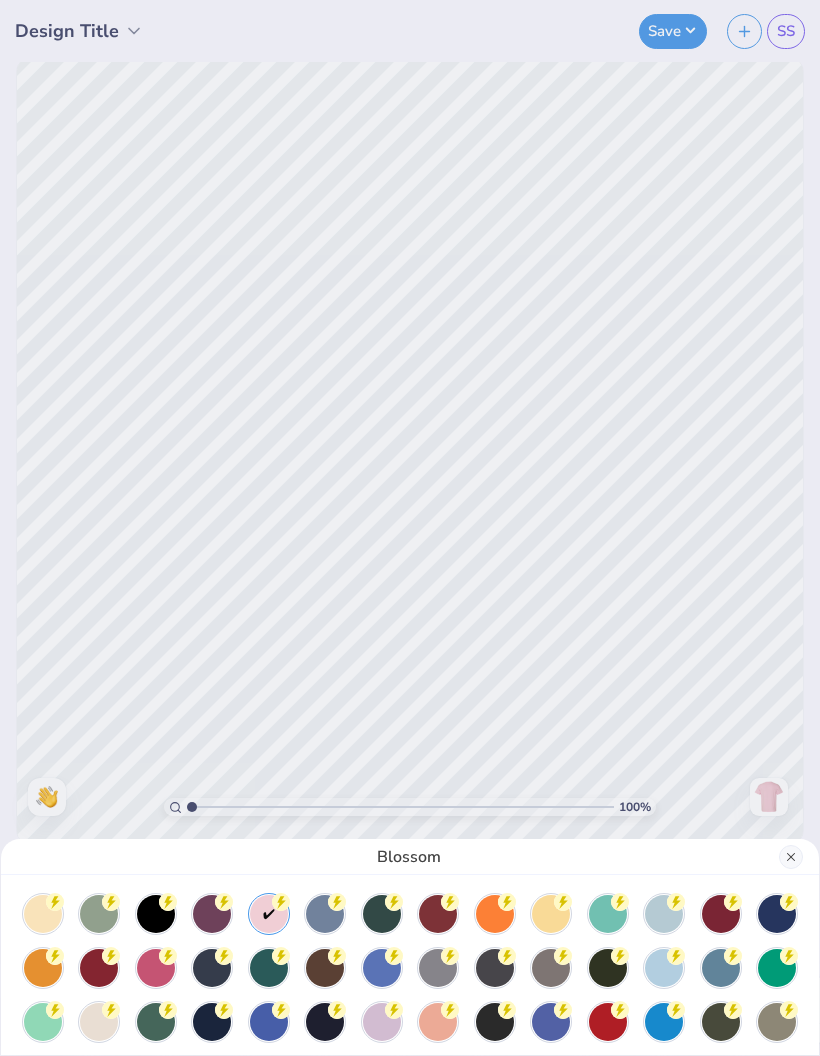 click at bounding box center [791, 857] 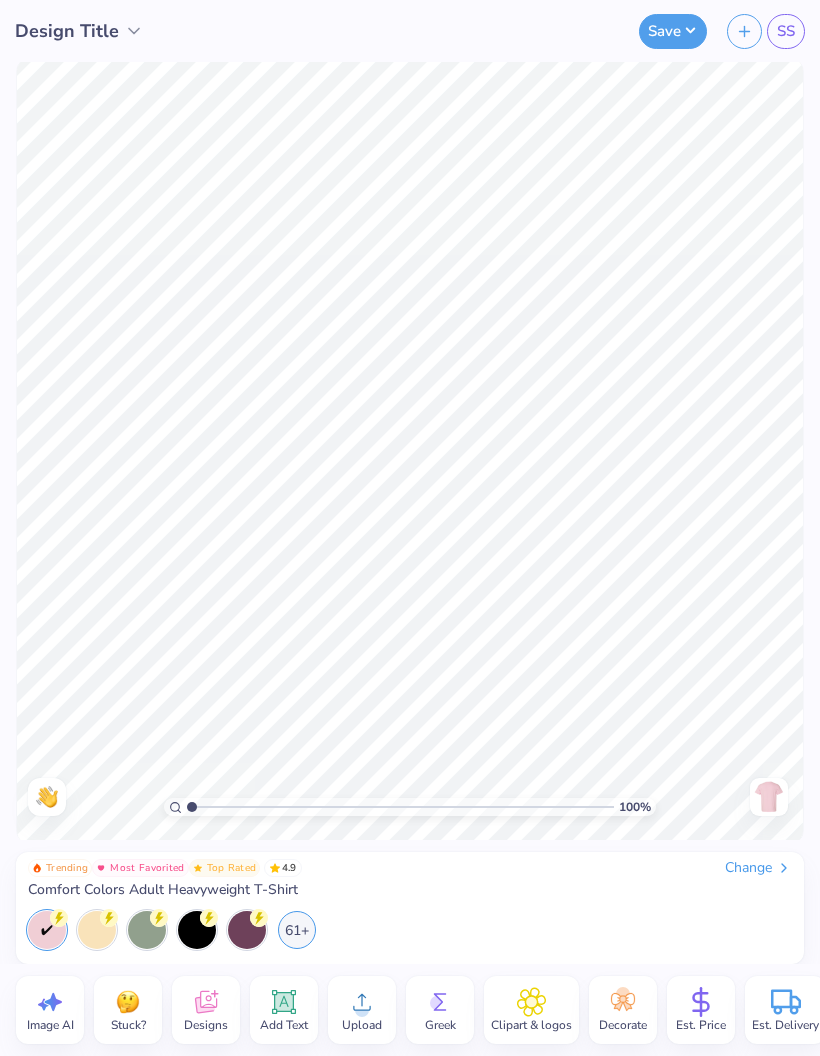 click 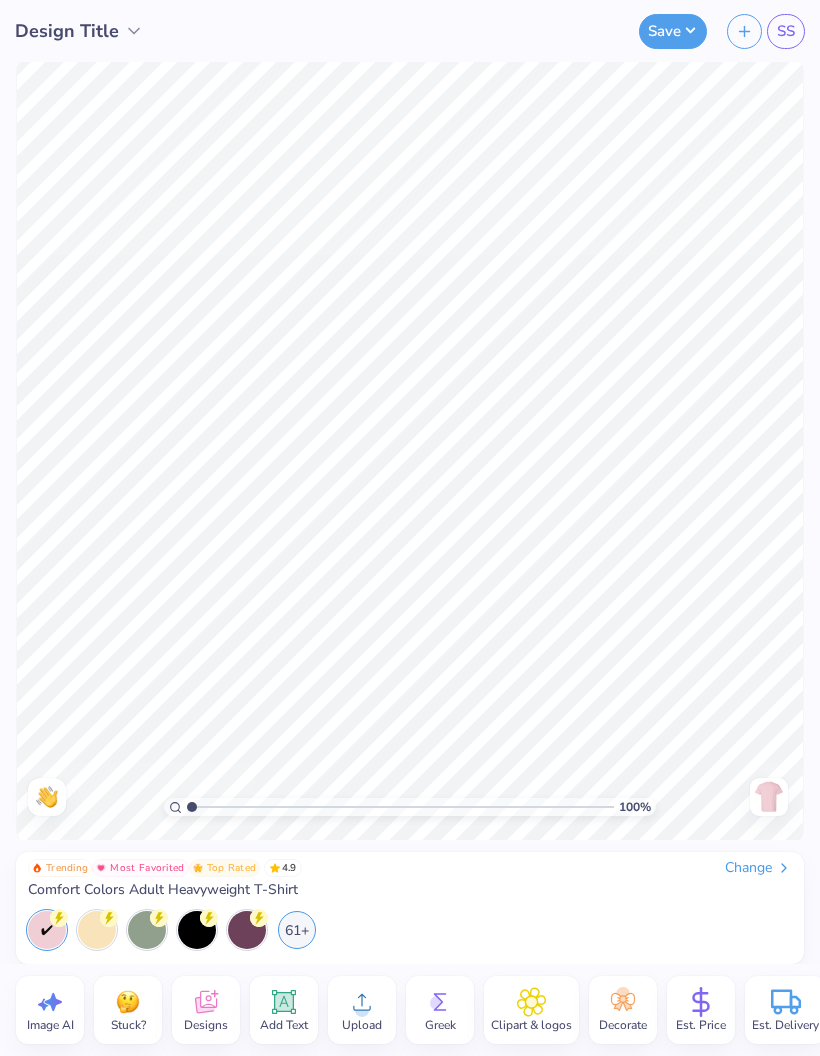 click 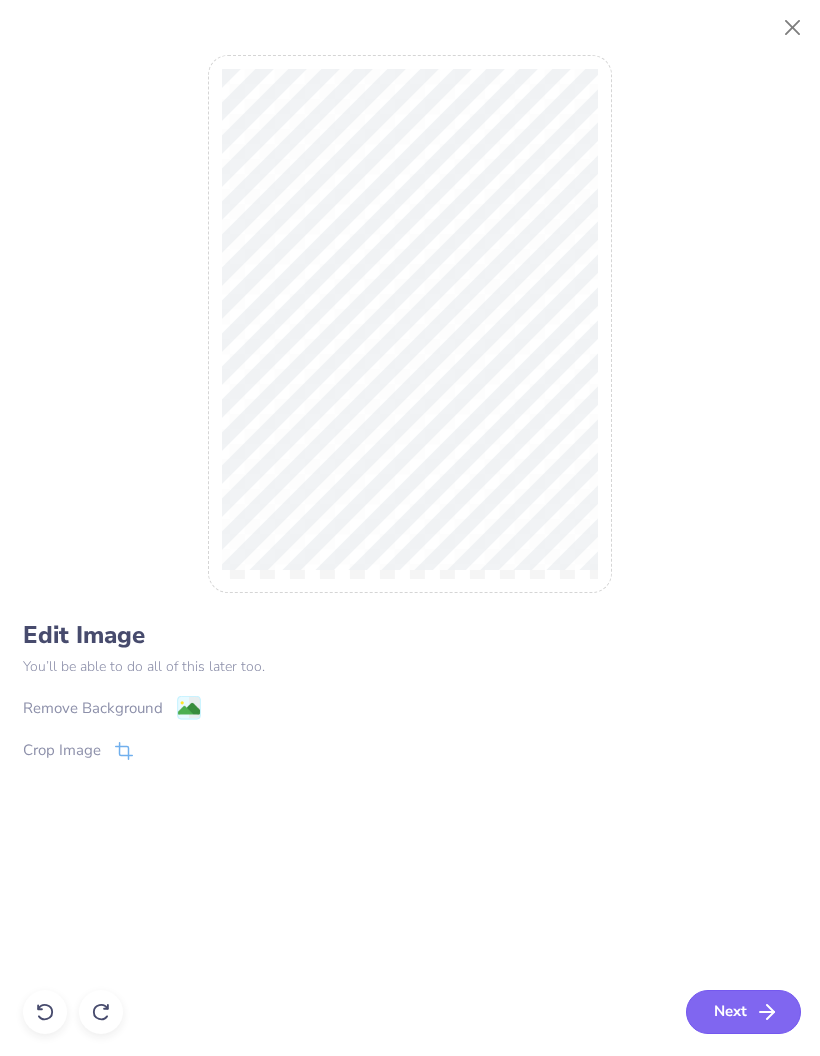 click 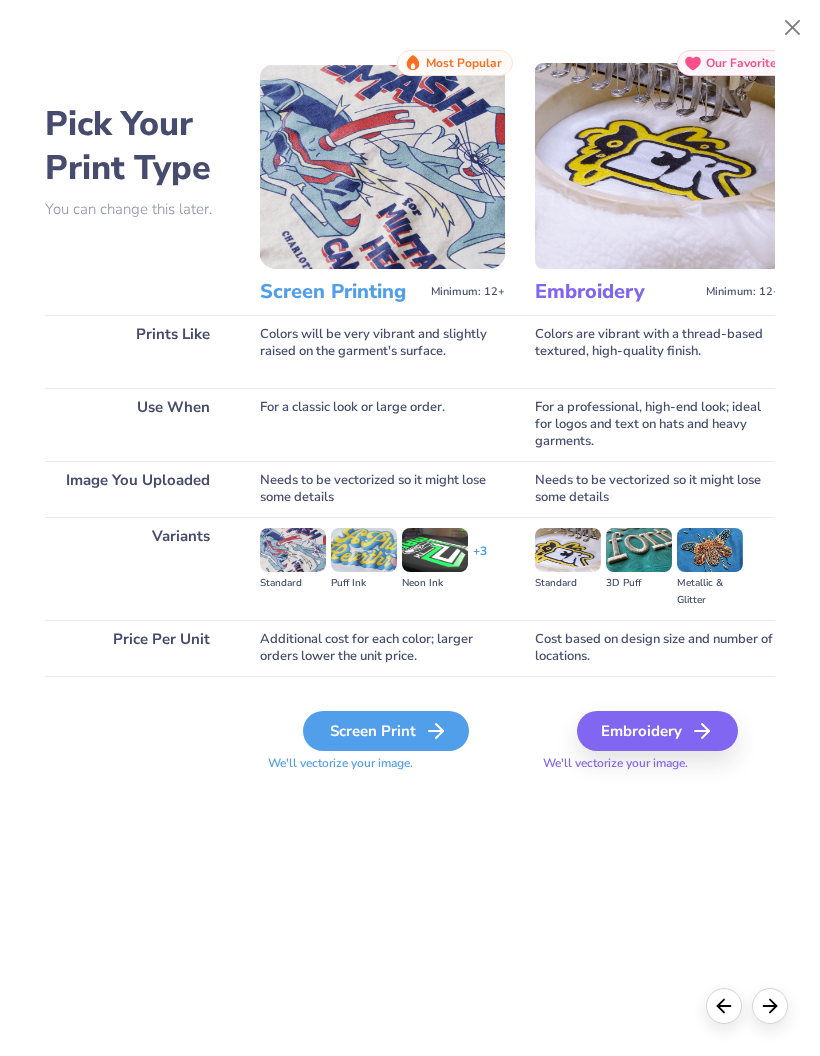 click 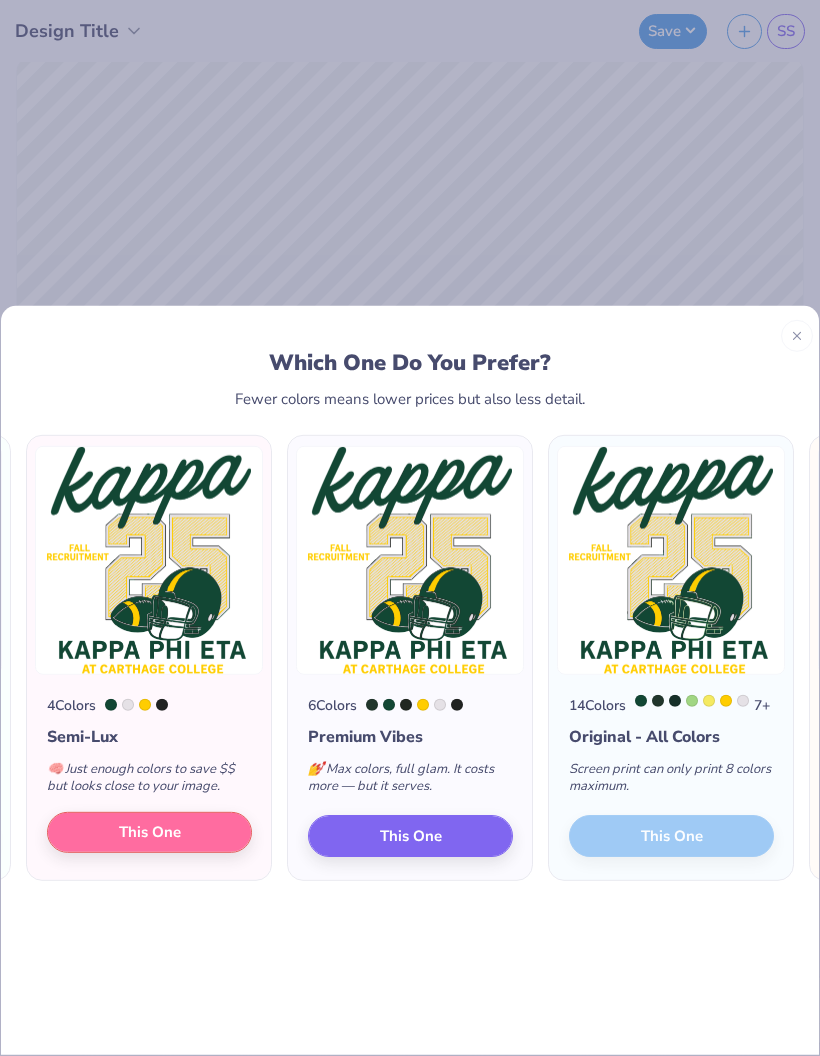 click on "This One" at bounding box center (149, 832) 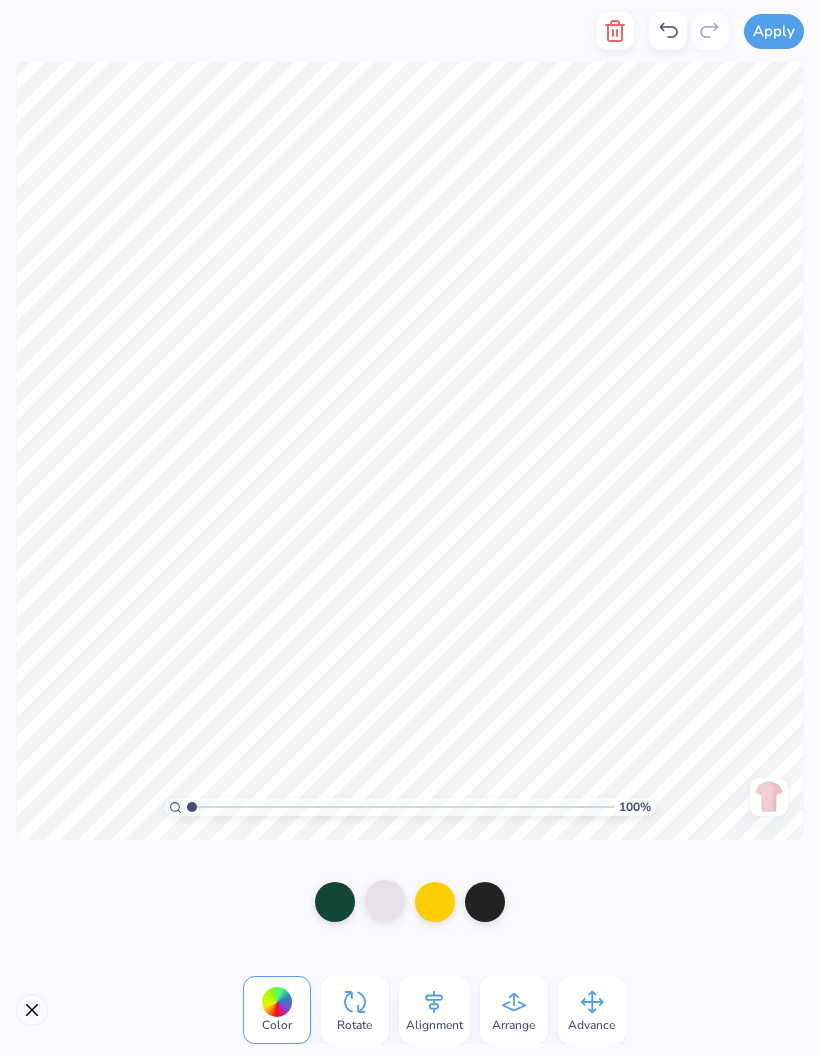 click at bounding box center [385, 900] 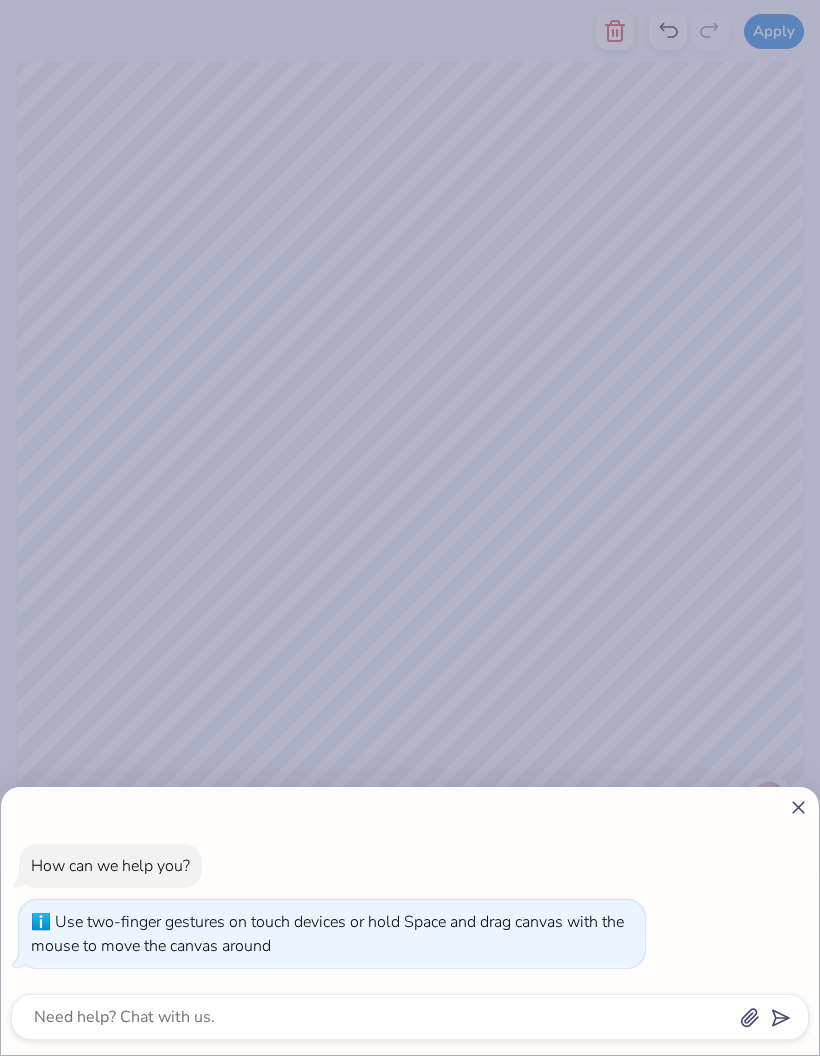 type on "2.35138528663627" 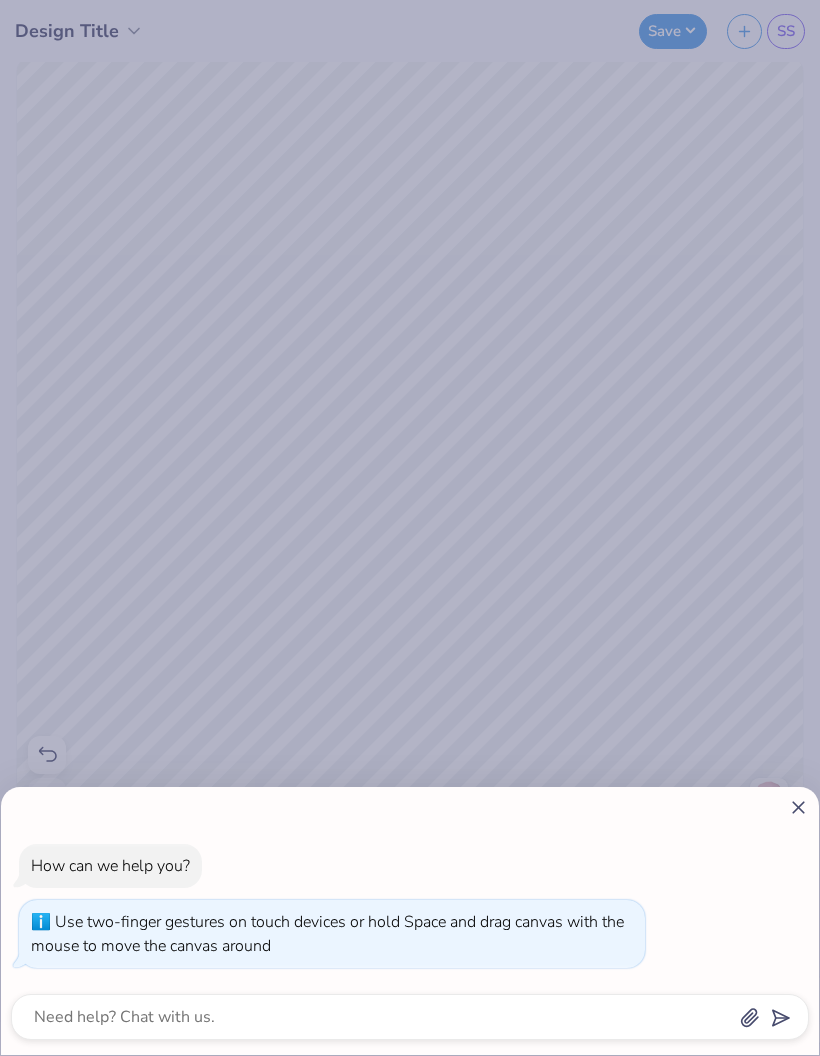 click on "How can we help you? Use two-finger gestures on touch devices or hold Space and drag canvas with the mouse to move the canvas around" at bounding box center [410, 906] 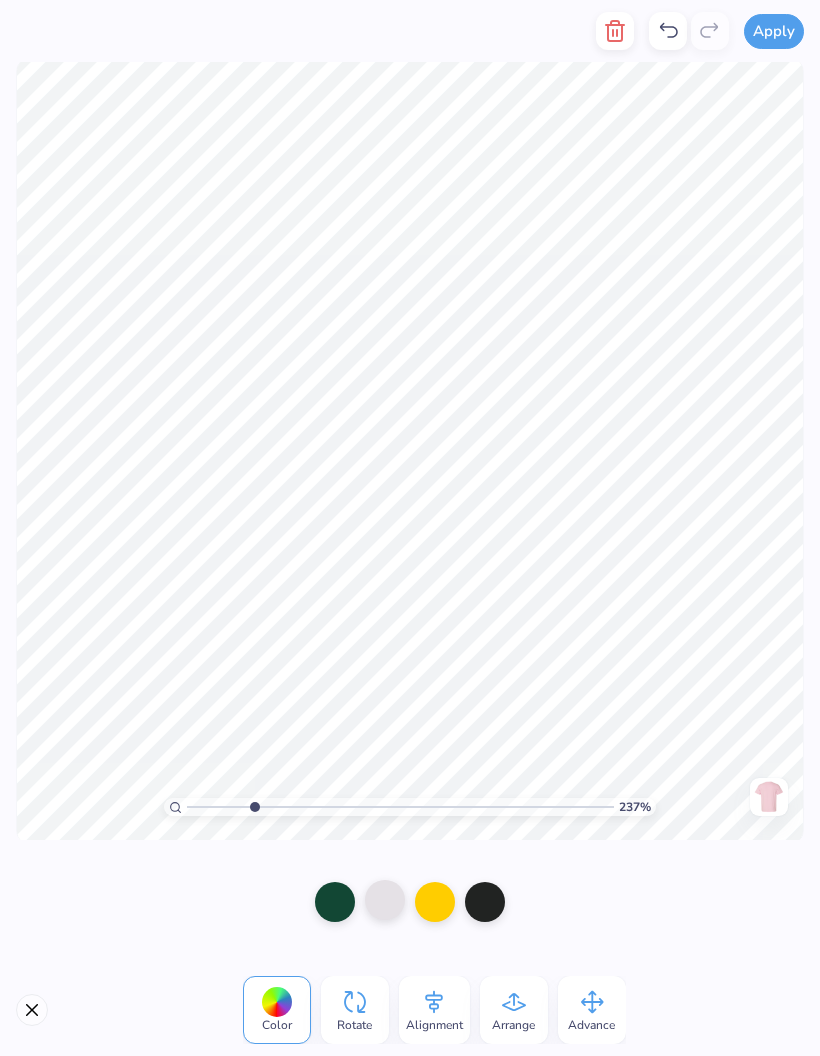 click at bounding box center [385, 900] 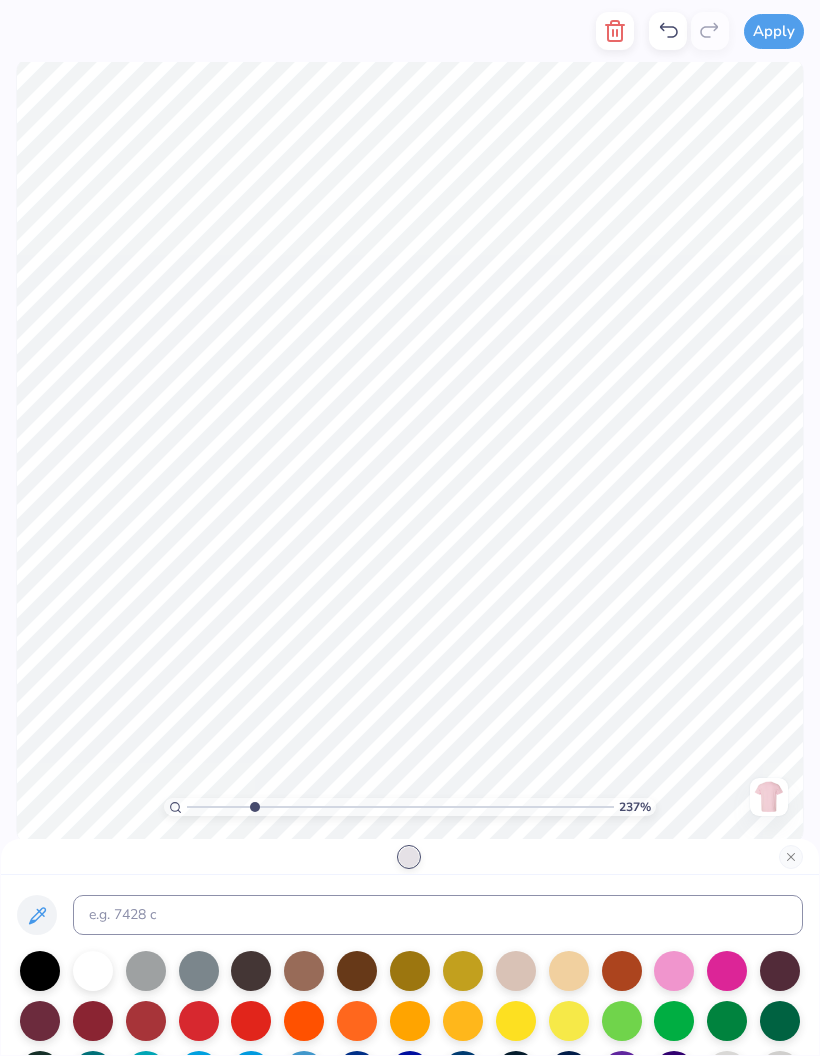 scroll, scrollTop: 0, scrollLeft: 0, axis: both 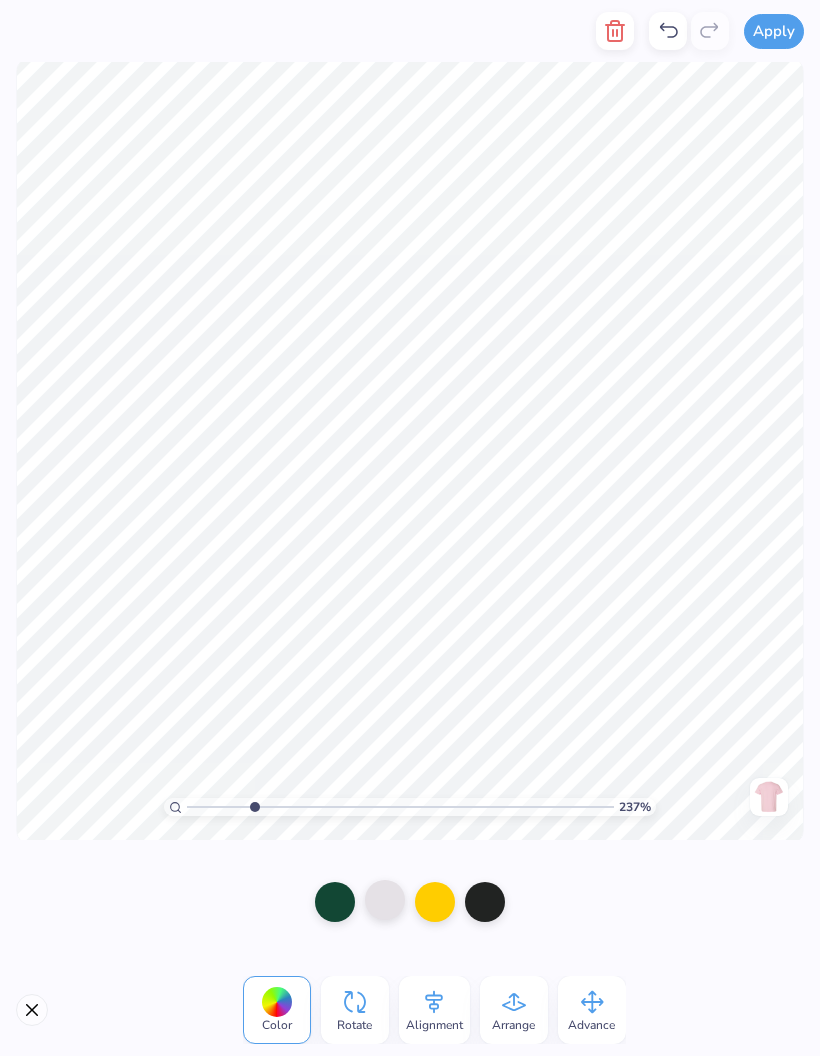 click at bounding box center [385, 900] 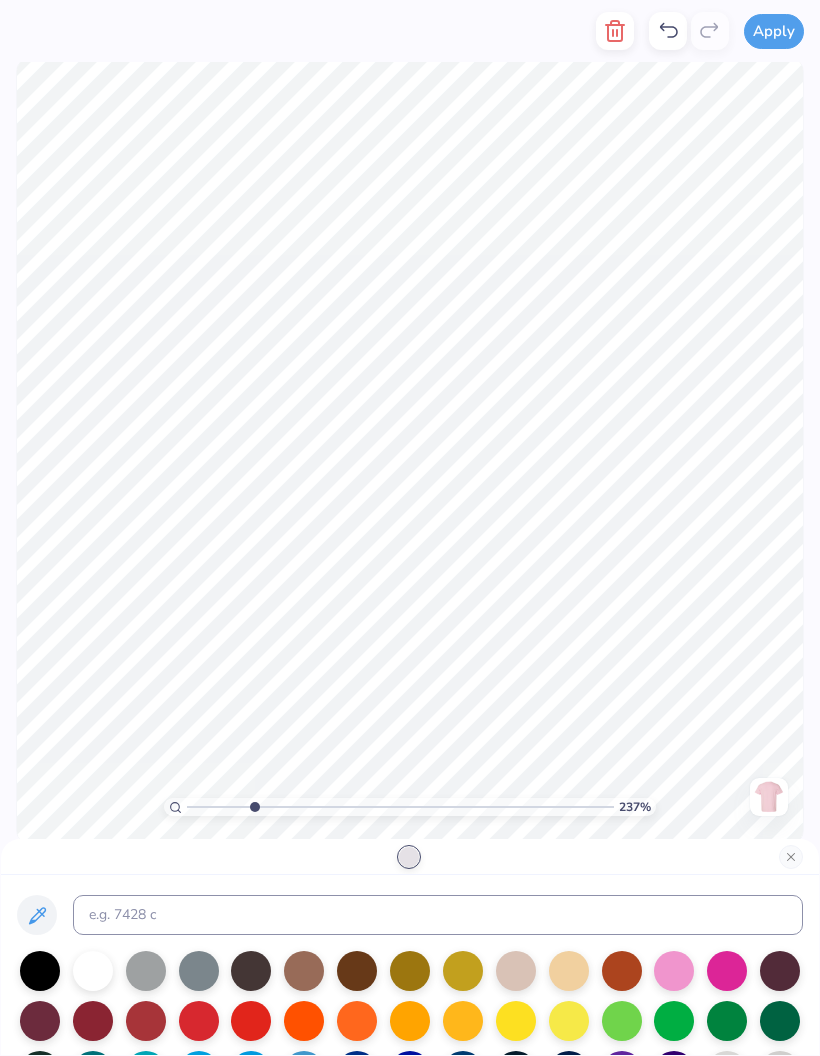 click 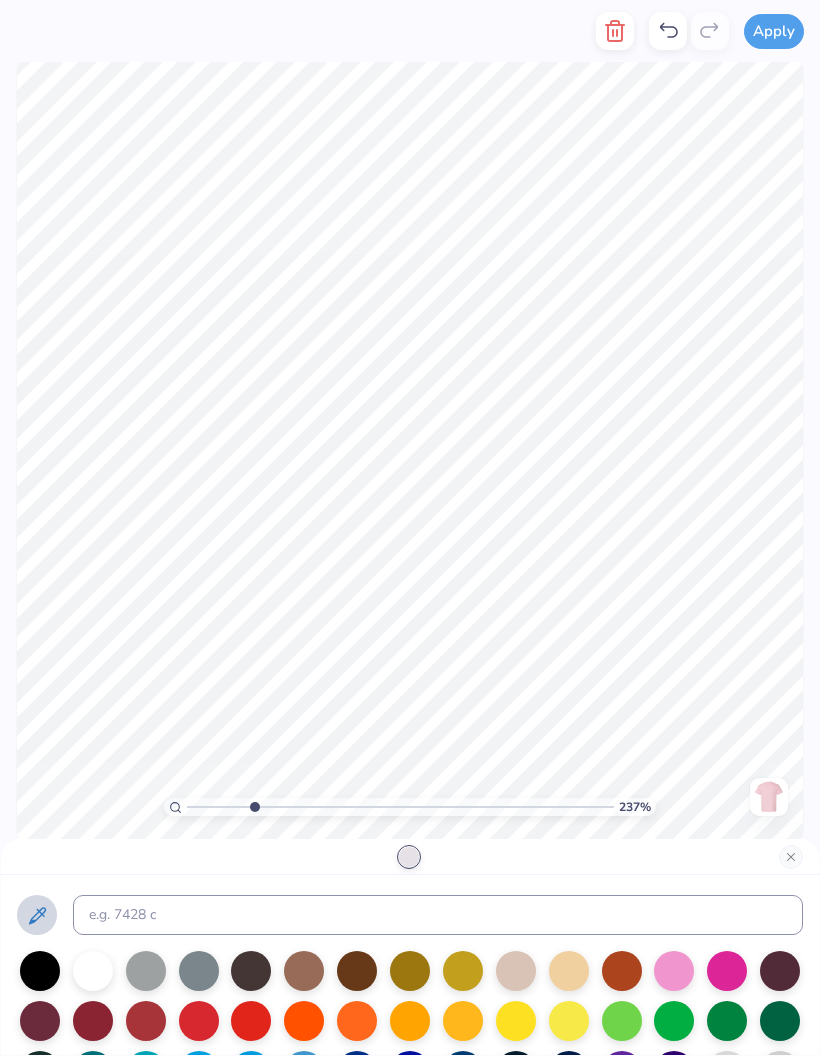 click at bounding box center [37, 915] 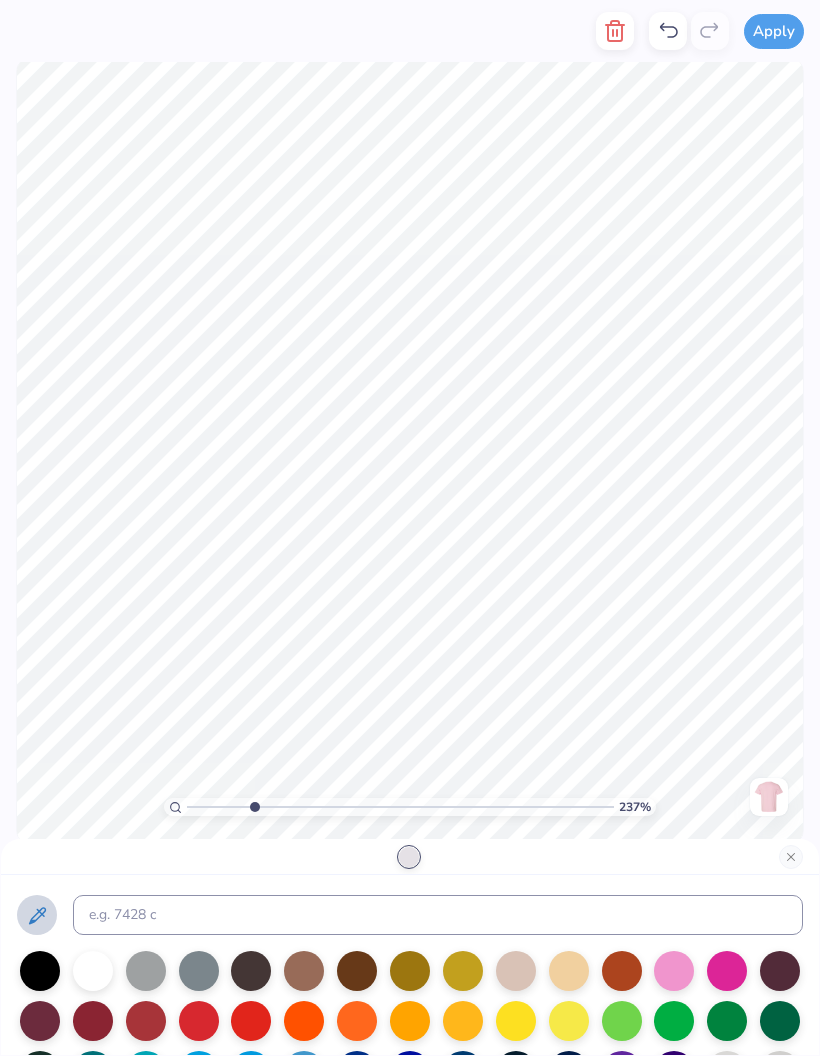click at bounding box center (37, 915) 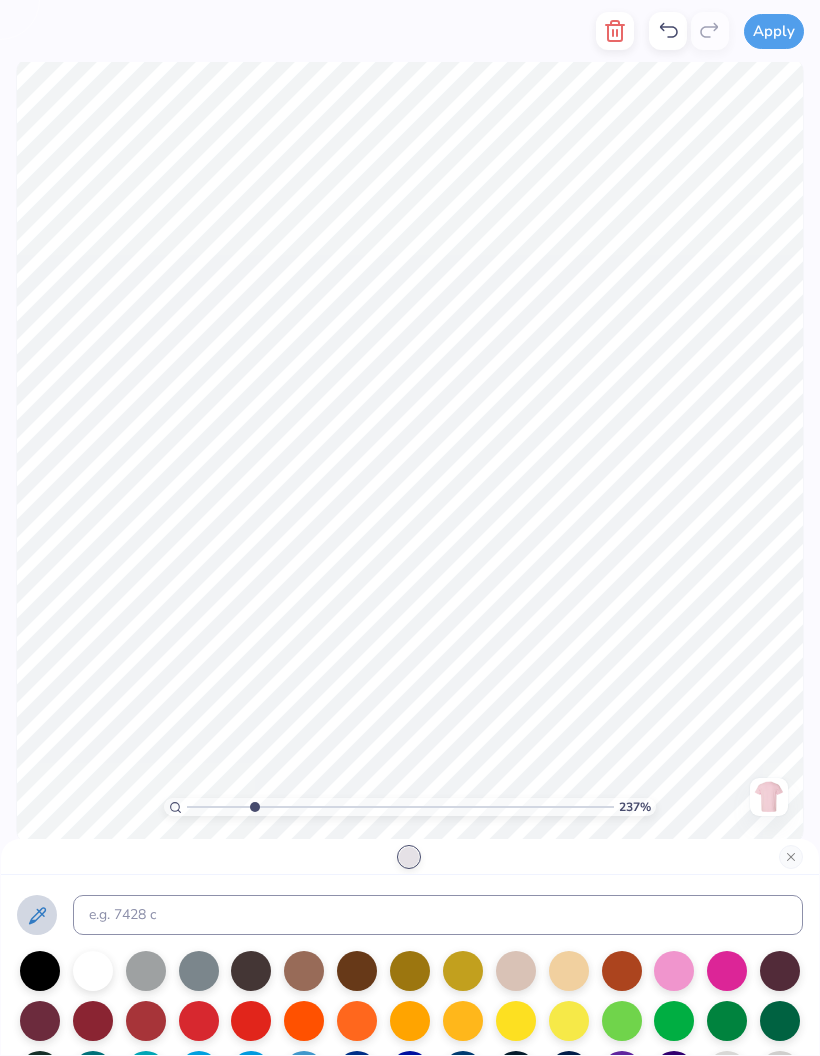 scroll, scrollTop: 0, scrollLeft: 0, axis: both 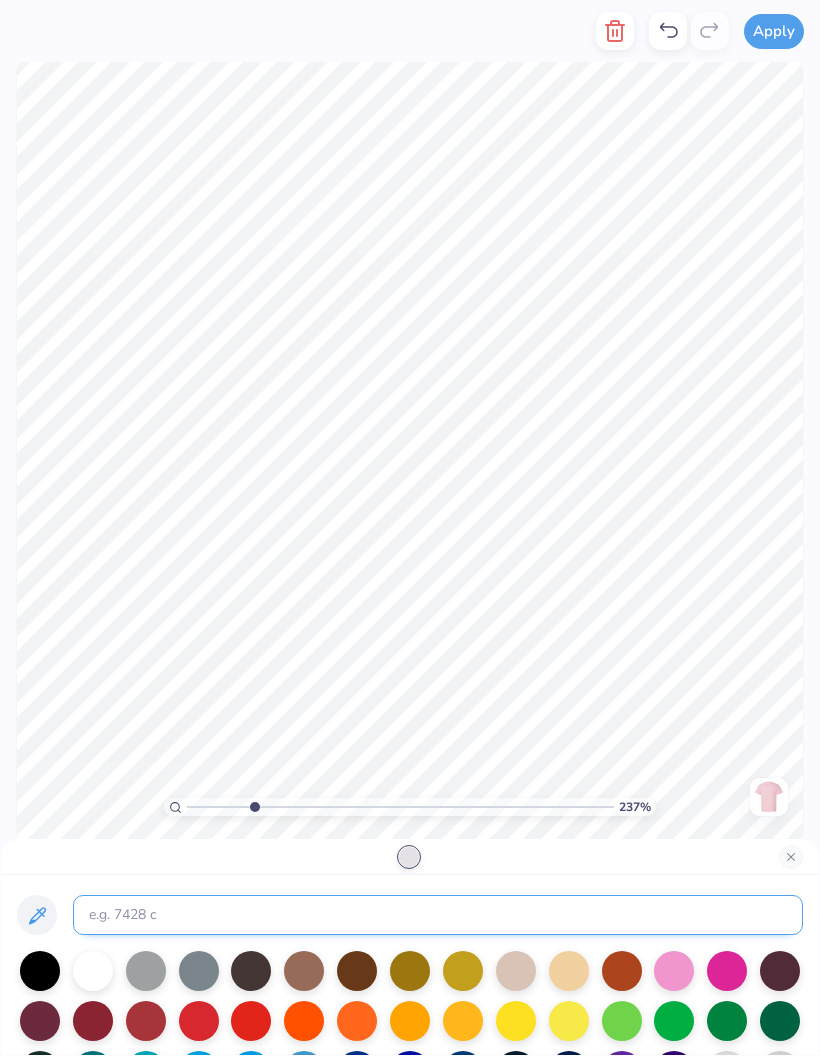 click at bounding box center [438, 915] 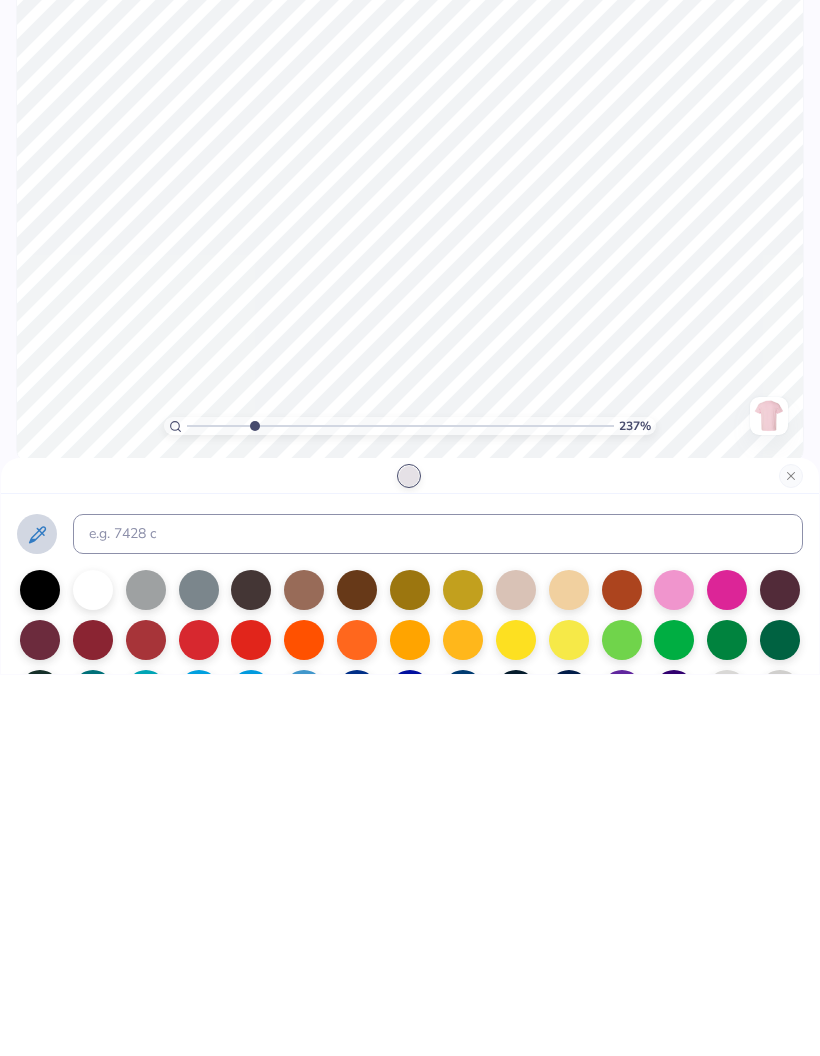 click at bounding box center (37, 915) 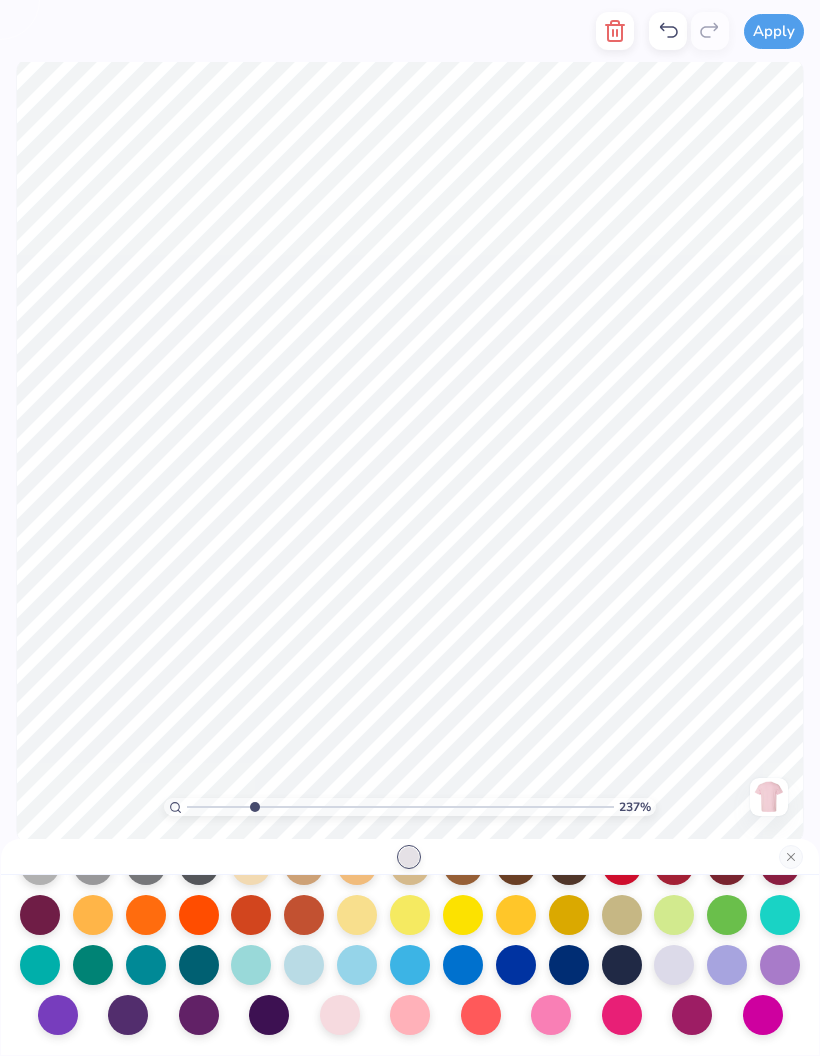 scroll, scrollTop: 260, scrollLeft: 0, axis: vertical 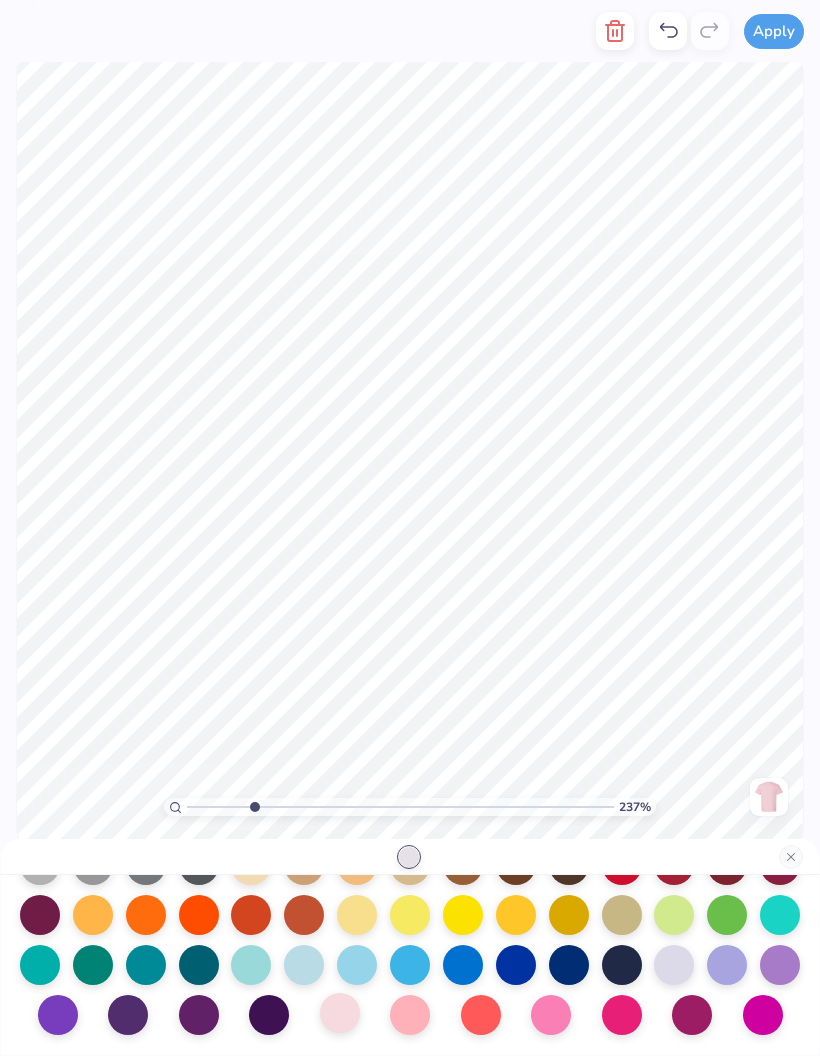 click at bounding box center (340, 1013) 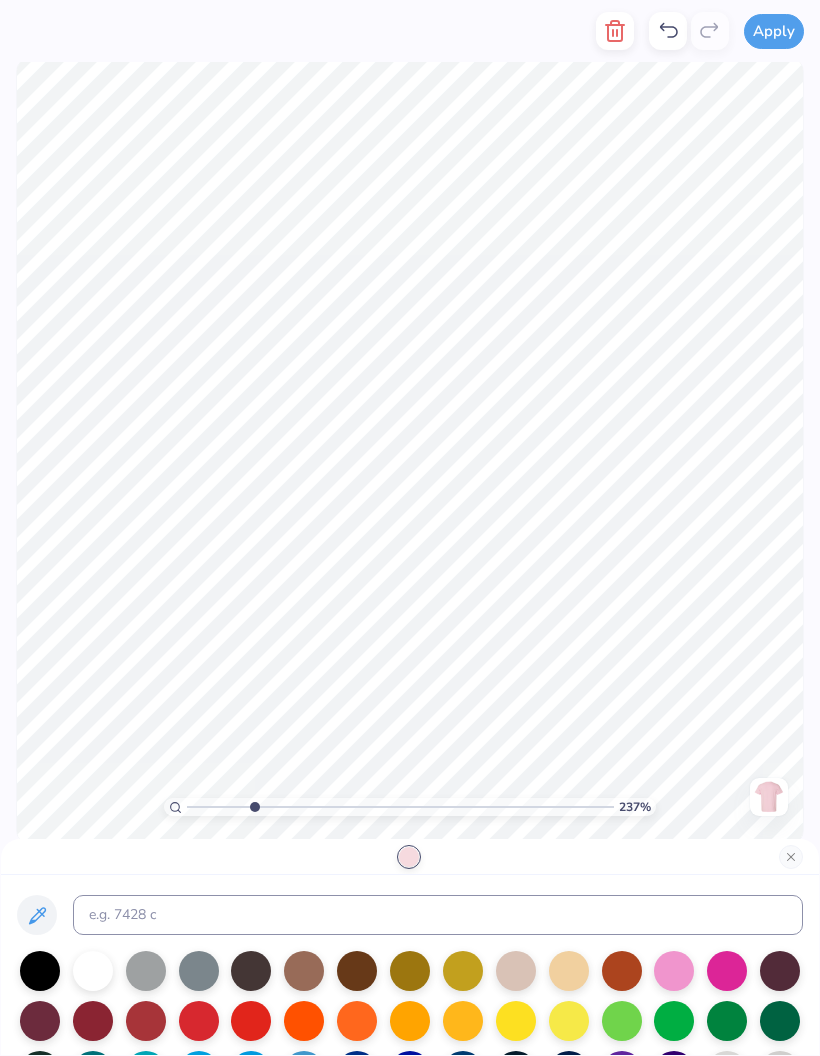scroll, scrollTop: 0, scrollLeft: 0, axis: both 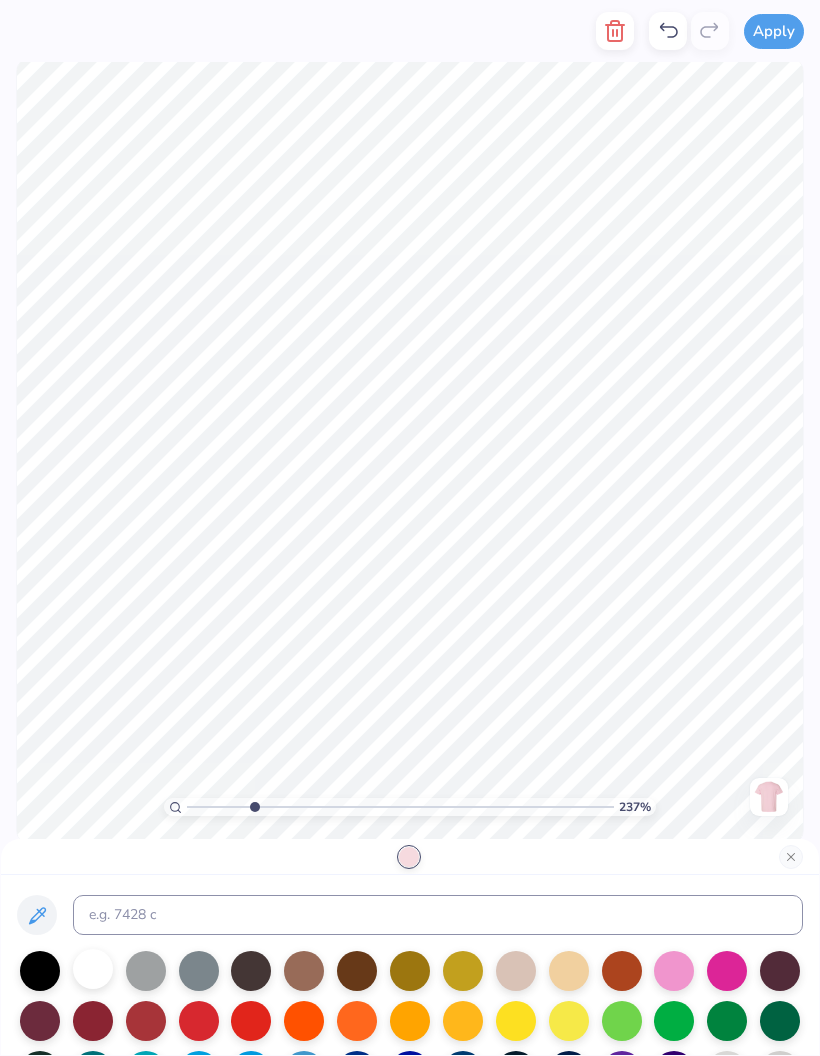 click at bounding box center [93, 969] 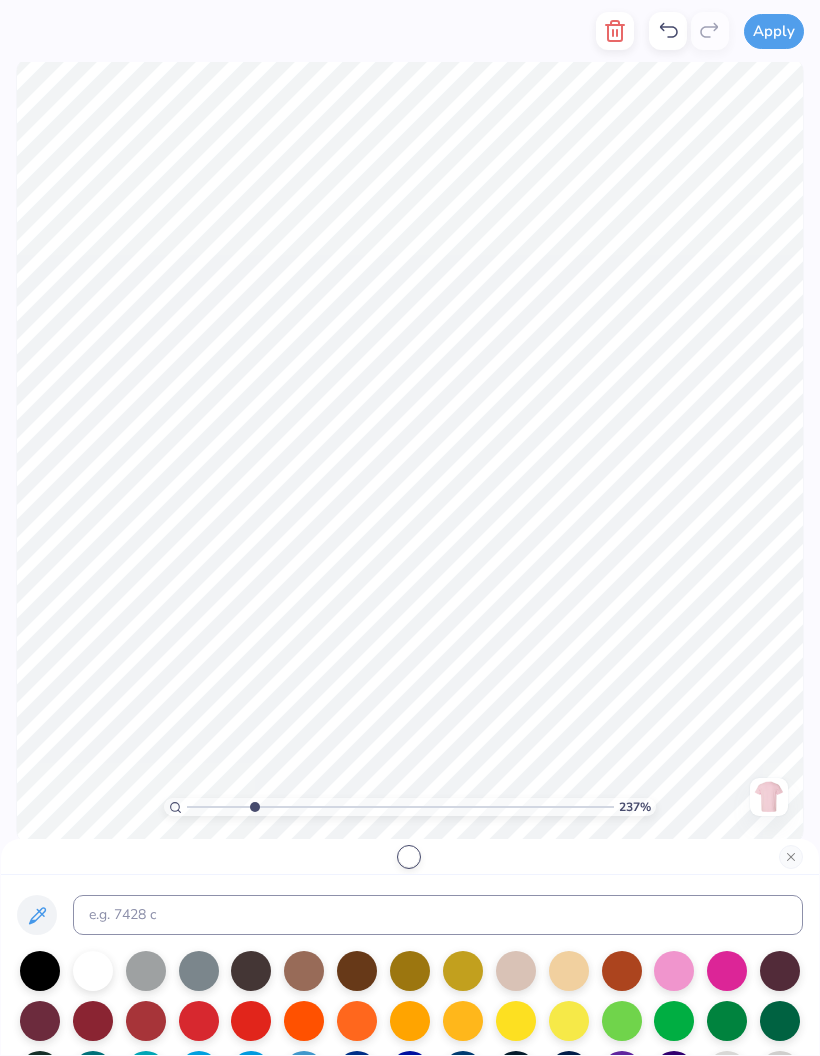 click at bounding box center (410, 857) 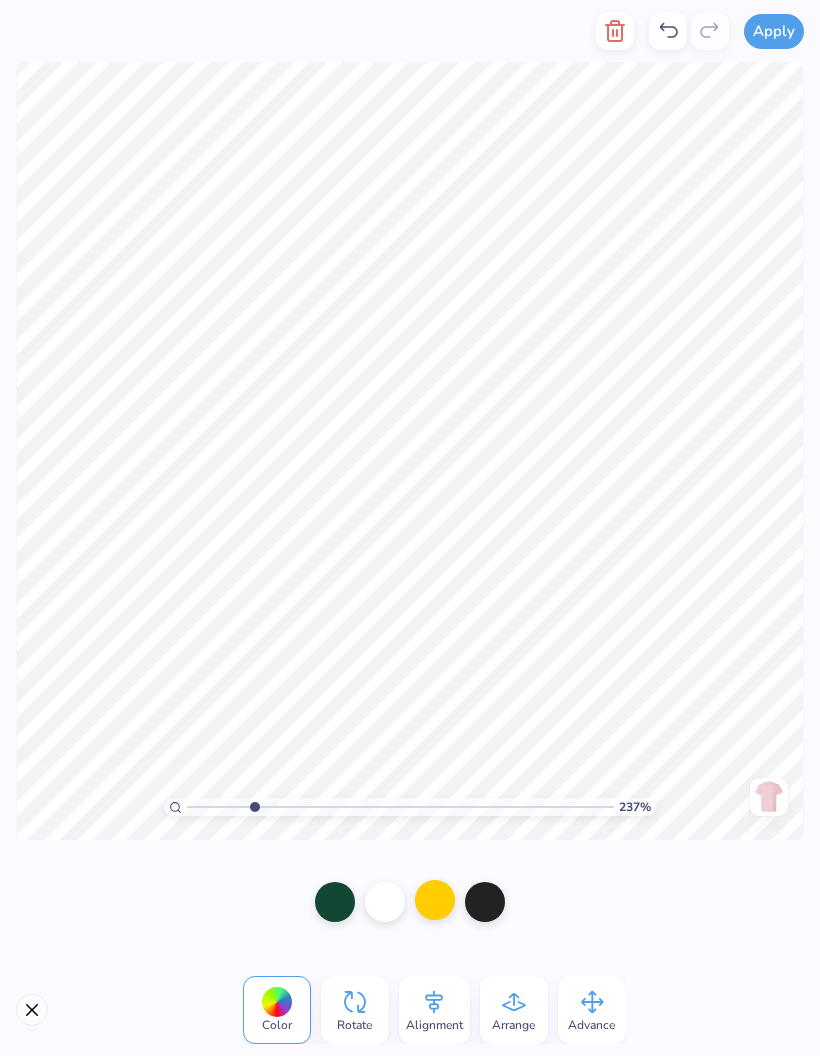 click at bounding box center (435, 900) 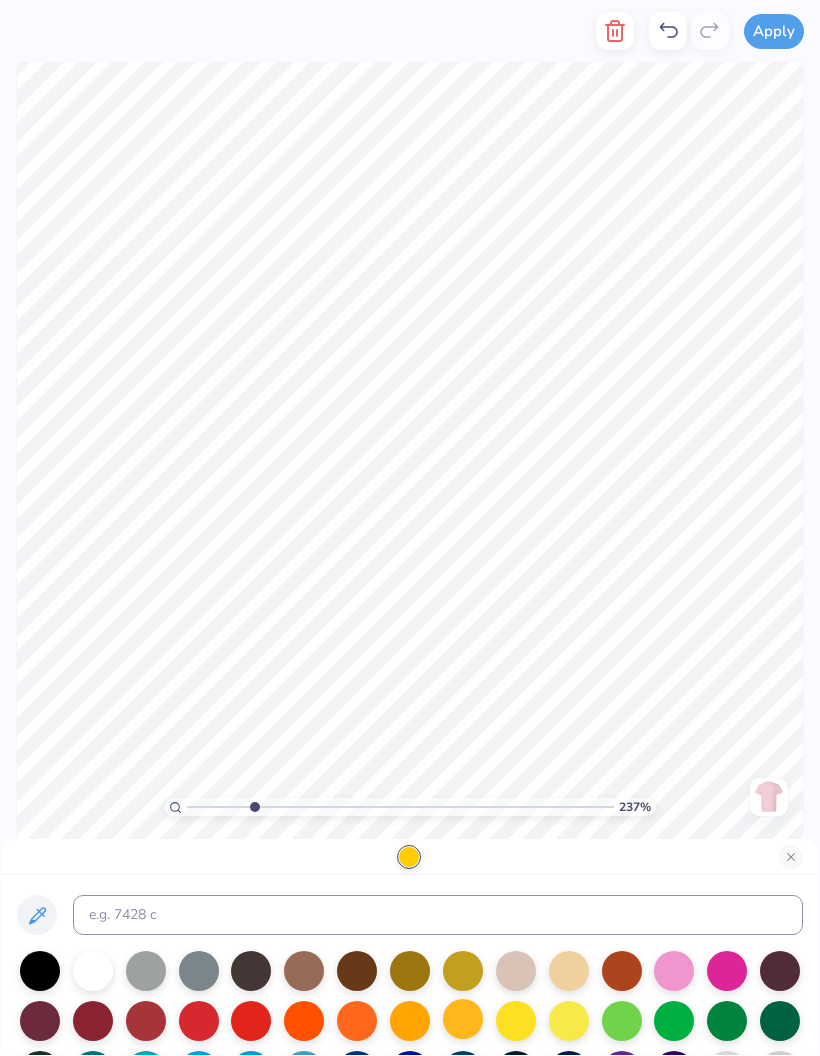 click at bounding box center [463, 1019] 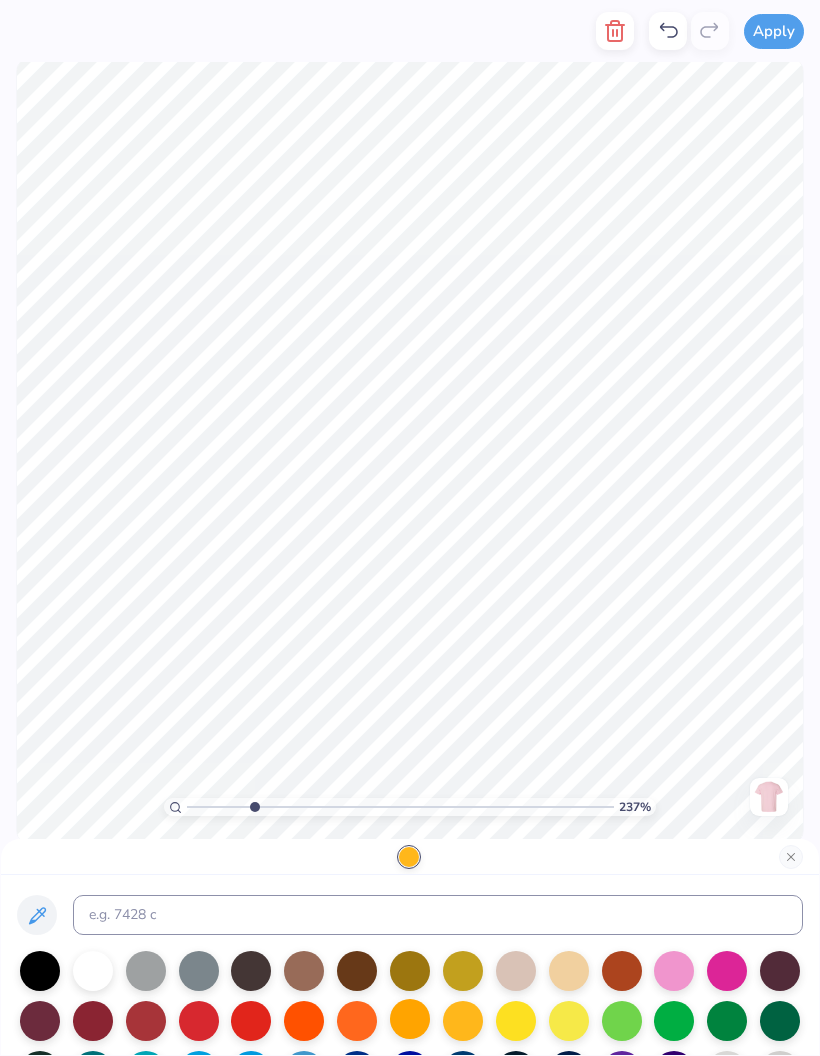 click at bounding box center [410, 1019] 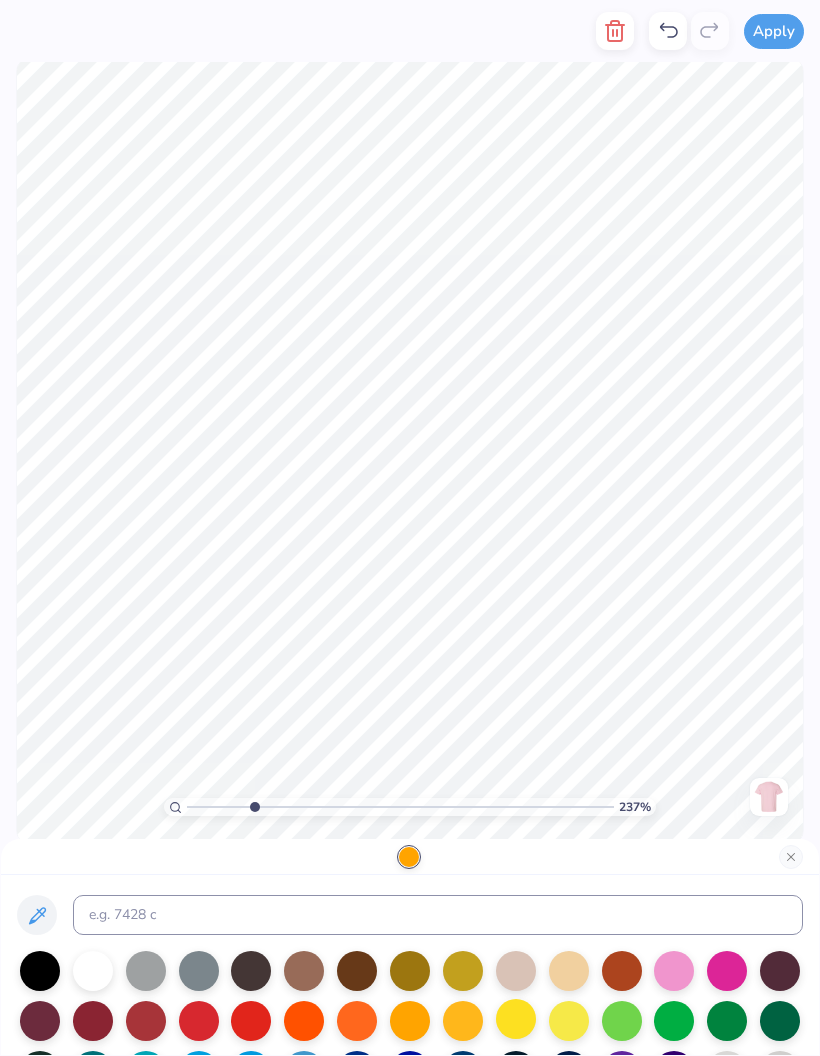 click at bounding box center (516, 1019) 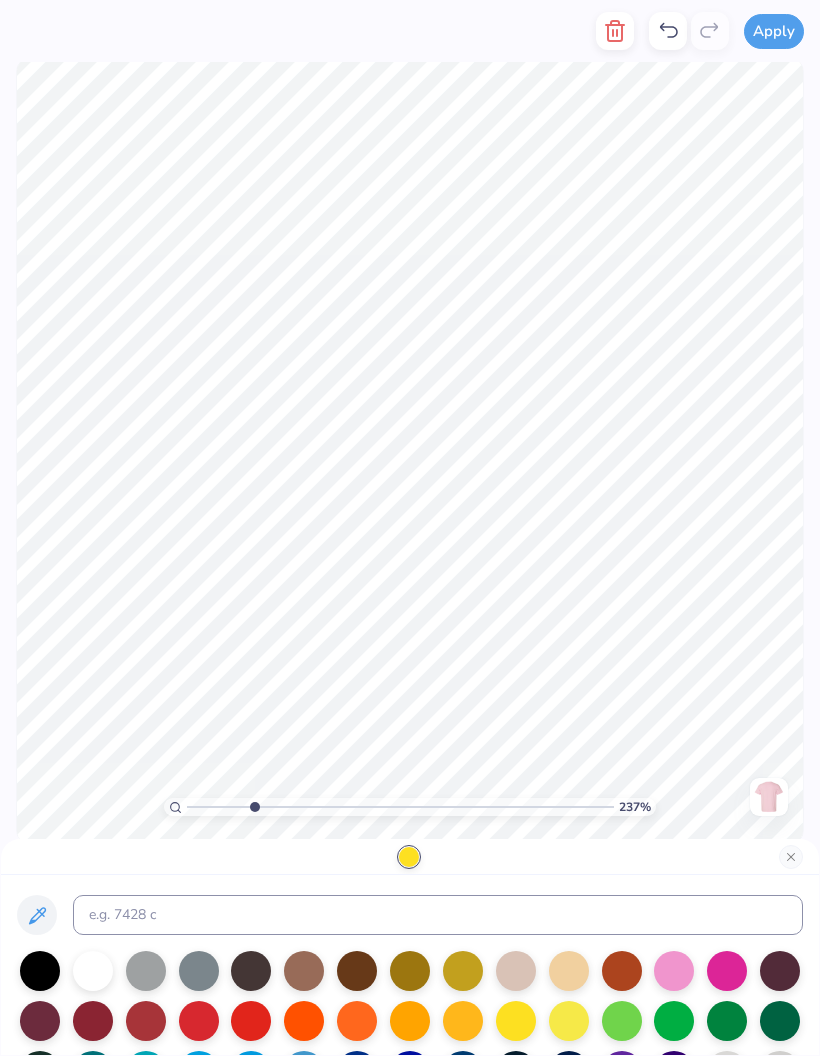 click 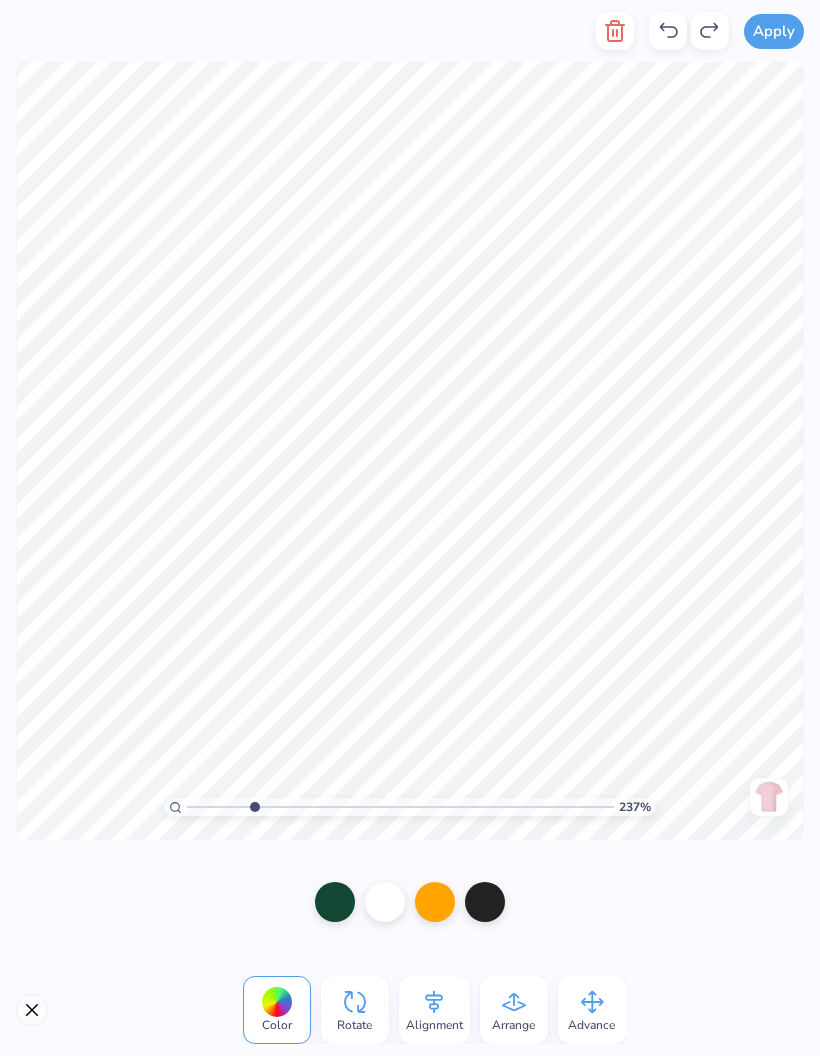 click 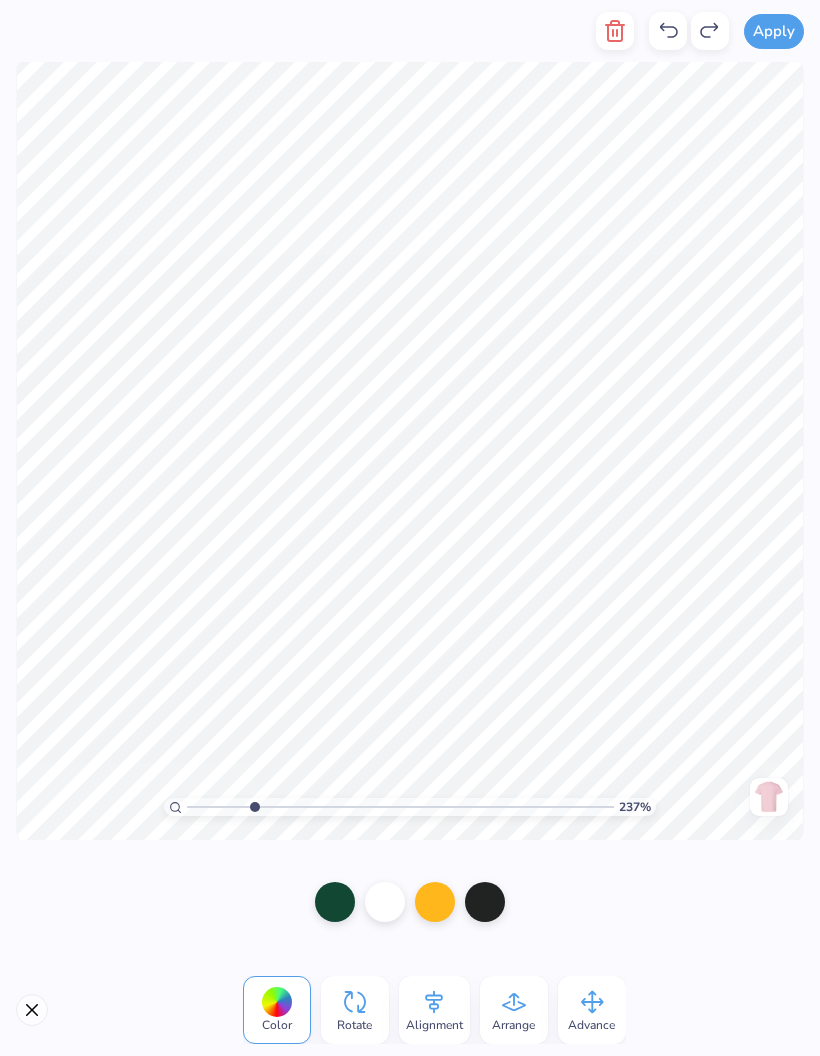 click 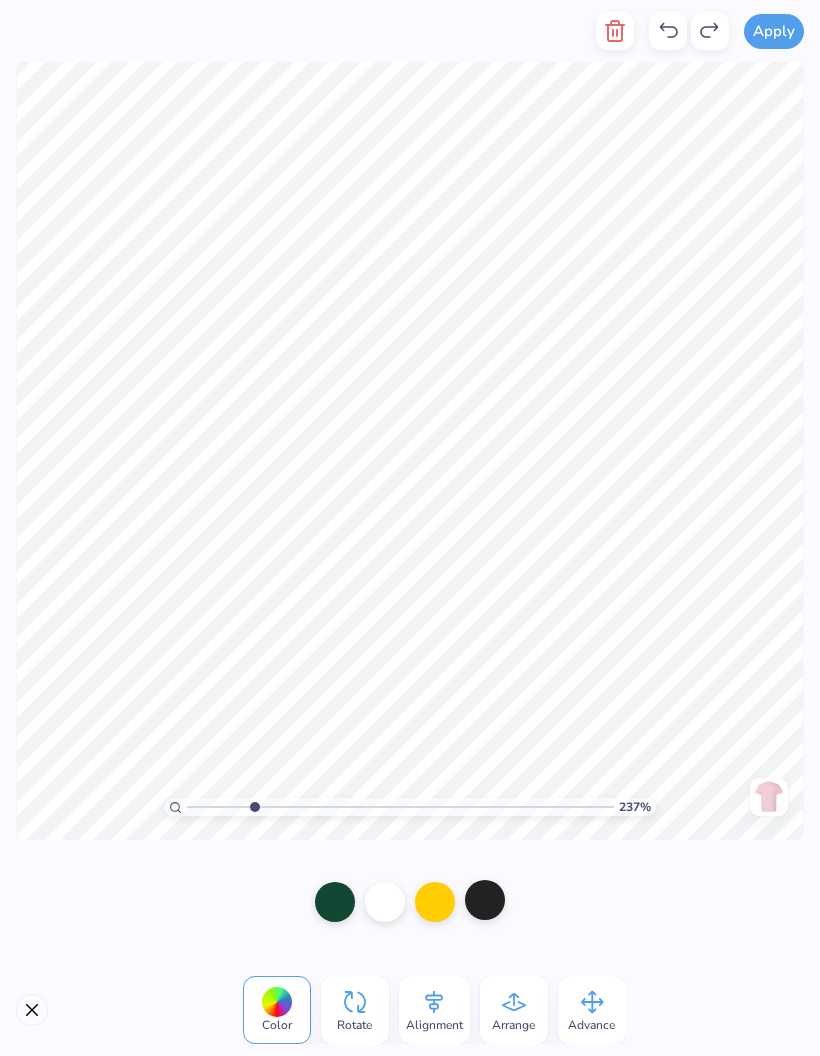 click at bounding box center (485, 900) 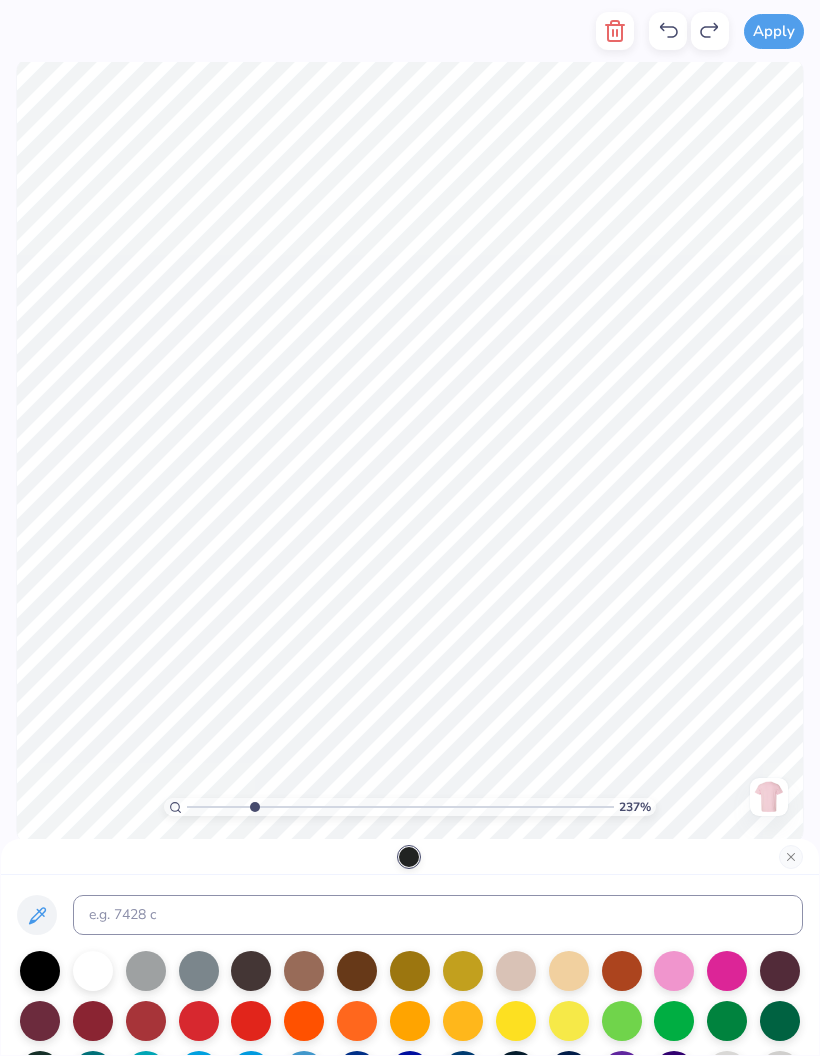 click at bounding box center [410, 857] 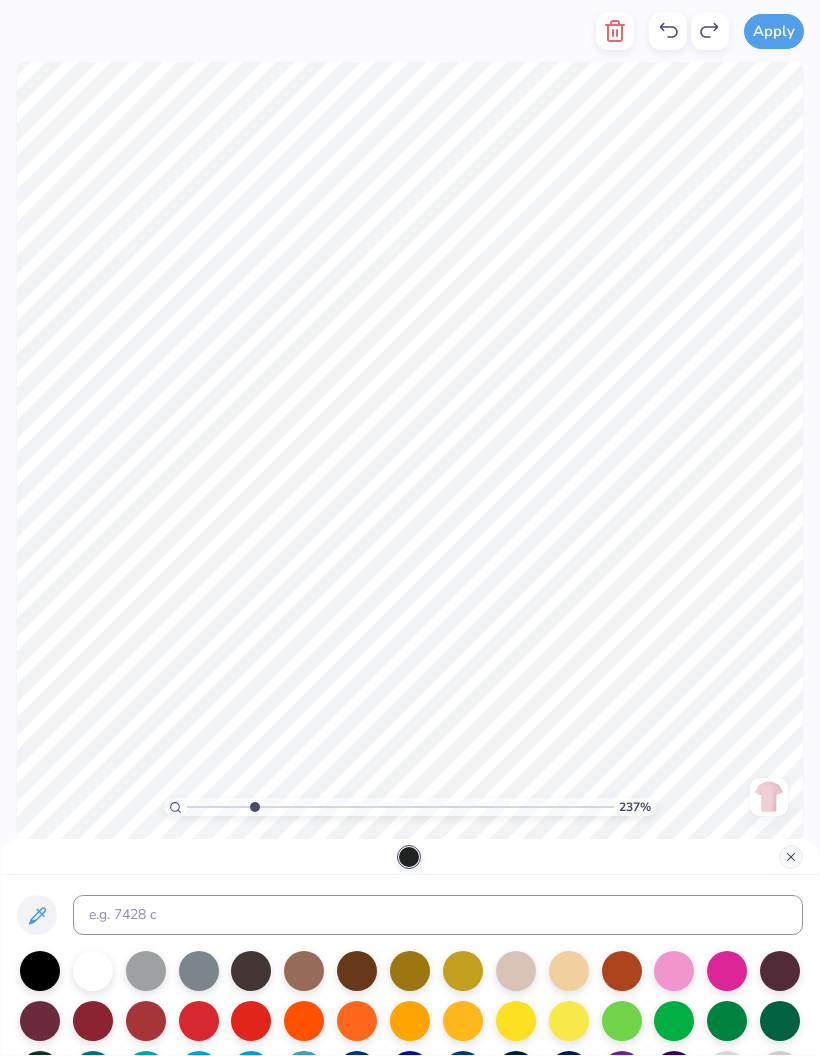 click at bounding box center (791, 857) 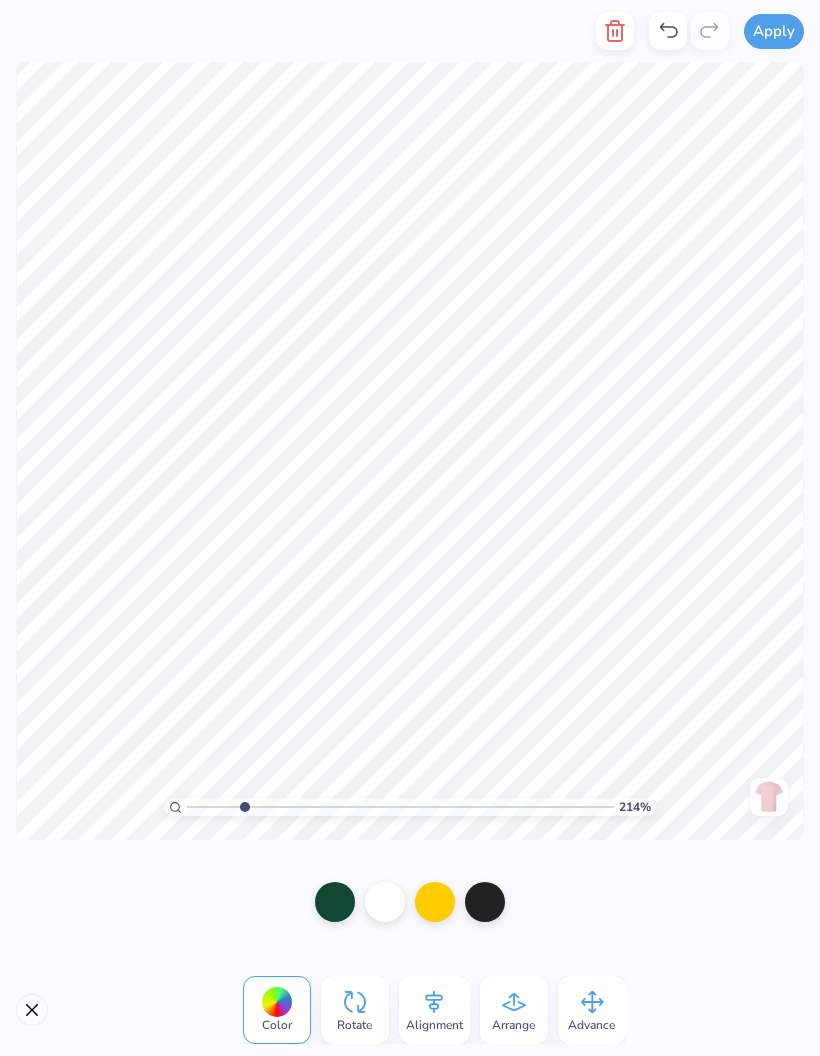 type on "1" 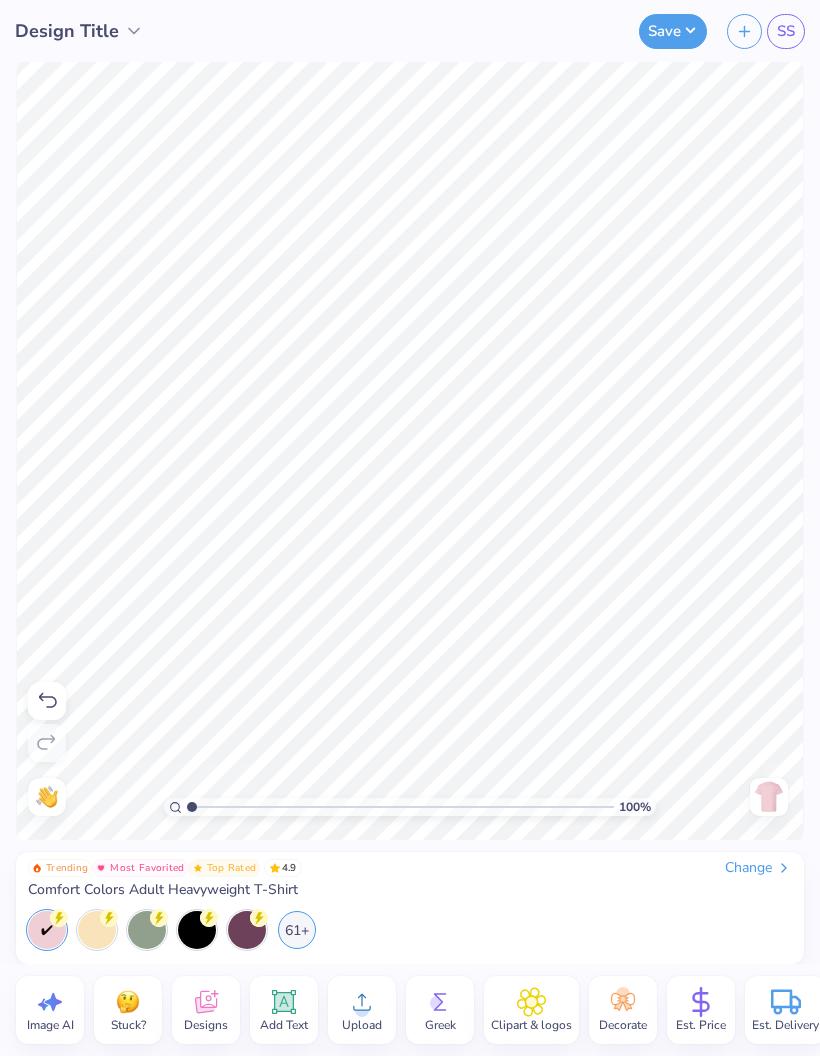click at bounding box center (769, 797) 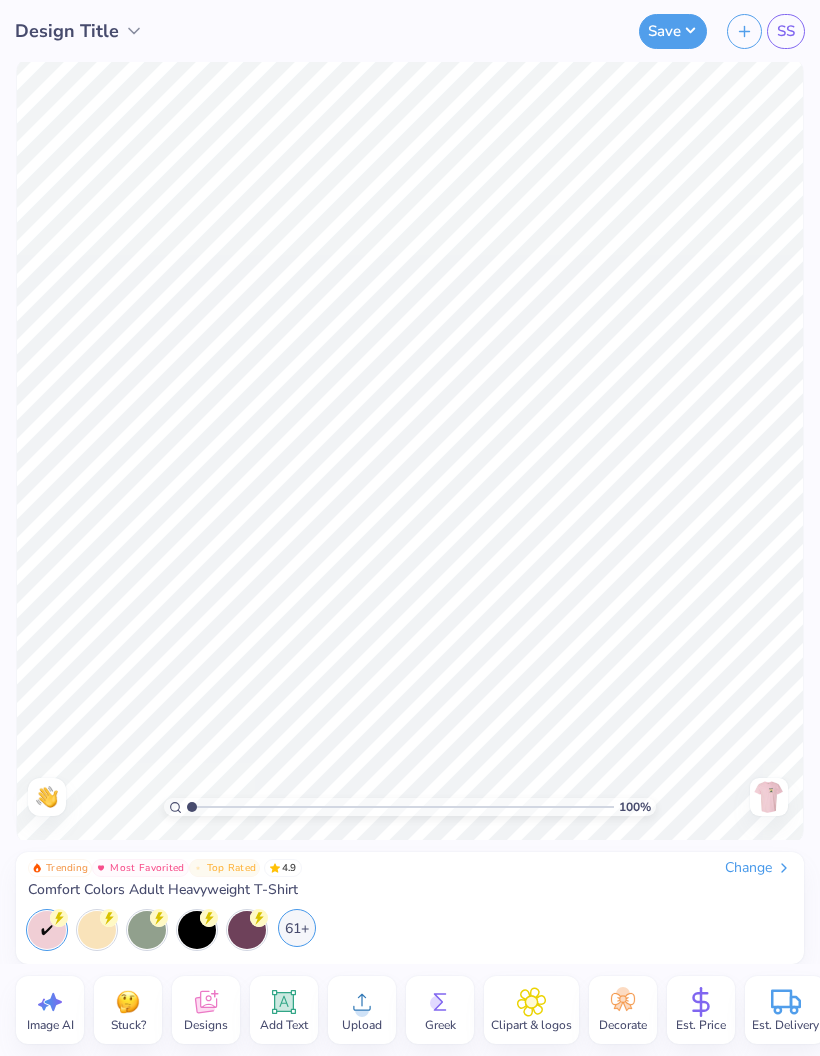 click on "61+" at bounding box center [297, 928] 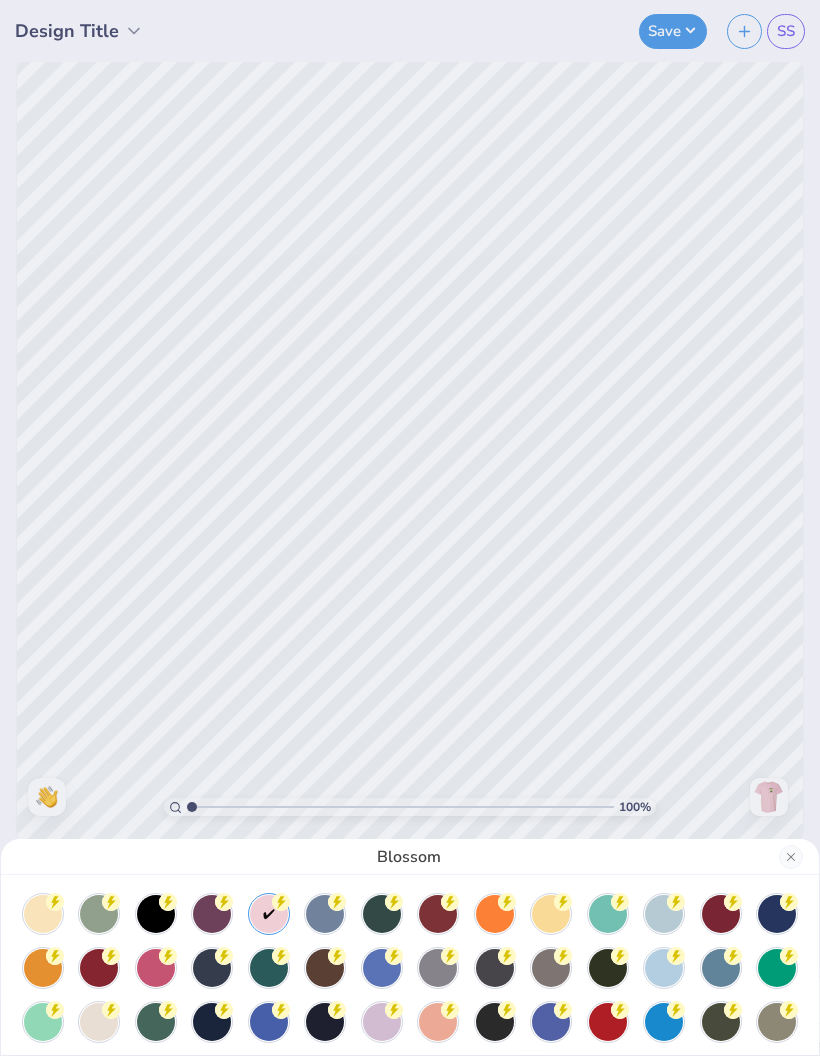 click on "Blossom" at bounding box center (410, 528) 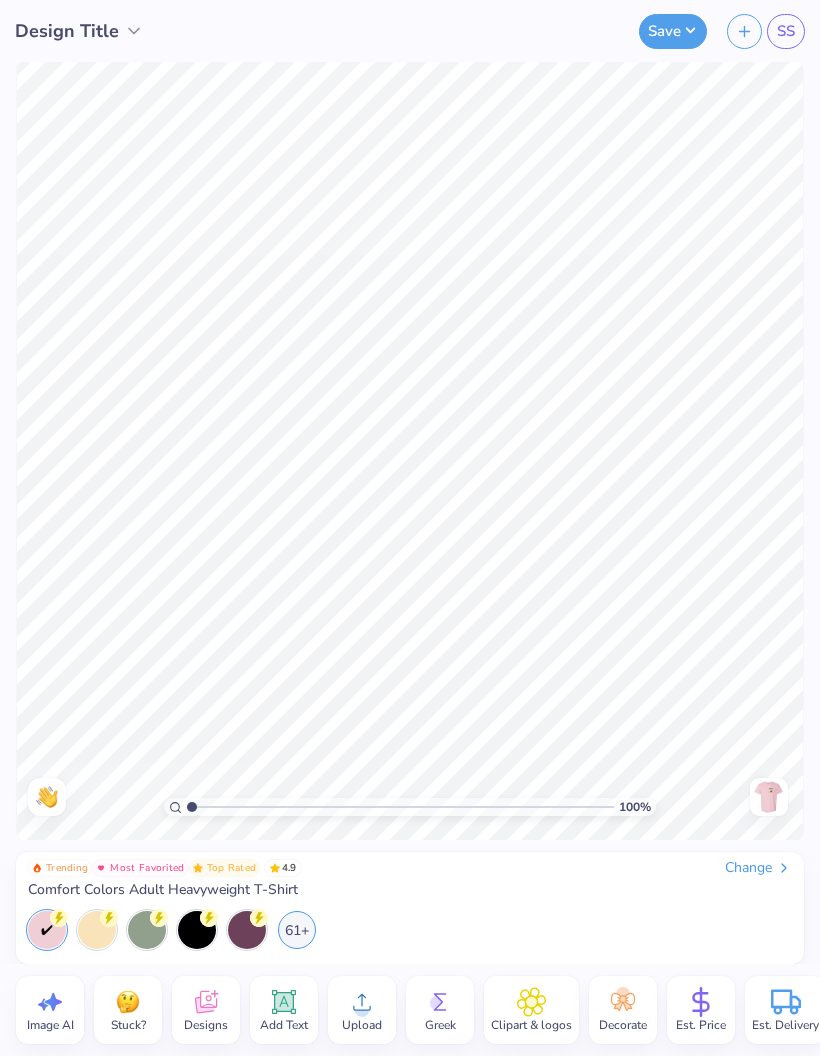 click at bounding box center (769, 797) 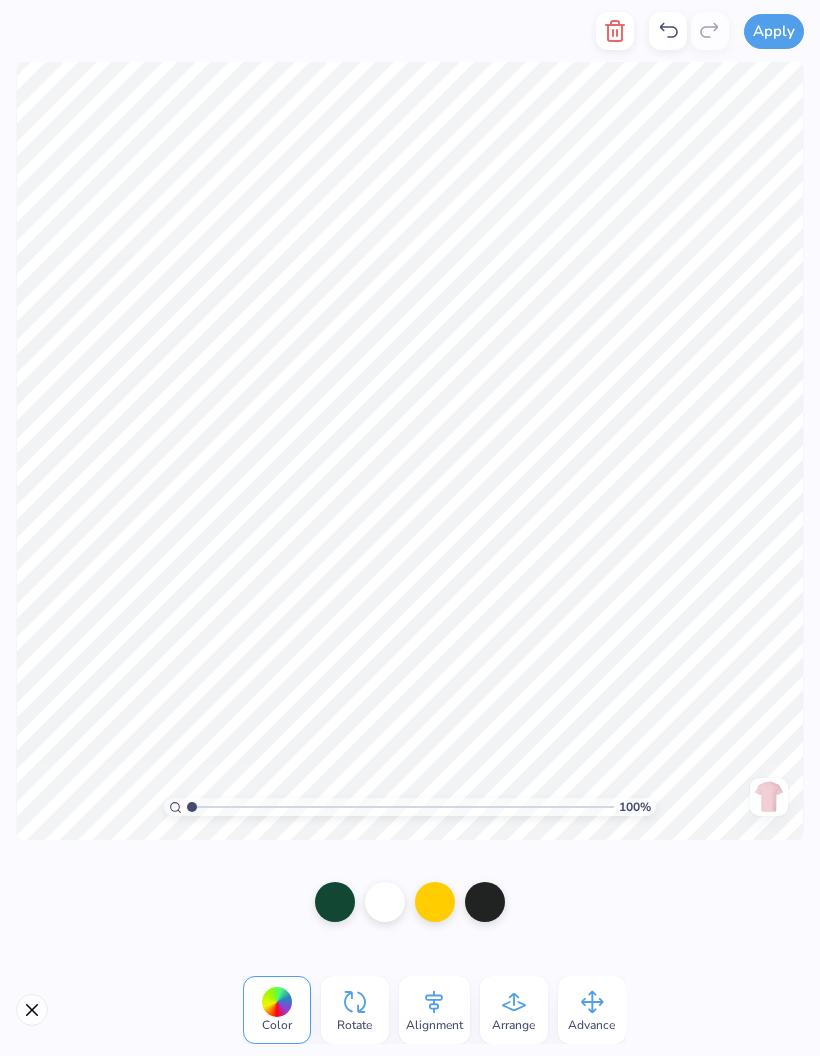 click at bounding box center [32, 1010] 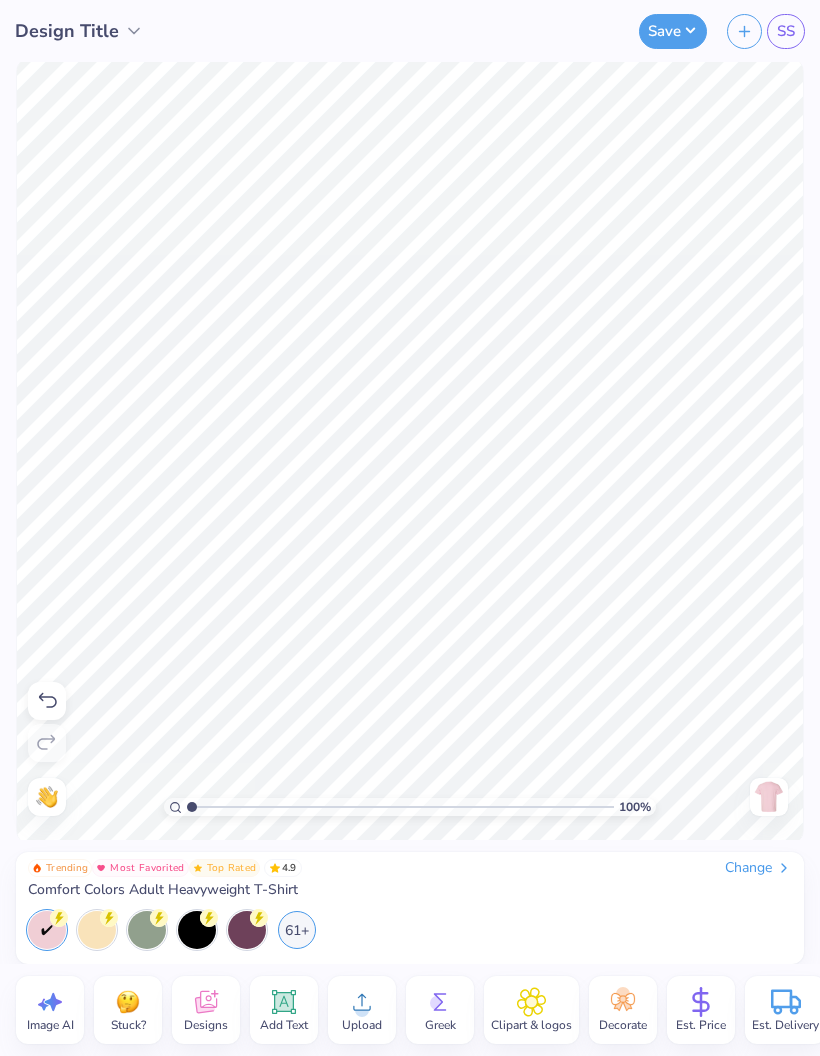 click at bounding box center (769, 797) 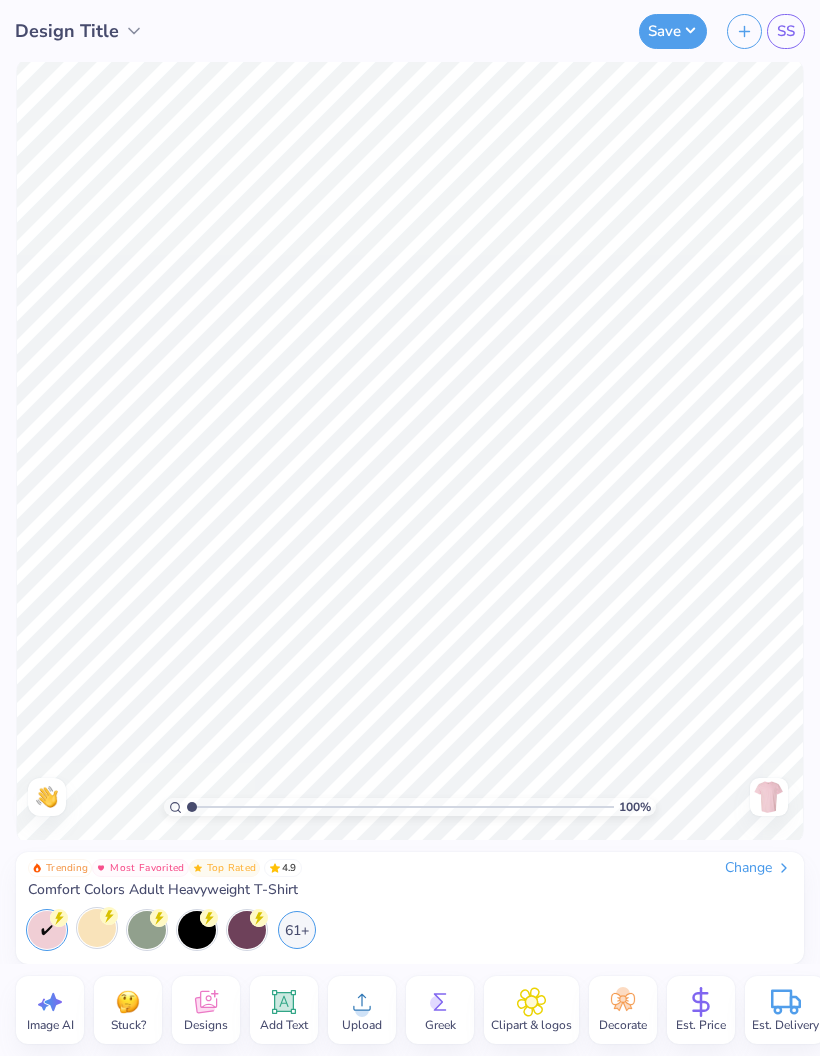 click 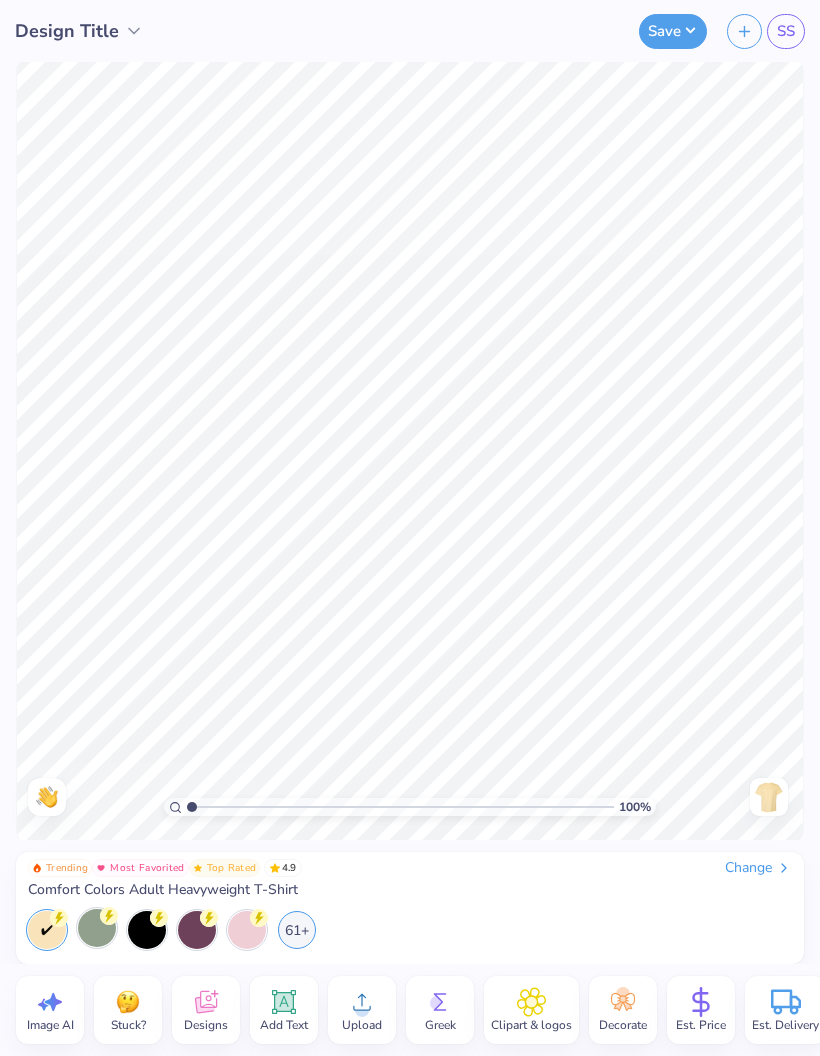 click on "Upload" at bounding box center (362, 1010) 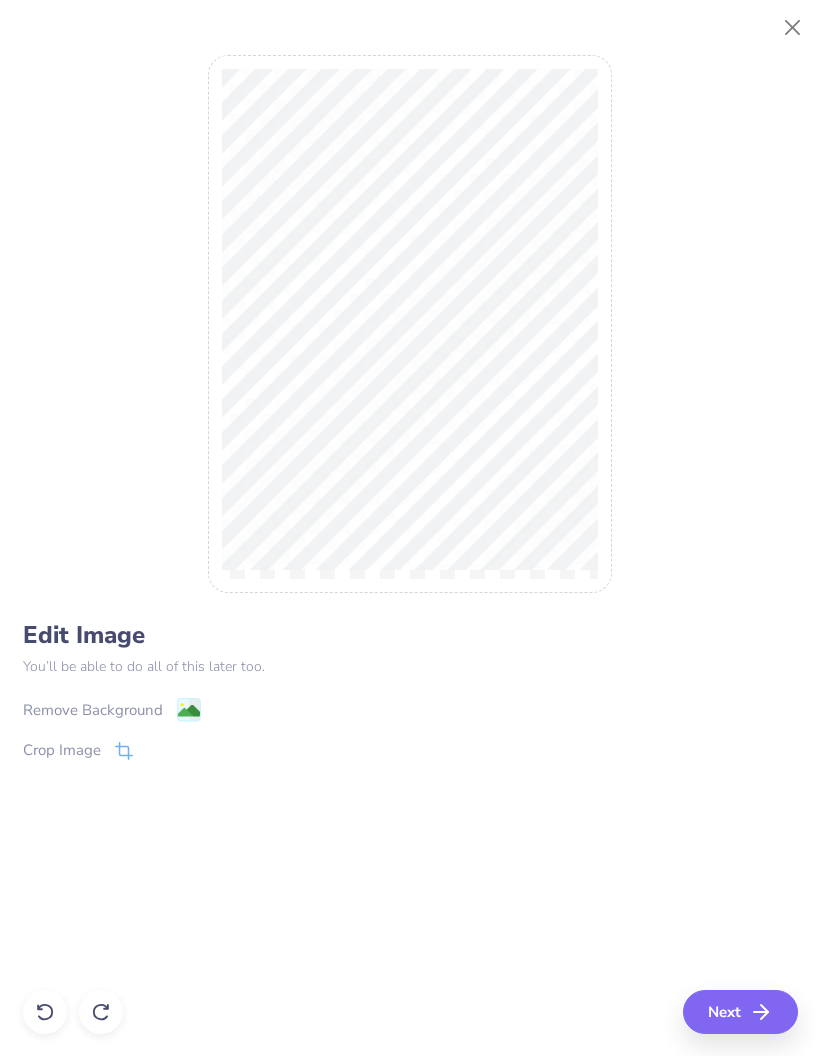 click 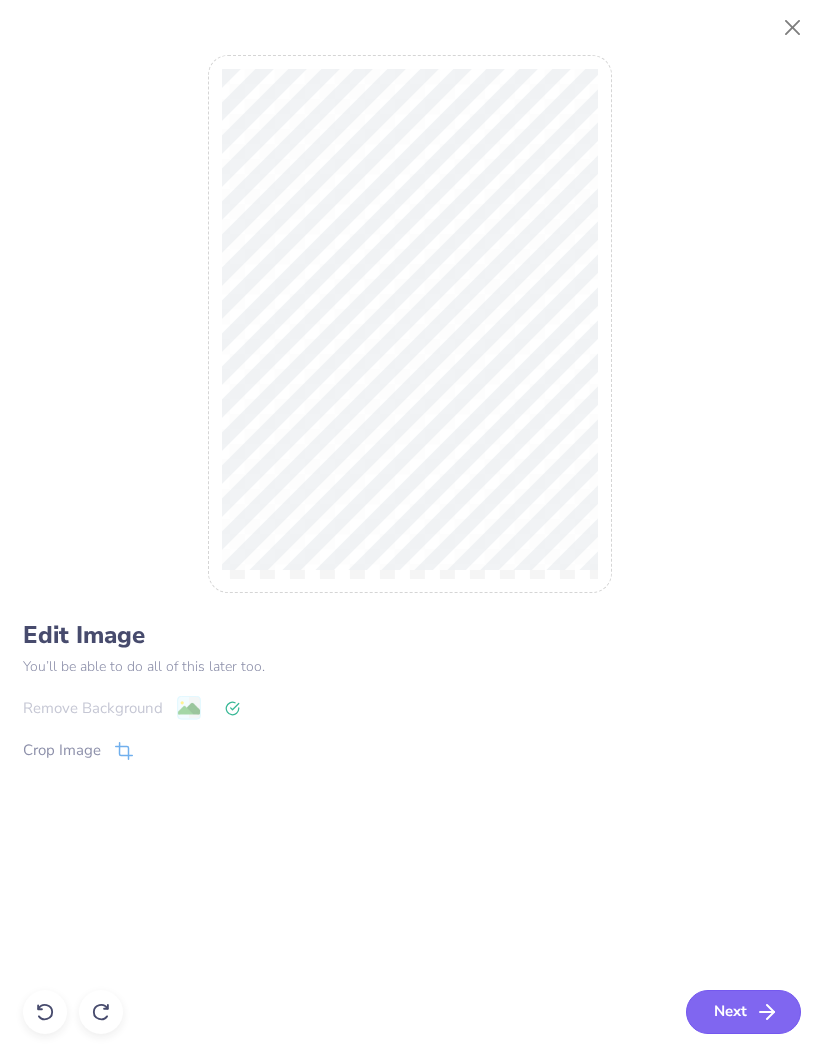 click 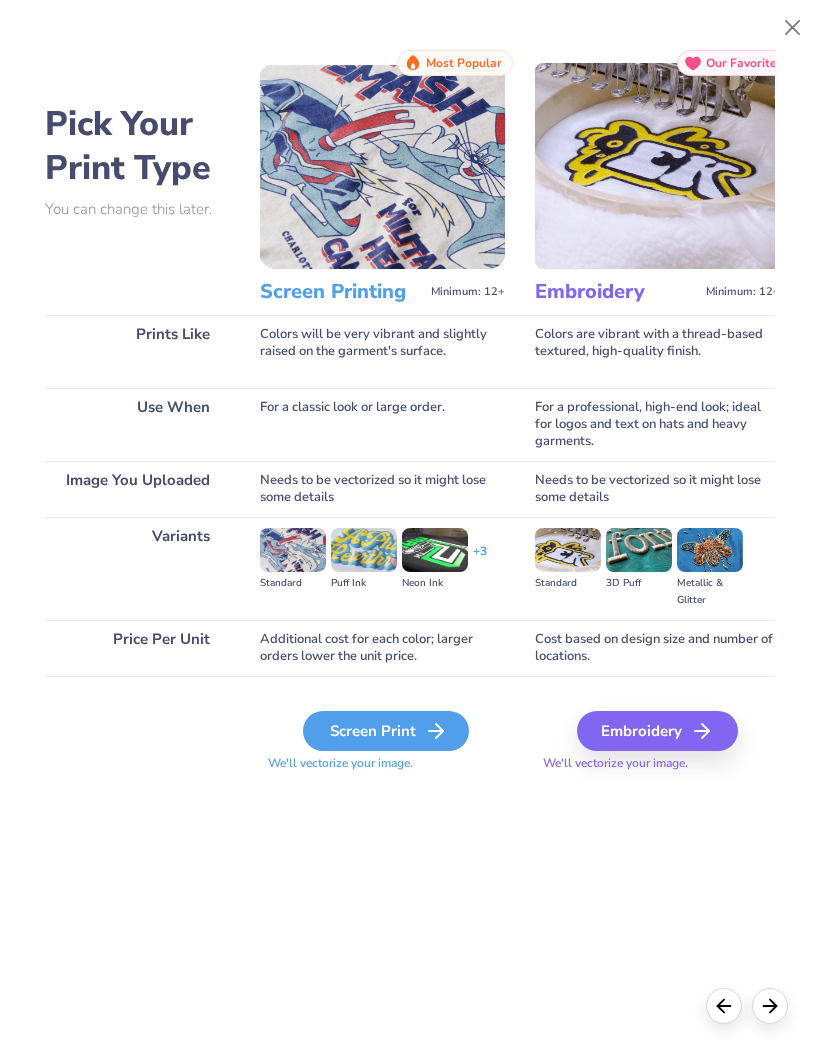 click on "Screen Print" at bounding box center [386, 731] 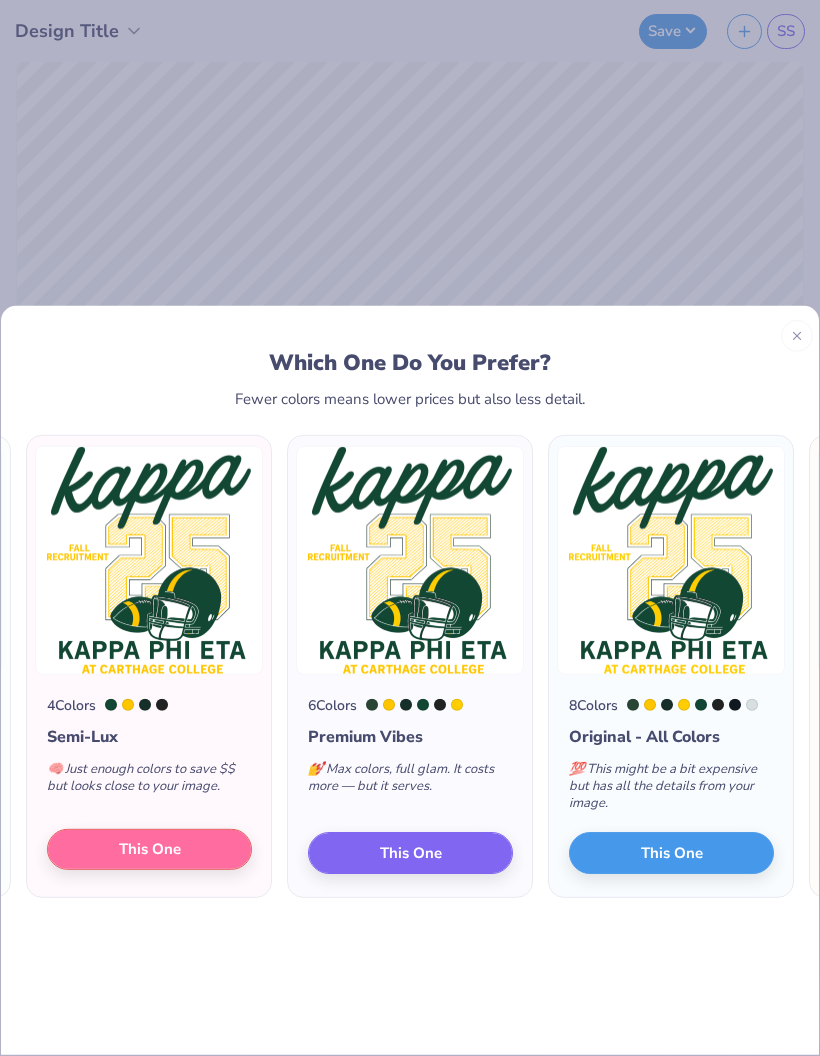click on "This One" at bounding box center (149, 849) 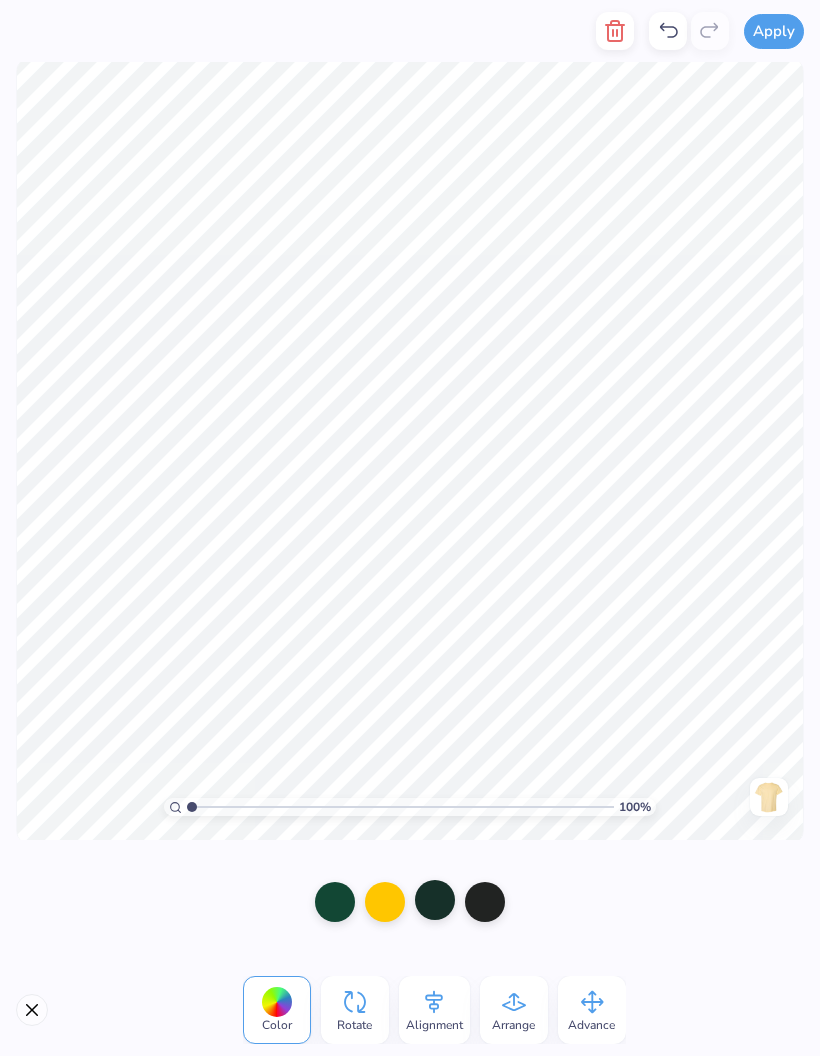 click at bounding box center (435, 900) 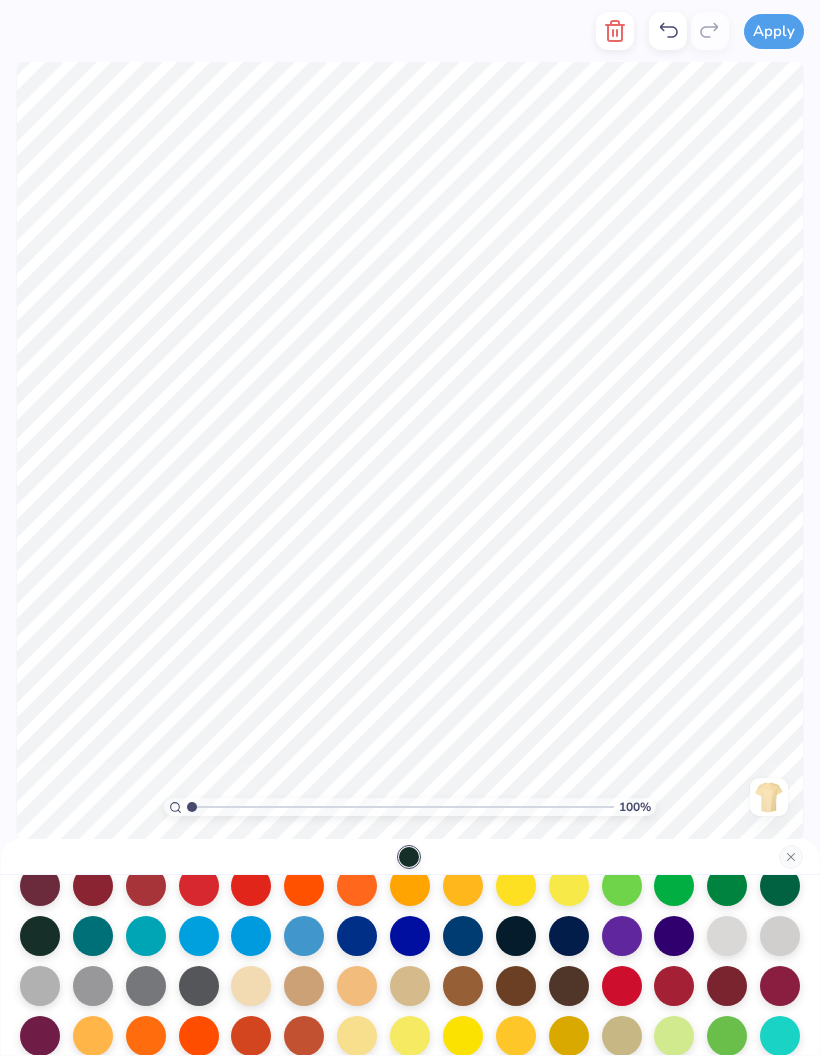 scroll, scrollTop: 136, scrollLeft: 0, axis: vertical 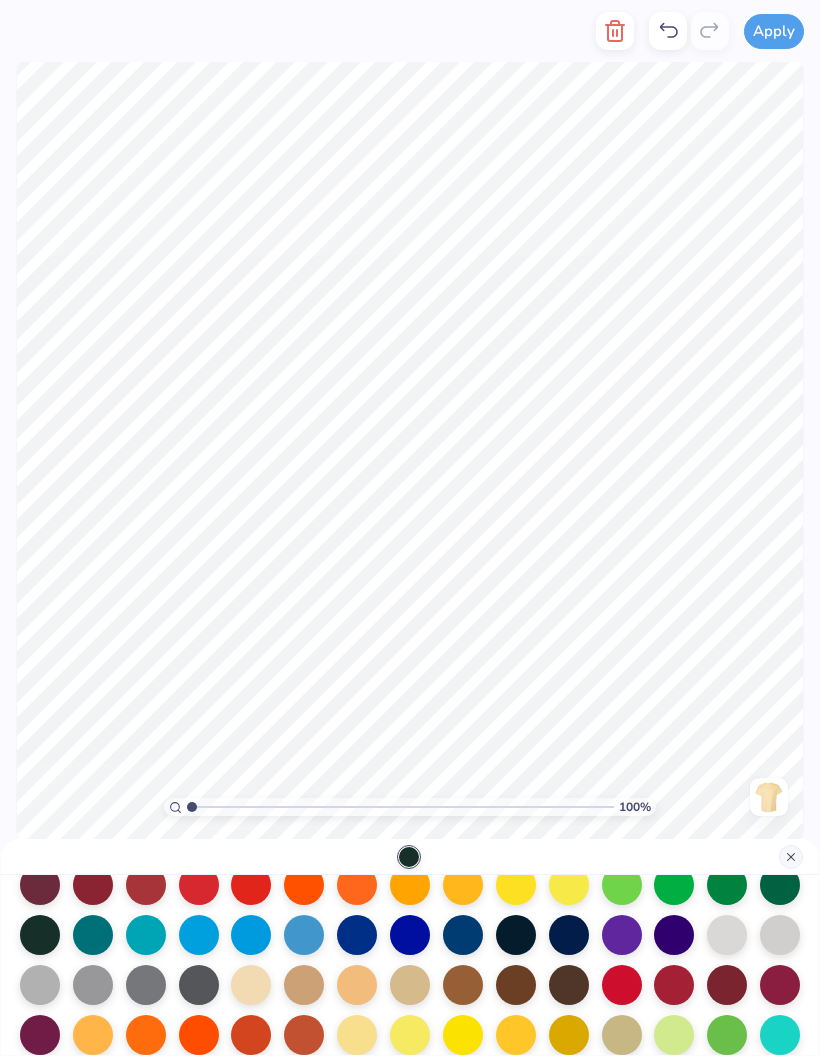 click at bounding box center [791, 857] 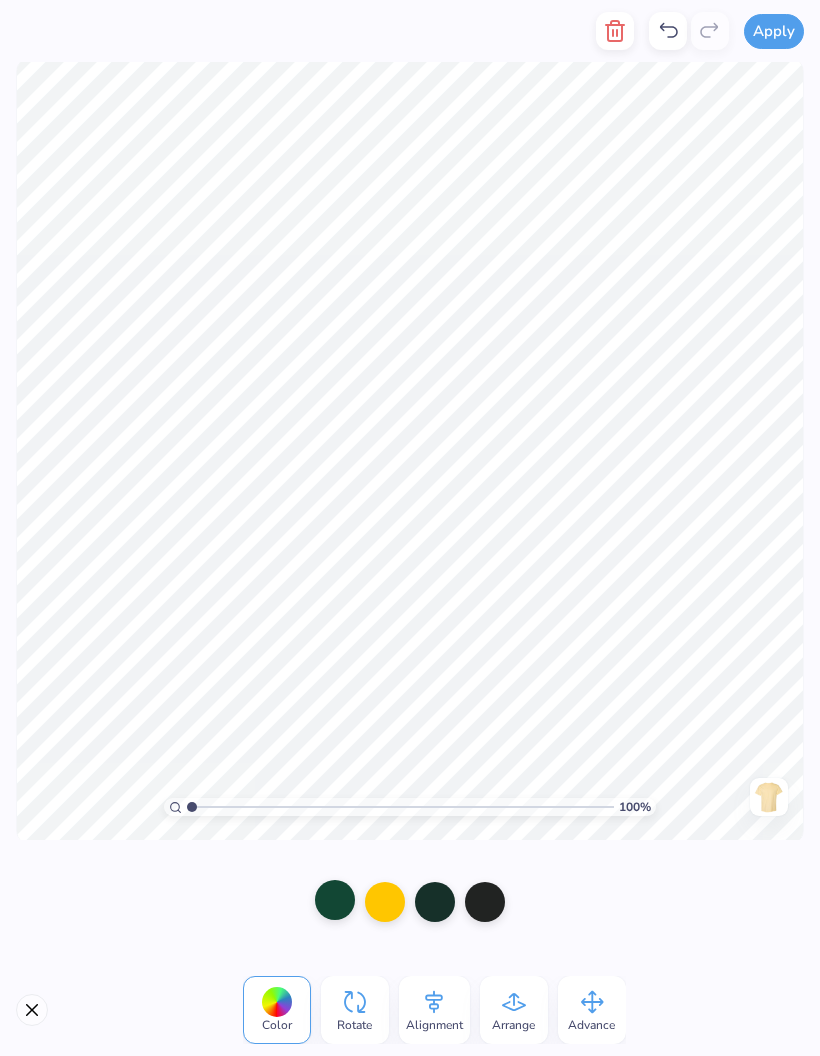 click at bounding box center [335, 900] 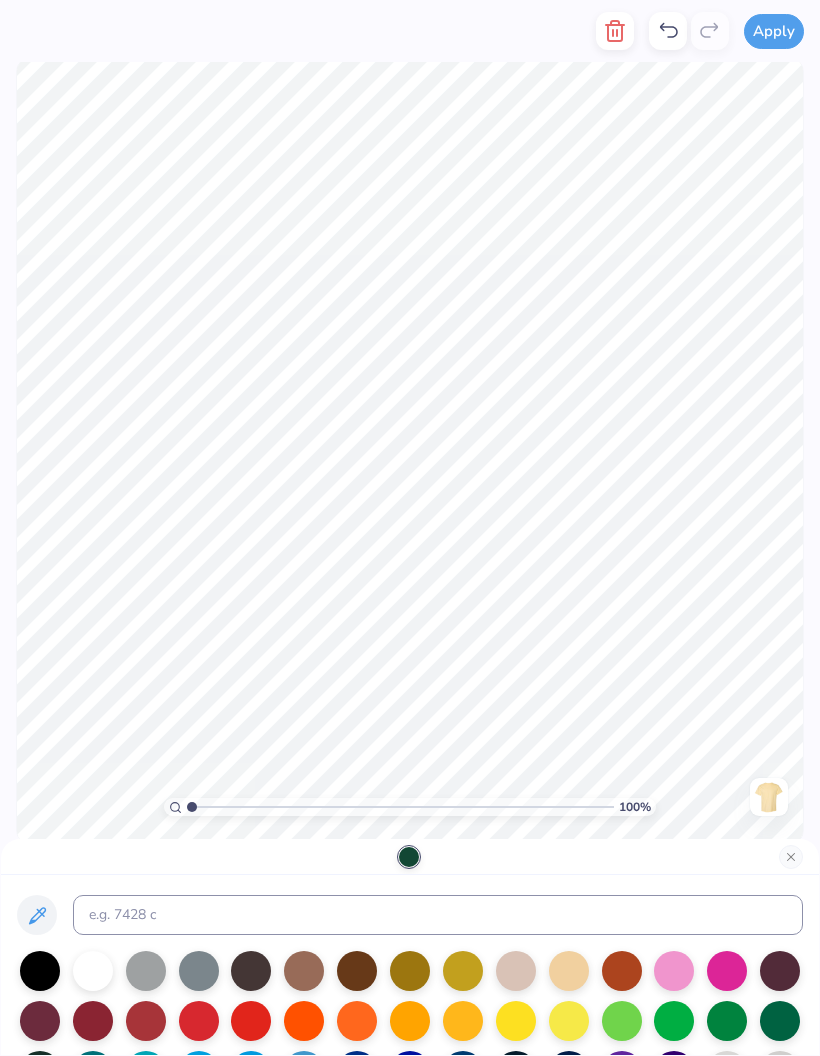 click at bounding box center [409, 857] 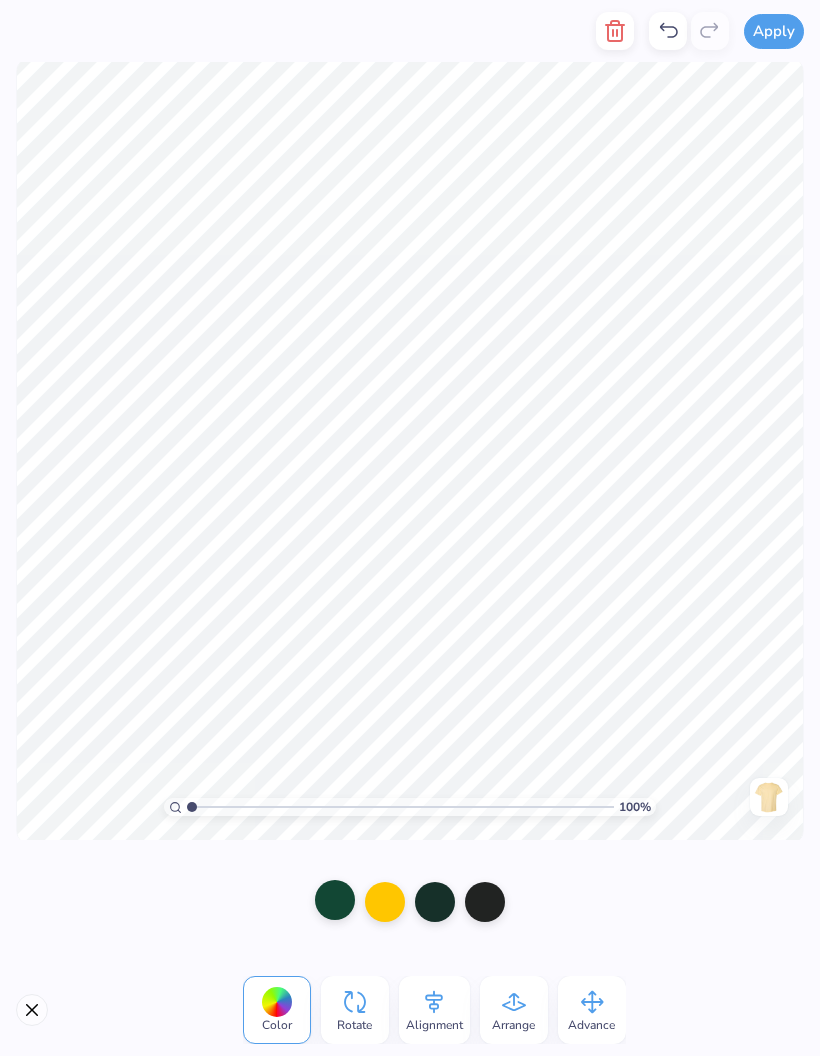 click at bounding box center [335, 900] 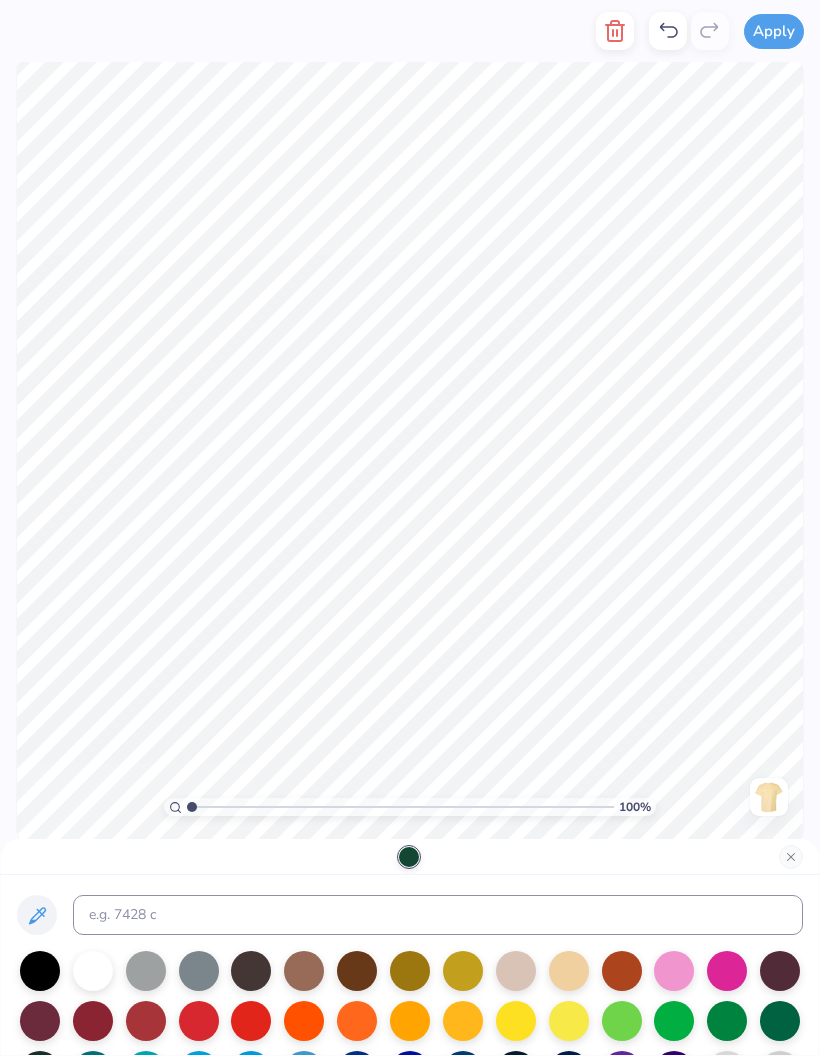 click at bounding box center (791, 857) 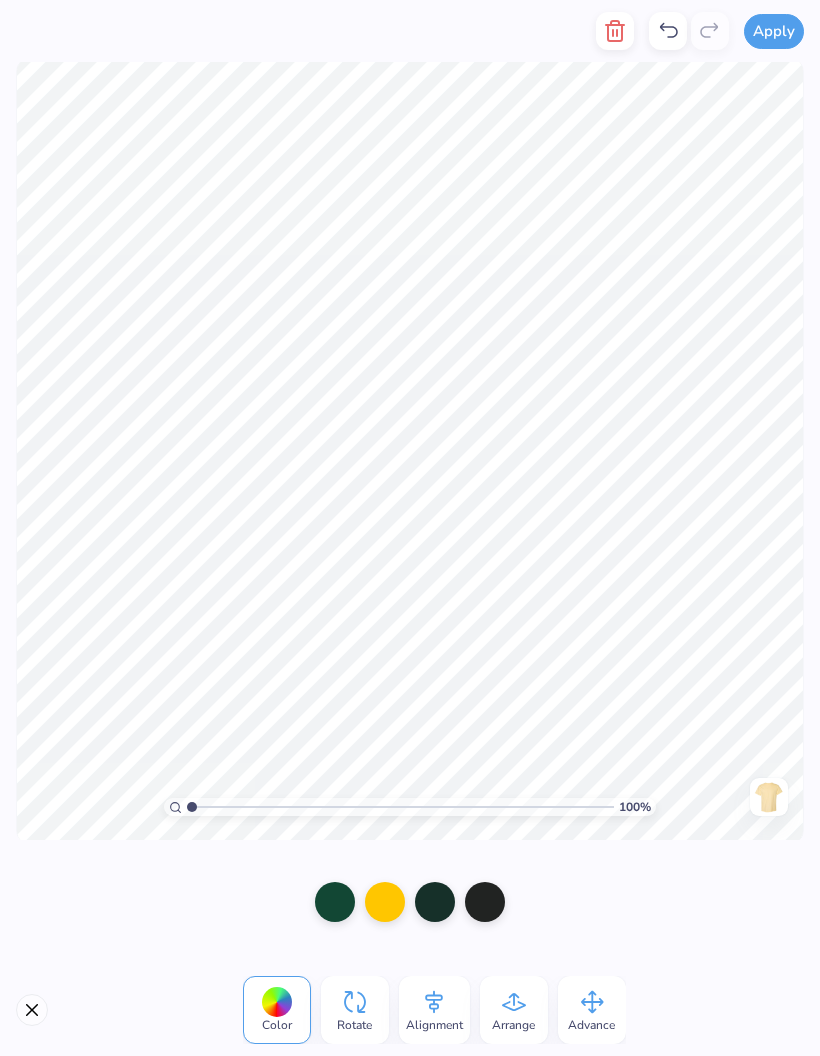 click at bounding box center [32, 1010] 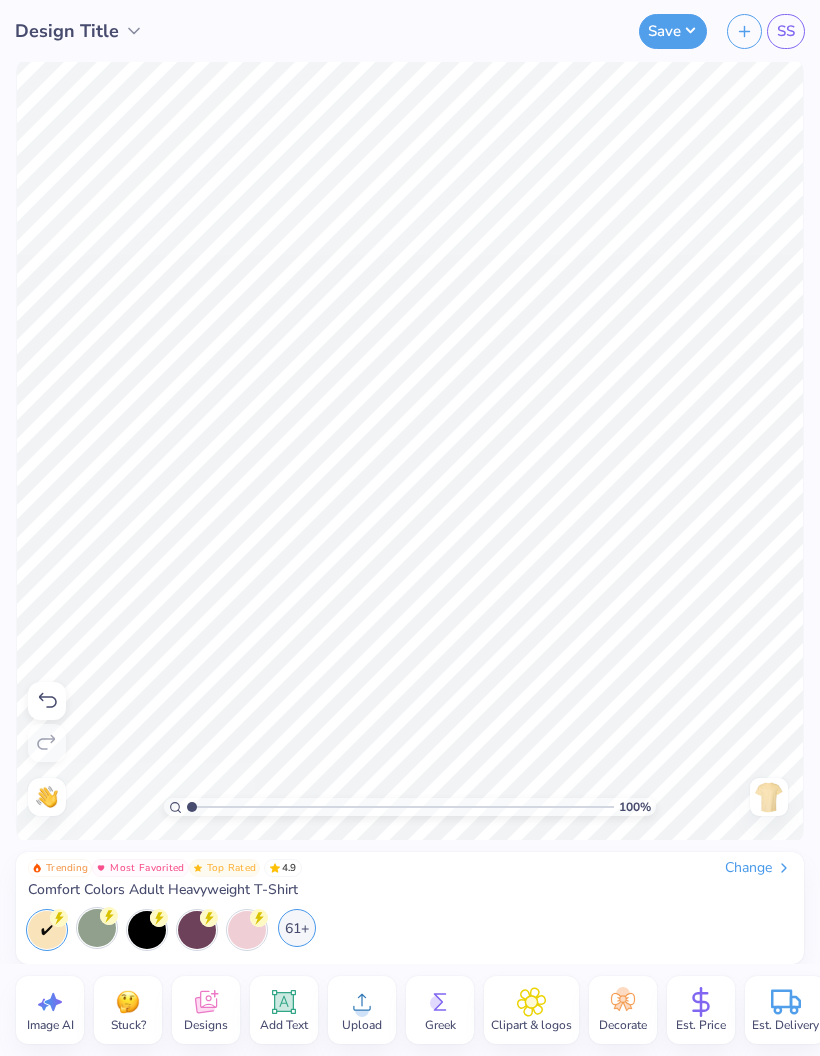 click on "61+" at bounding box center (297, 928) 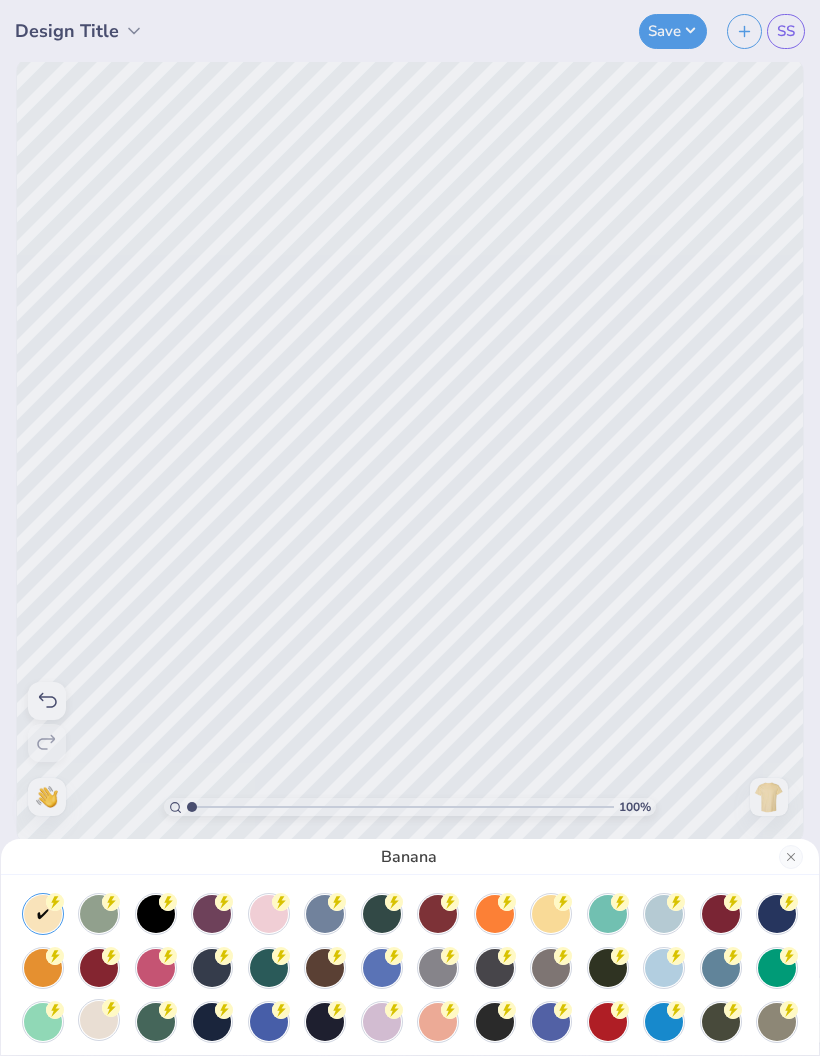 click 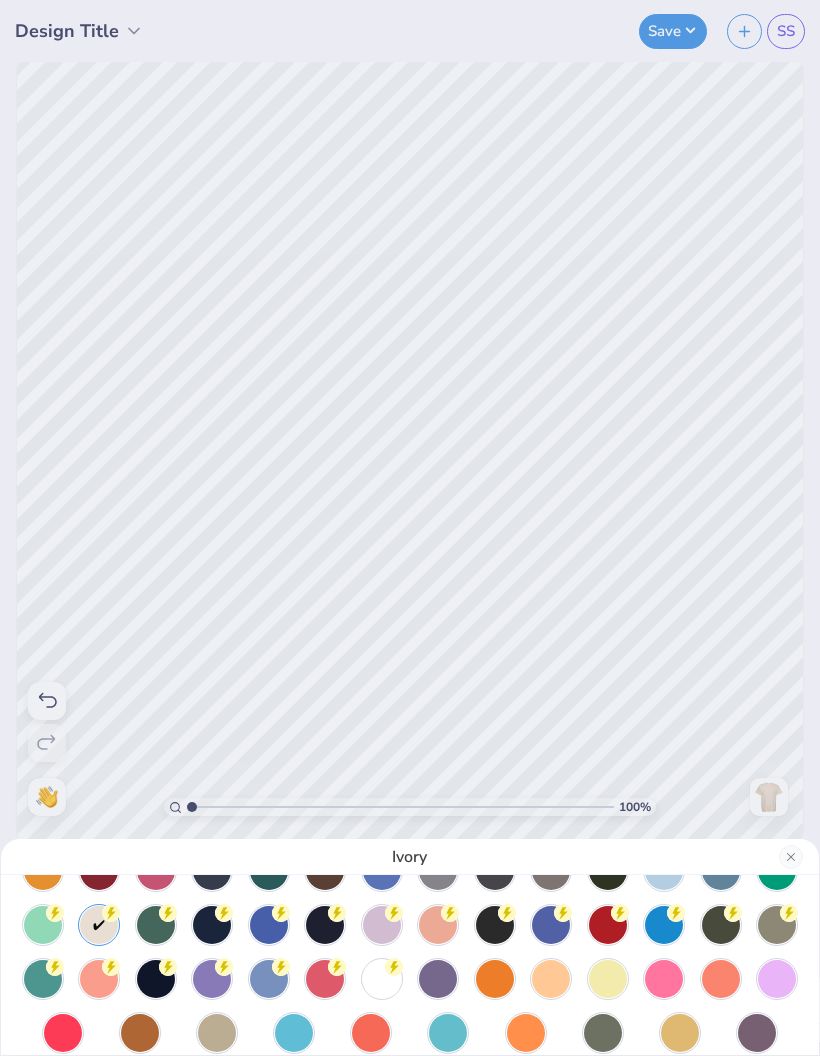 scroll, scrollTop: 96, scrollLeft: 0, axis: vertical 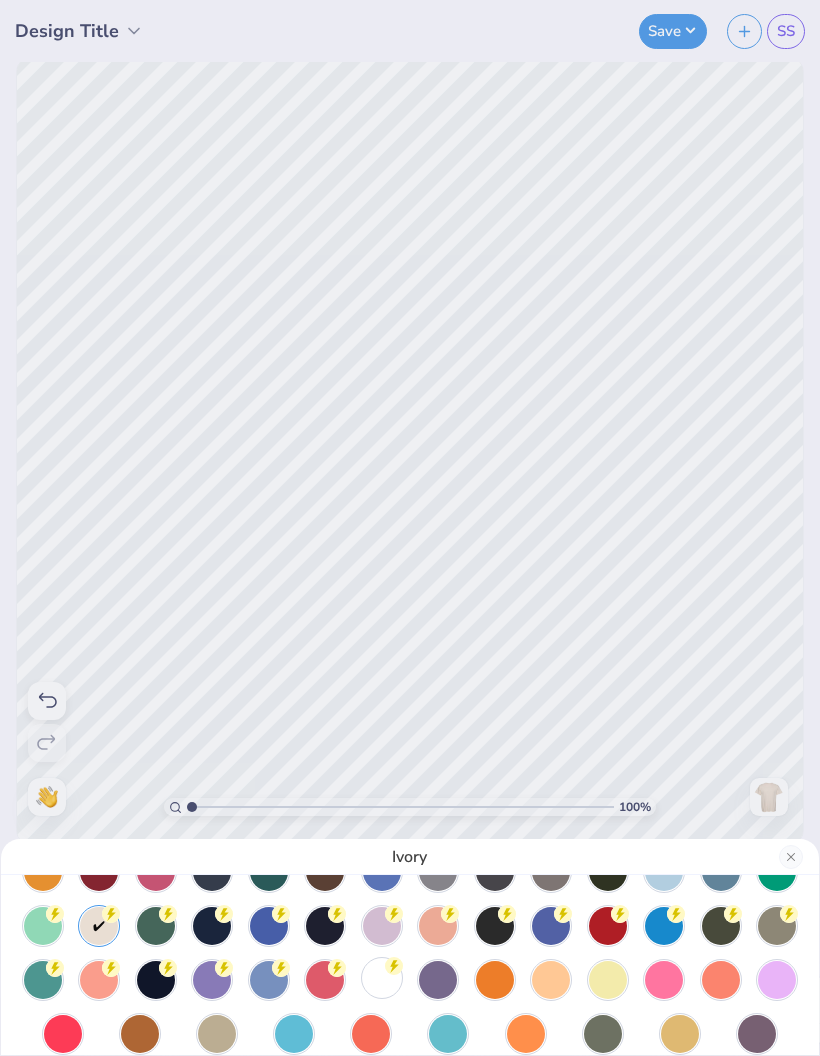 click 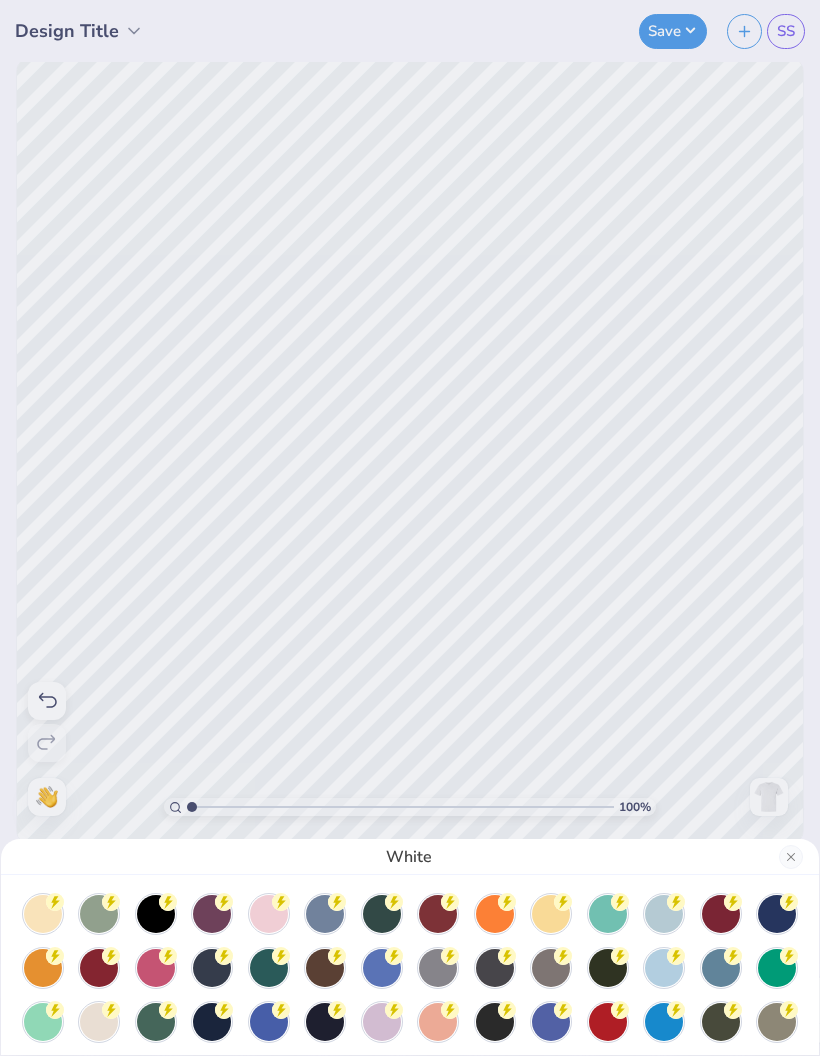 scroll, scrollTop: 0, scrollLeft: 0, axis: both 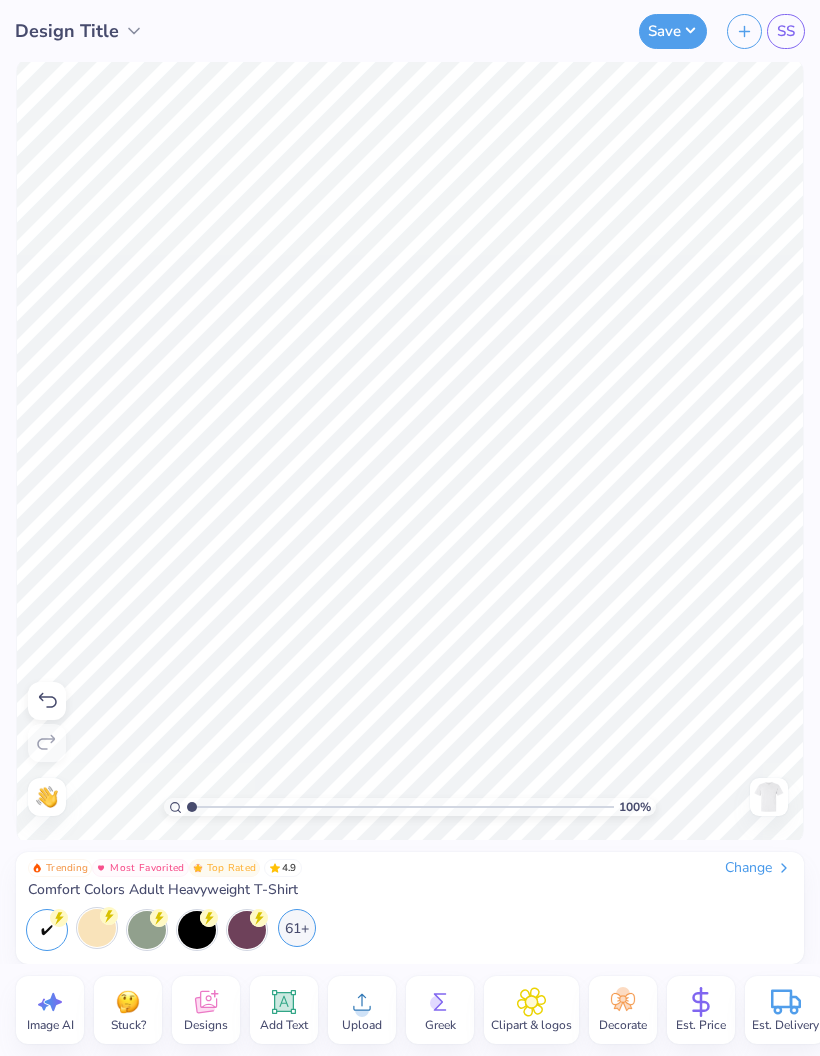 click on "61+" at bounding box center [297, 928] 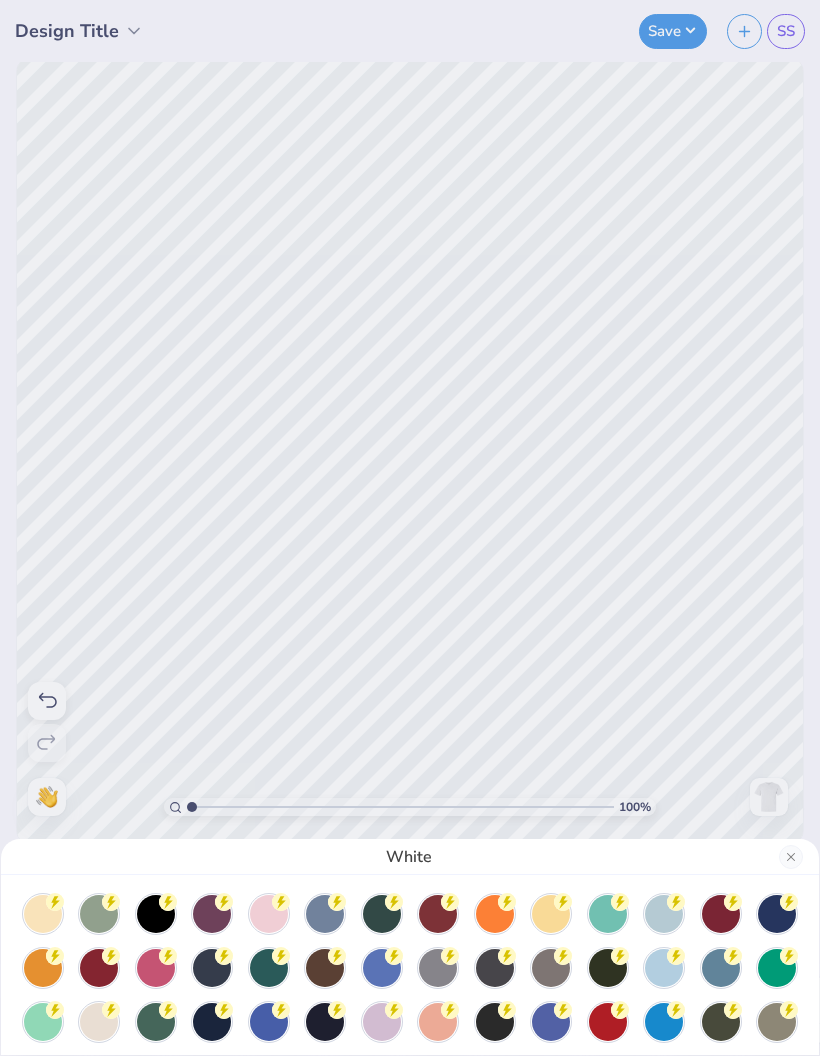 scroll, scrollTop: 33, scrollLeft: 0, axis: vertical 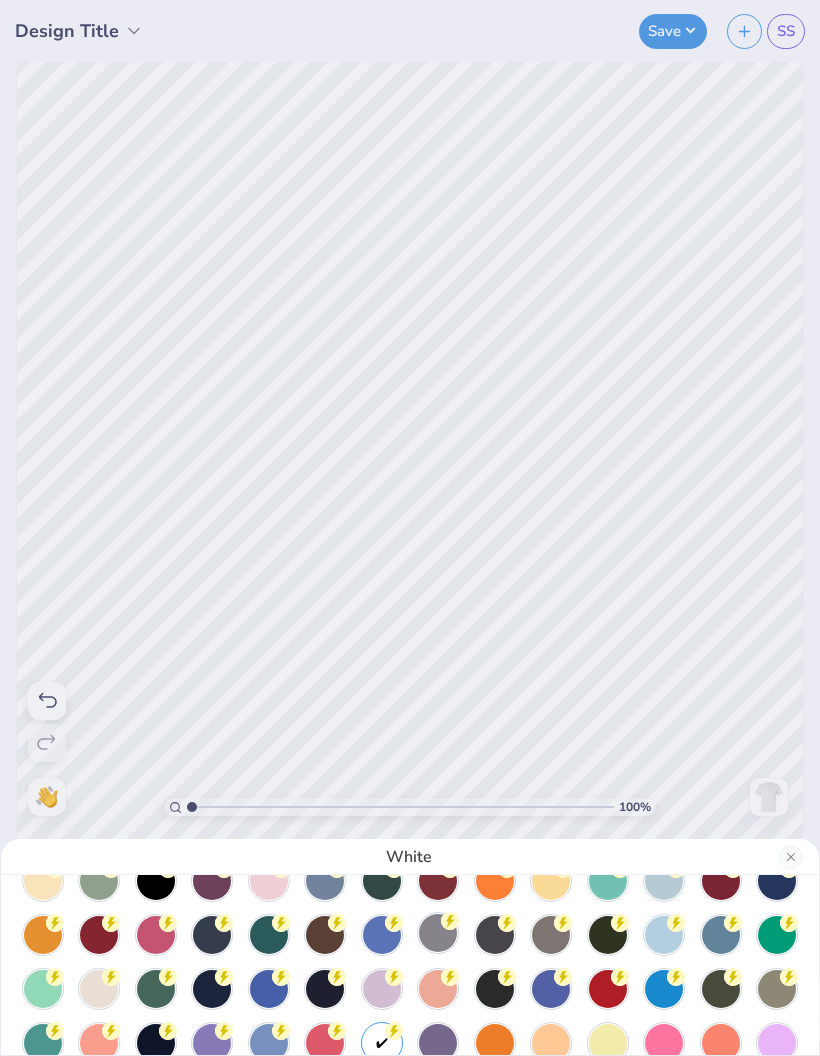 click at bounding box center [438, 933] 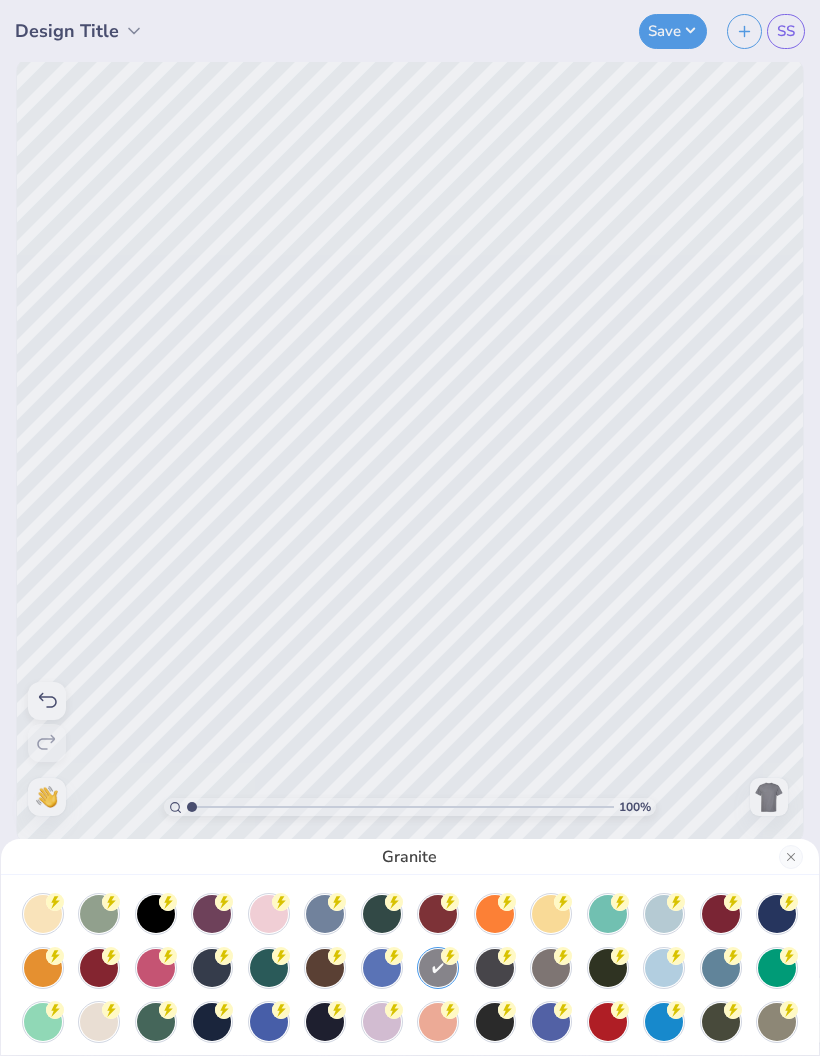 scroll, scrollTop: 0, scrollLeft: 0, axis: both 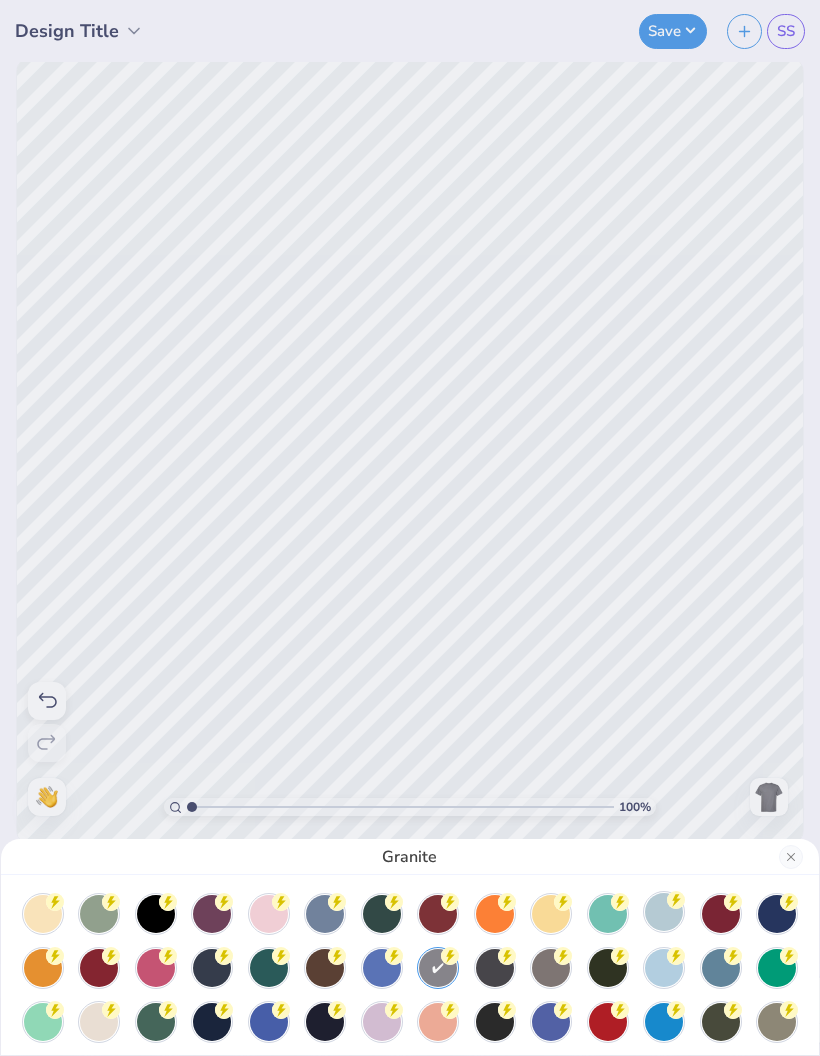 click 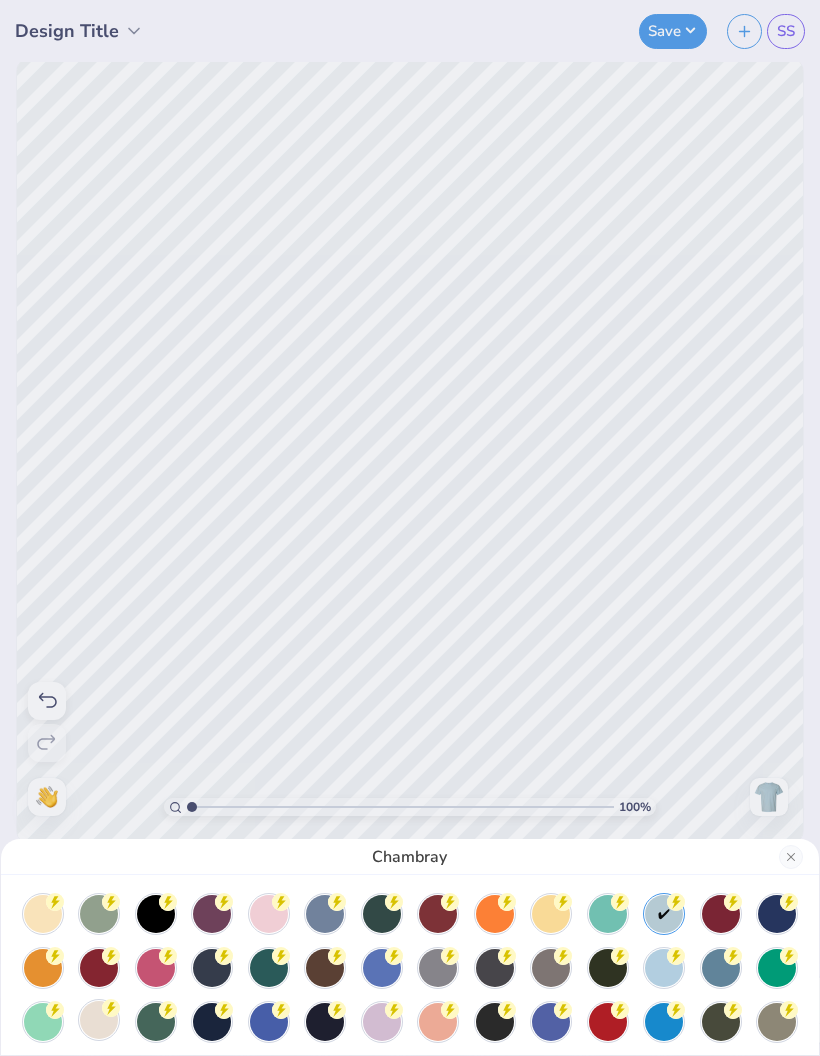 click at bounding box center (410, 1022) 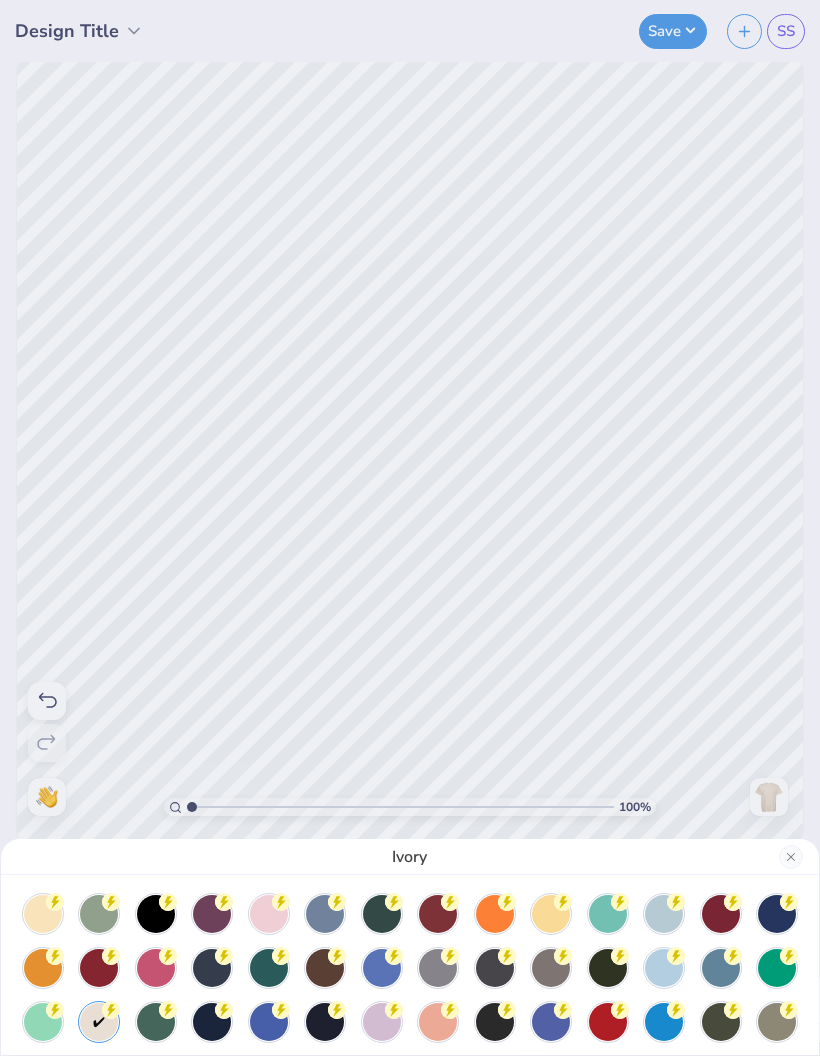 scroll, scrollTop: 0, scrollLeft: 0, axis: both 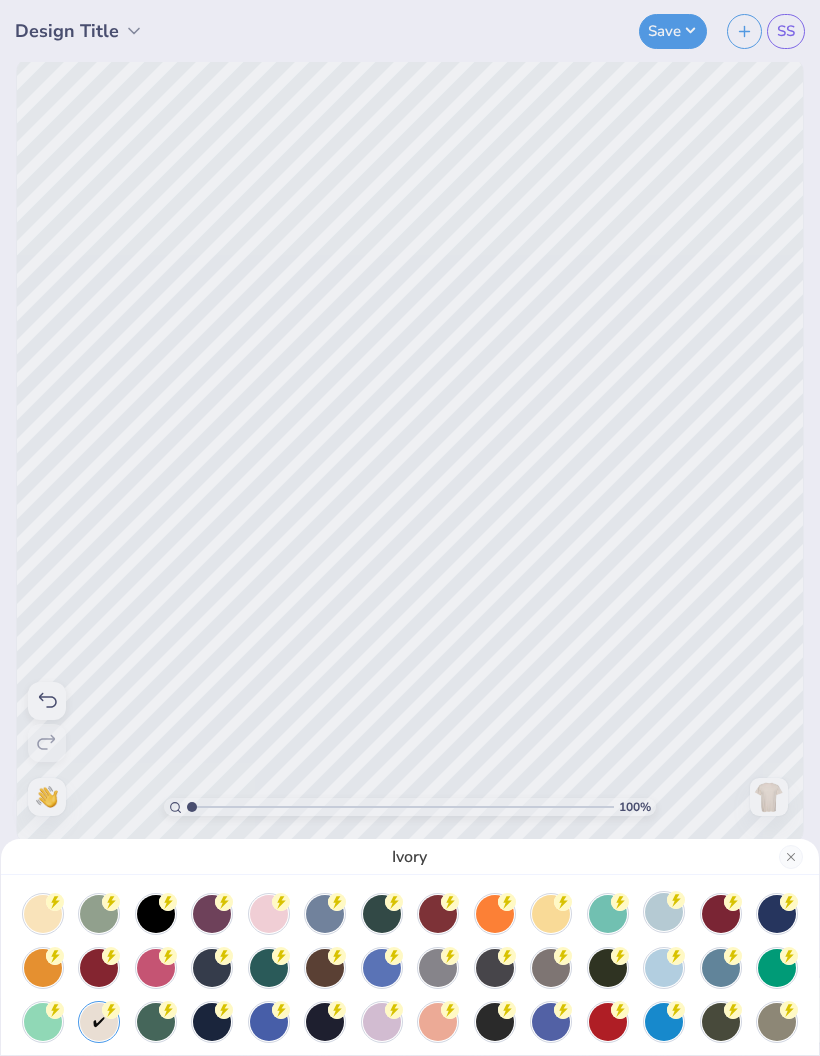 click at bounding box center [664, 912] 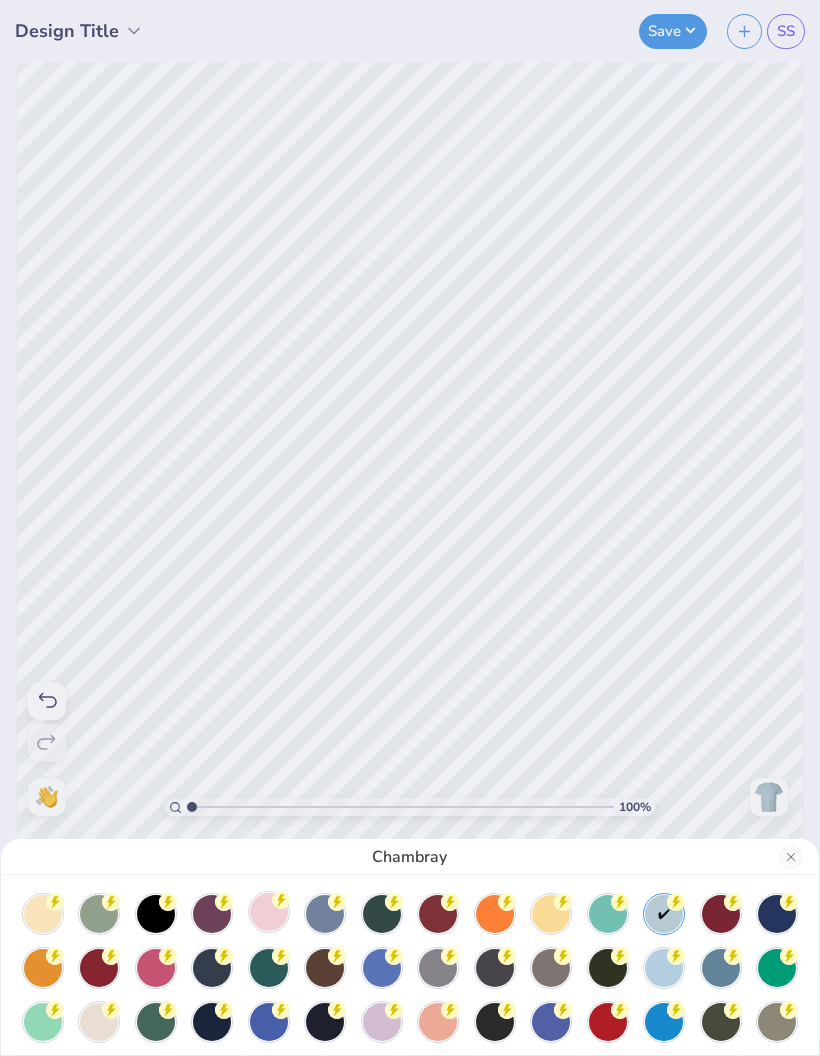 click at bounding box center (410, 1022) 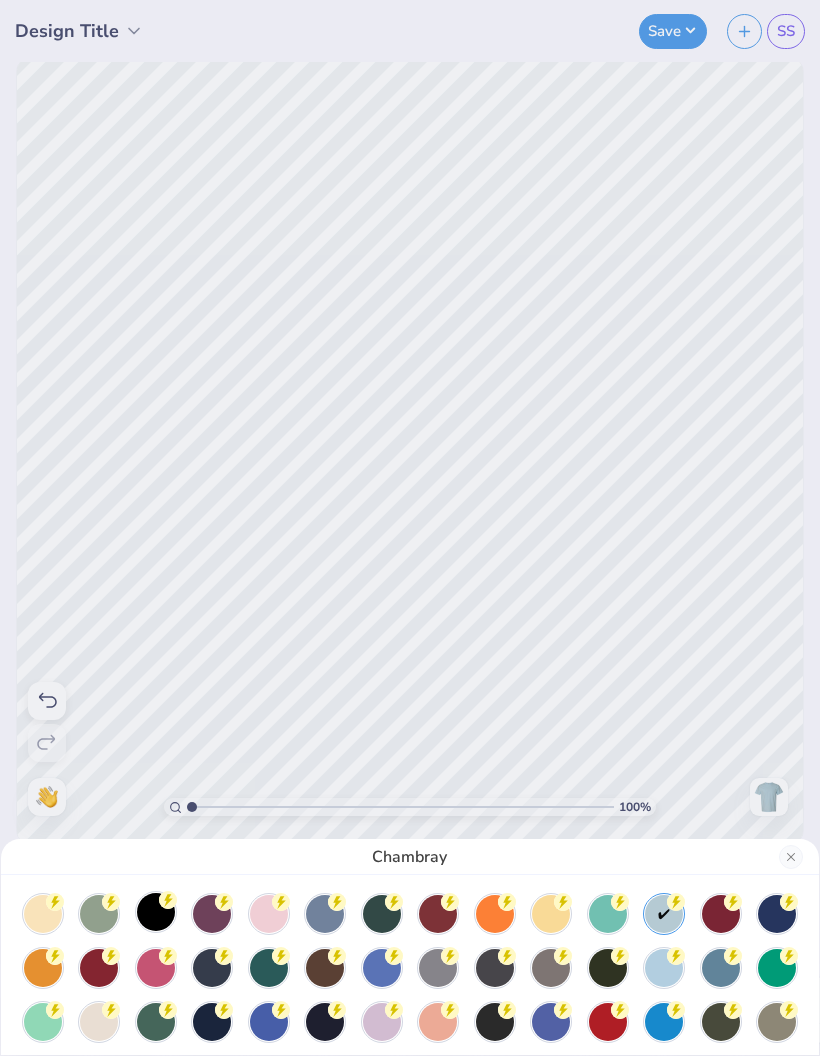 click at bounding box center (156, 912) 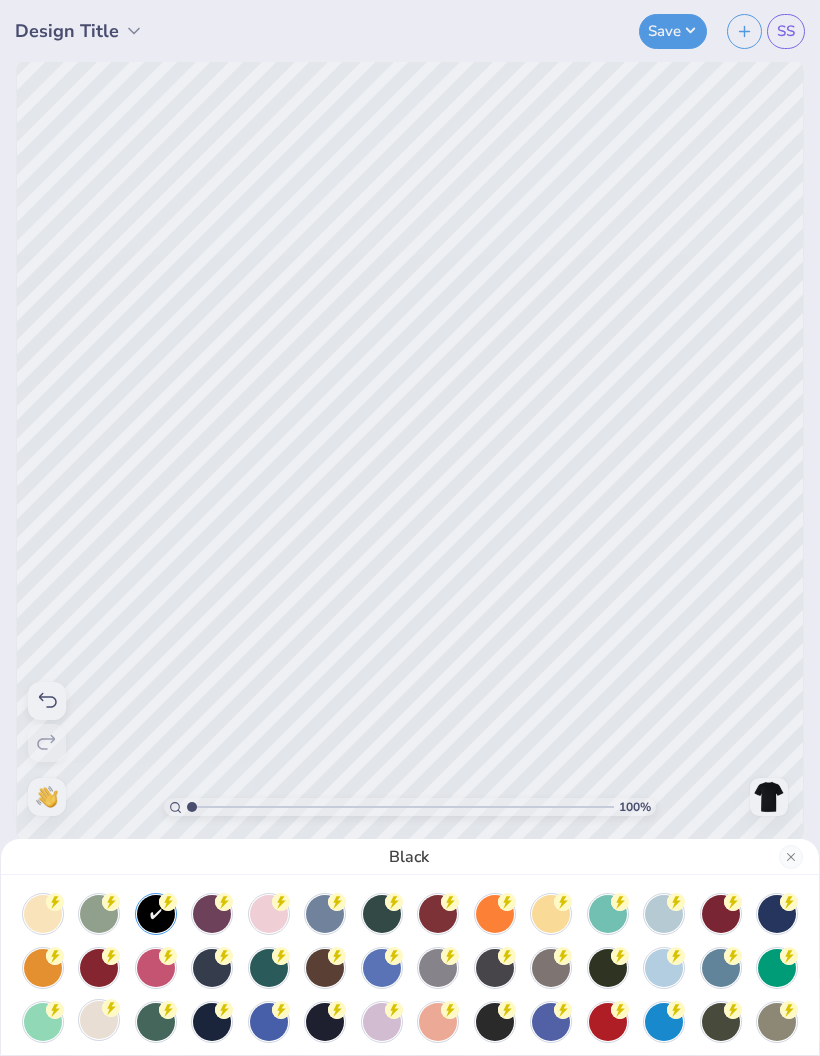 click at bounding box center (99, 1020) 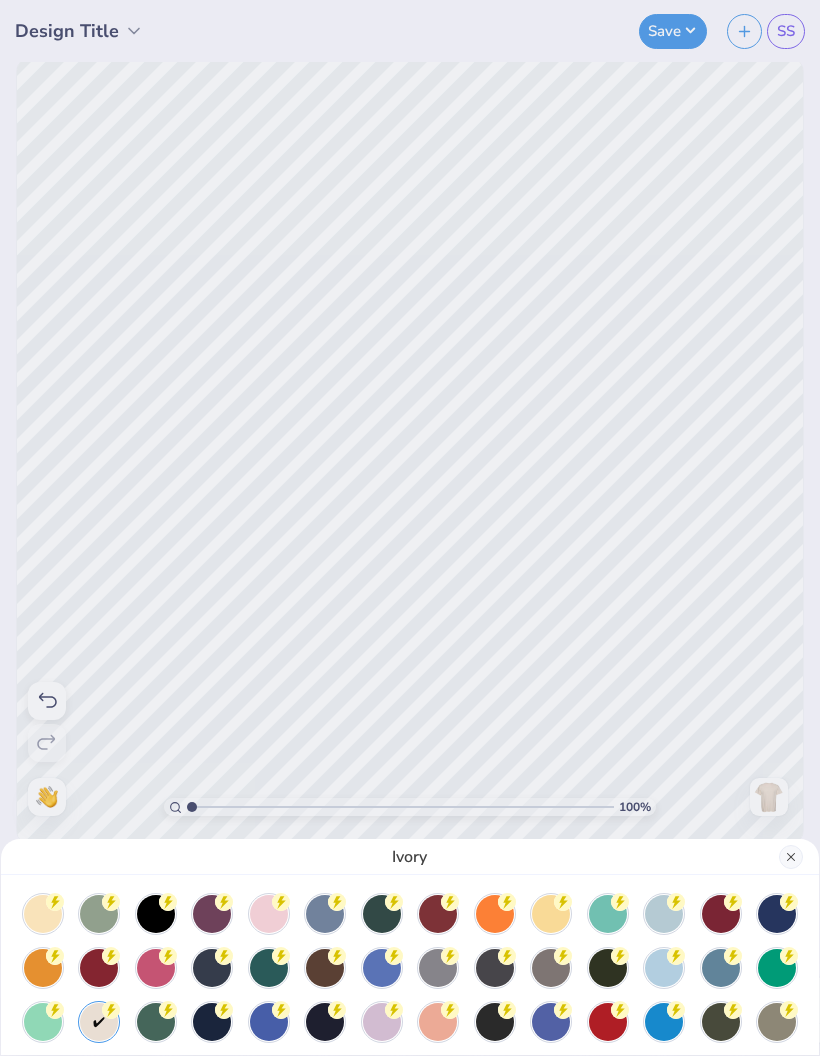 click at bounding box center (791, 857) 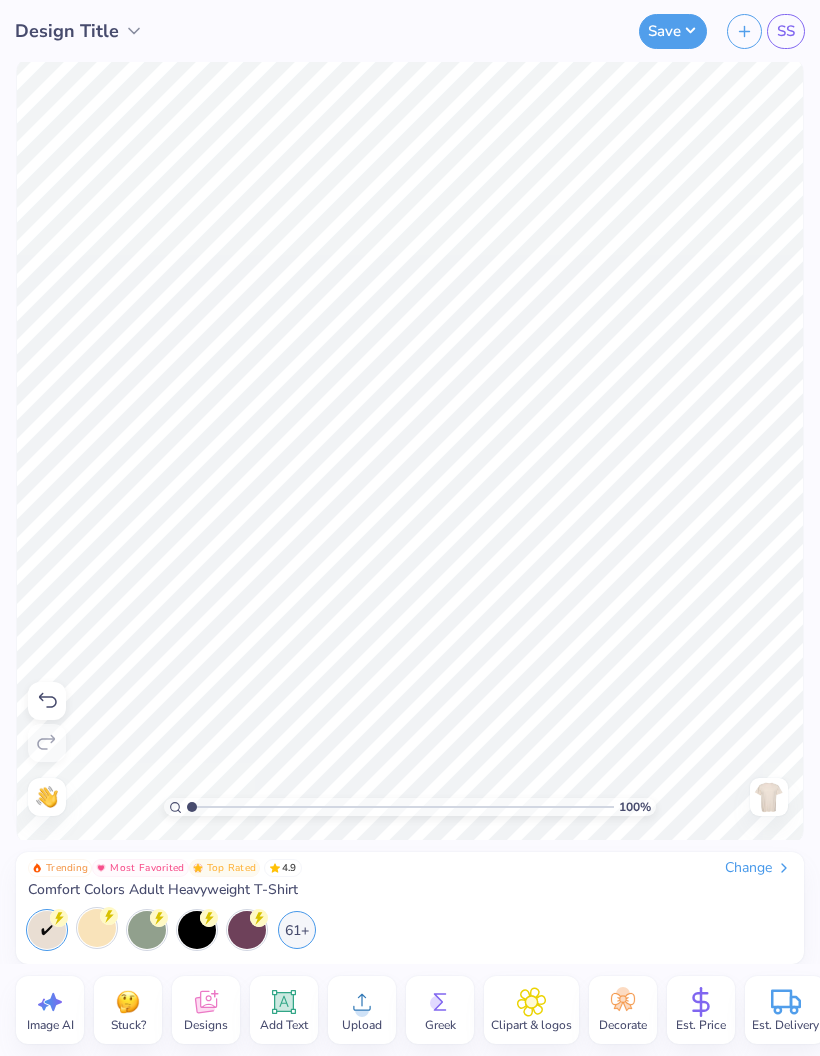 click on "Change" at bounding box center [758, 868] 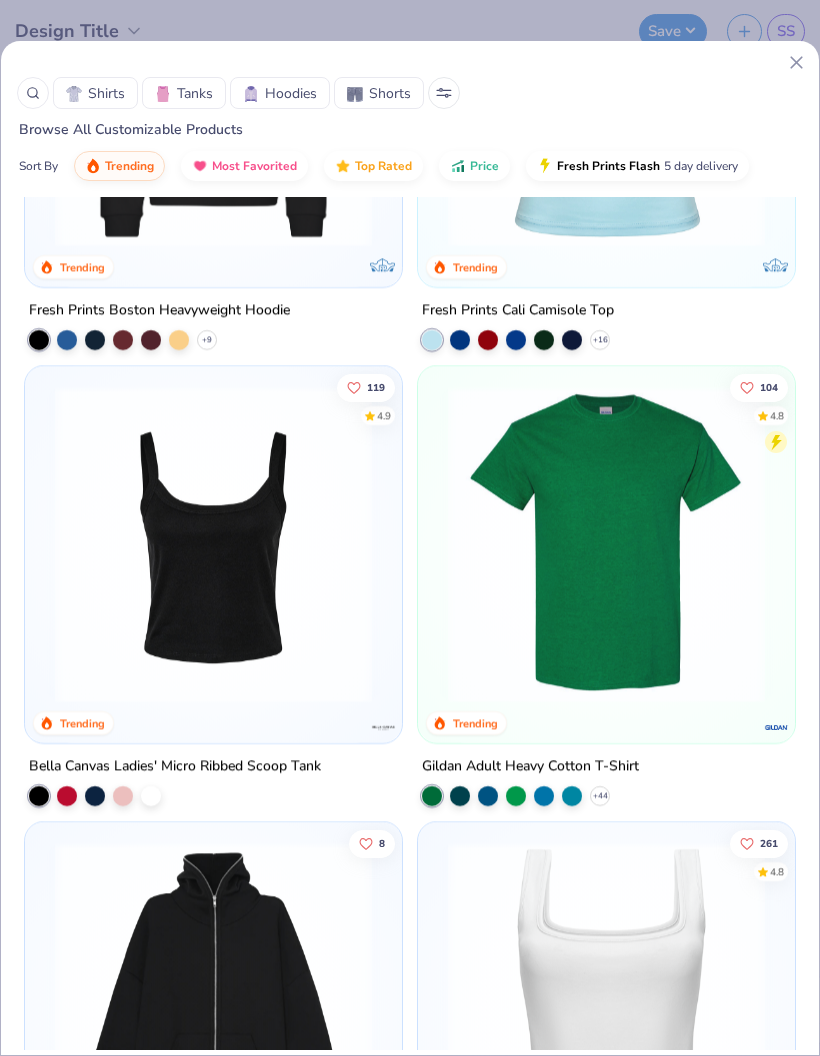 scroll, scrollTop: 754, scrollLeft: 0, axis: vertical 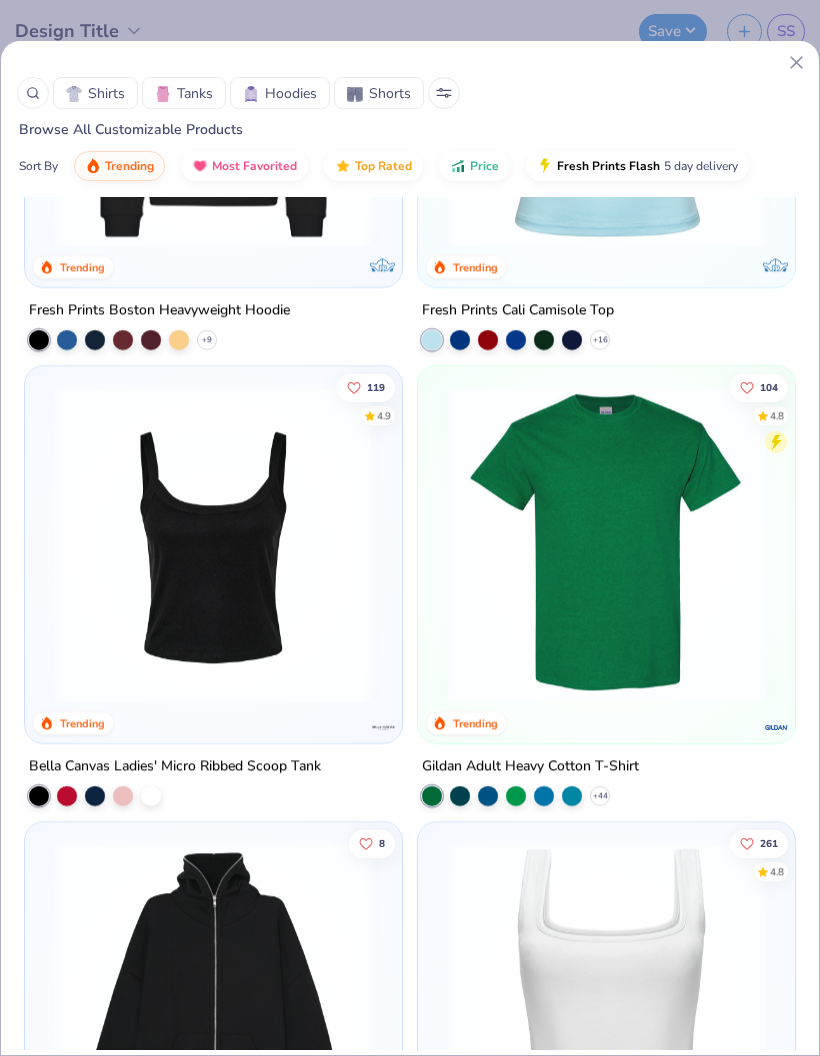 click at bounding box center [606, 544] 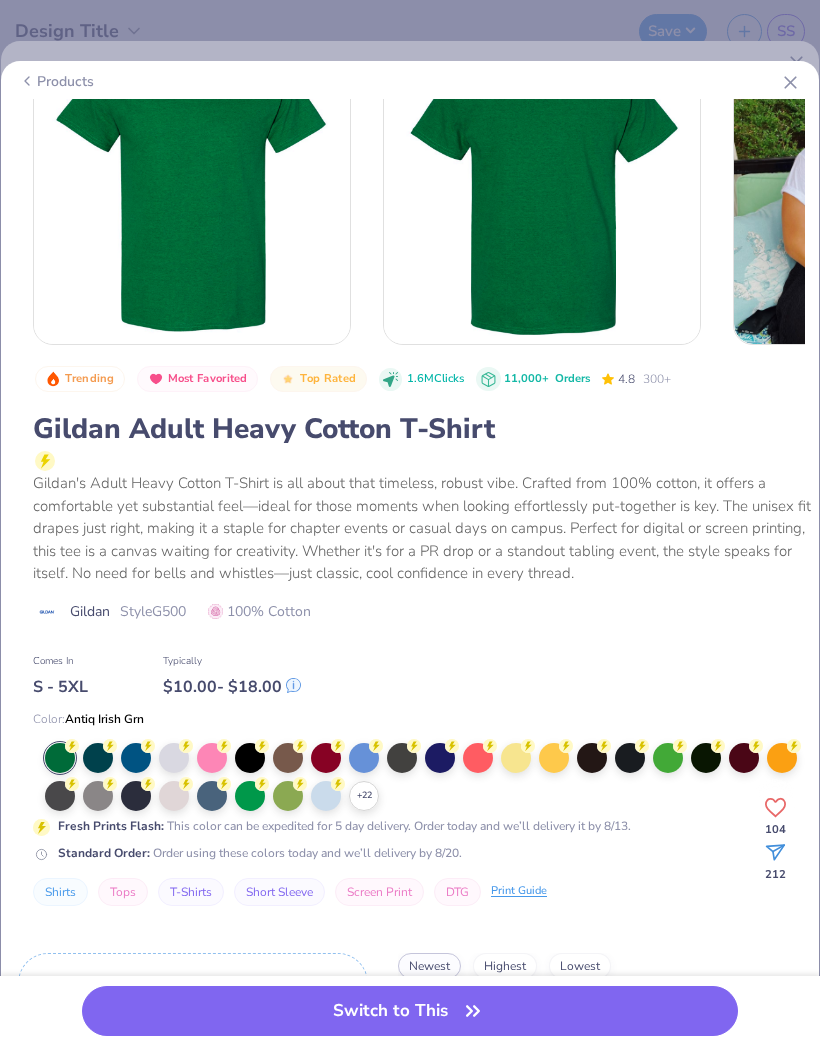 scroll, scrollTop: 72, scrollLeft: 0, axis: vertical 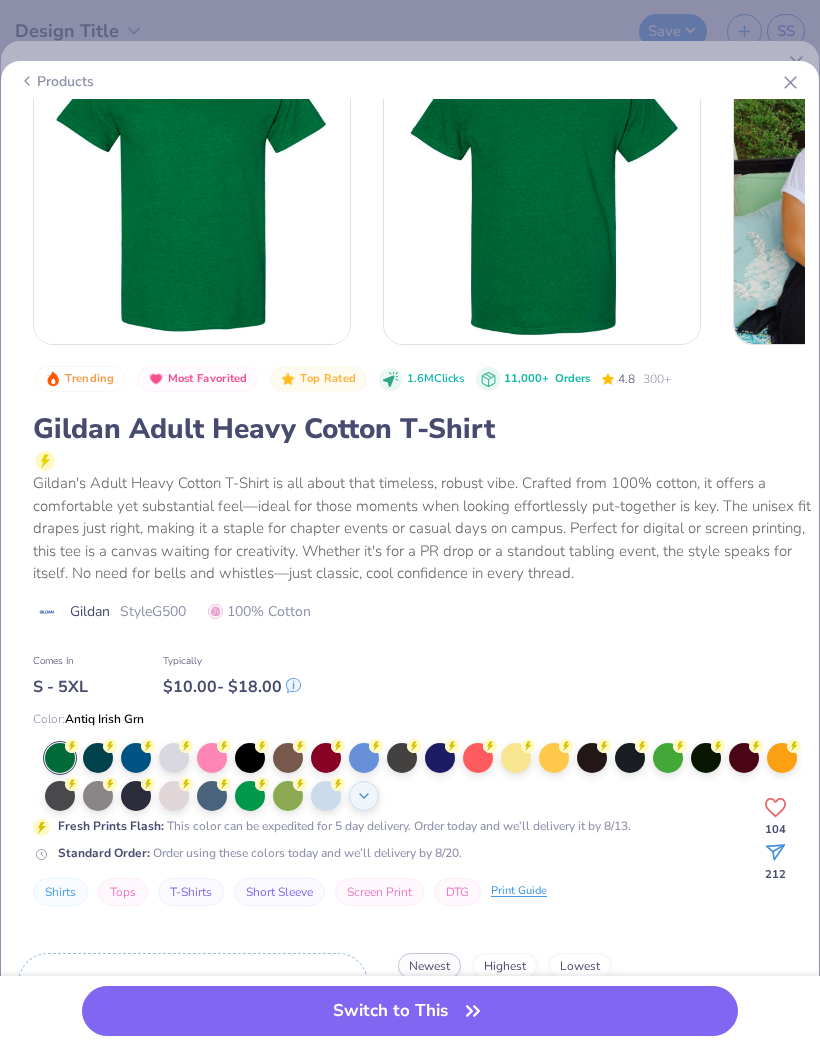click 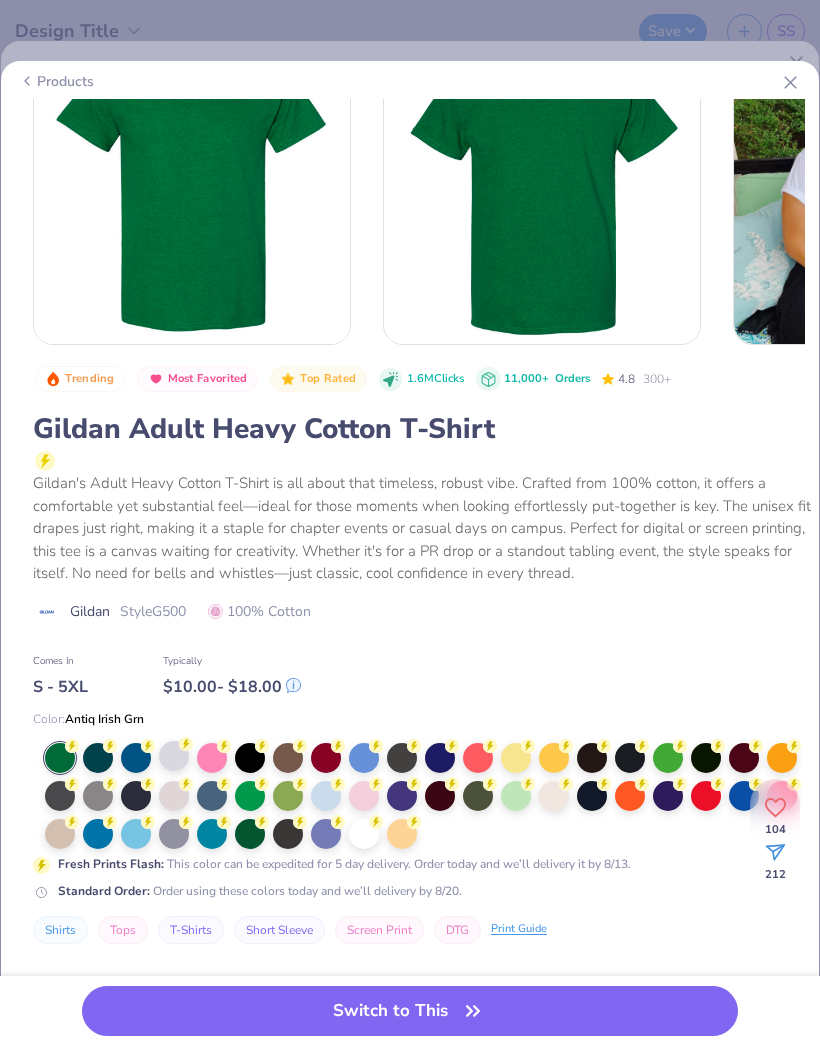 click at bounding box center (174, 756) 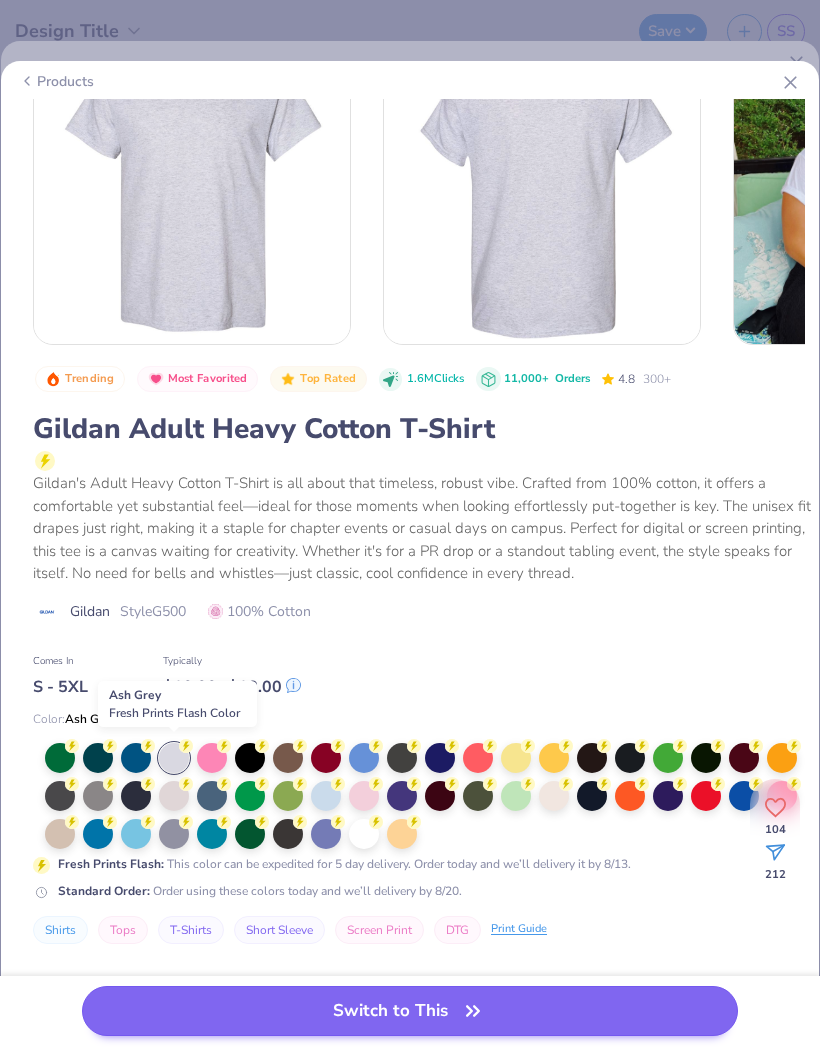 click on "Switch to This" at bounding box center [410, 1011] 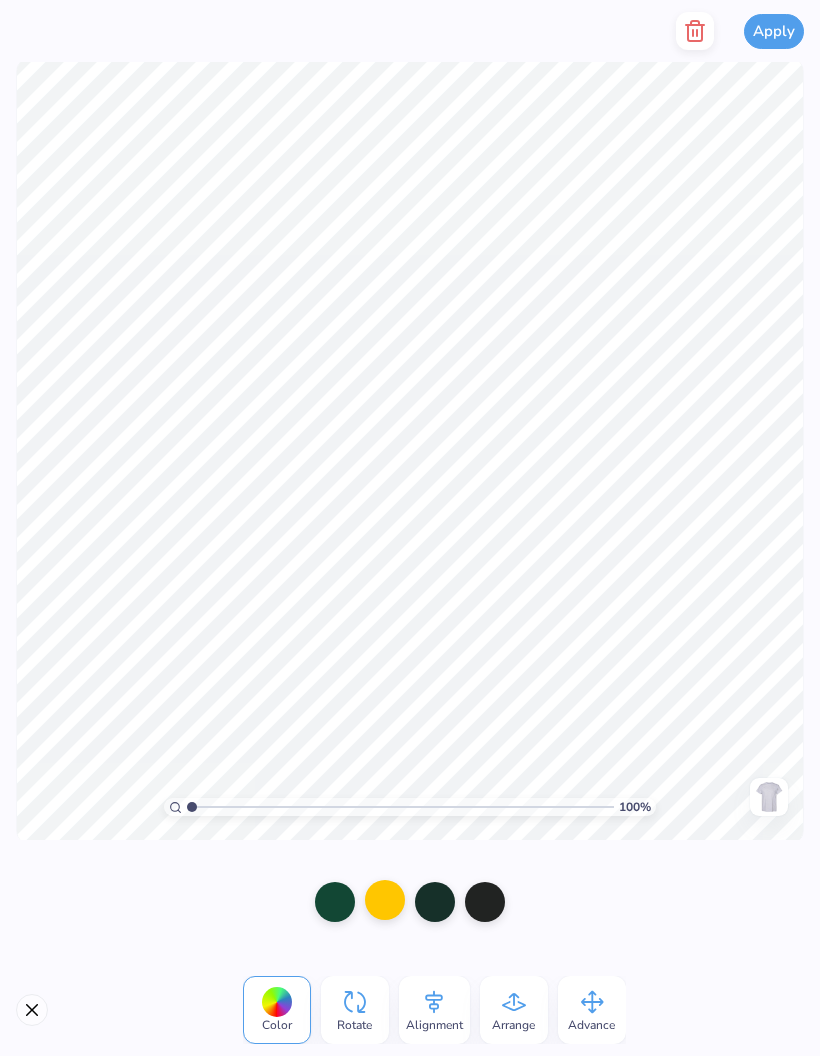 click at bounding box center (385, 900) 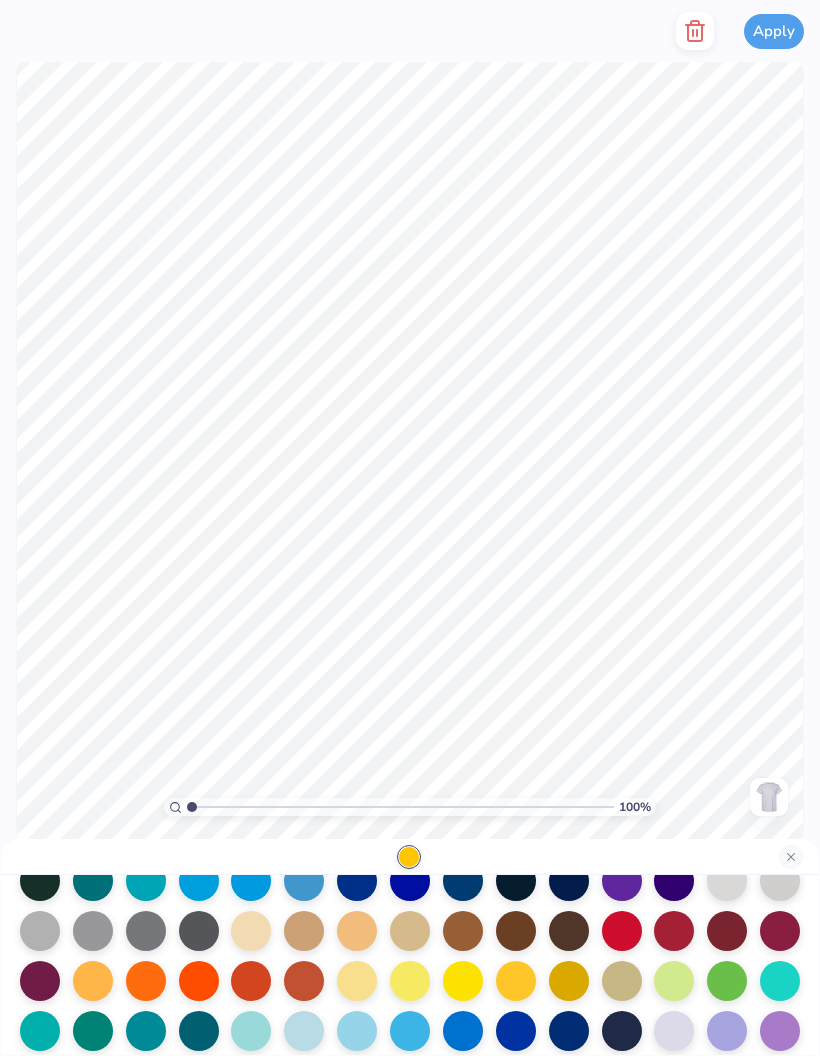scroll, scrollTop: 192, scrollLeft: 0, axis: vertical 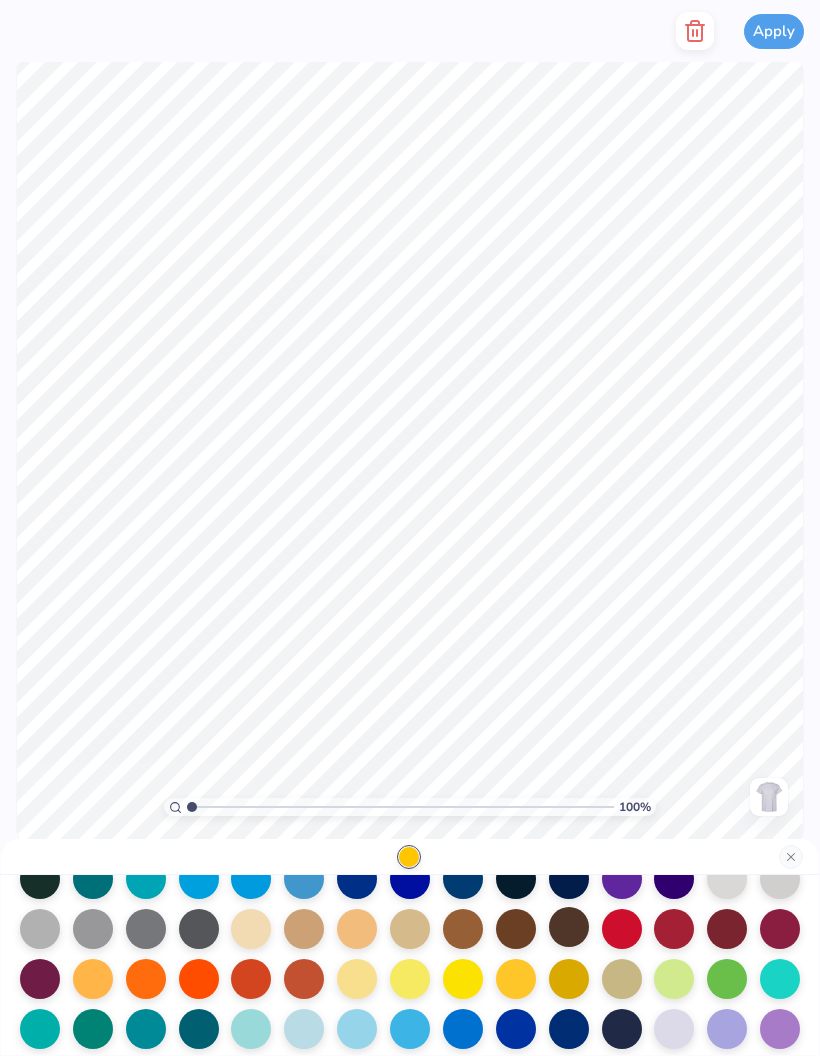 click at bounding box center [569, 927] 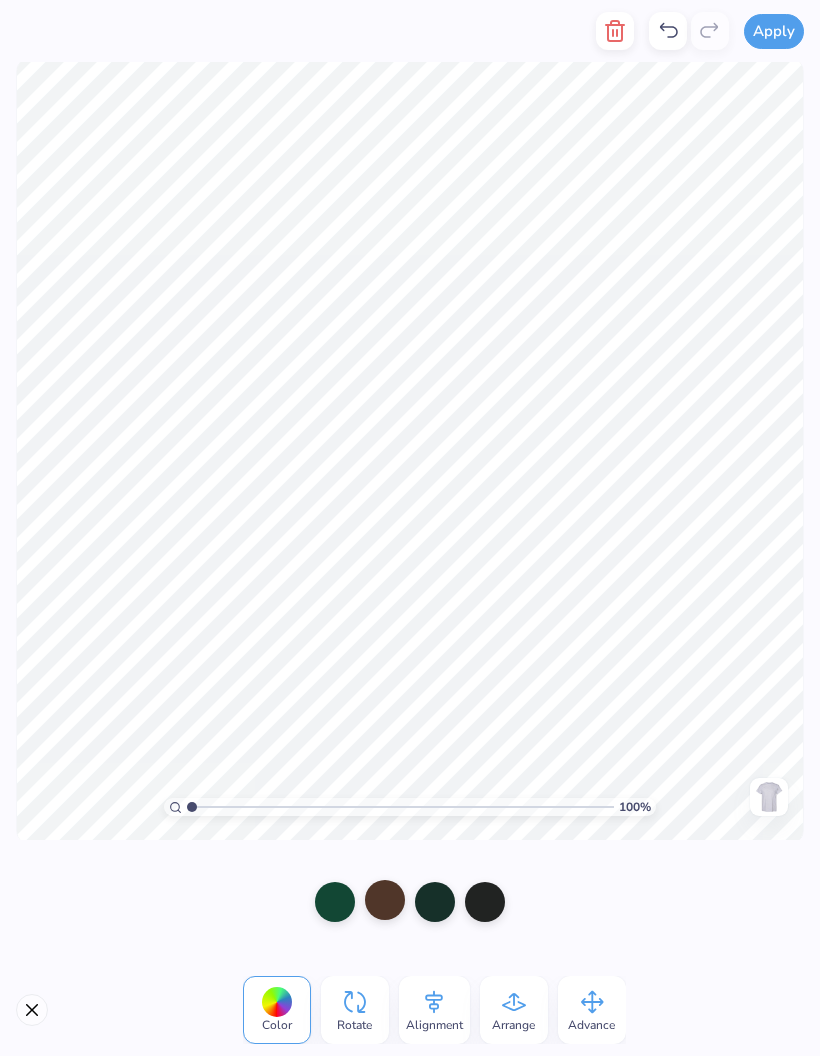 click at bounding box center (385, 900) 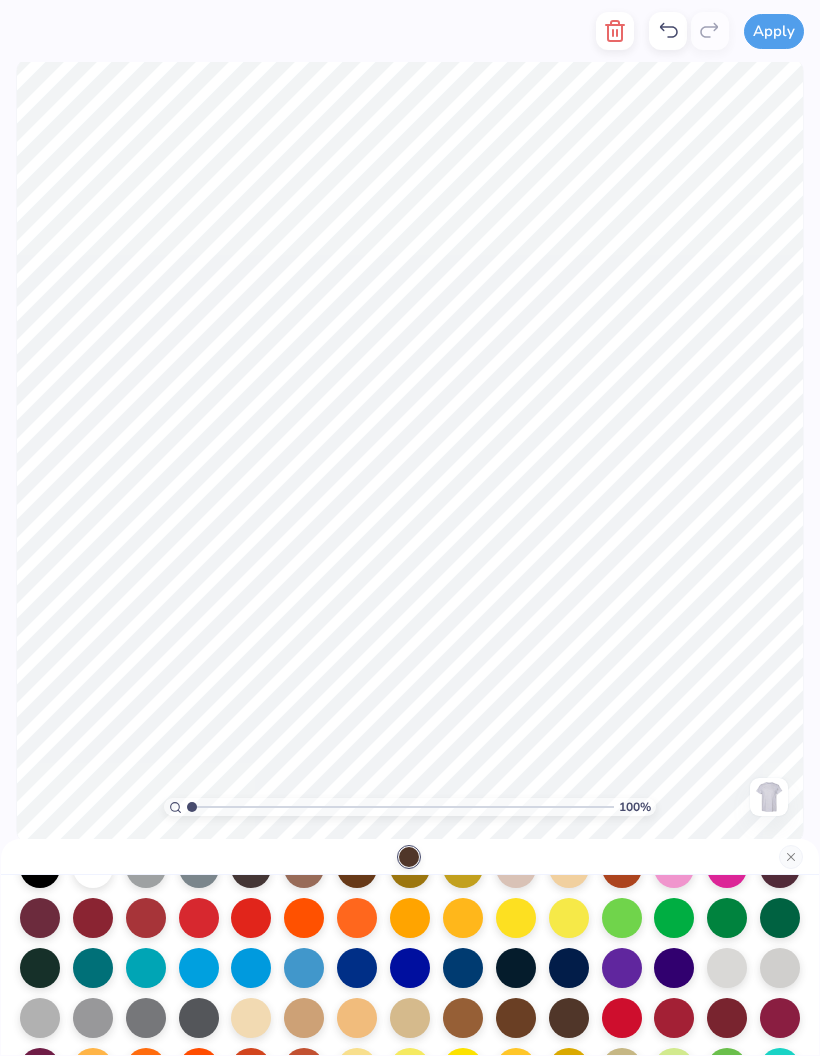 scroll, scrollTop: 104, scrollLeft: 0, axis: vertical 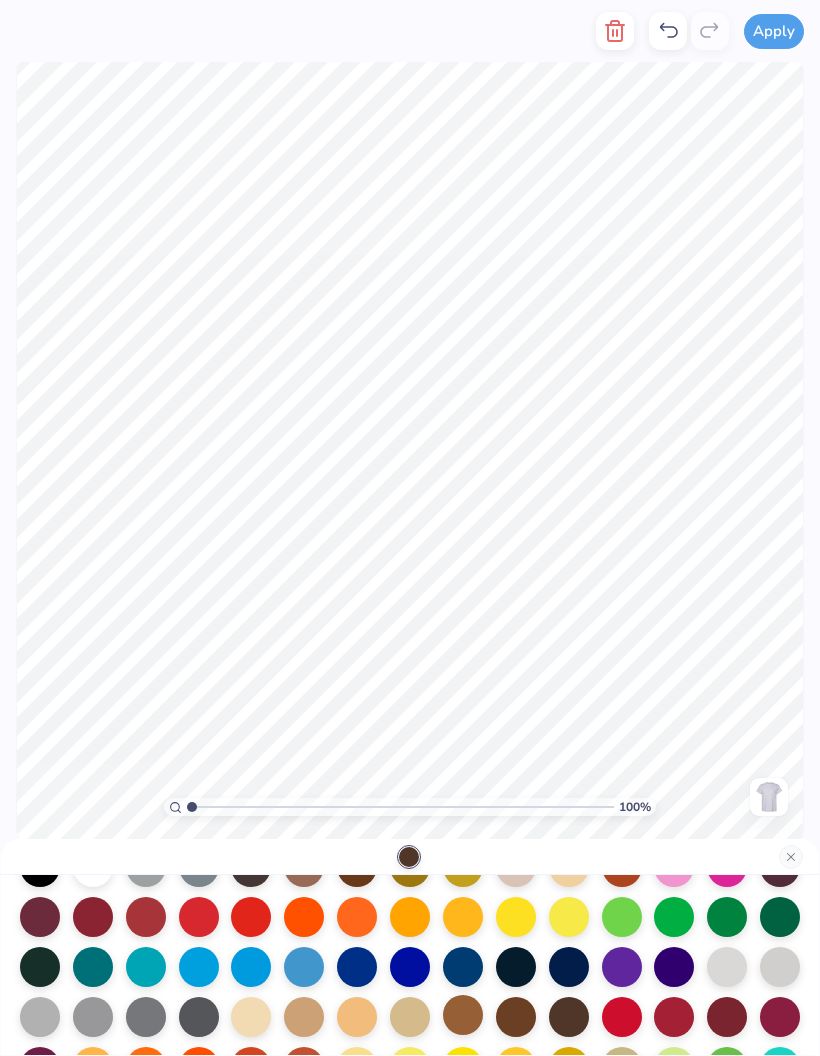 click at bounding box center [463, 1015] 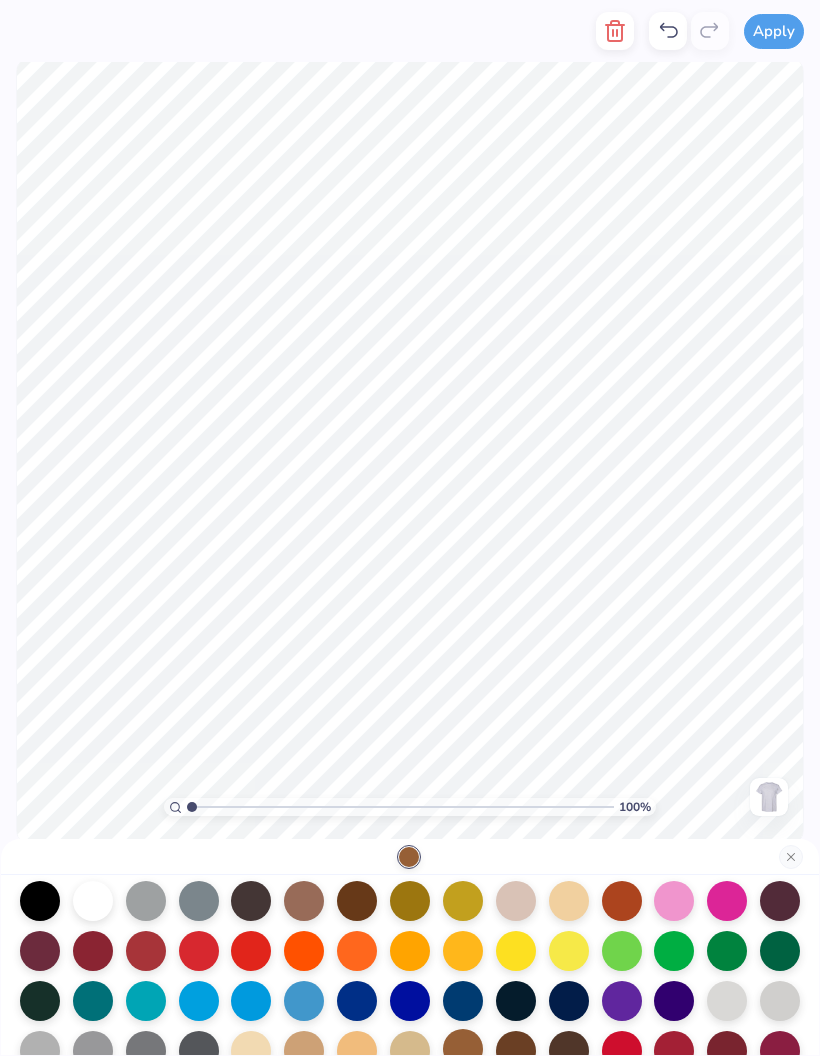 scroll, scrollTop: 61, scrollLeft: 0, axis: vertical 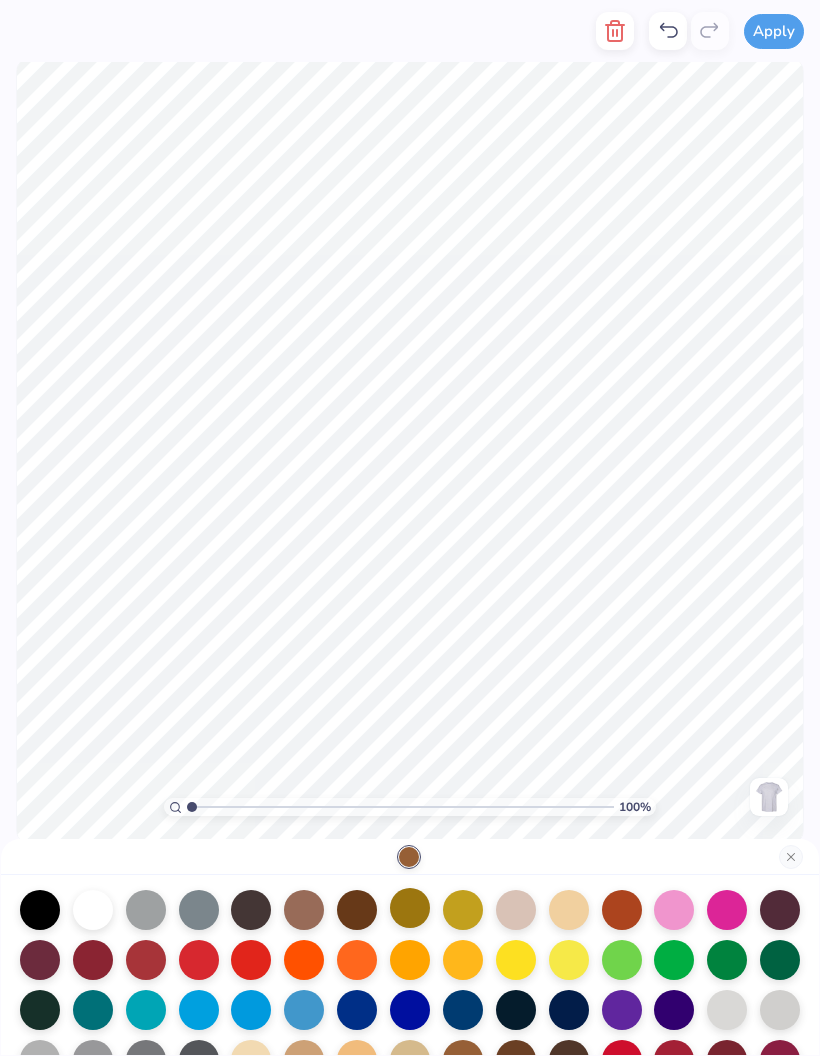 click at bounding box center [410, 908] 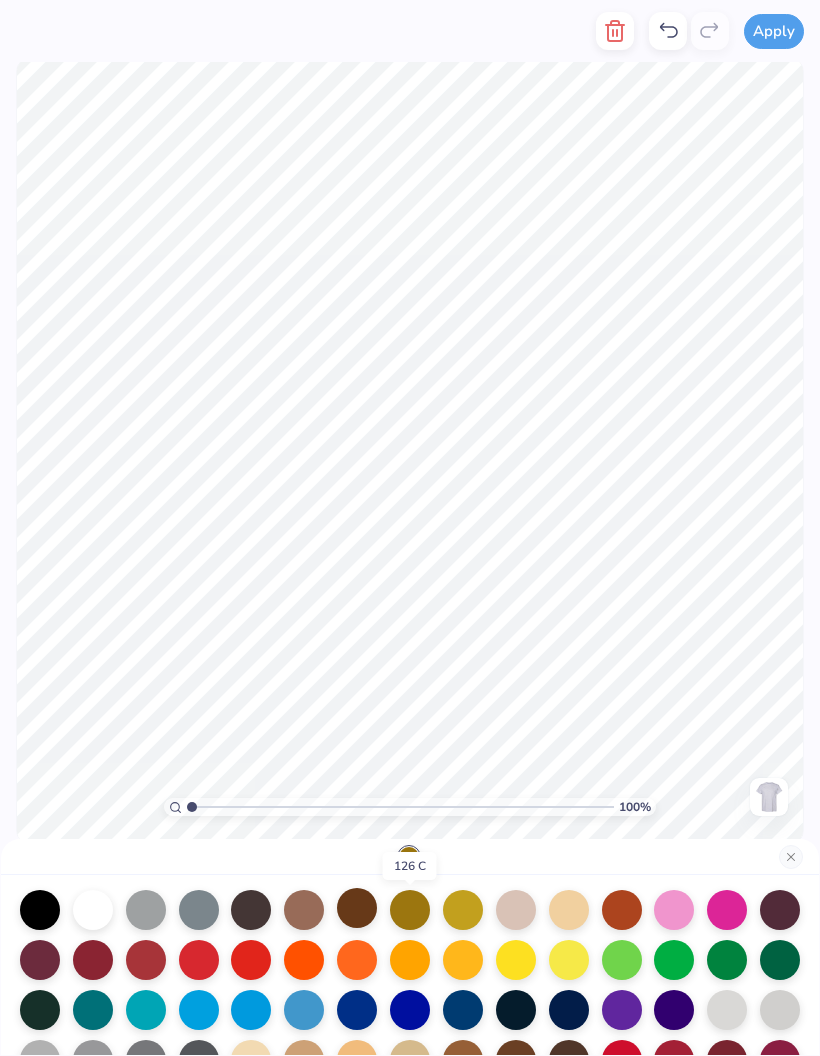 click at bounding box center (357, 908) 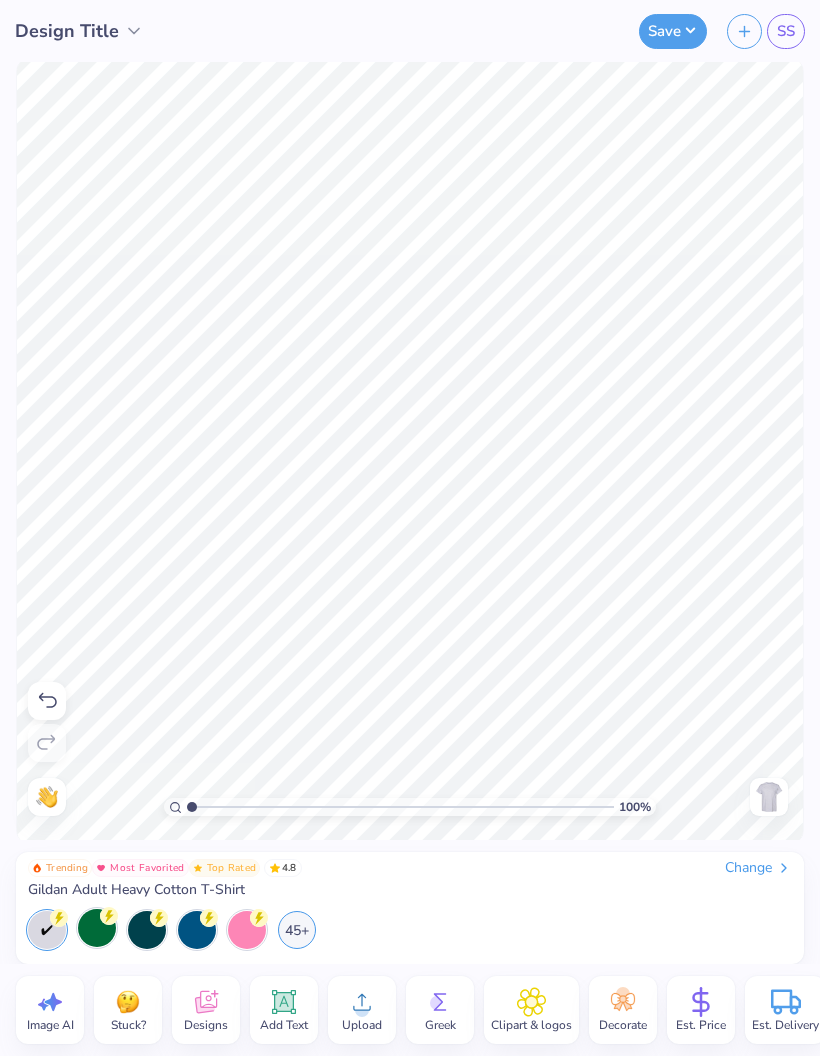 click at bounding box center (769, 797) 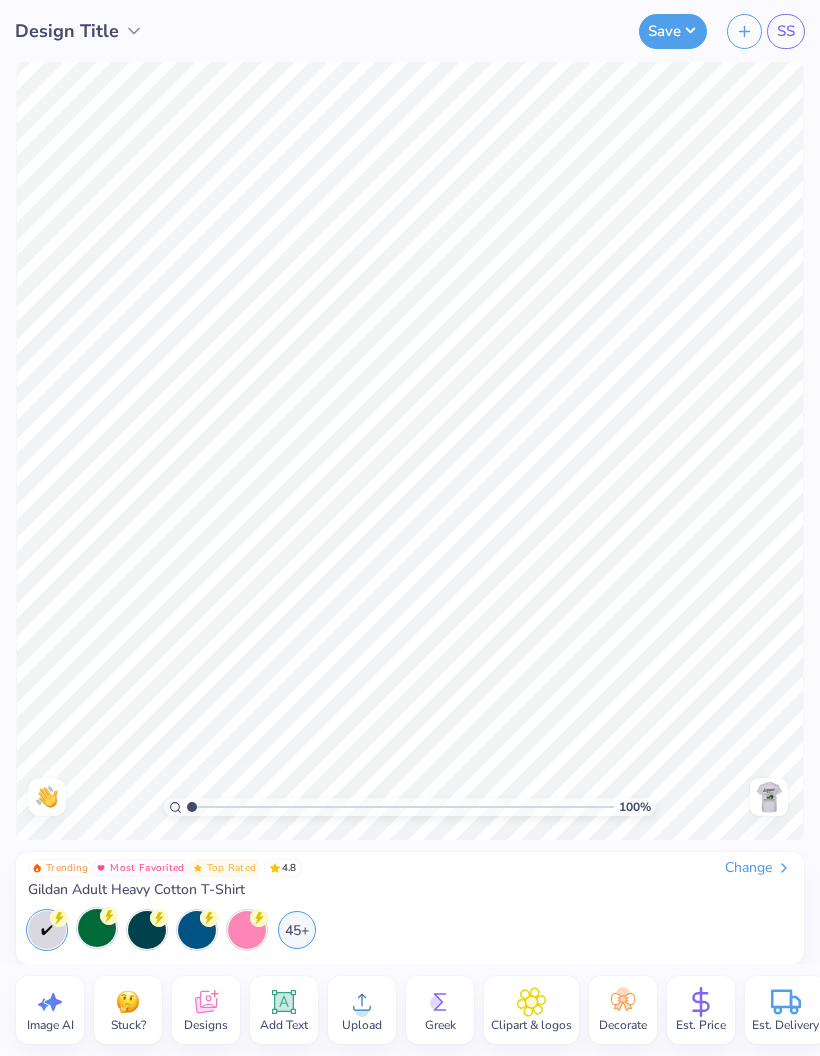 click at bounding box center [769, 797] 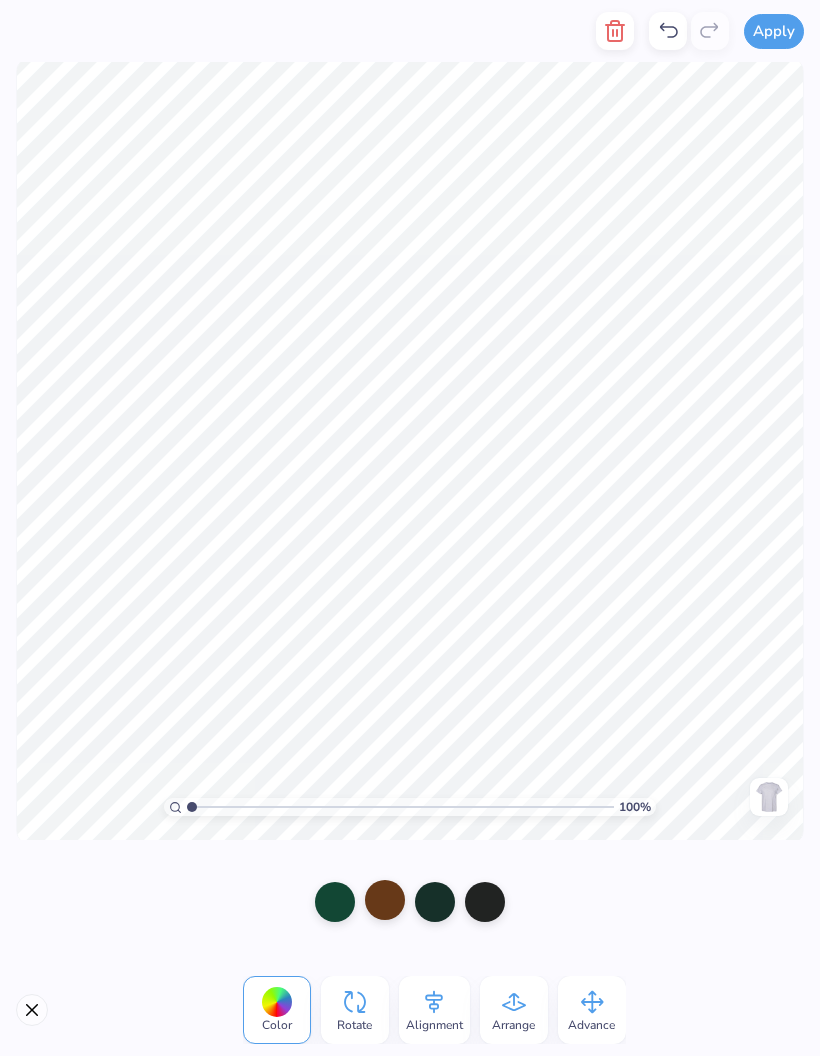 click at bounding box center (385, 900) 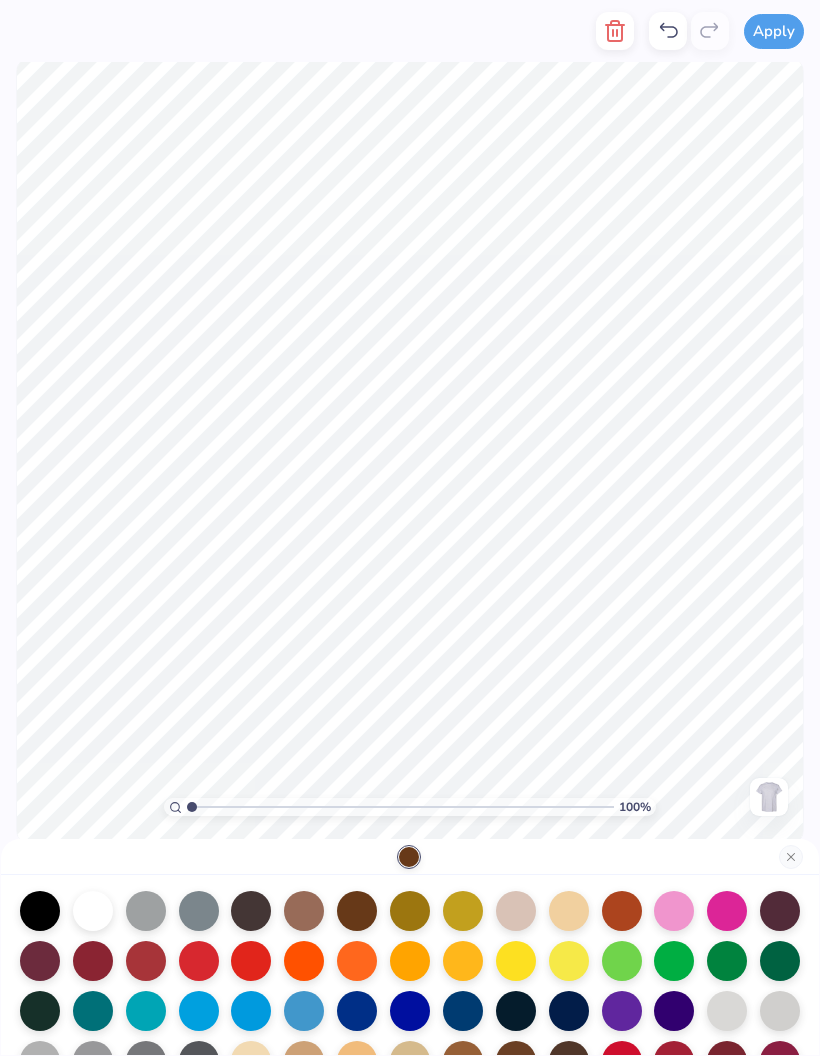 scroll, scrollTop: 61, scrollLeft: 0, axis: vertical 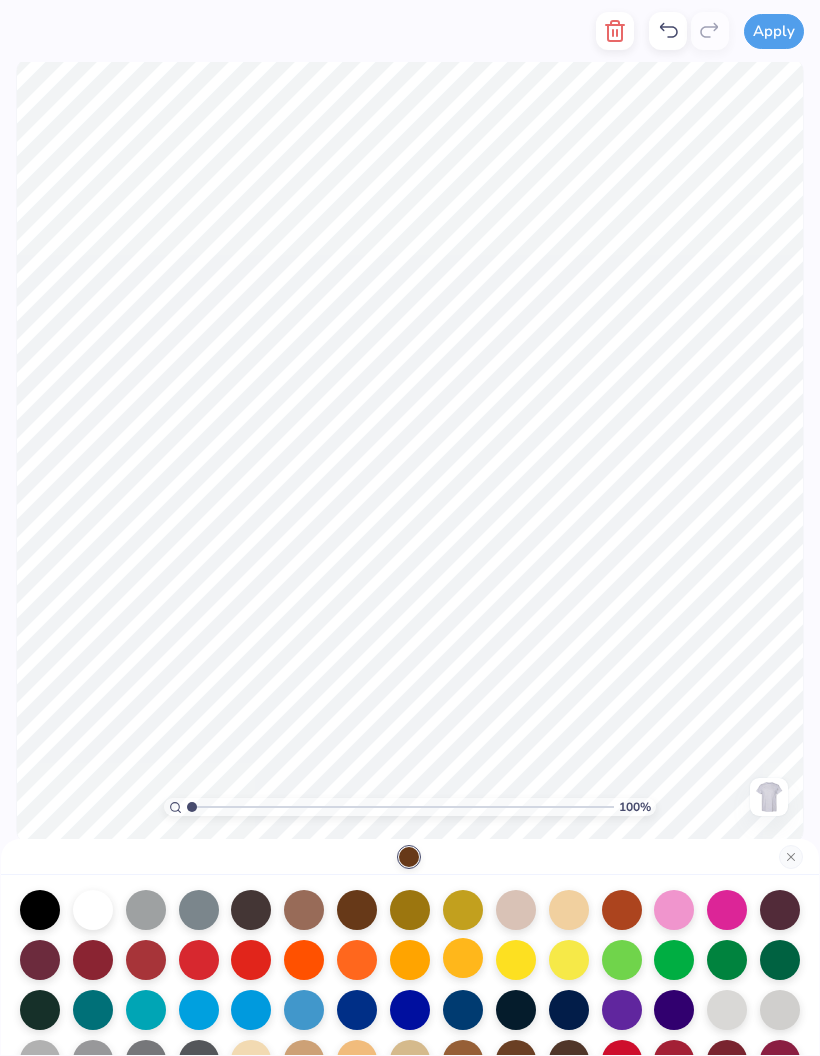 click at bounding box center (463, 958) 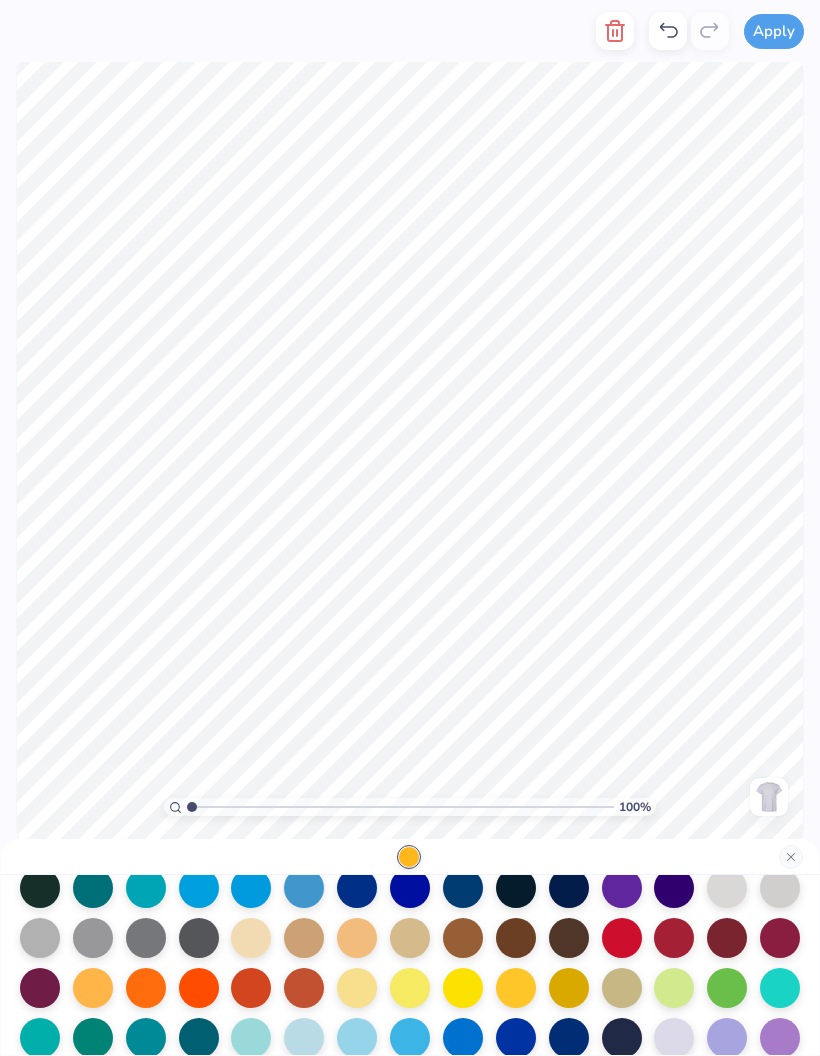 scroll, scrollTop: 196, scrollLeft: 0, axis: vertical 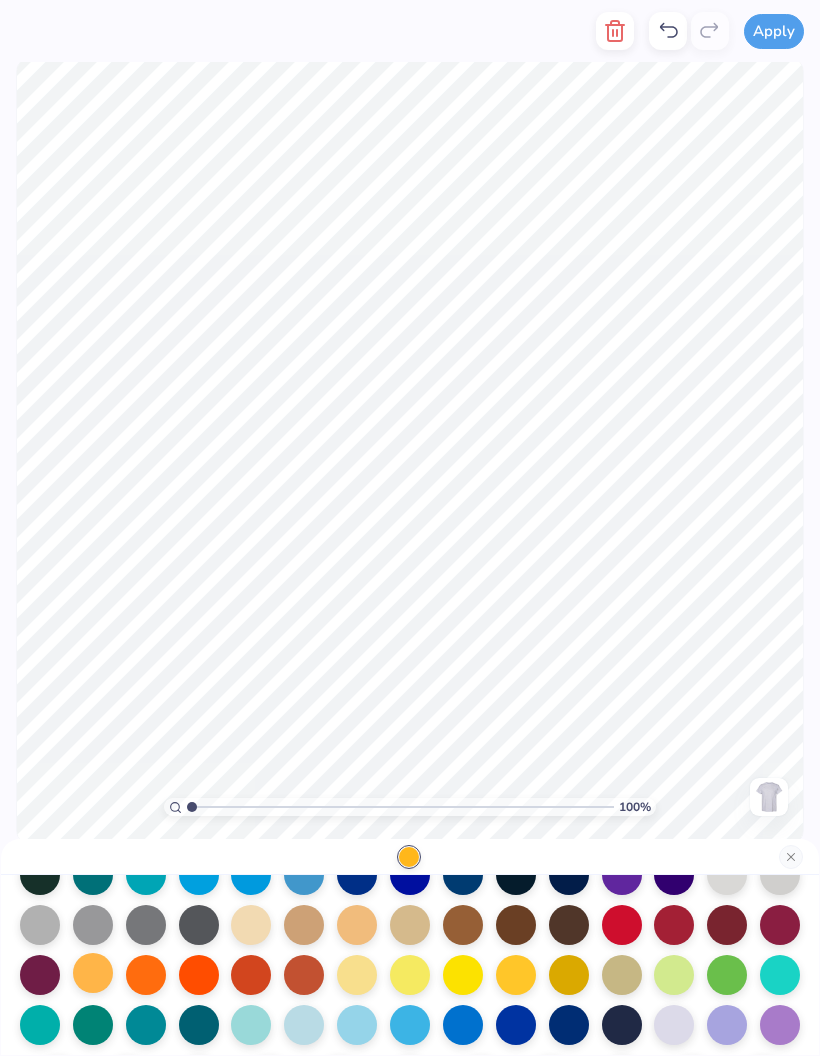 click at bounding box center [93, 973] 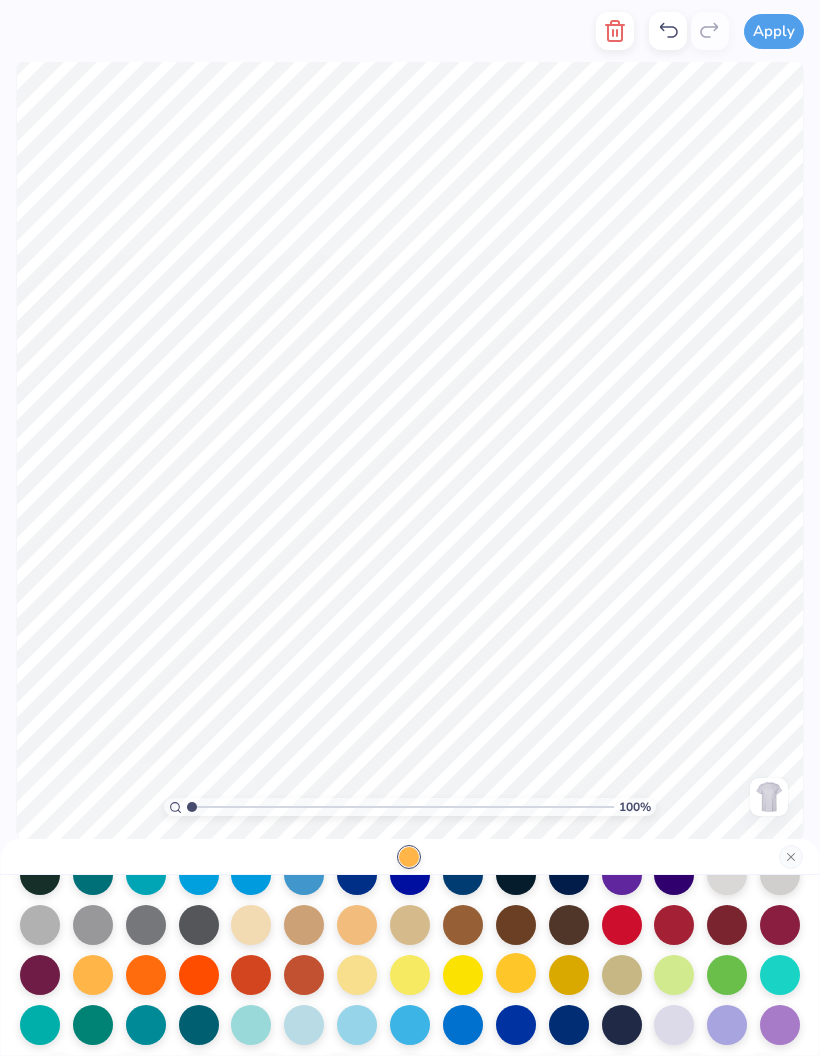 click at bounding box center [516, 973] 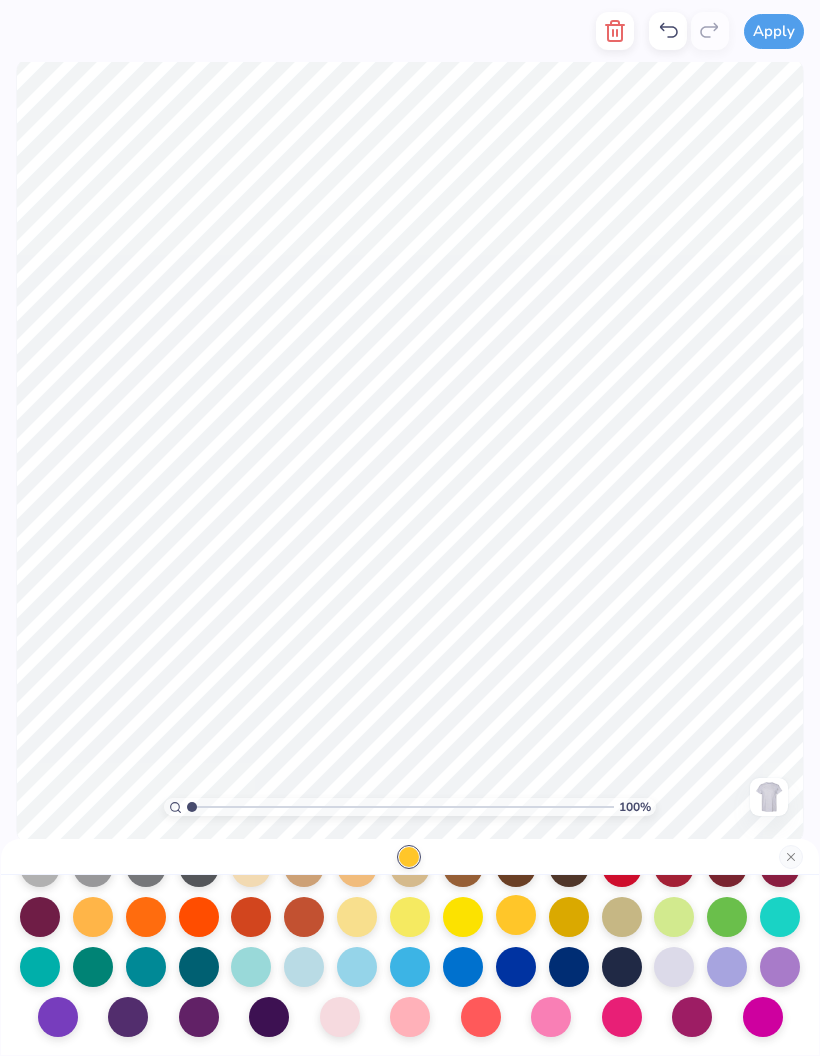 scroll, scrollTop: 259, scrollLeft: 0, axis: vertical 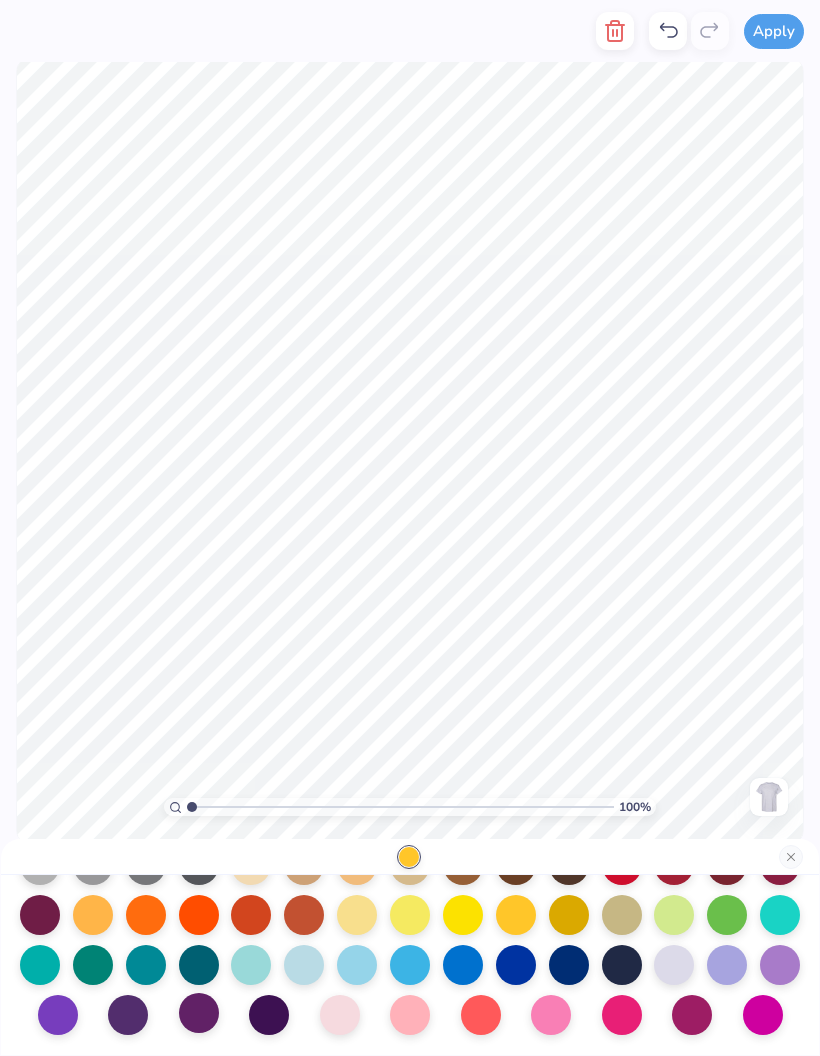 click at bounding box center (199, 1013) 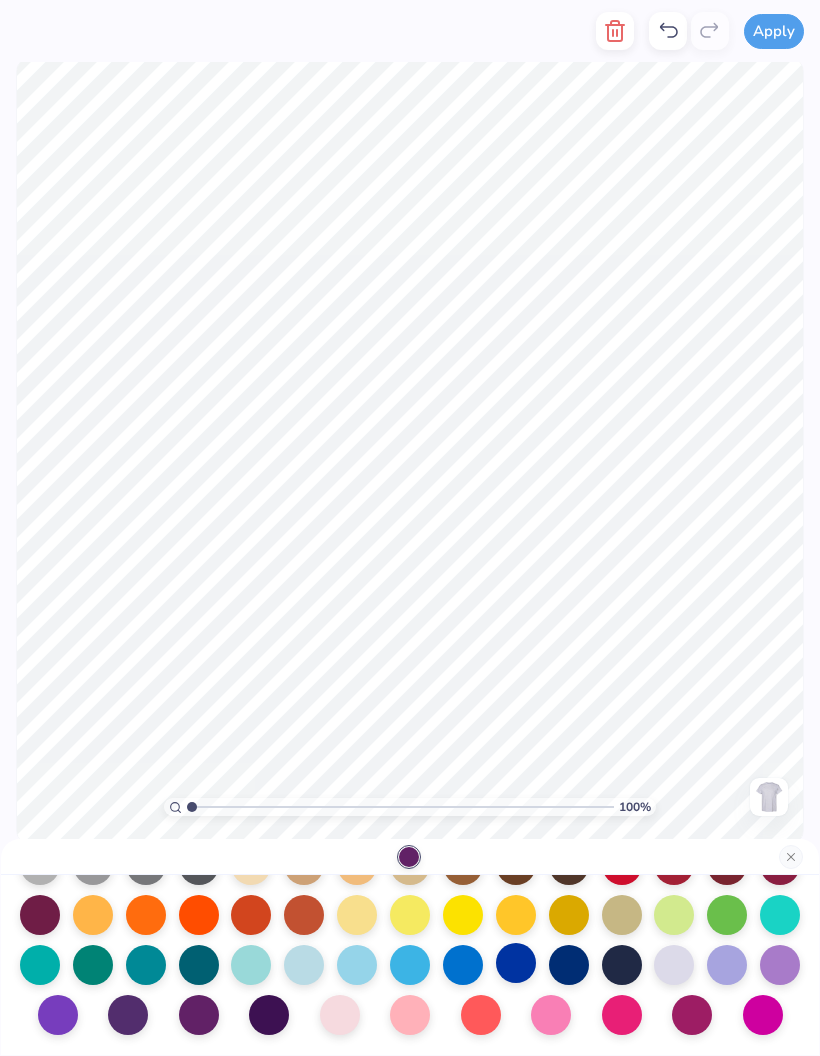 click at bounding box center (516, 963) 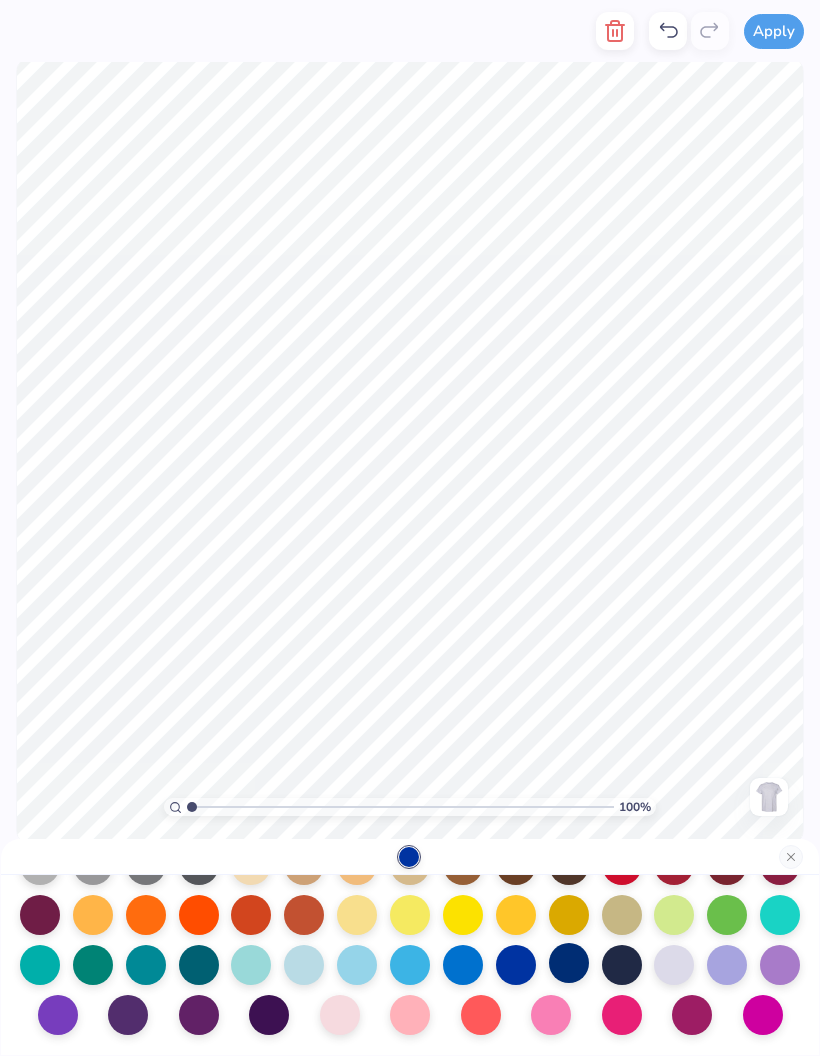 click at bounding box center (569, 963) 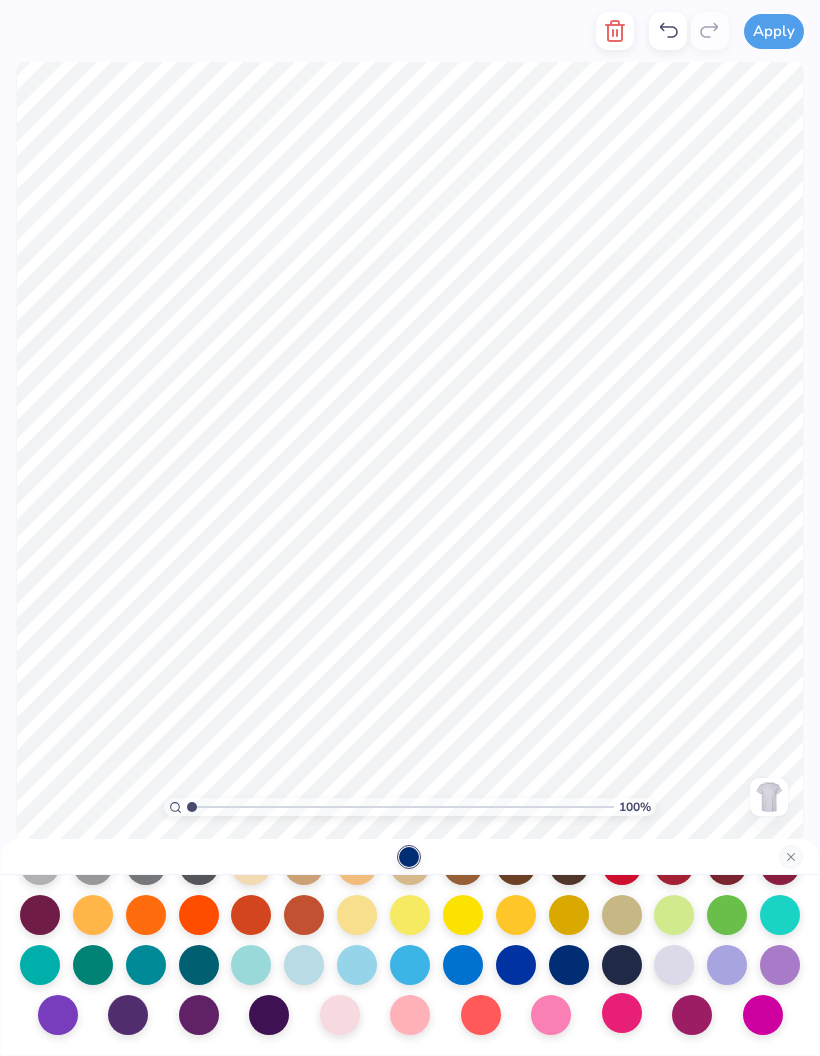 click at bounding box center (622, 1013) 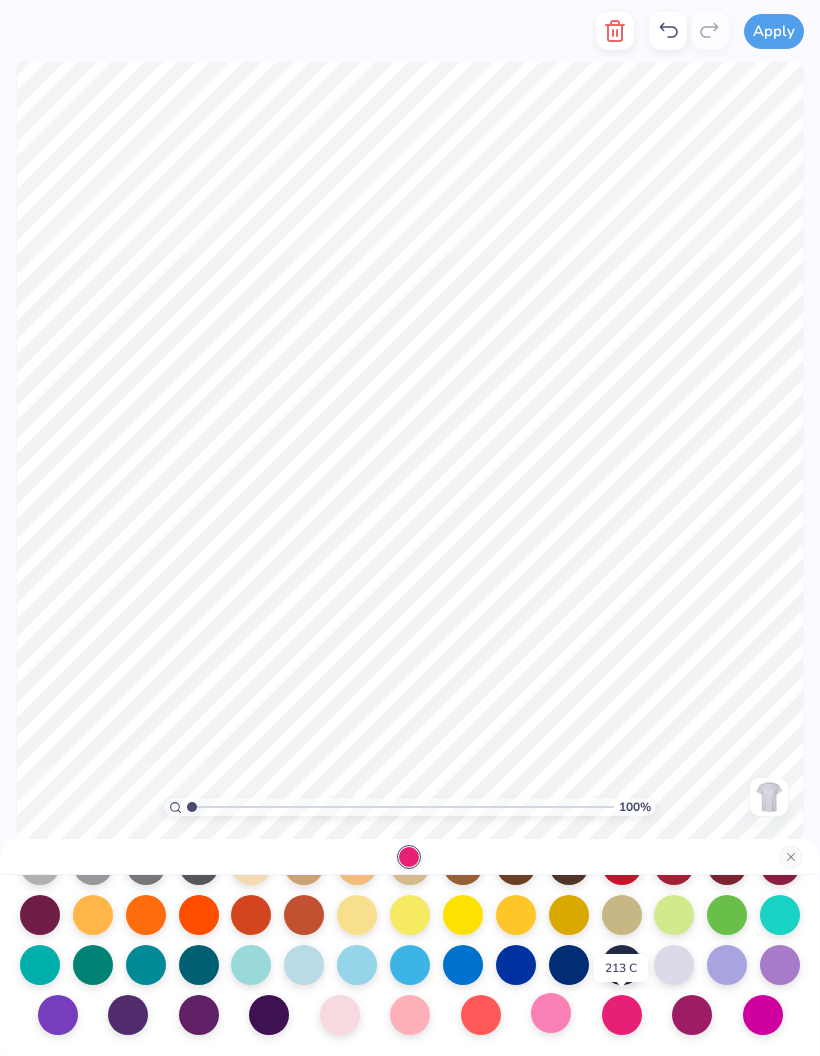 click at bounding box center (551, 1013) 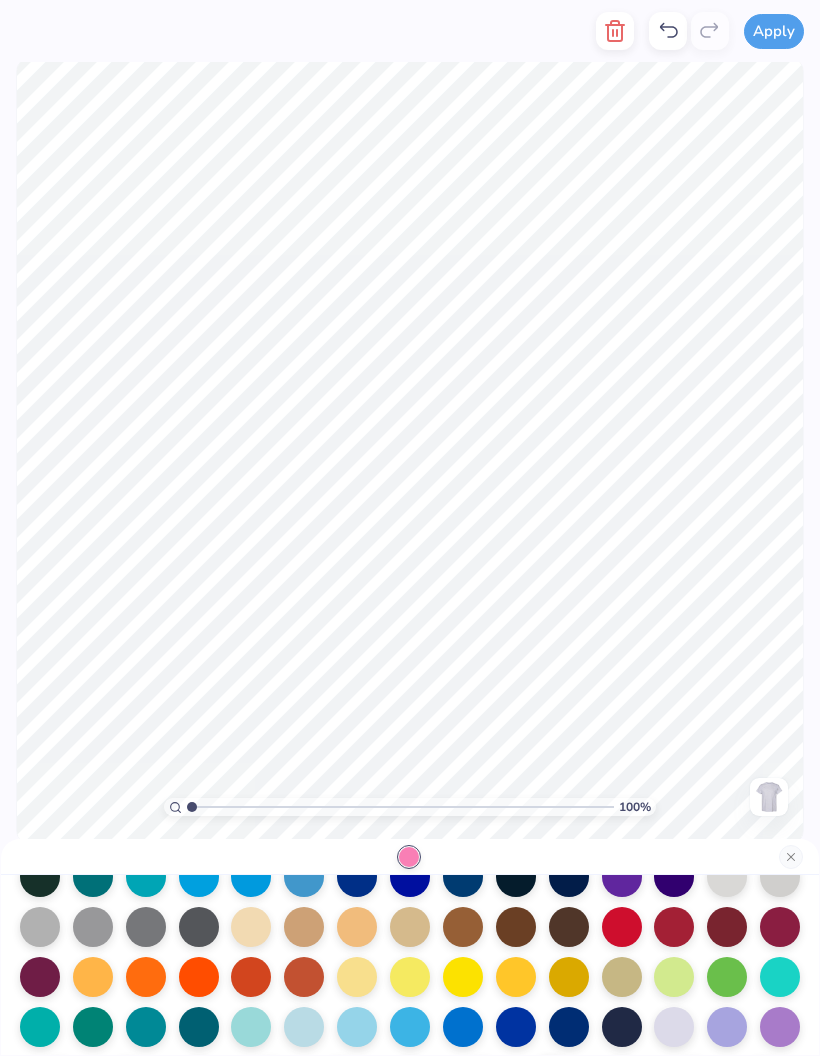 scroll, scrollTop: 166, scrollLeft: 0, axis: vertical 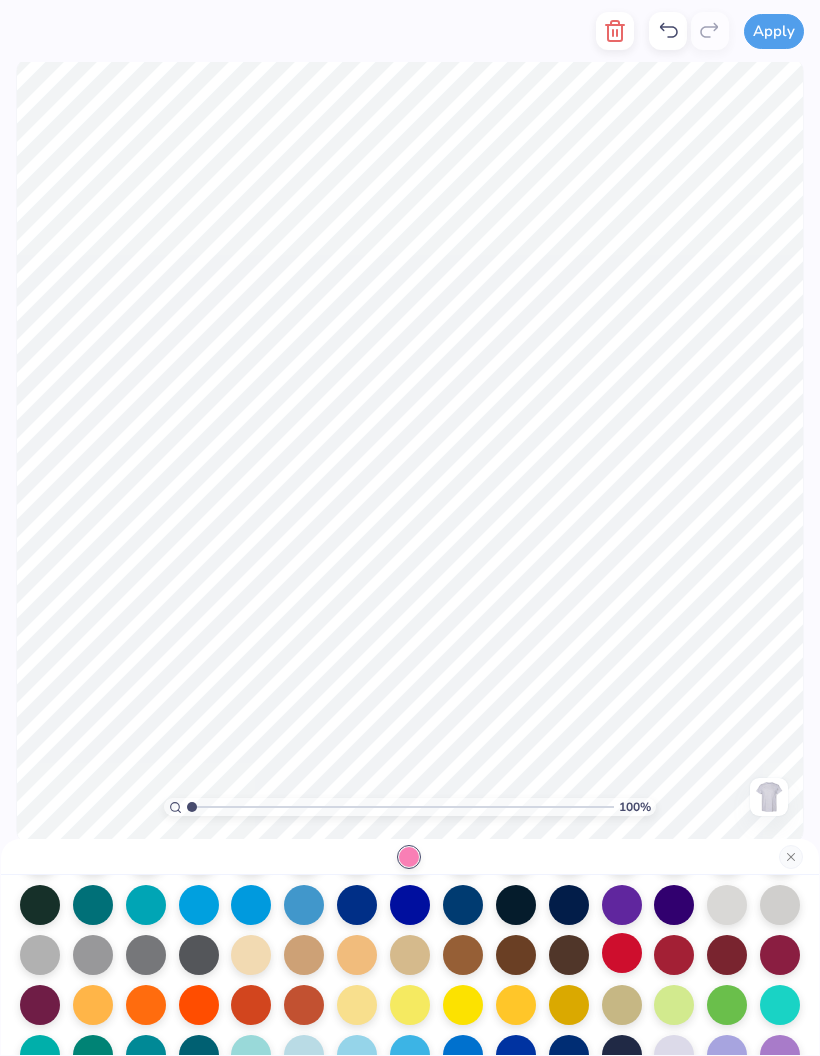 click at bounding box center (622, 953) 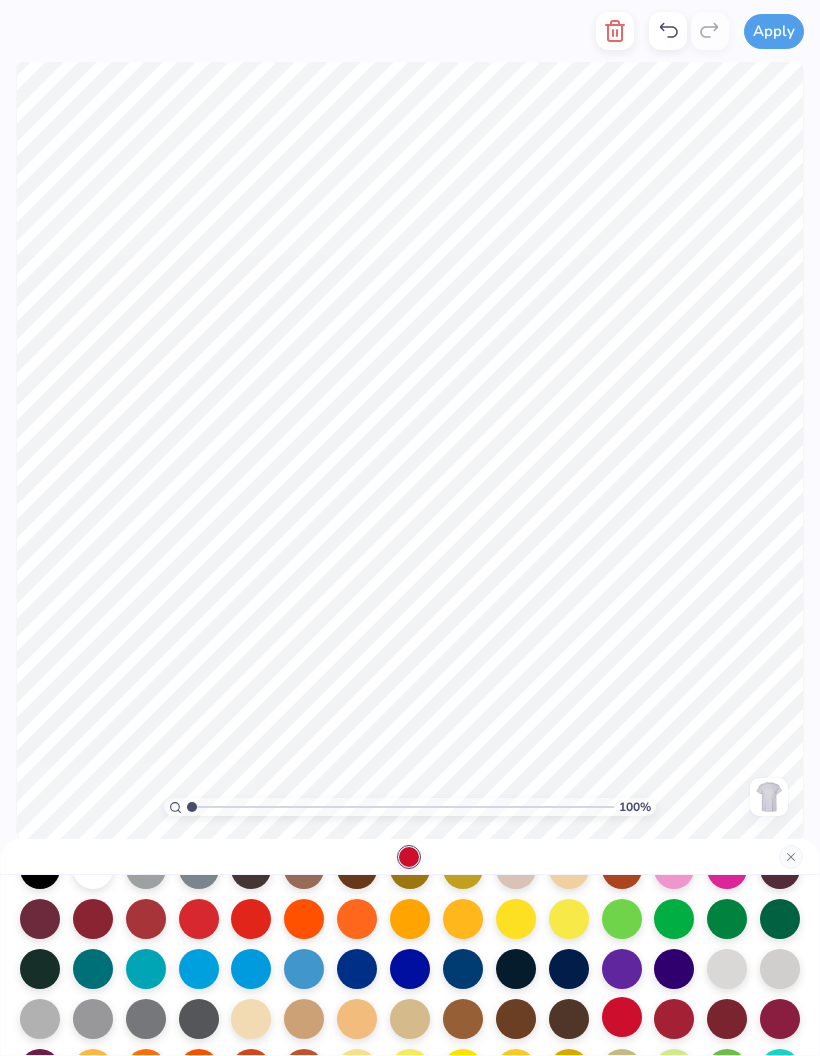 scroll, scrollTop: 81, scrollLeft: 0, axis: vertical 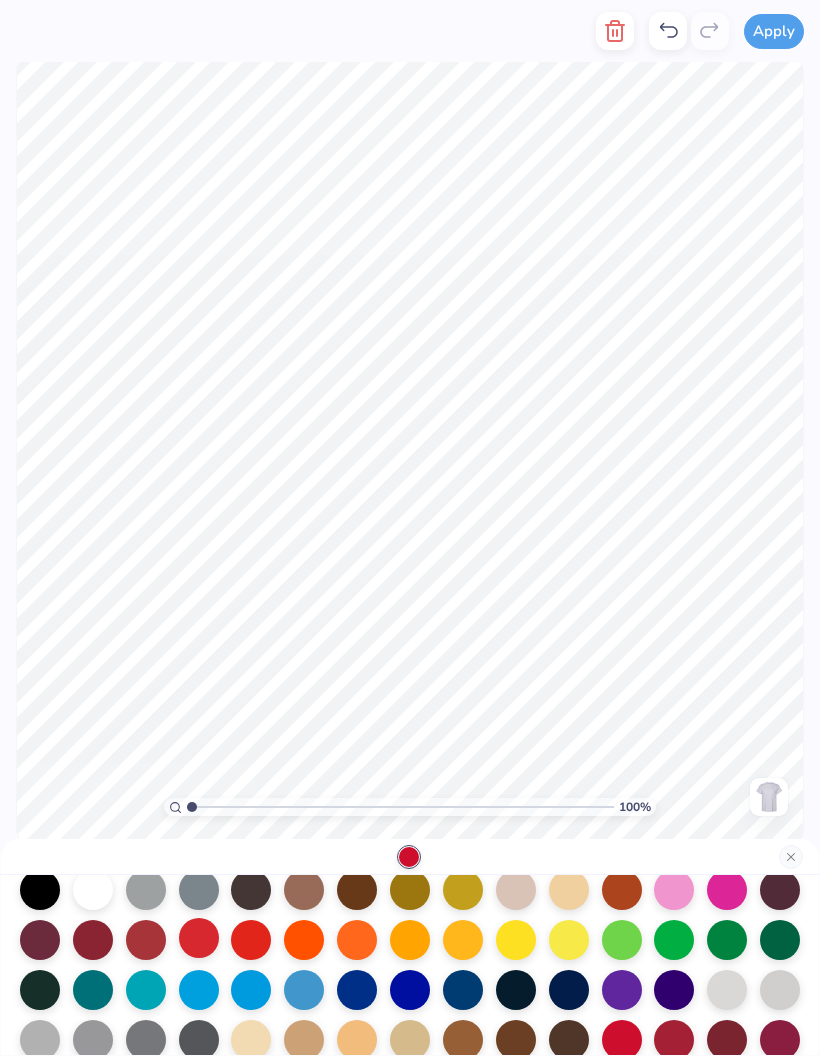 click at bounding box center (199, 938) 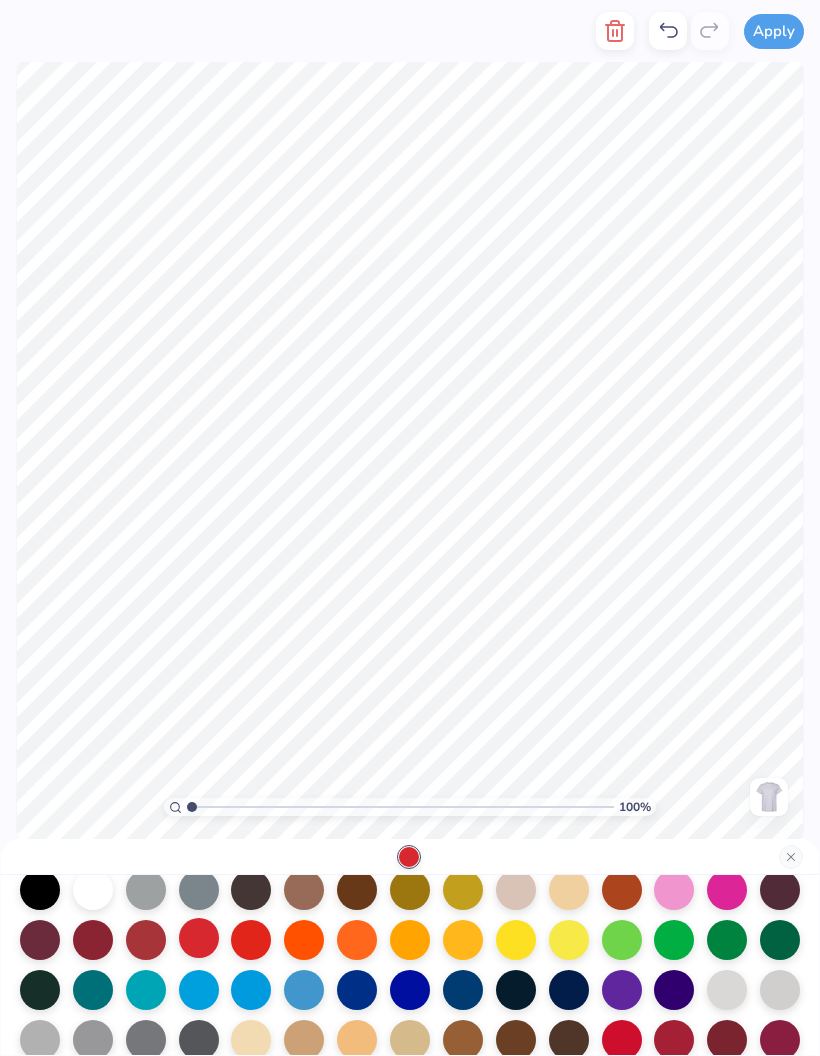 click at bounding box center (199, 938) 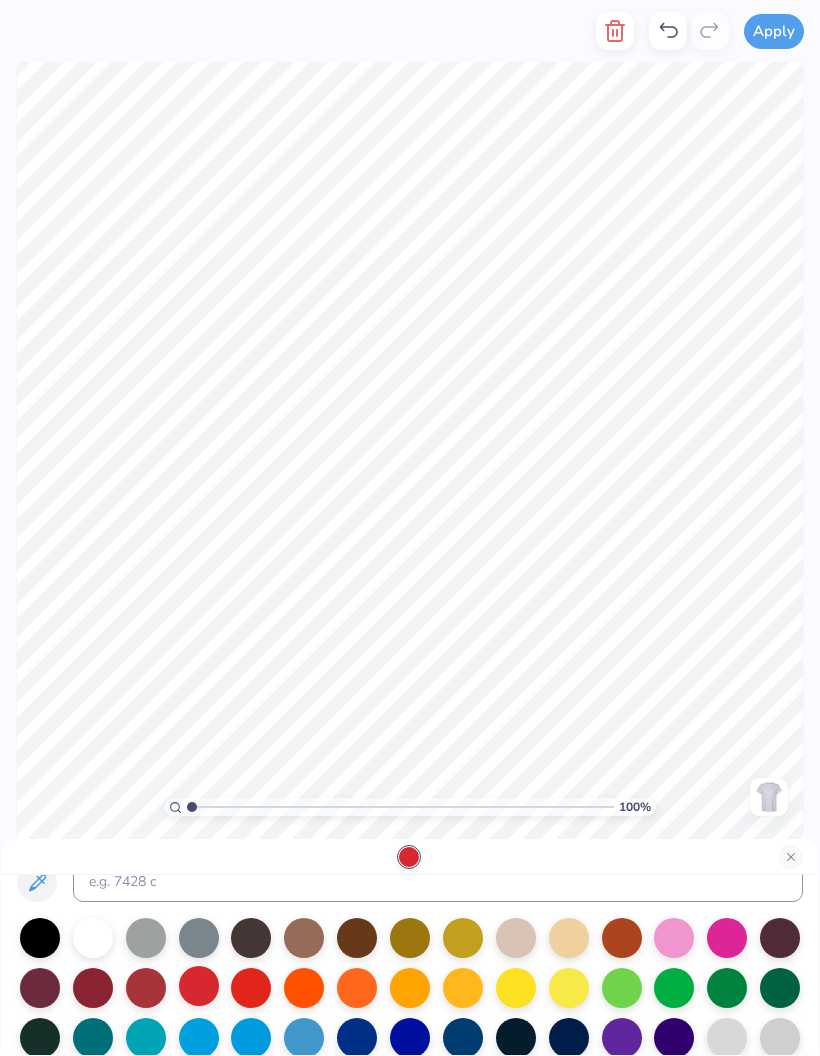 scroll, scrollTop: 31, scrollLeft: 0, axis: vertical 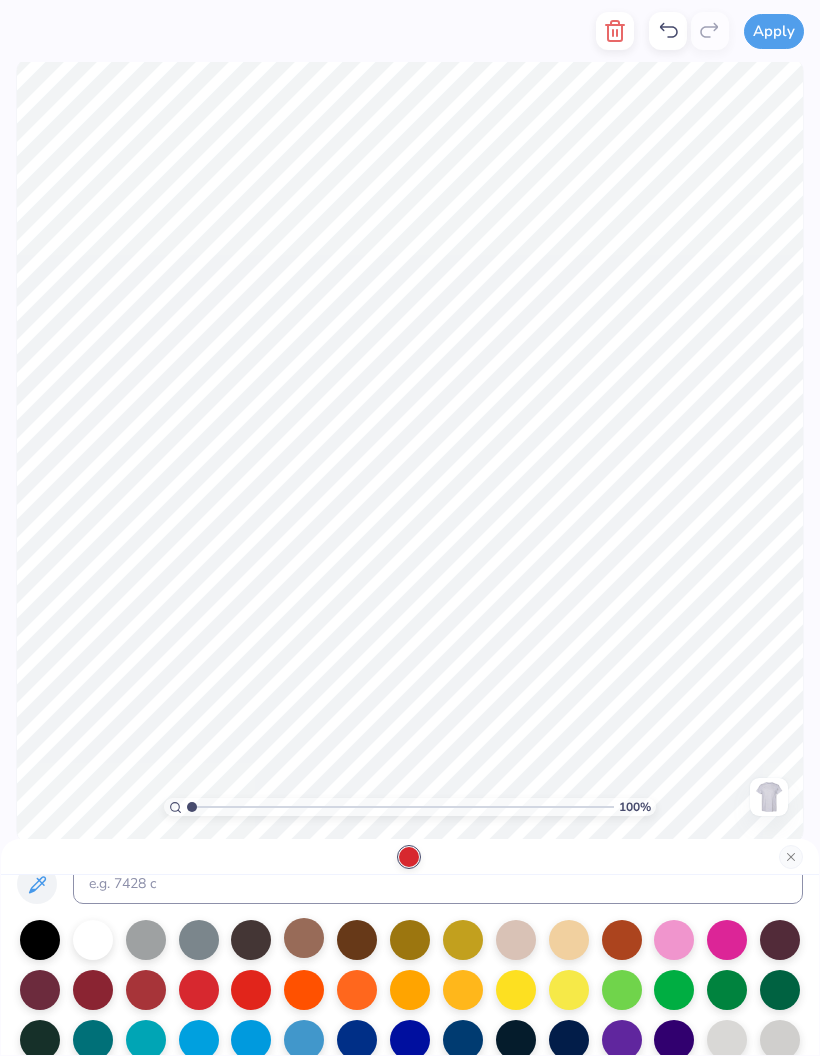 click at bounding box center [304, 938] 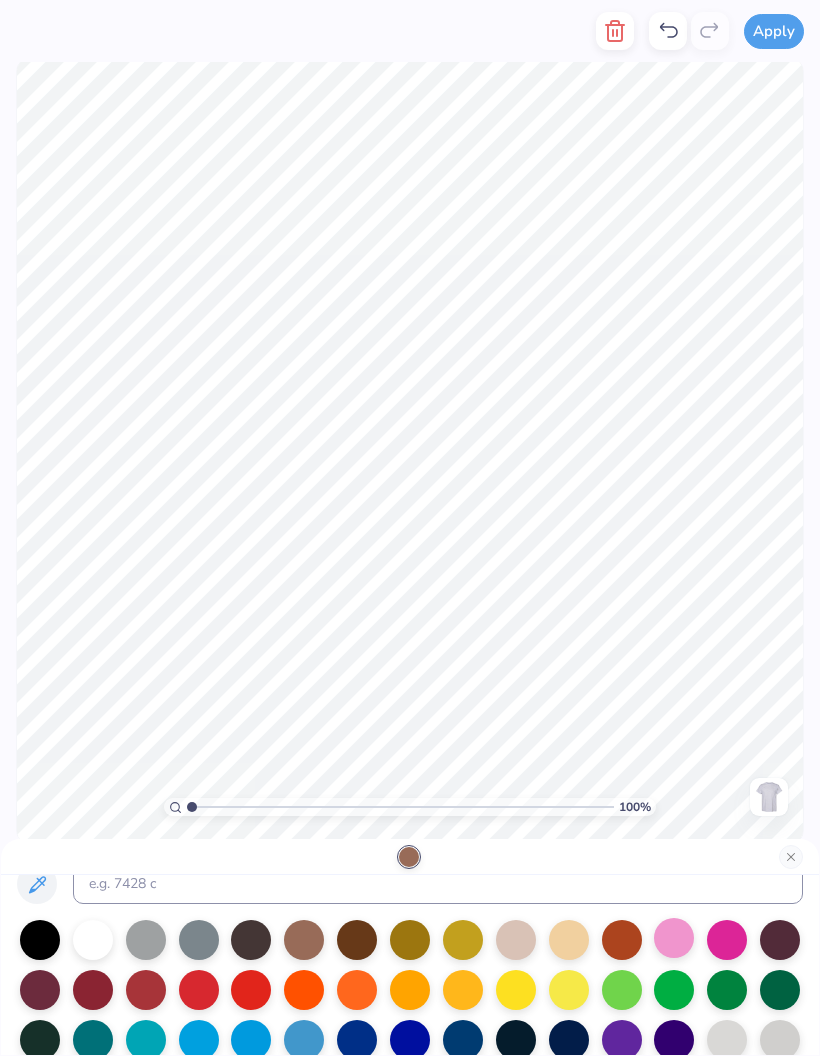click at bounding box center (674, 938) 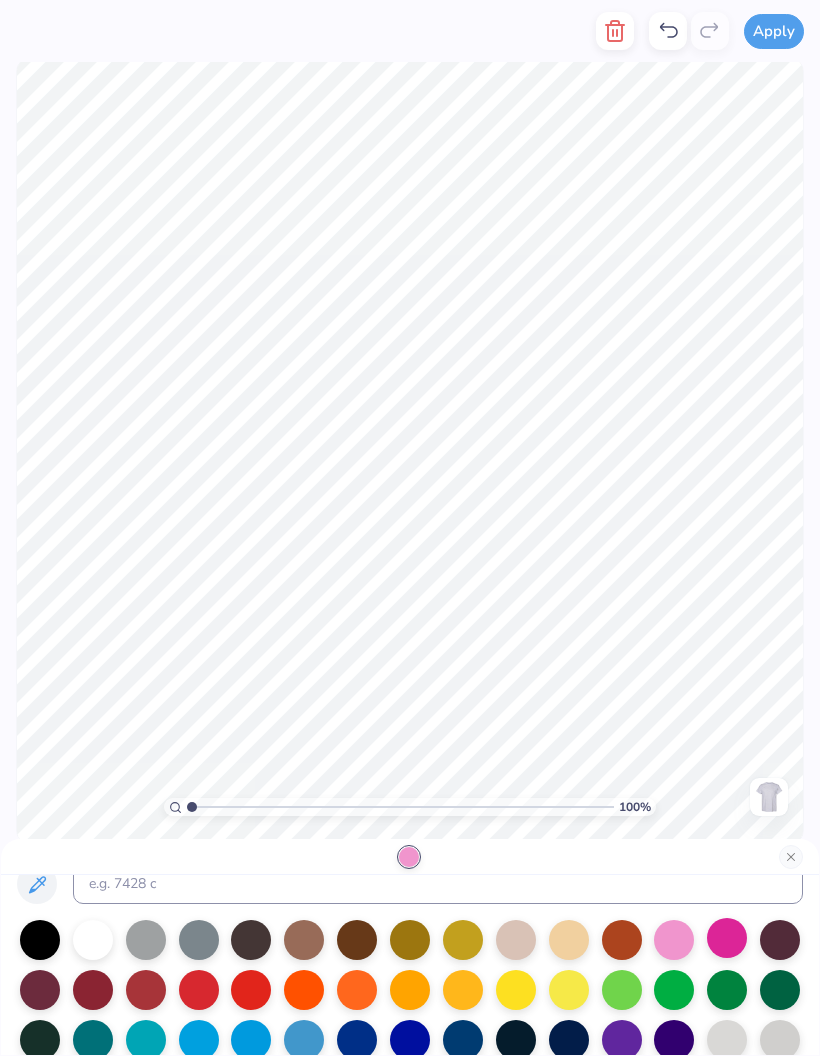 click at bounding box center [727, 938] 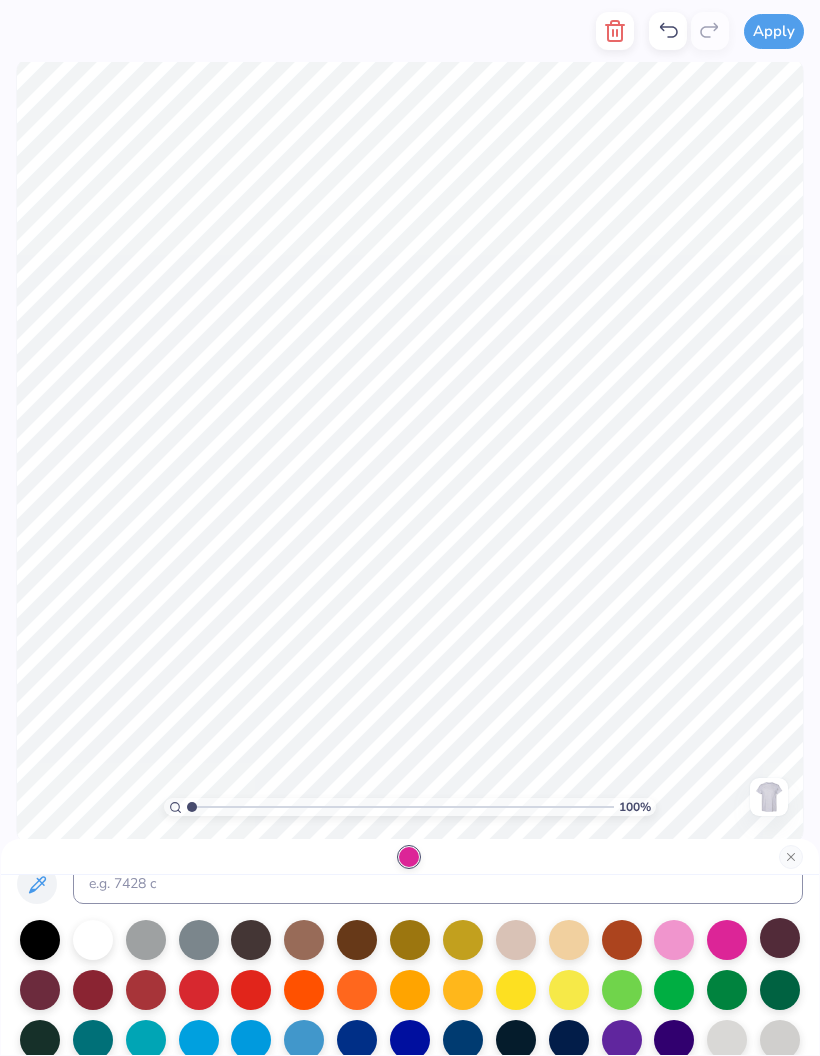 click at bounding box center [780, 938] 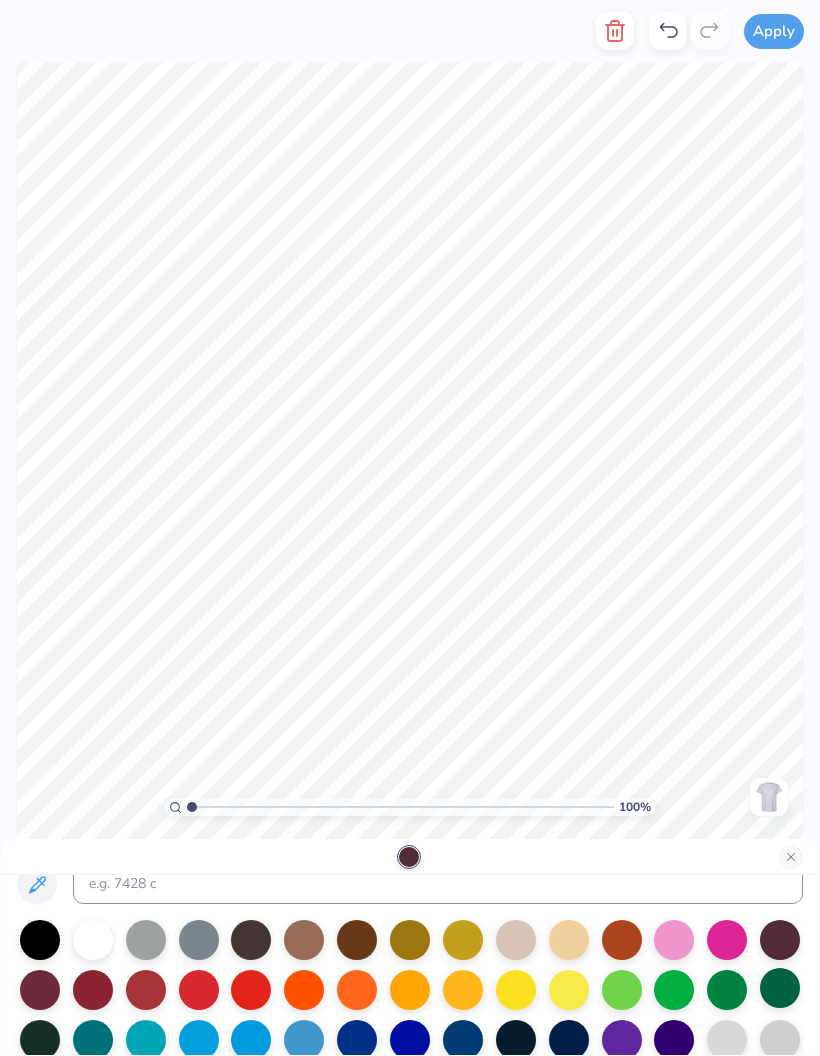 click at bounding box center (780, 988) 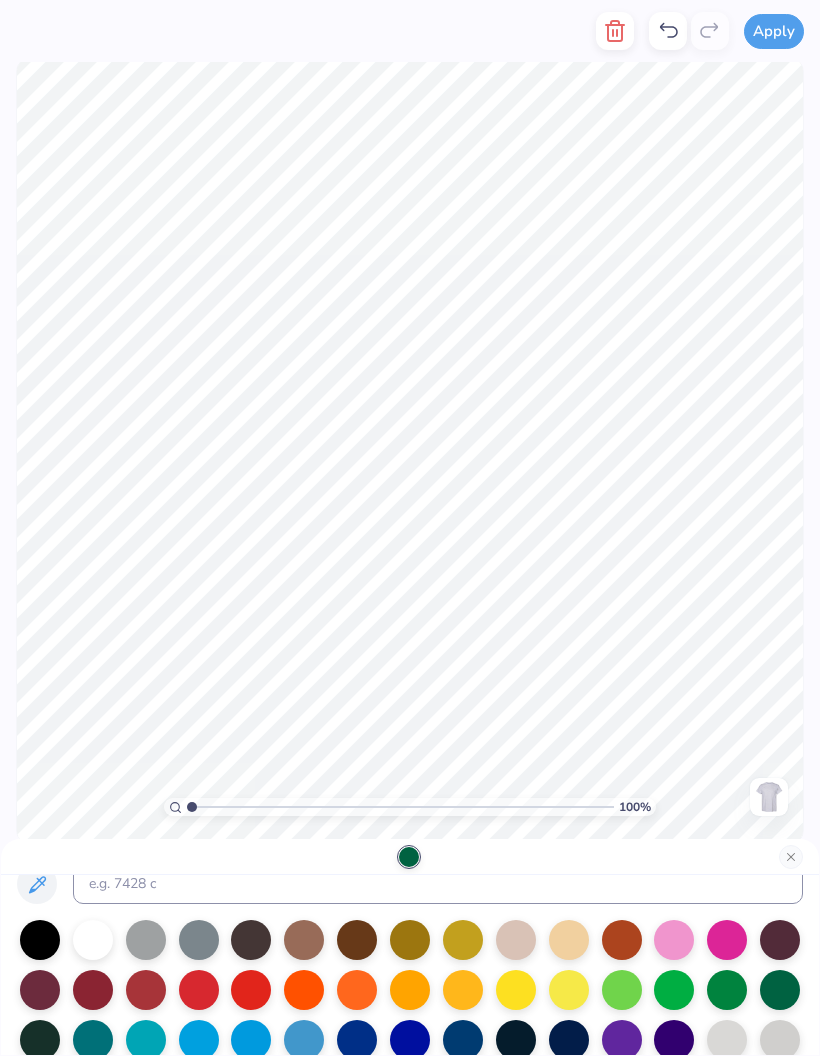 click at bounding box center (769, 797) 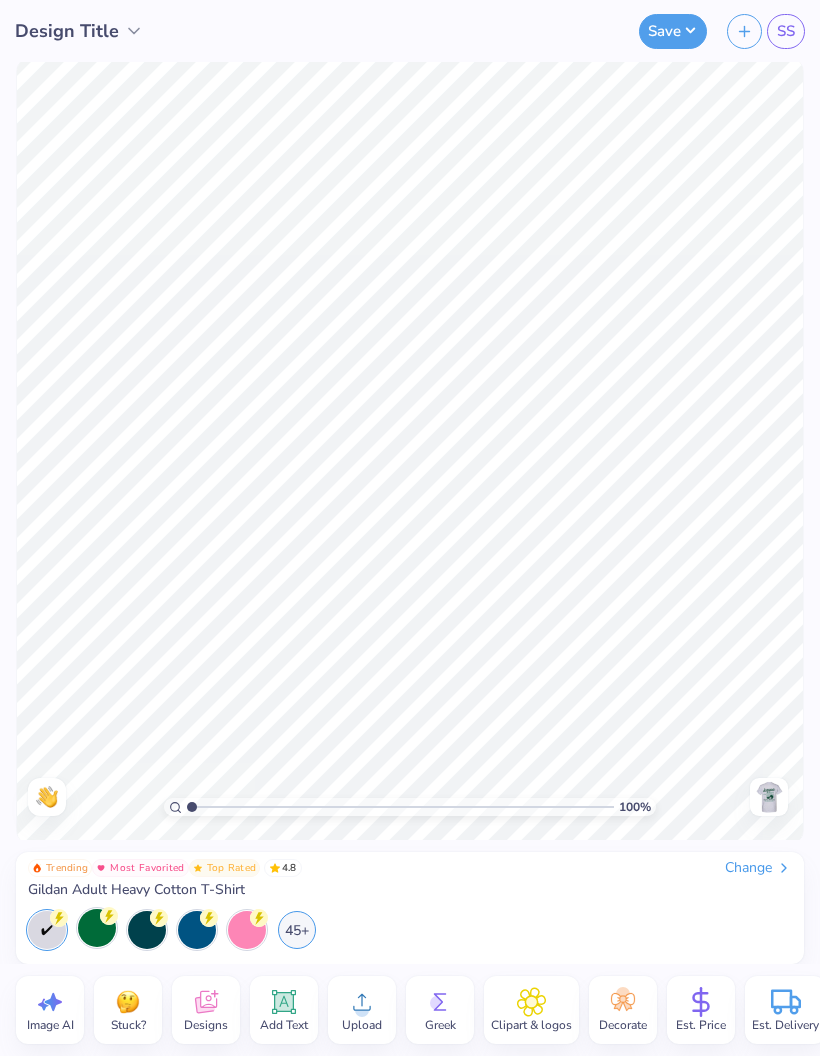 click at bounding box center (769, 797) 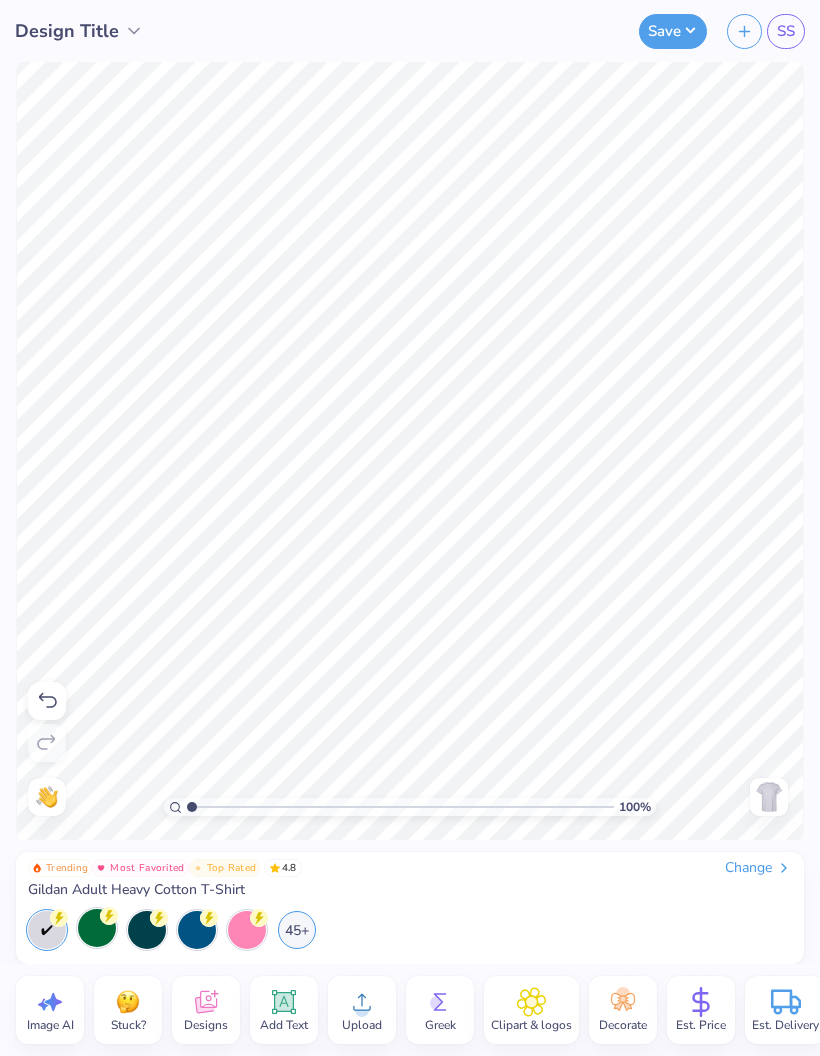 click at bounding box center (769, 797) 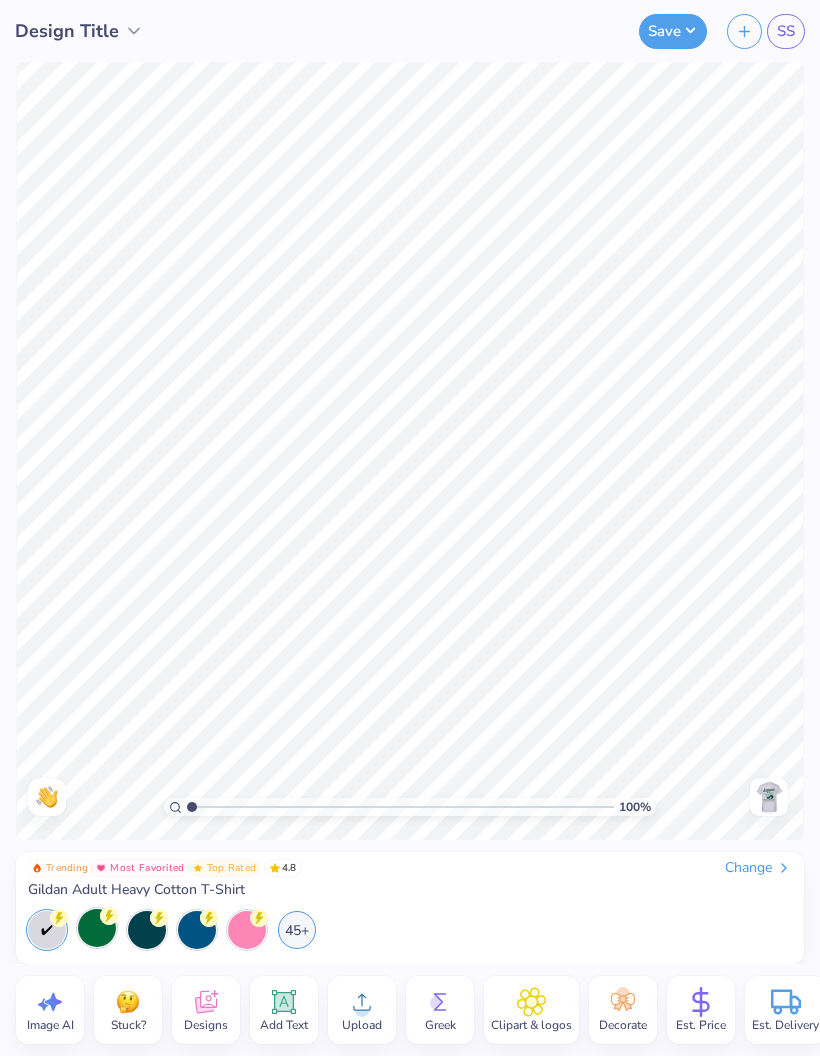 click at bounding box center (769, 797) 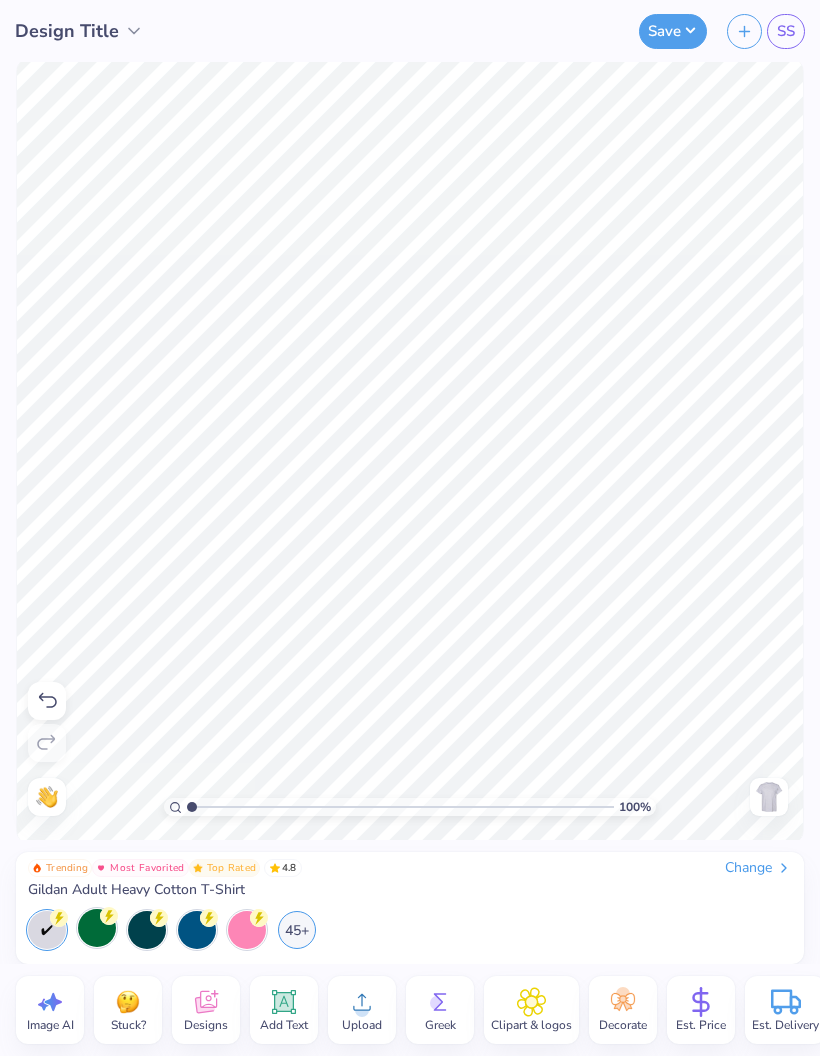 click on "Save" at bounding box center (673, 31) 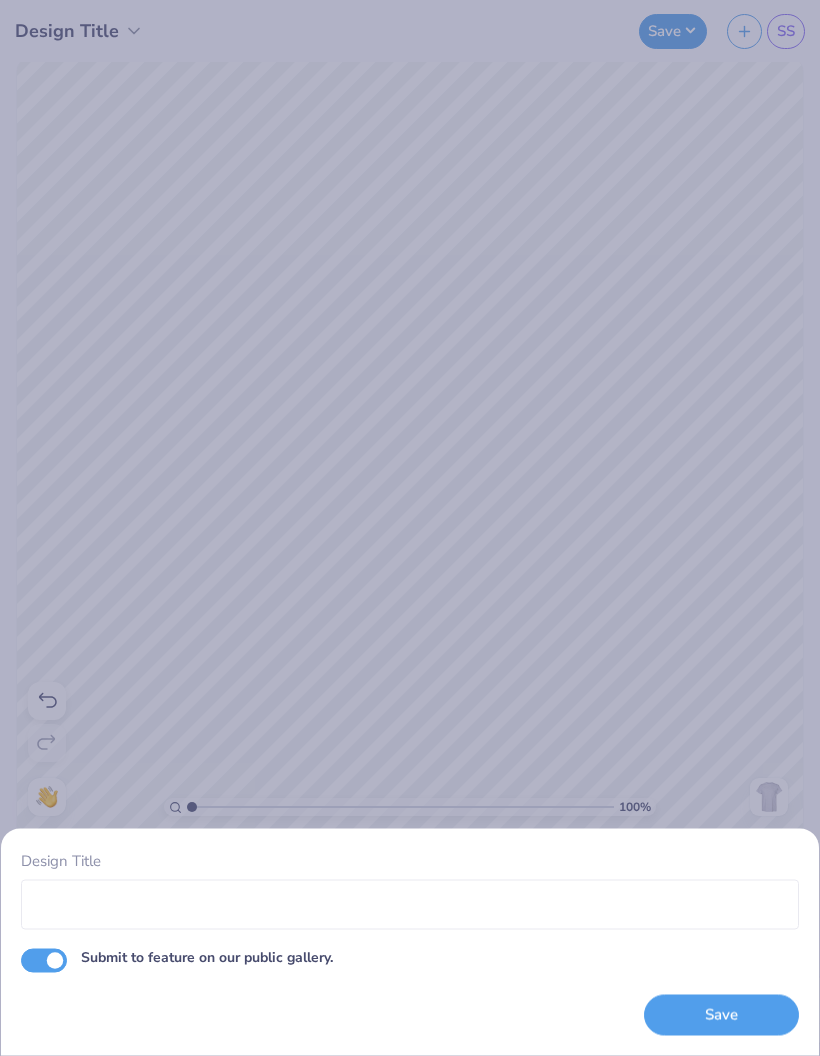 click on "Design Title Submit to feature on our public gallery. Save" at bounding box center (410, 528) 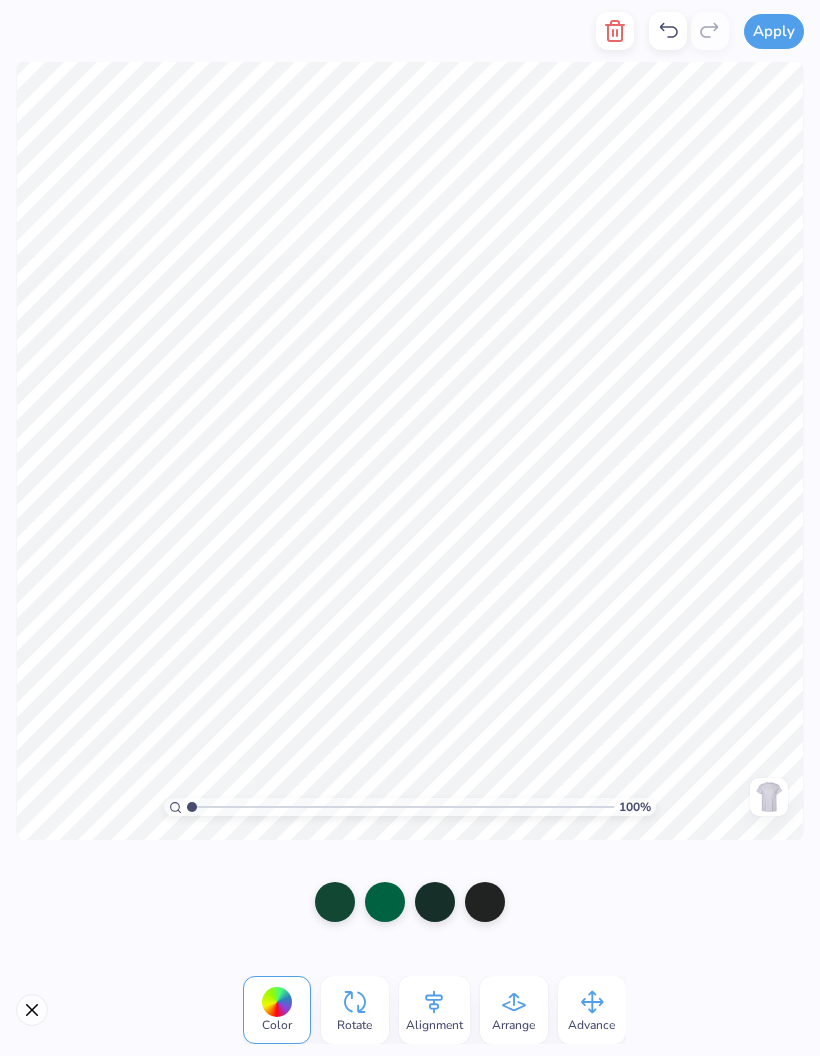 click 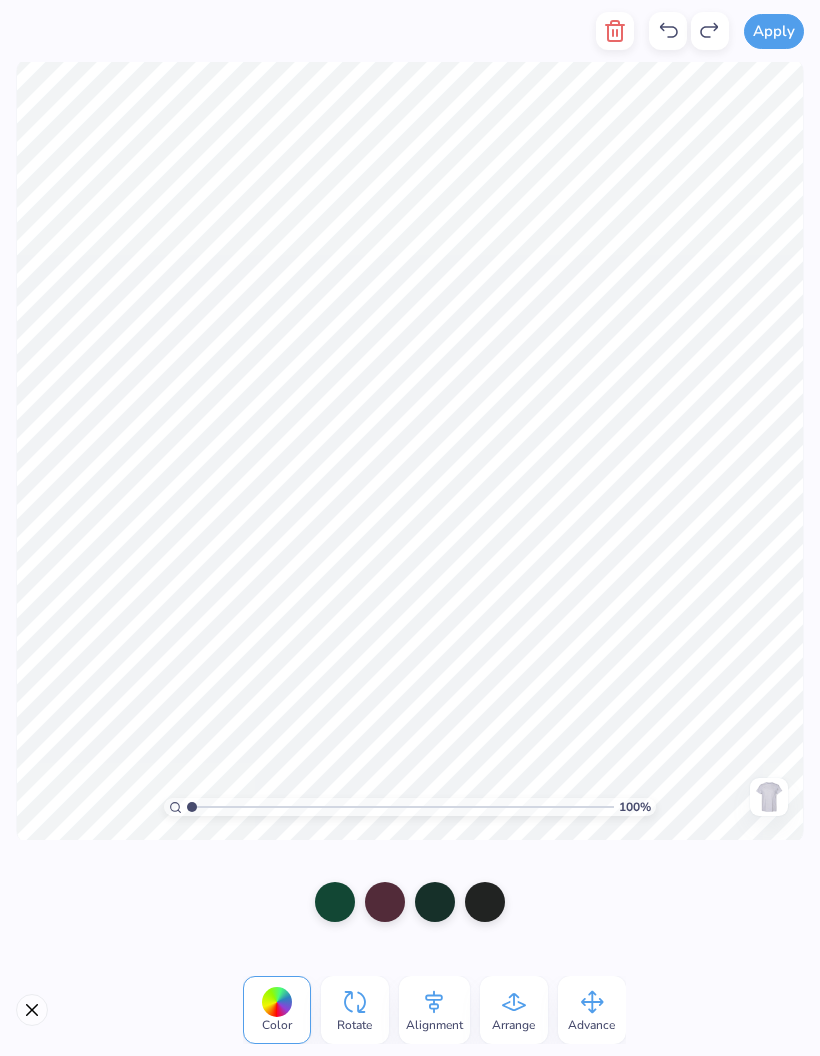 click 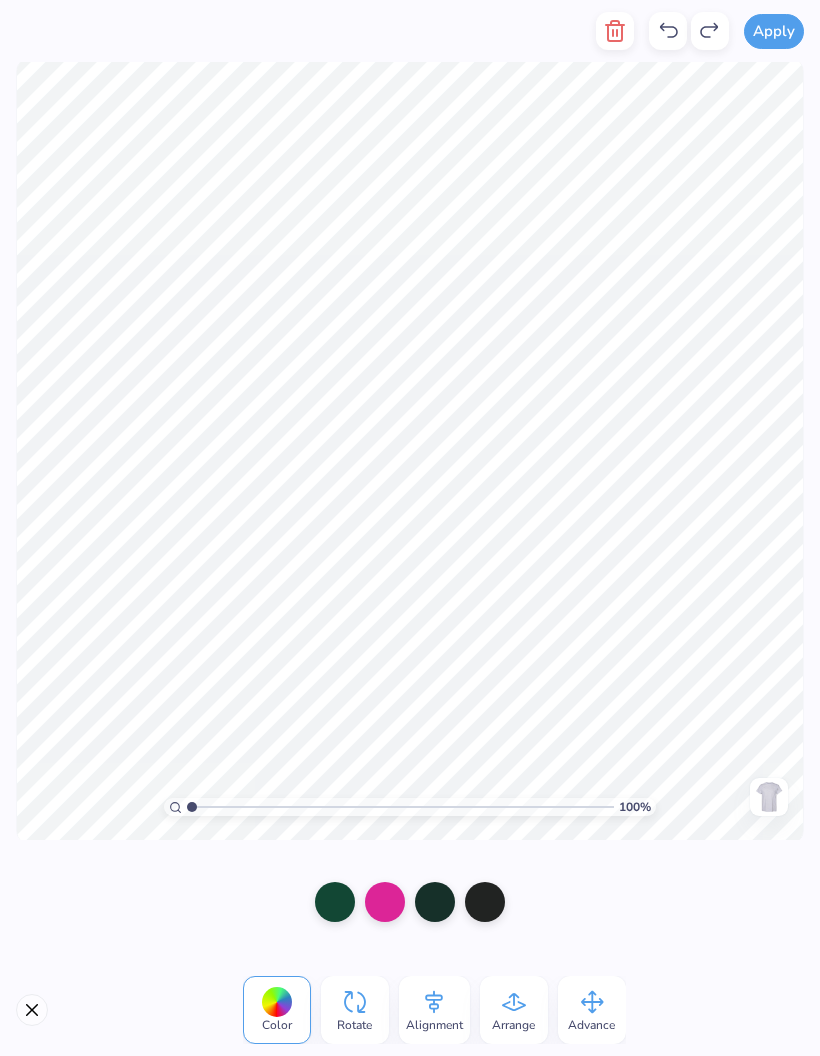 click 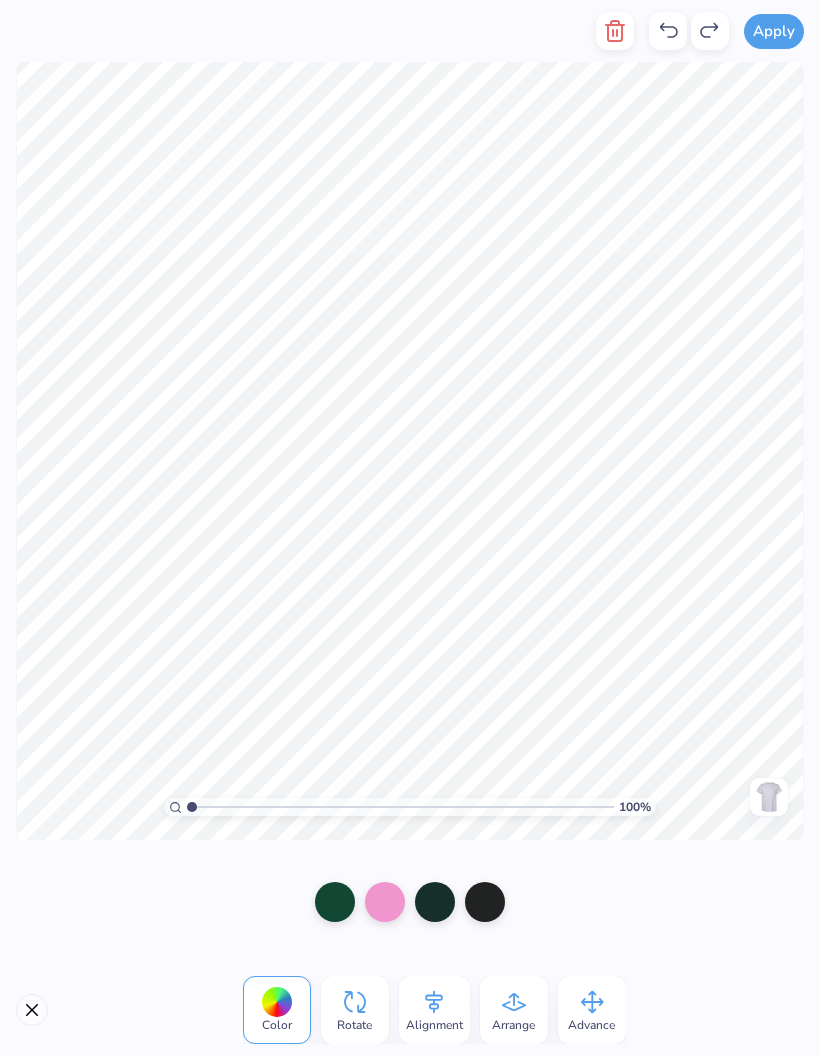 click 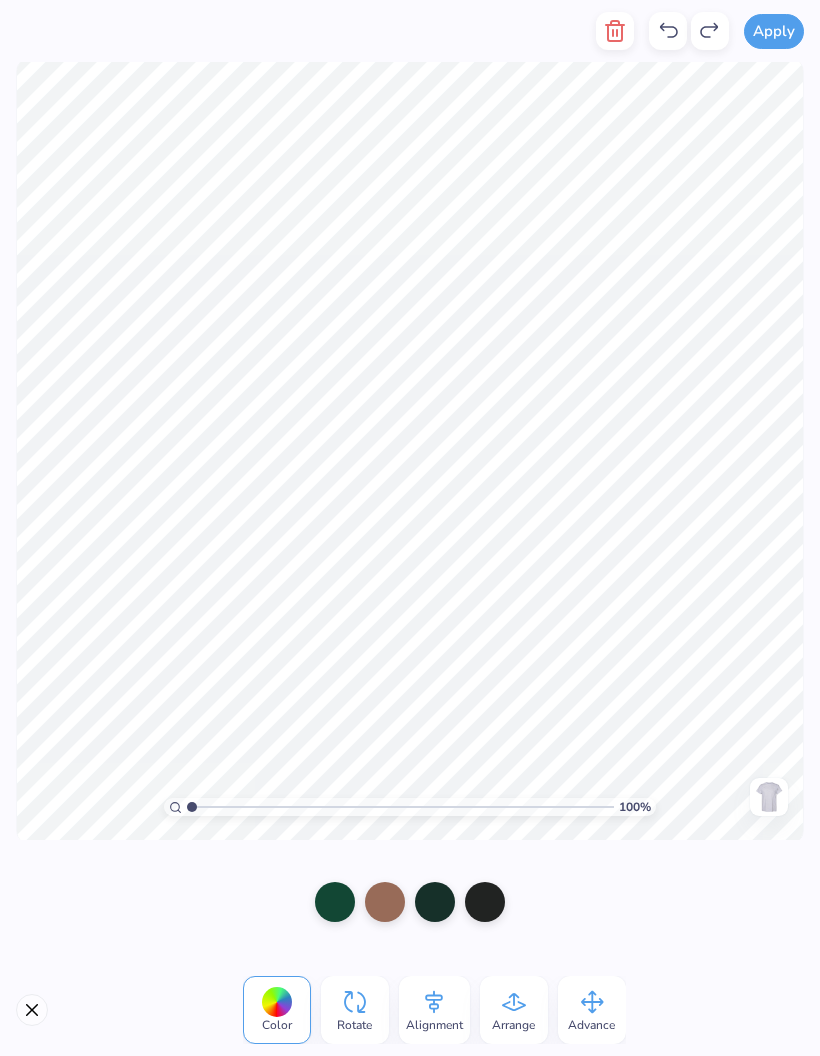 click 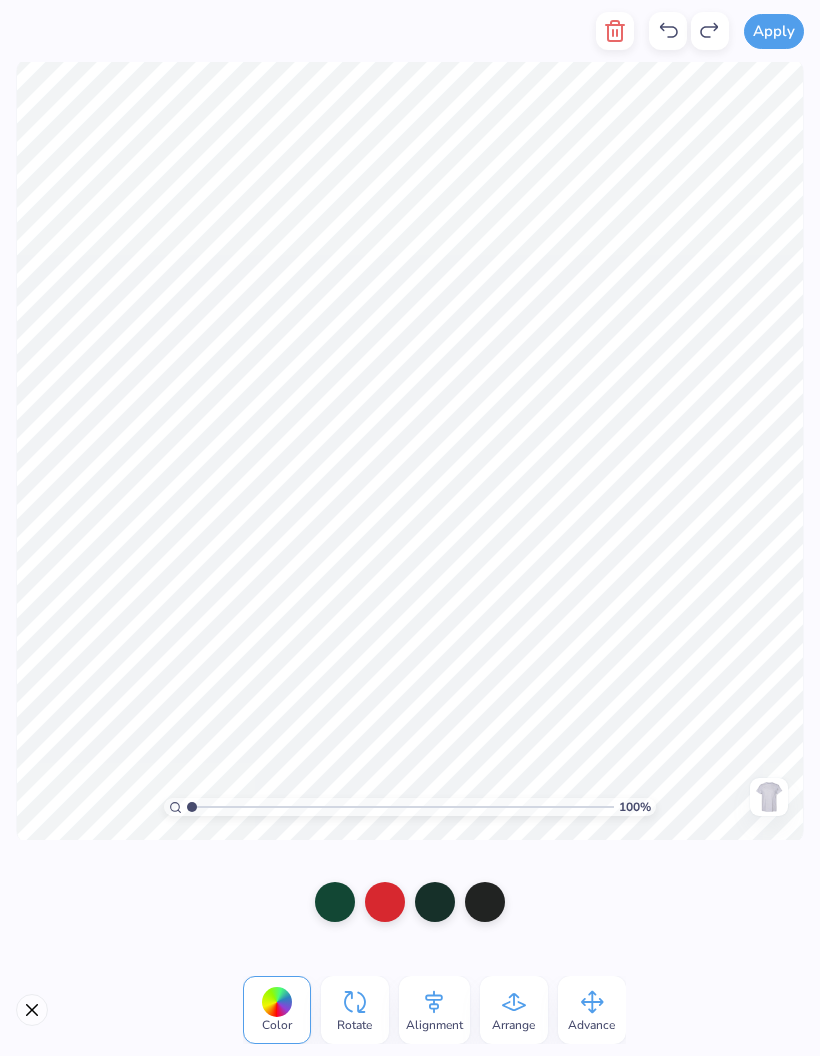click 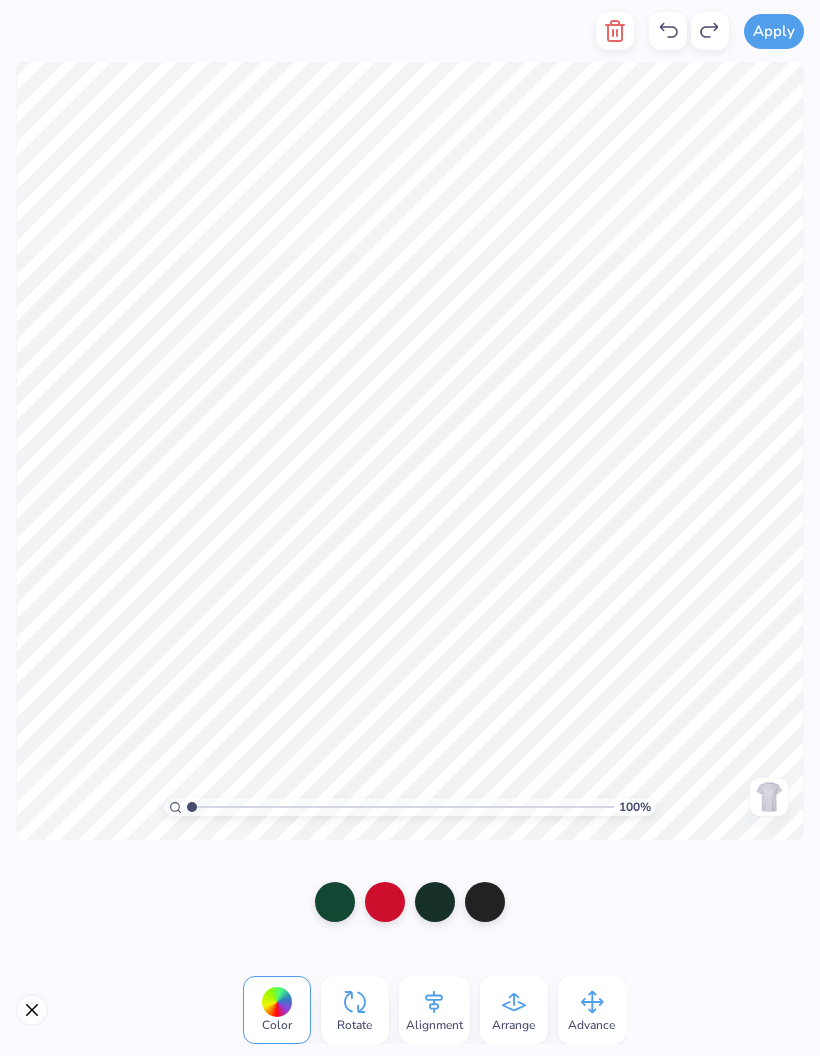 click 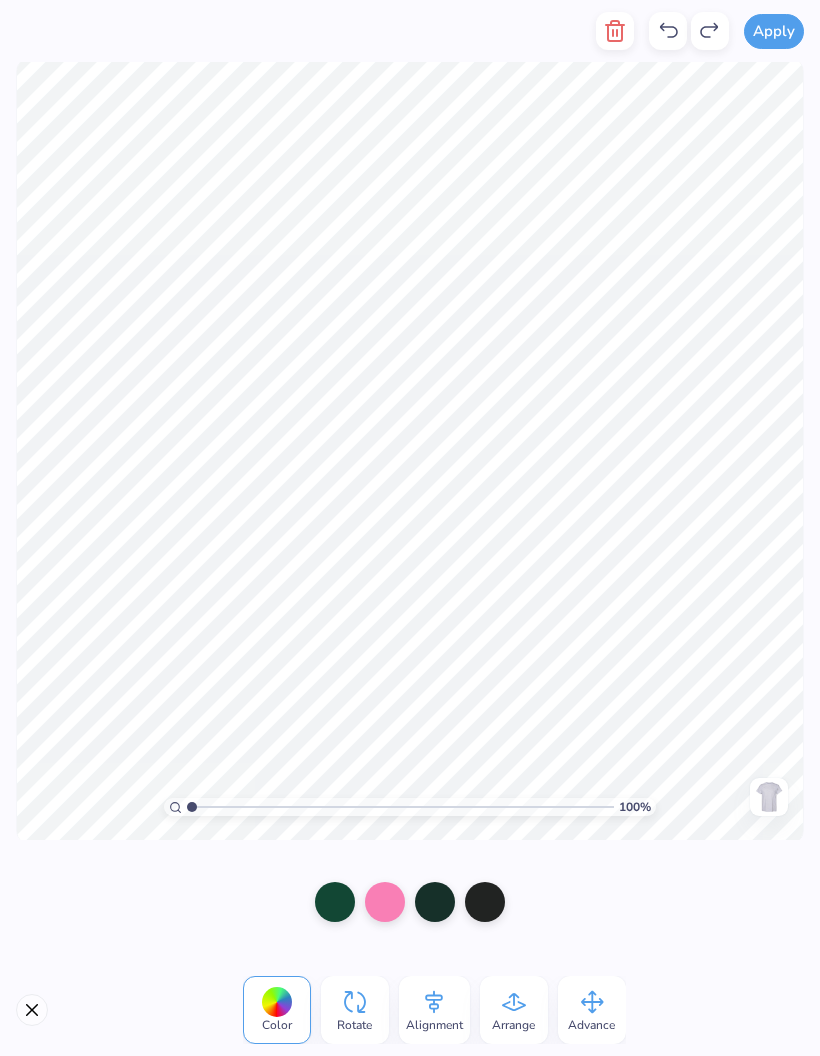 click 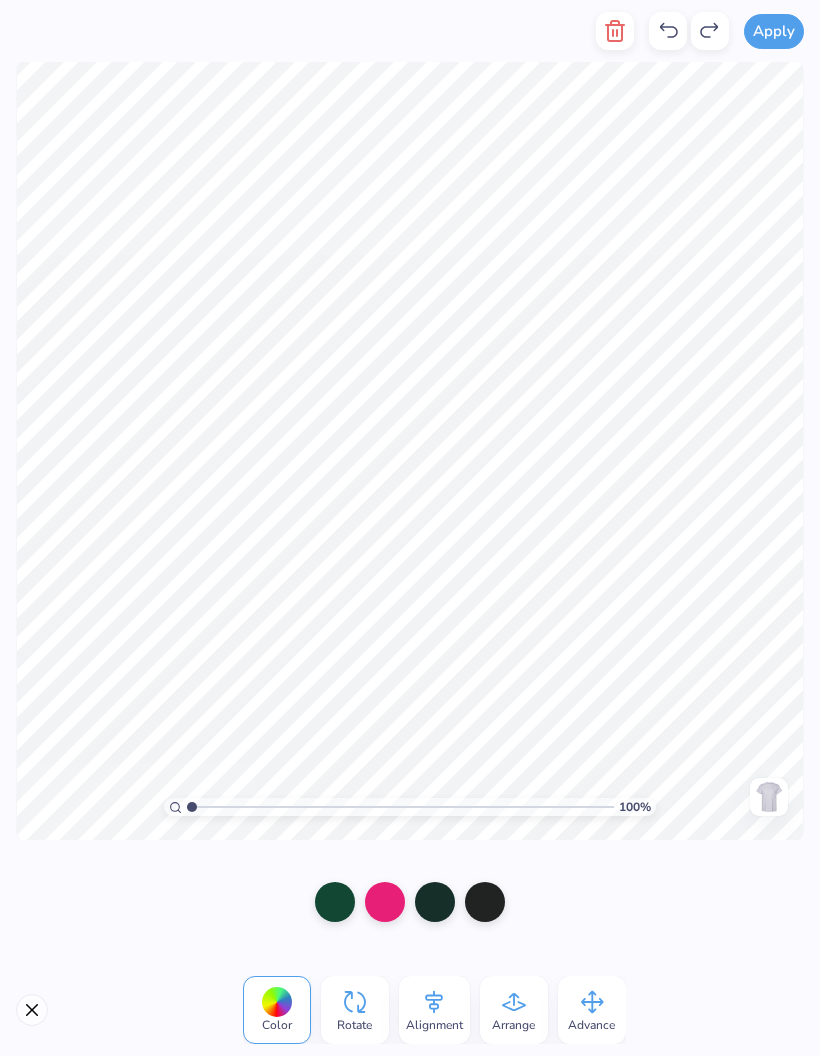 click 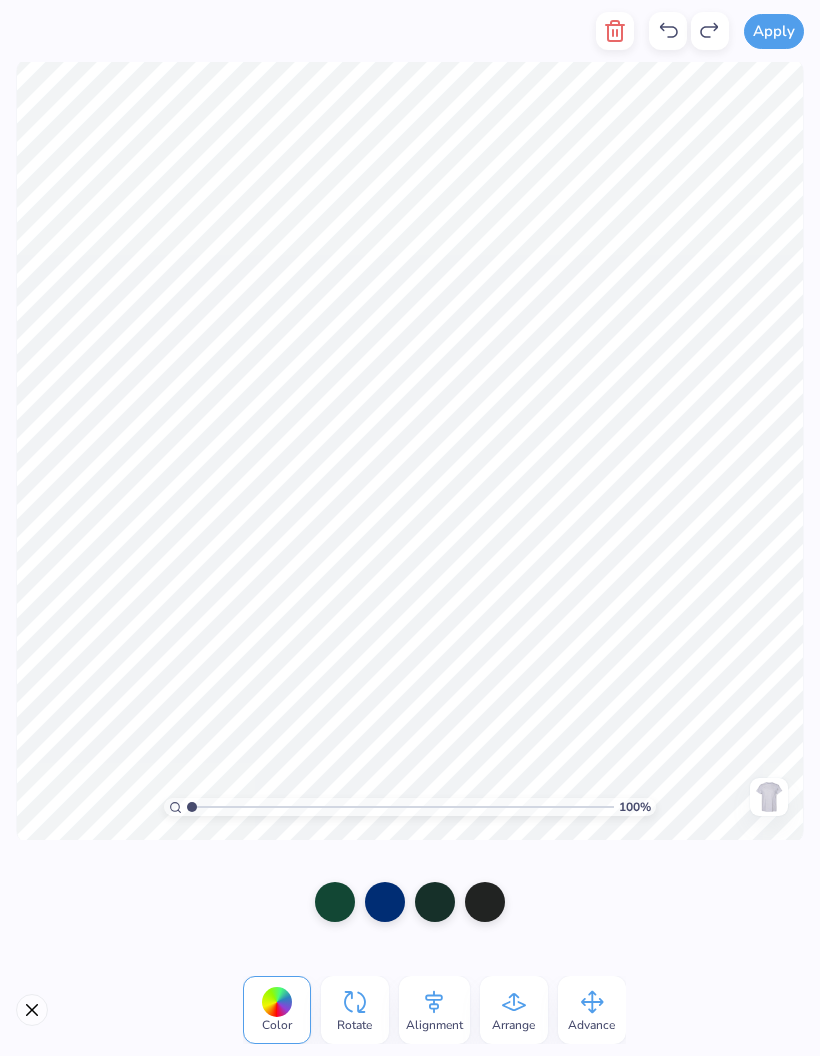 click 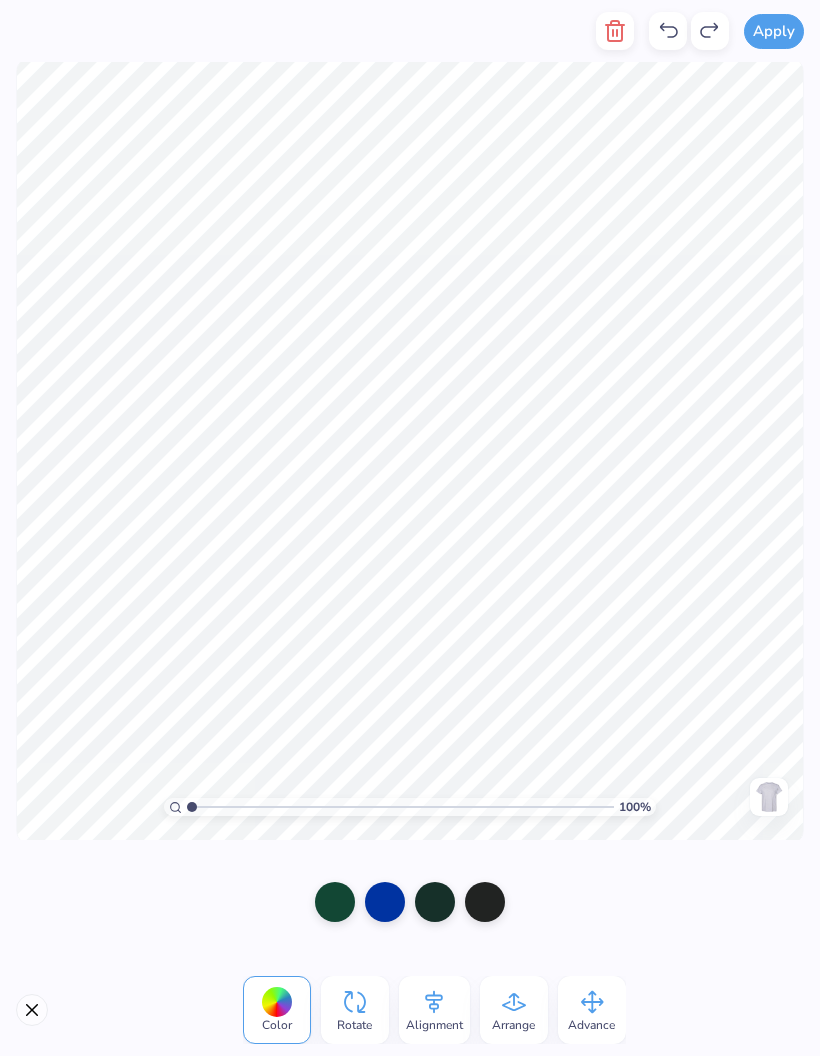 click 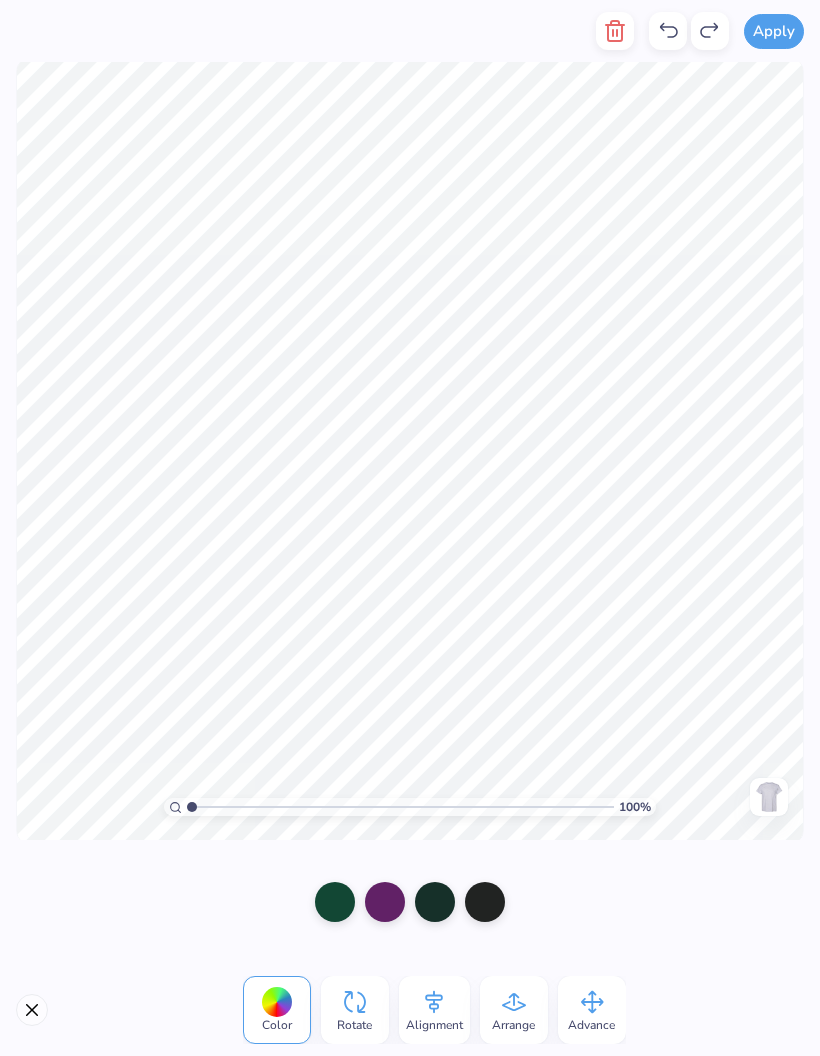 click 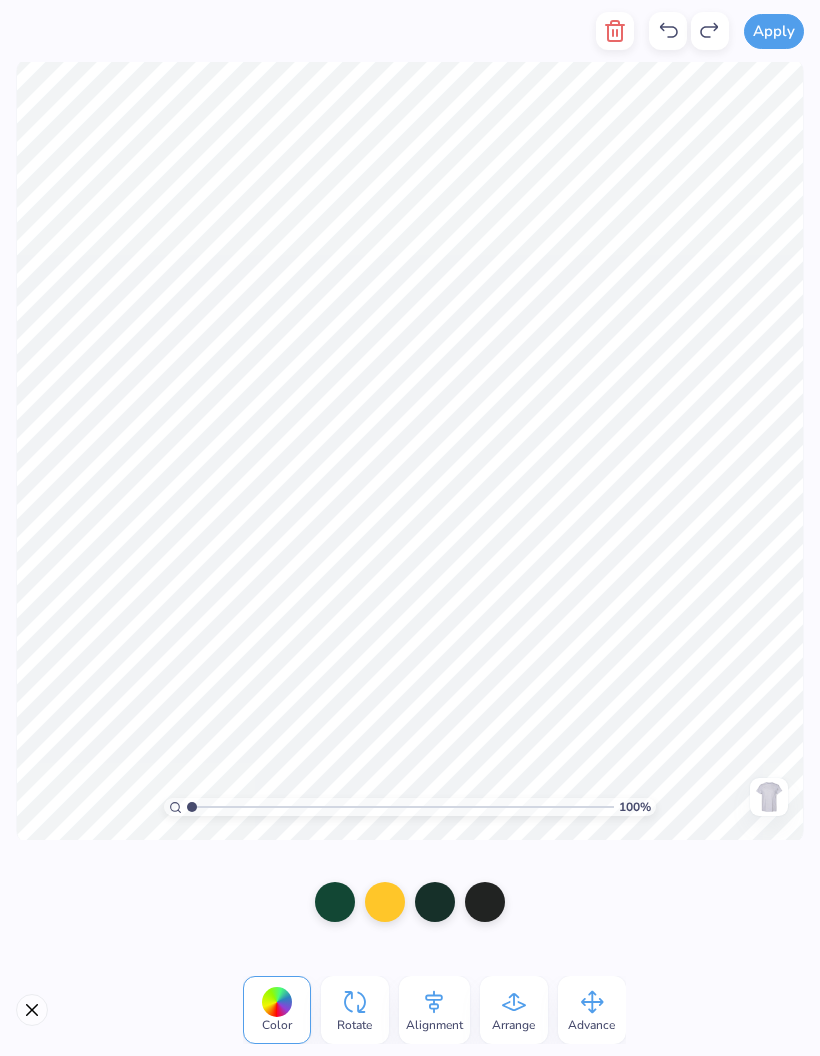 click 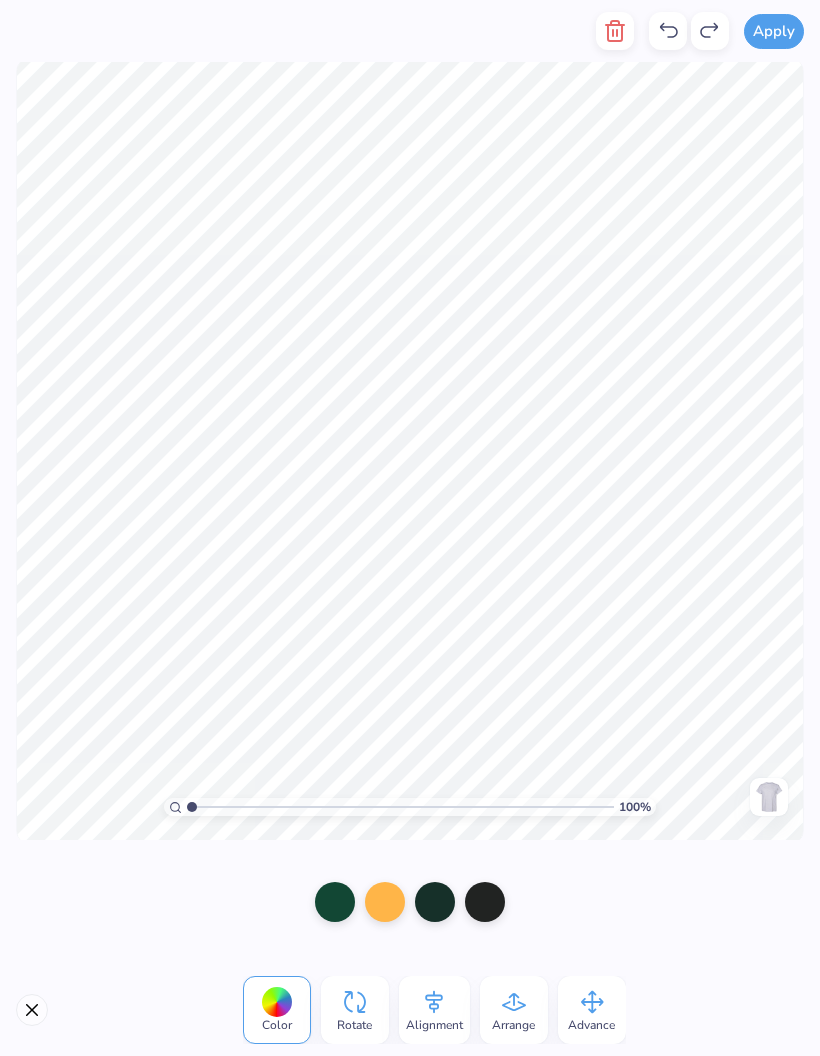 click 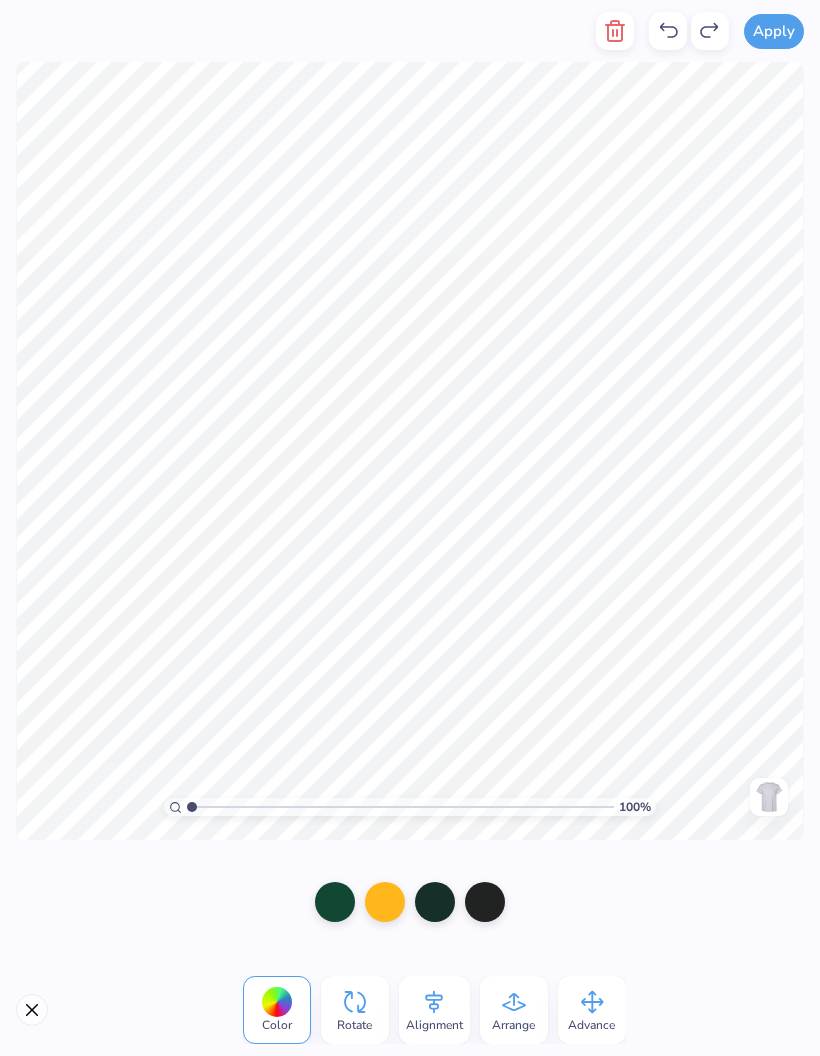 click 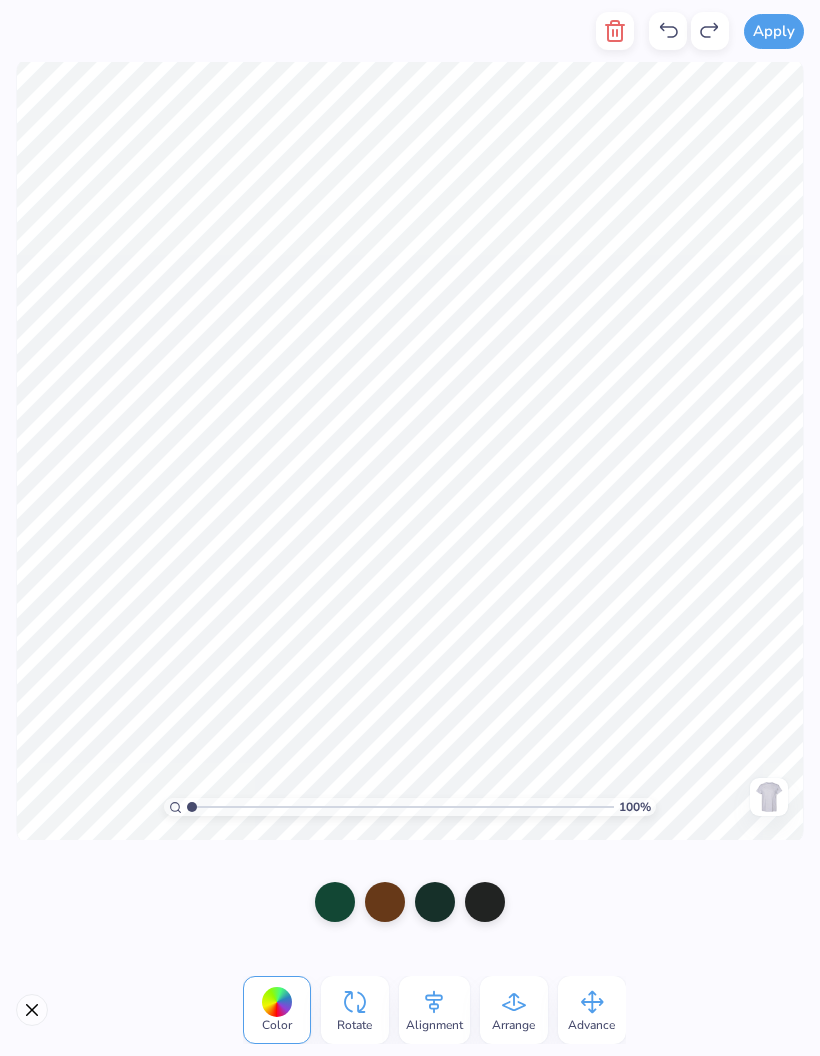 click 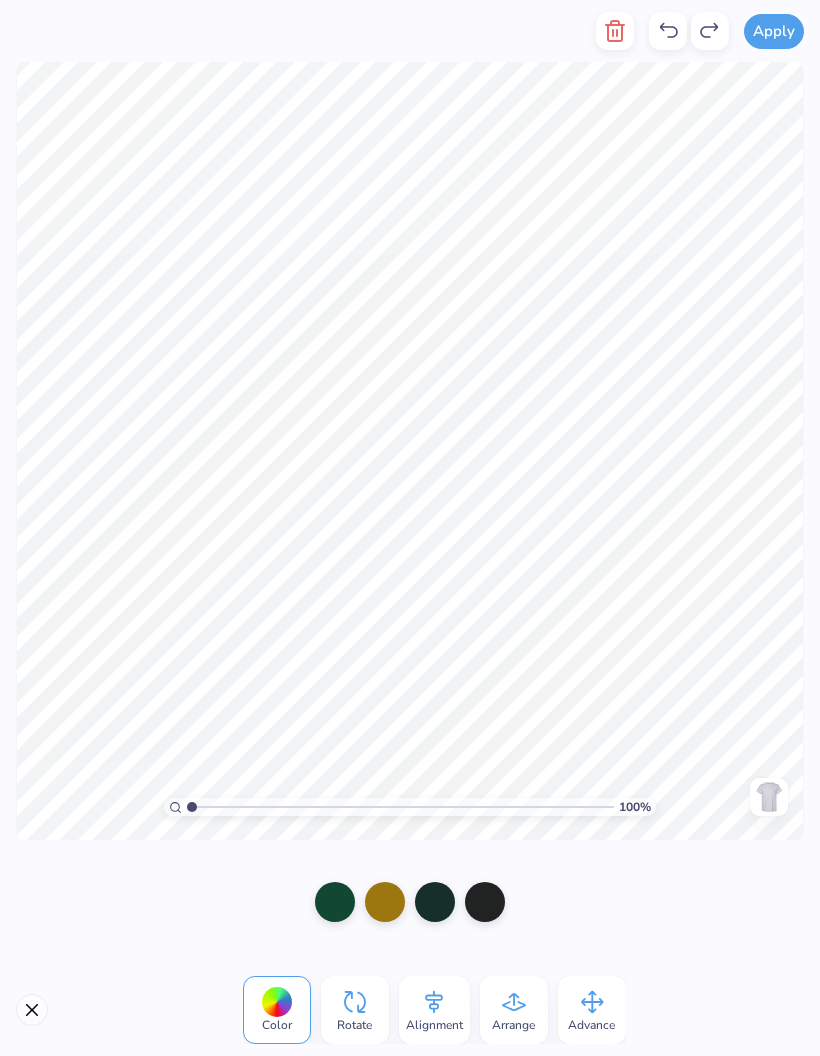 click 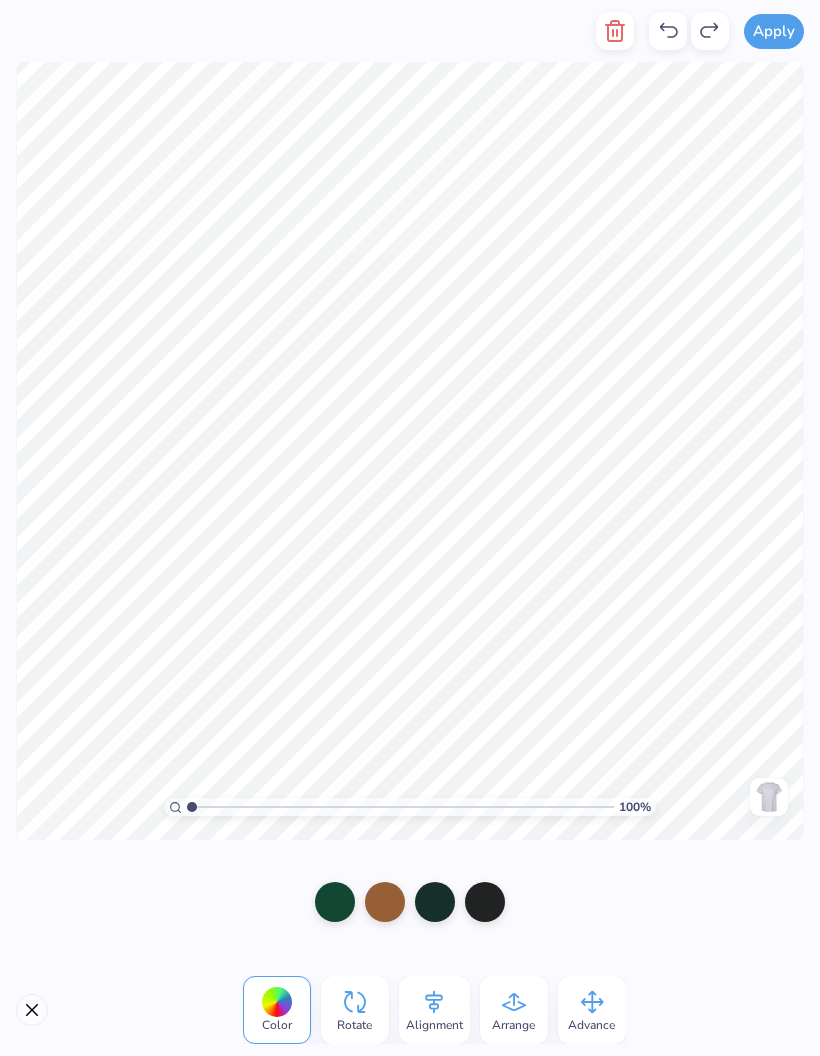click 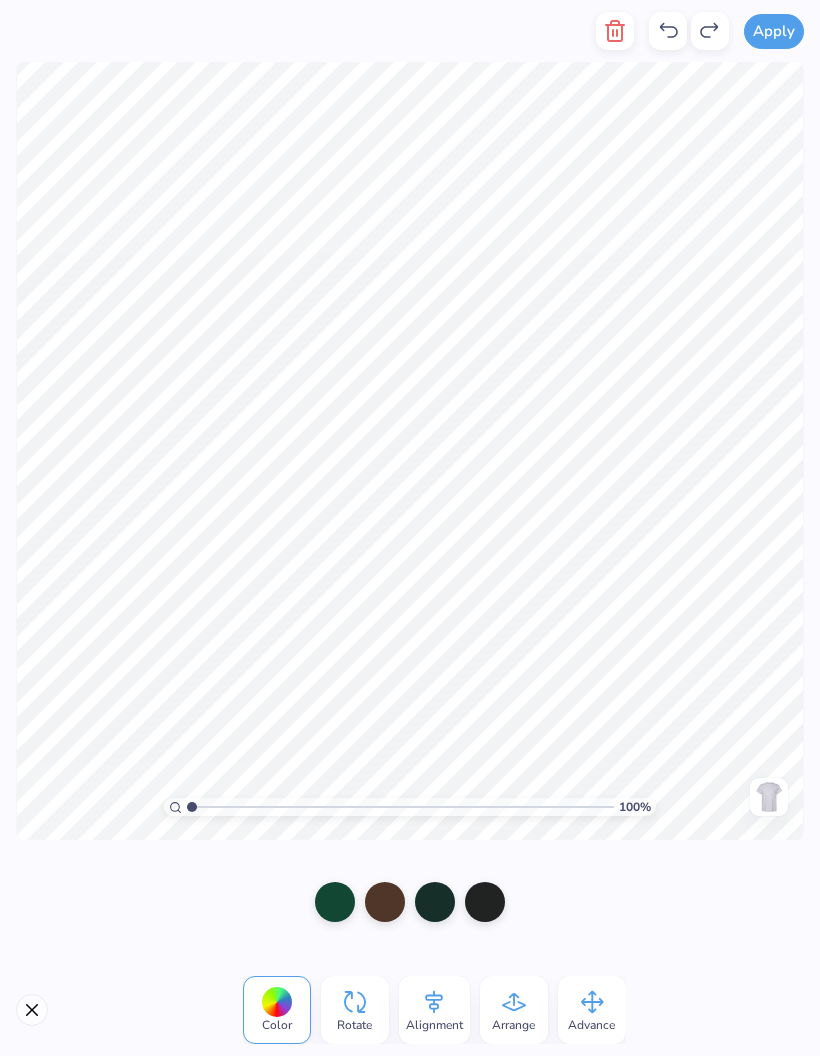 click 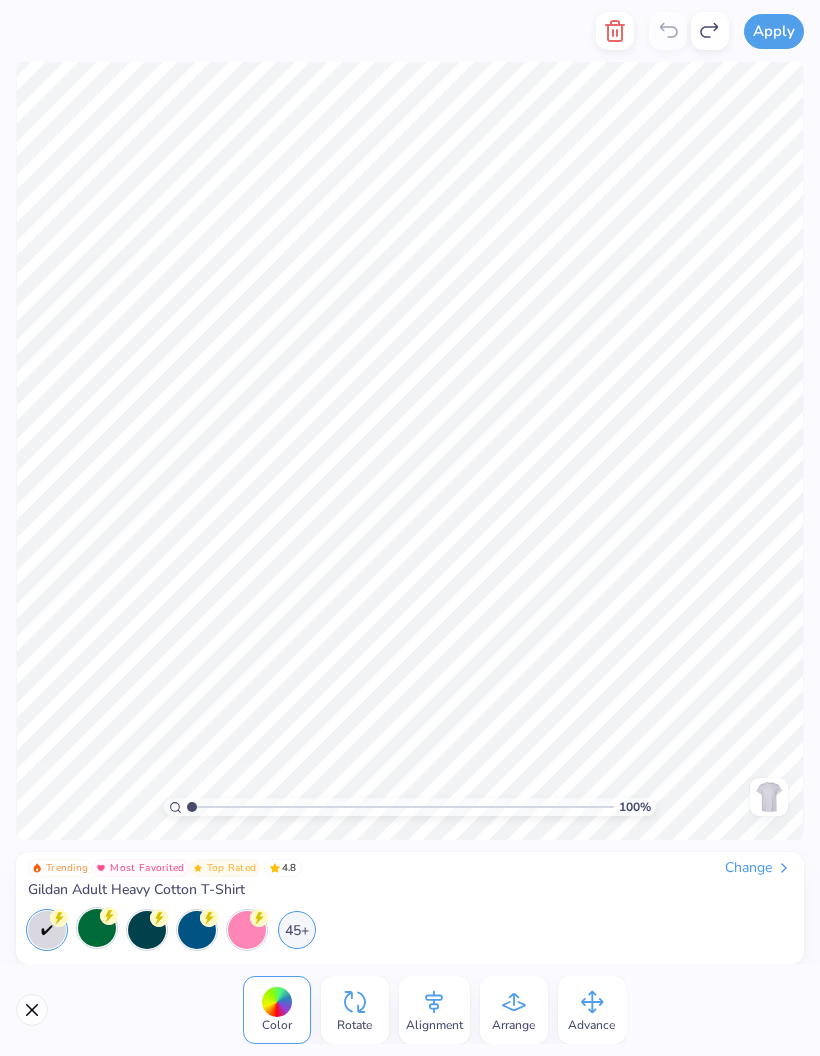 click at bounding box center (689, 31) 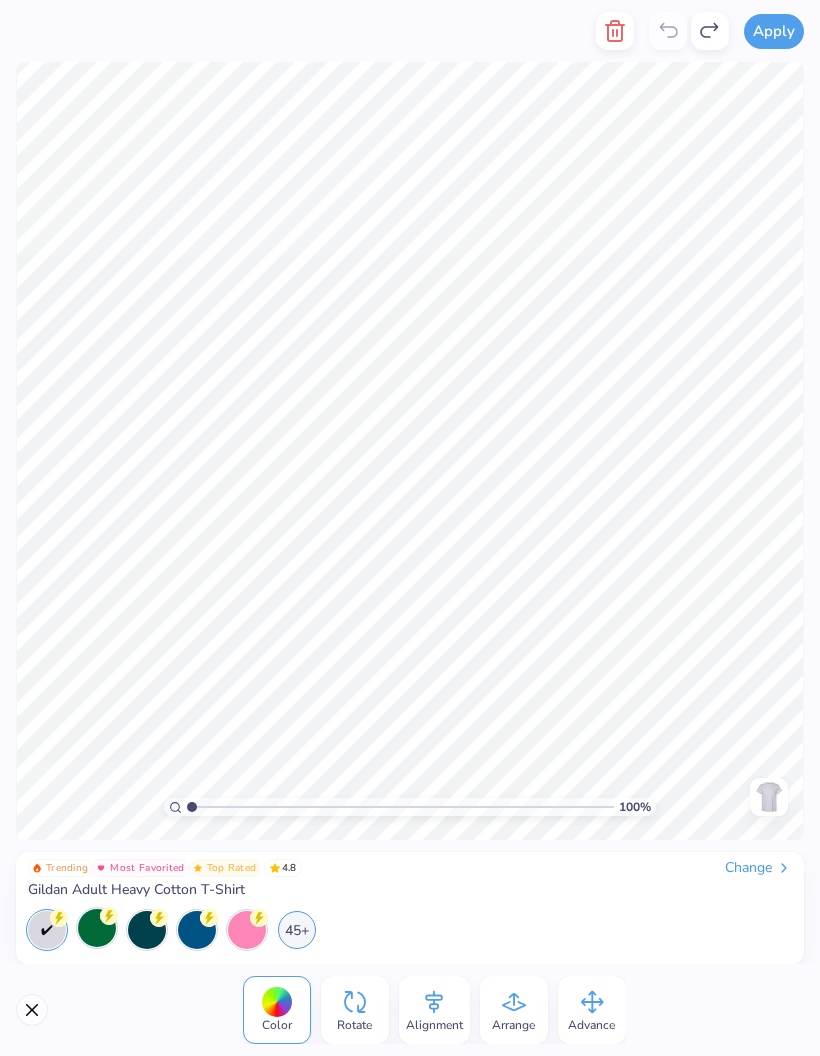click at bounding box center (689, 31) 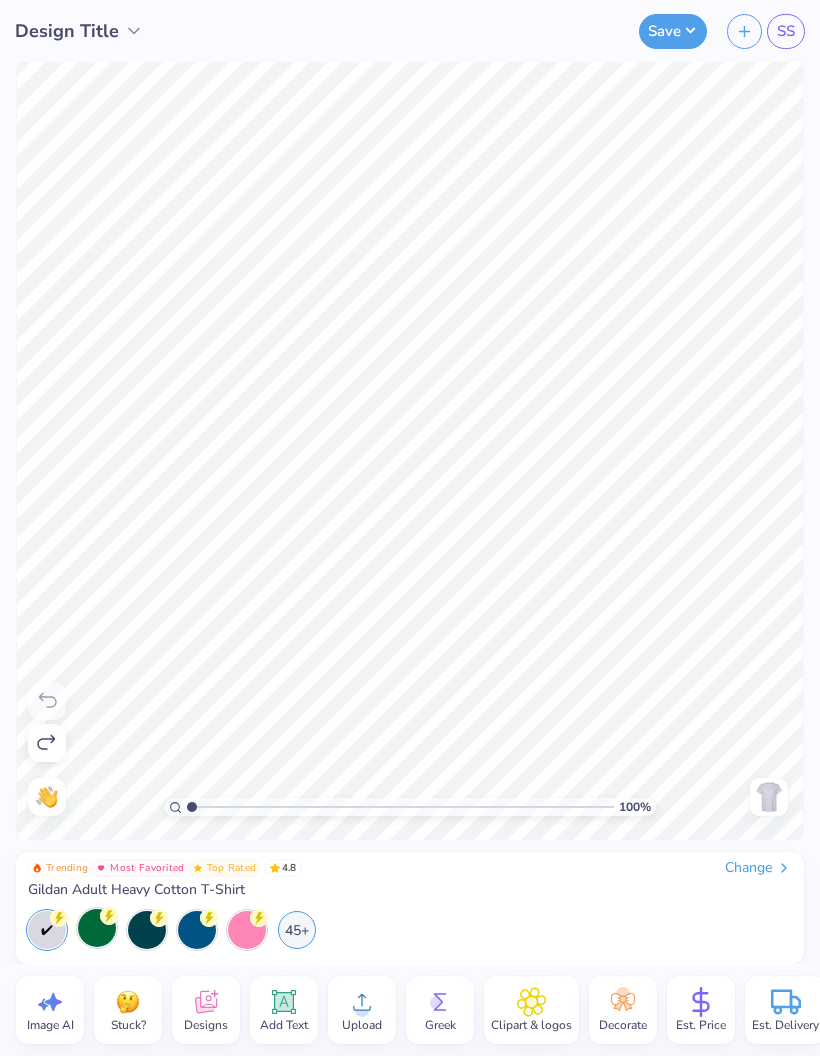 click at bounding box center (769, 797) 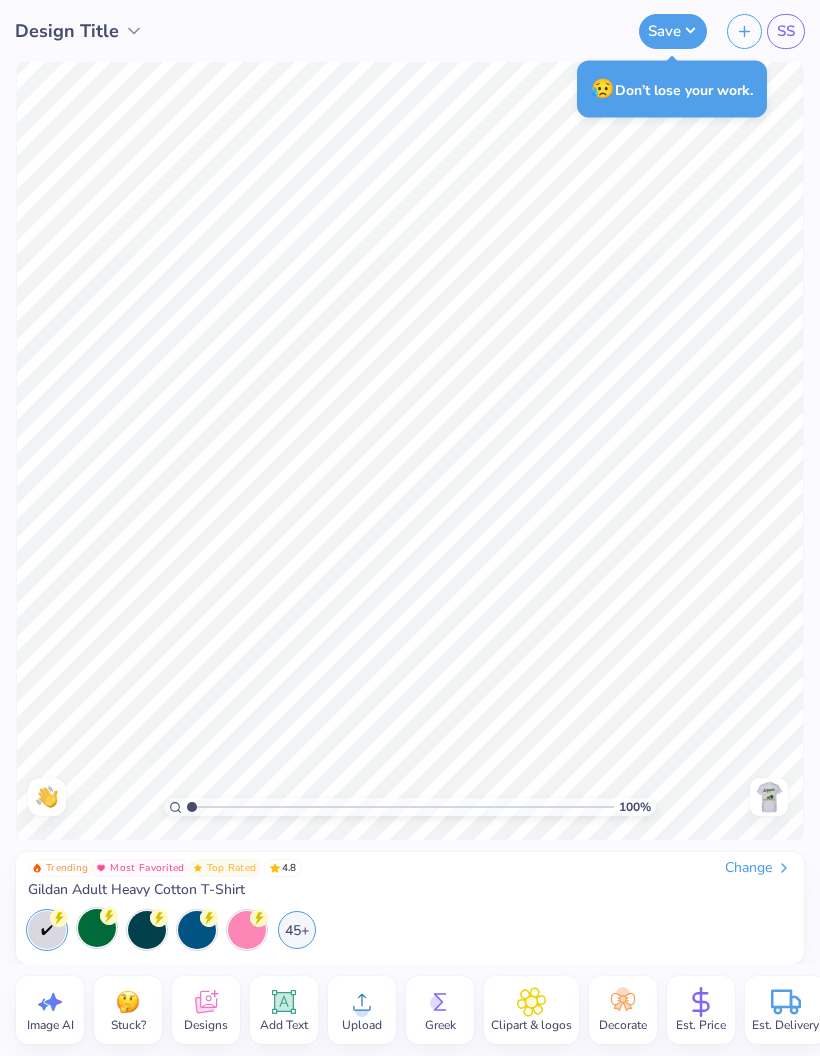 click at bounding box center [769, 797] 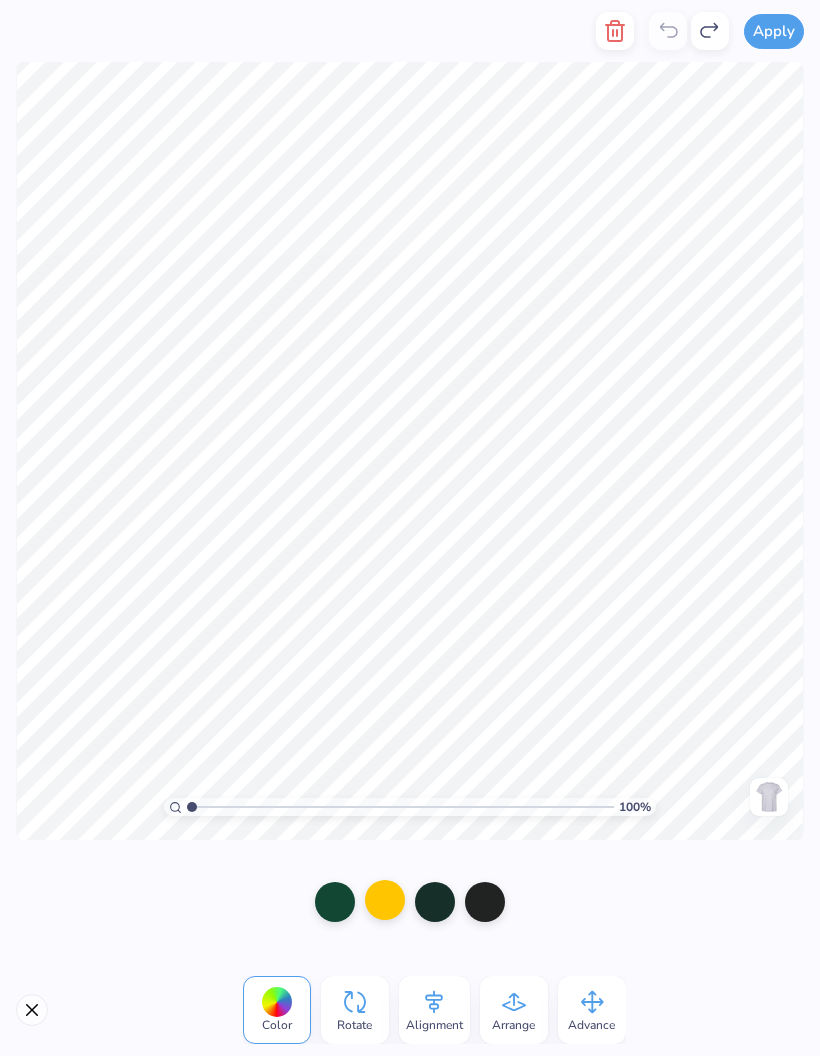 click at bounding box center (385, 900) 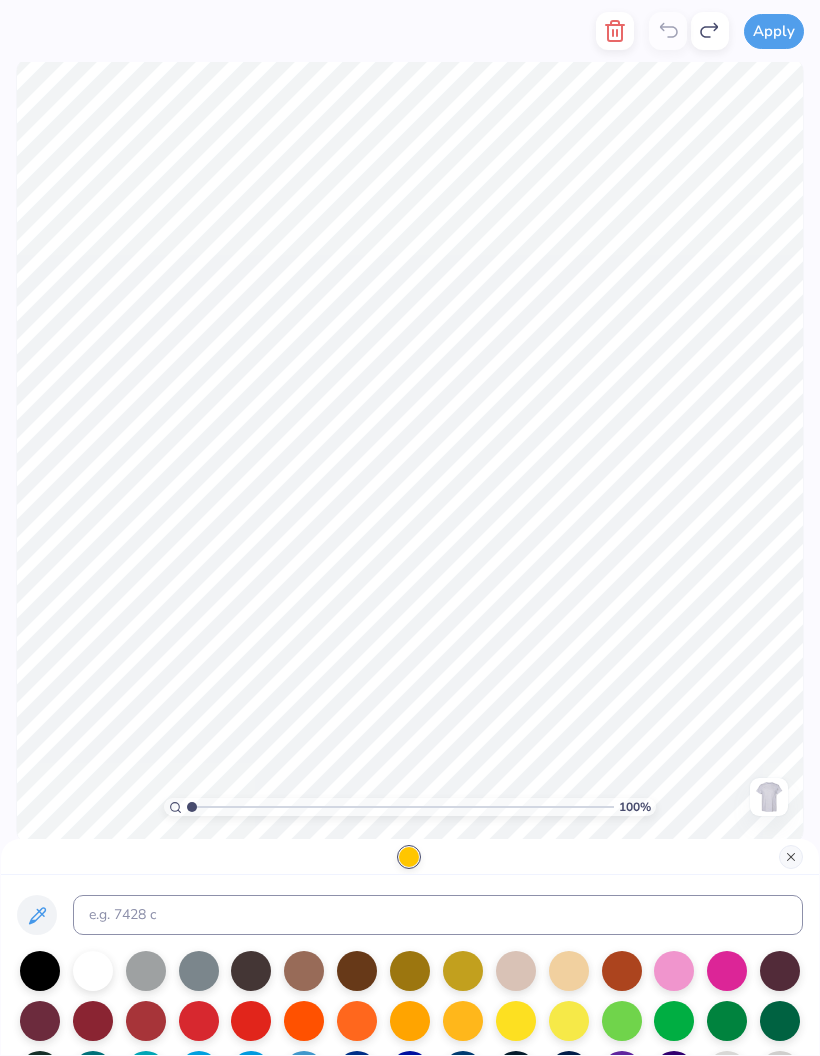 click at bounding box center [791, 857] 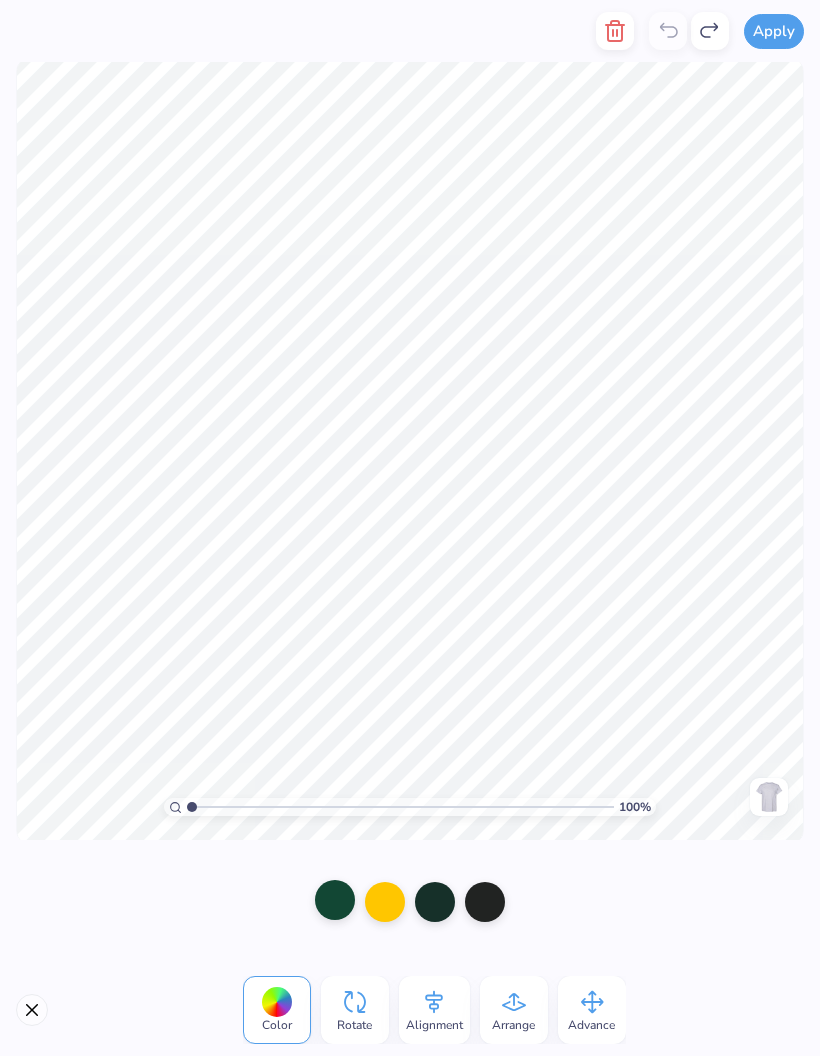click at bounding box center [335, 900] 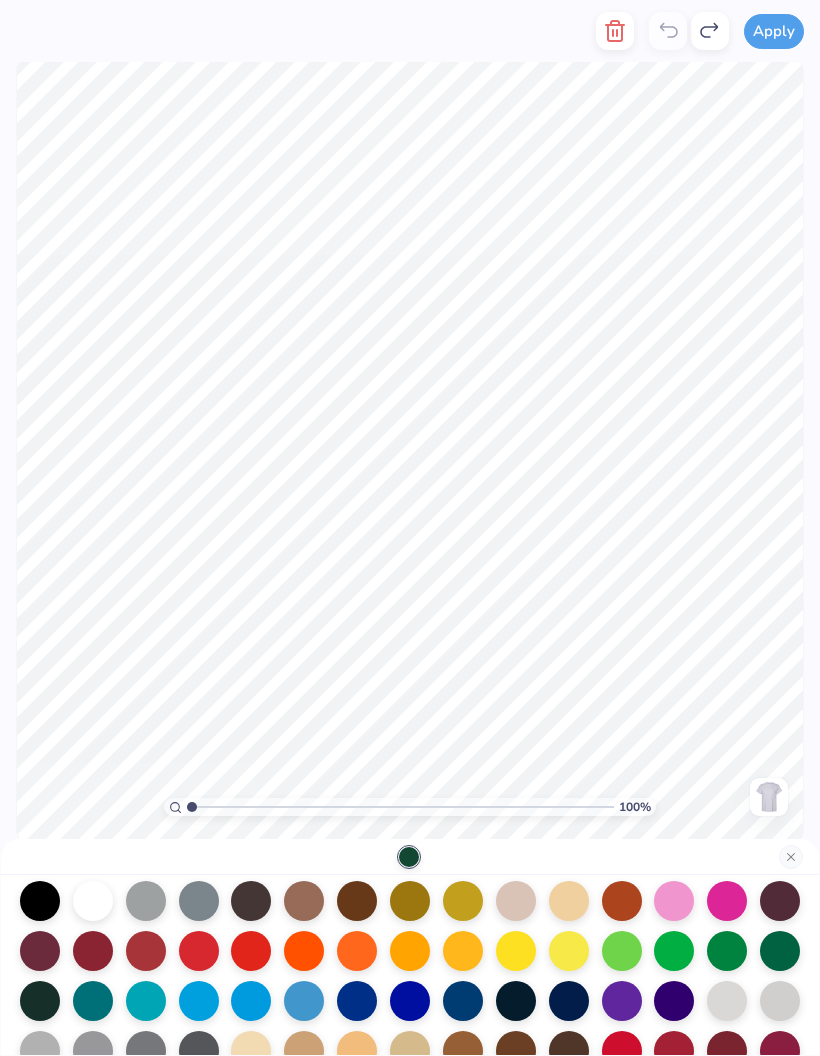 scroll, scrollTop: 97, scrollLeft: 0, axis: vertical 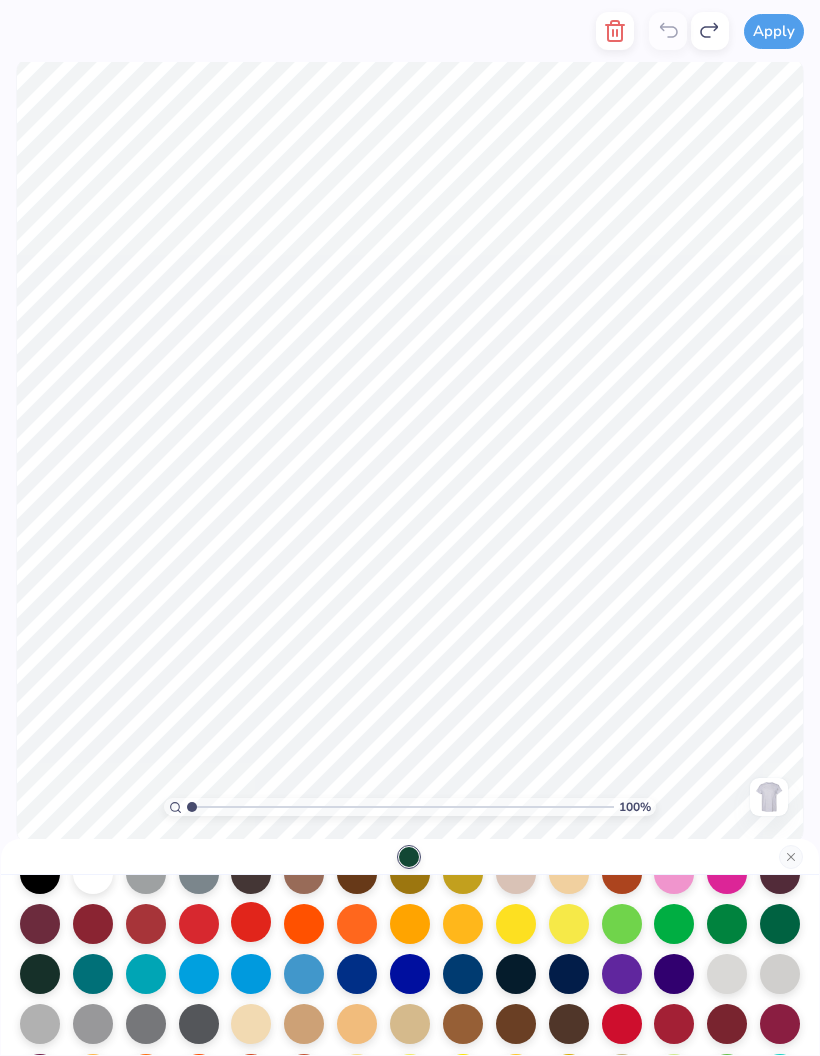 click at bounding box center [251, 922] 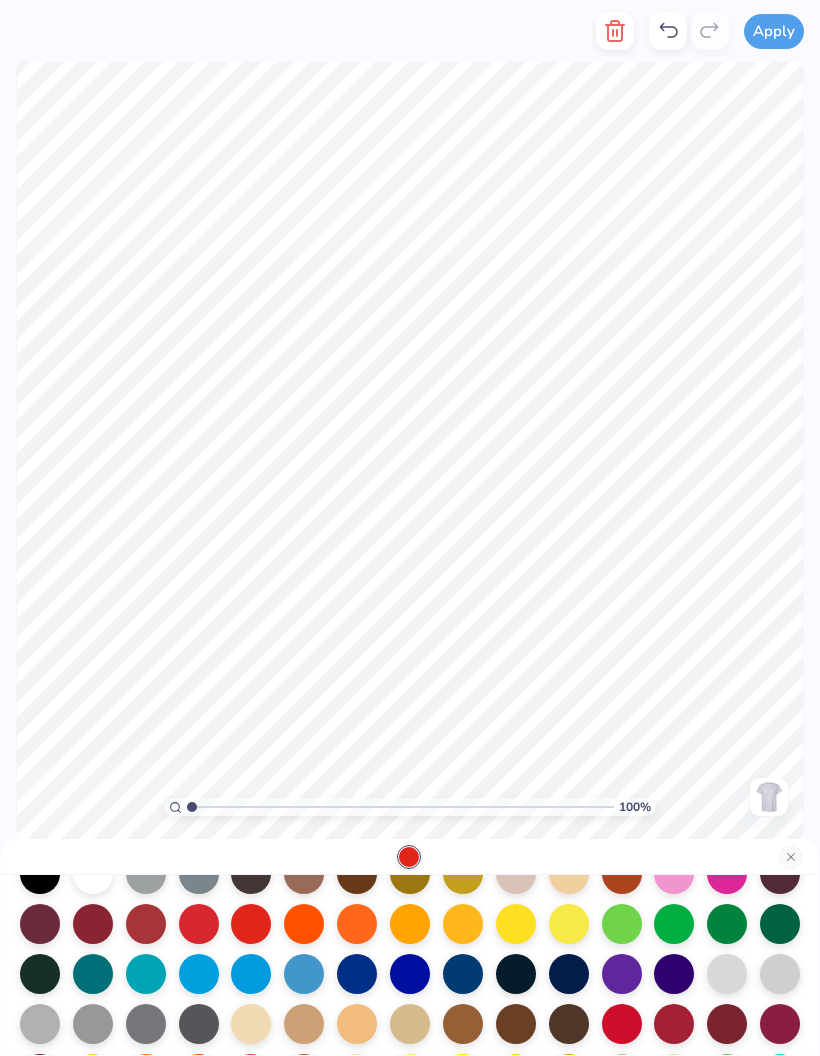 click at bounding box center (410, 857) 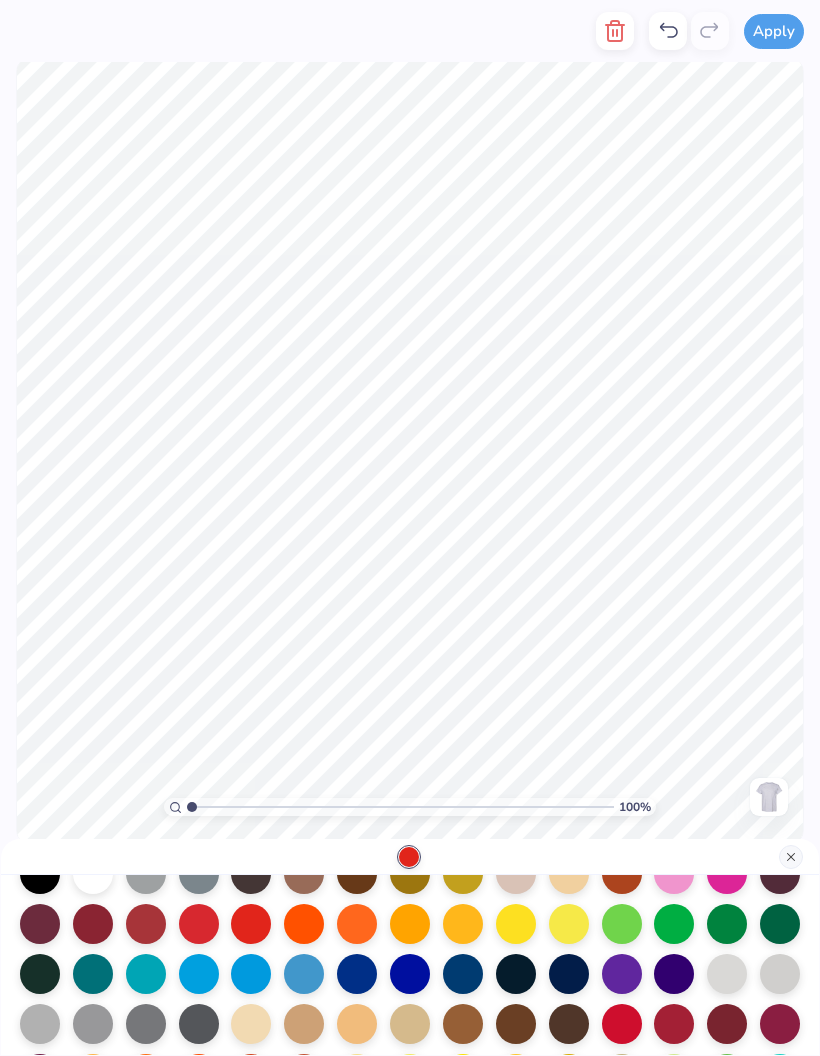 click at bounding box center [791, 857] 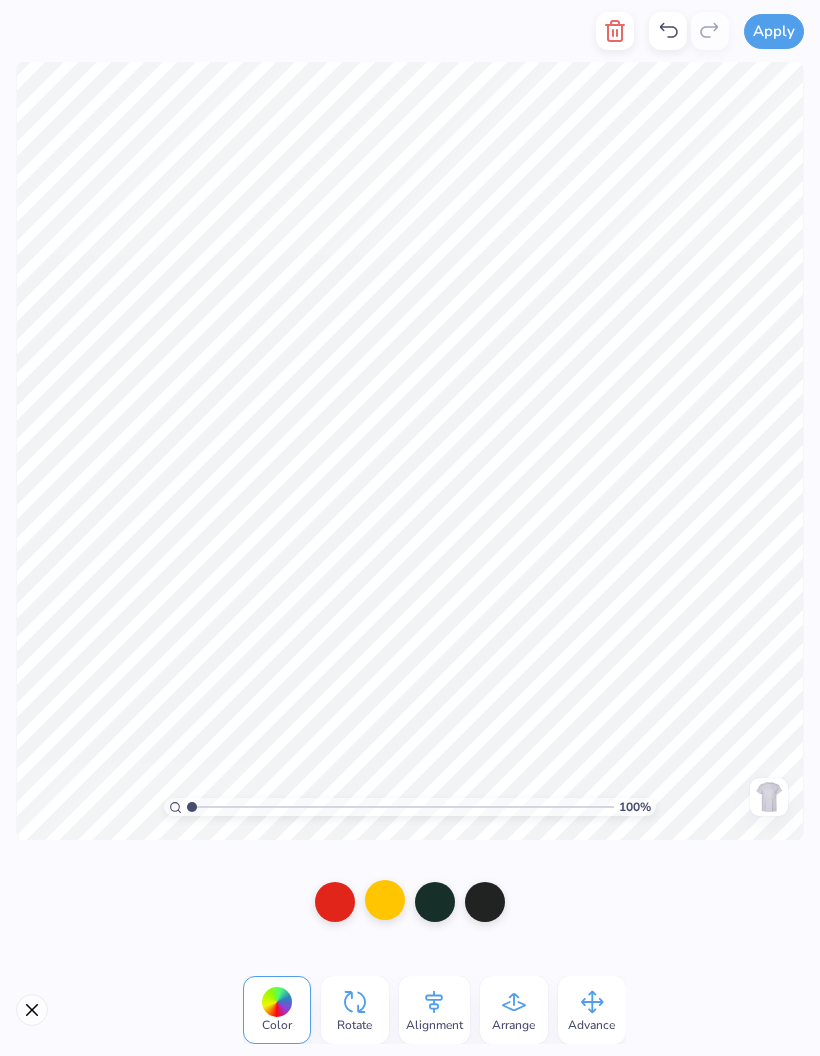click at bounding box center [385, 900] 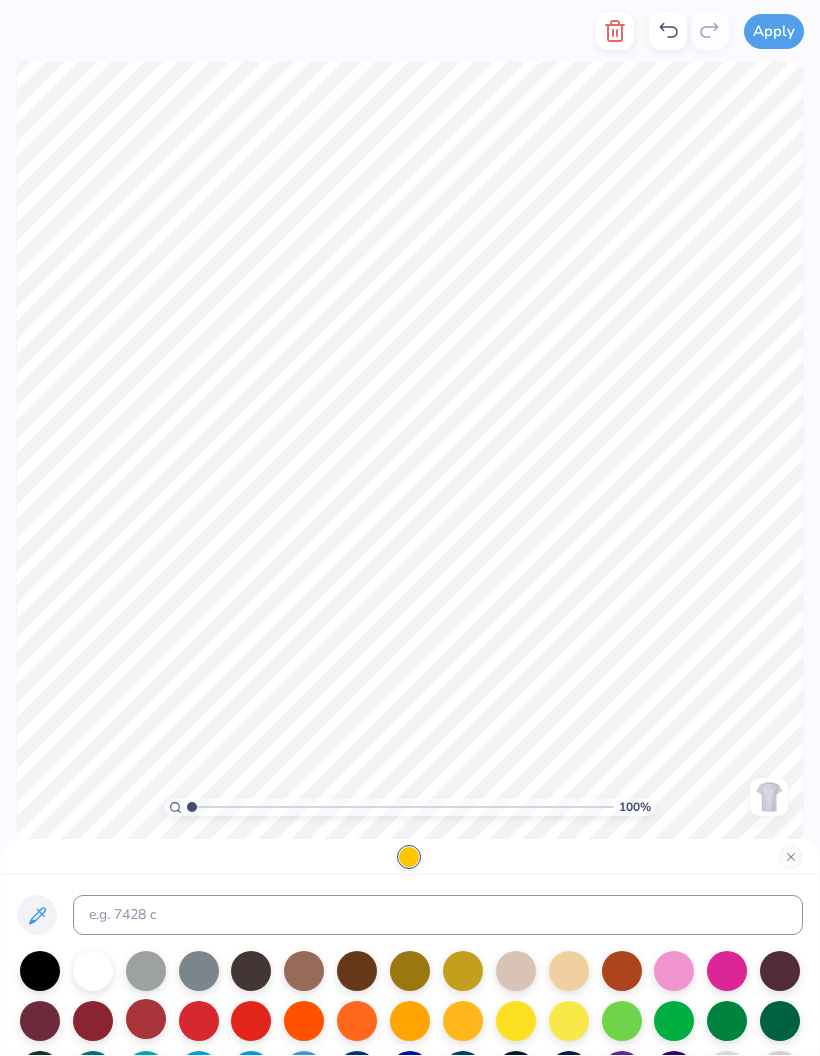 click at bounding box center [146, 1019] 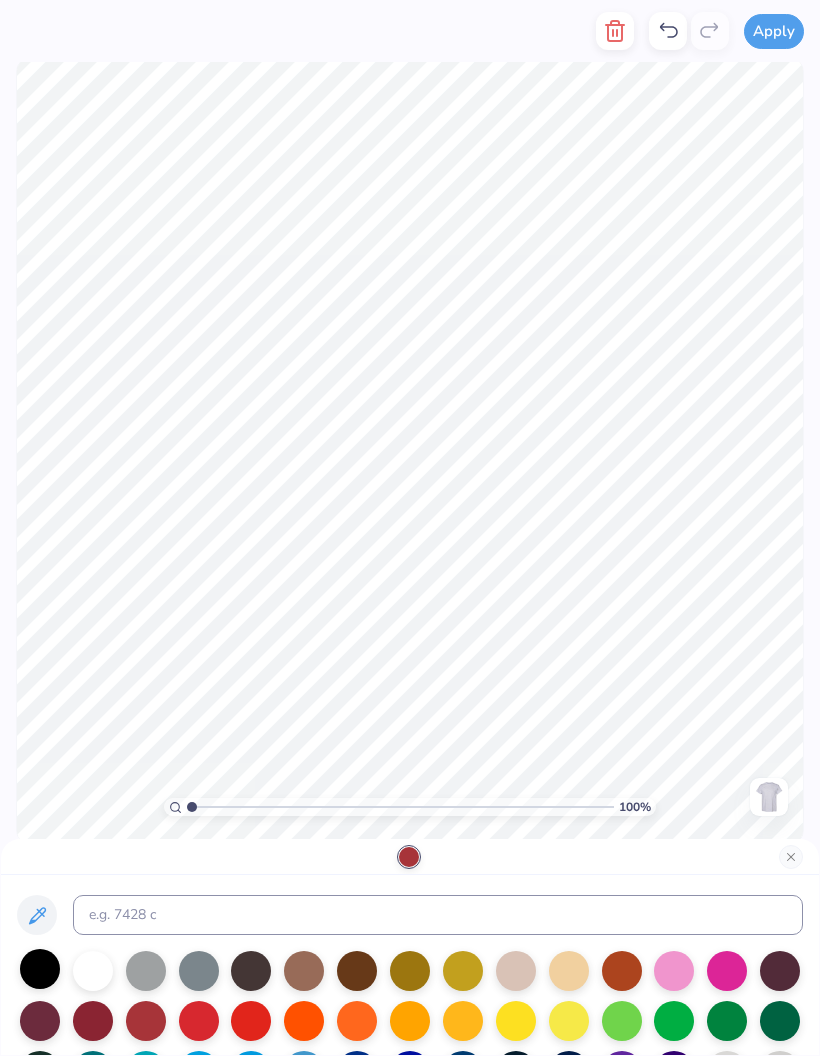 click at bounding box center [40, 969] 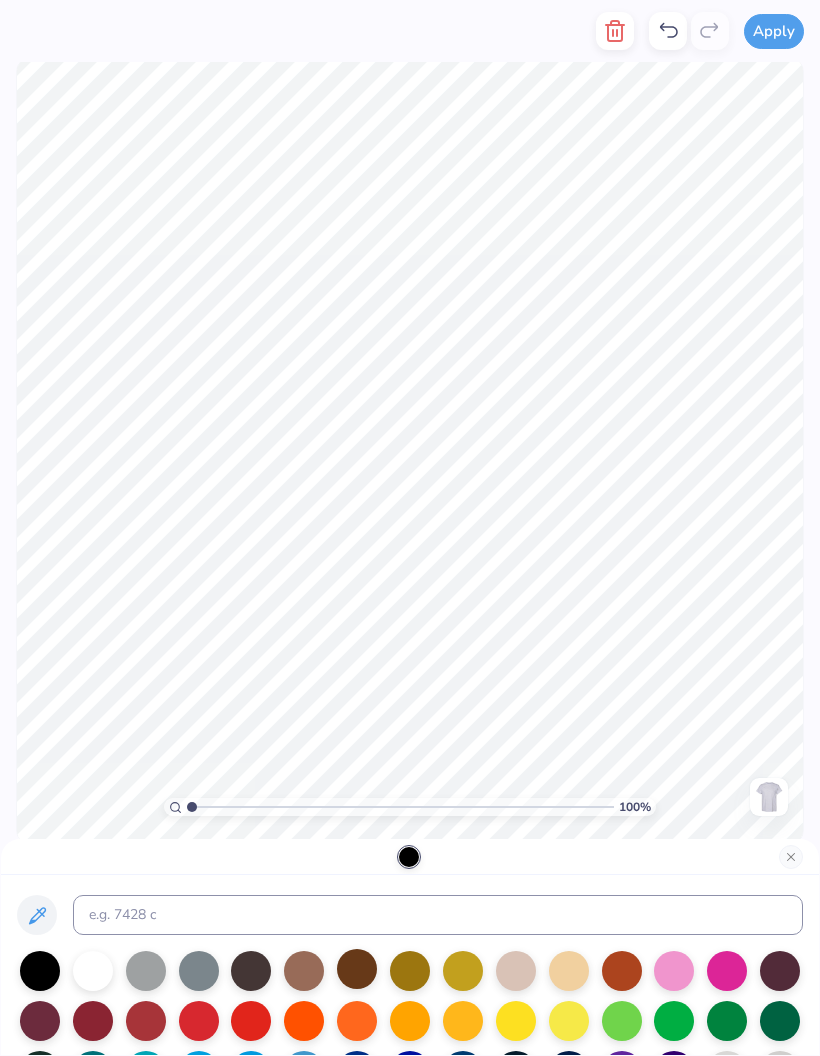 click at bounding box center [357, 969] 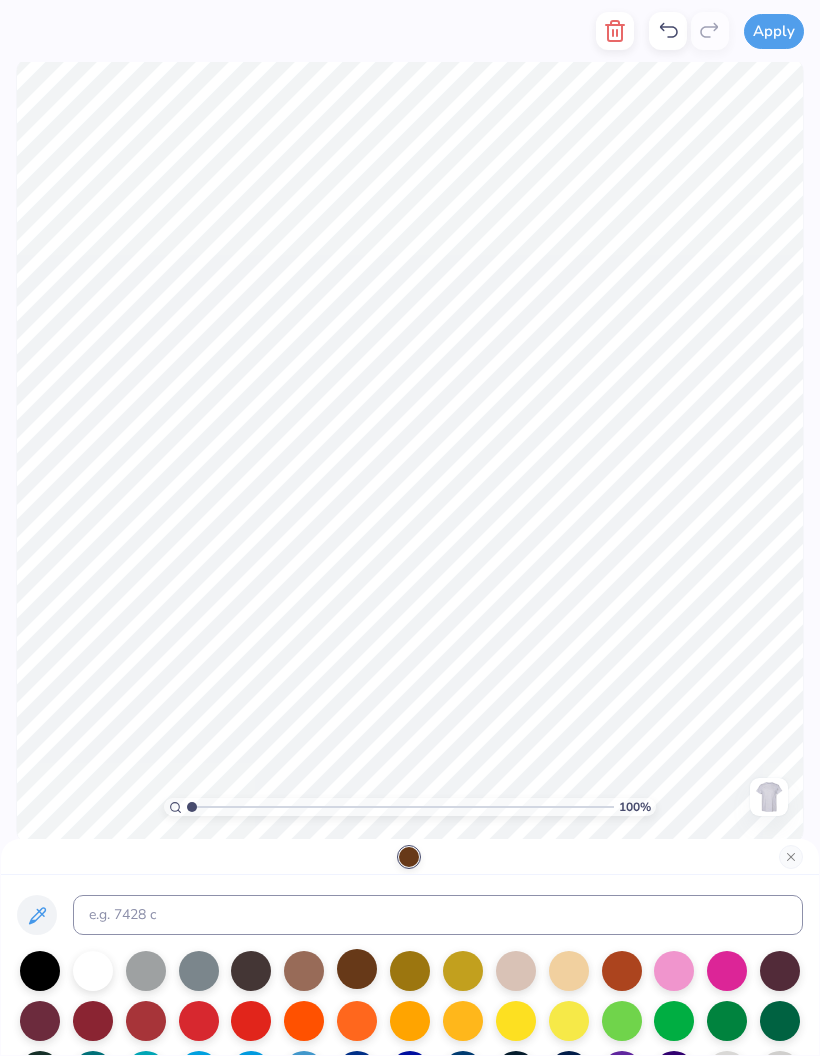 scroll, scrollTop: 0, scrollLeft: 0, axis: both 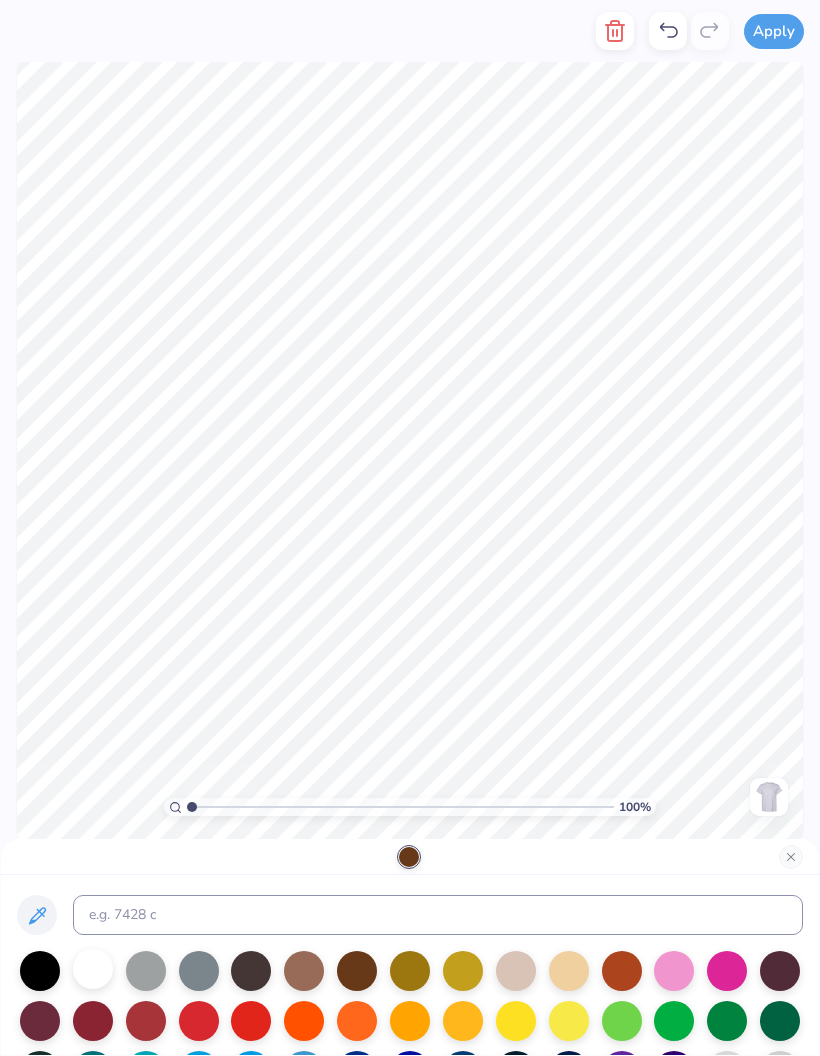 click at bounding box center [93, 969] 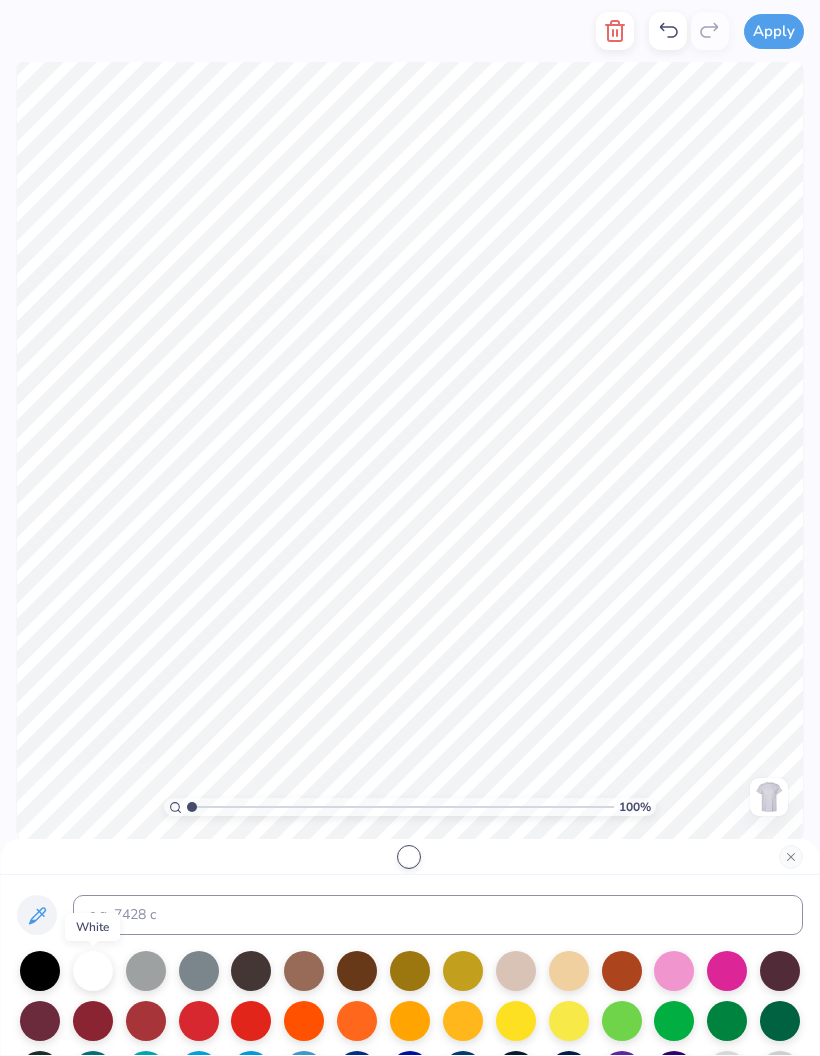 click at bounding box center [410, 1093] 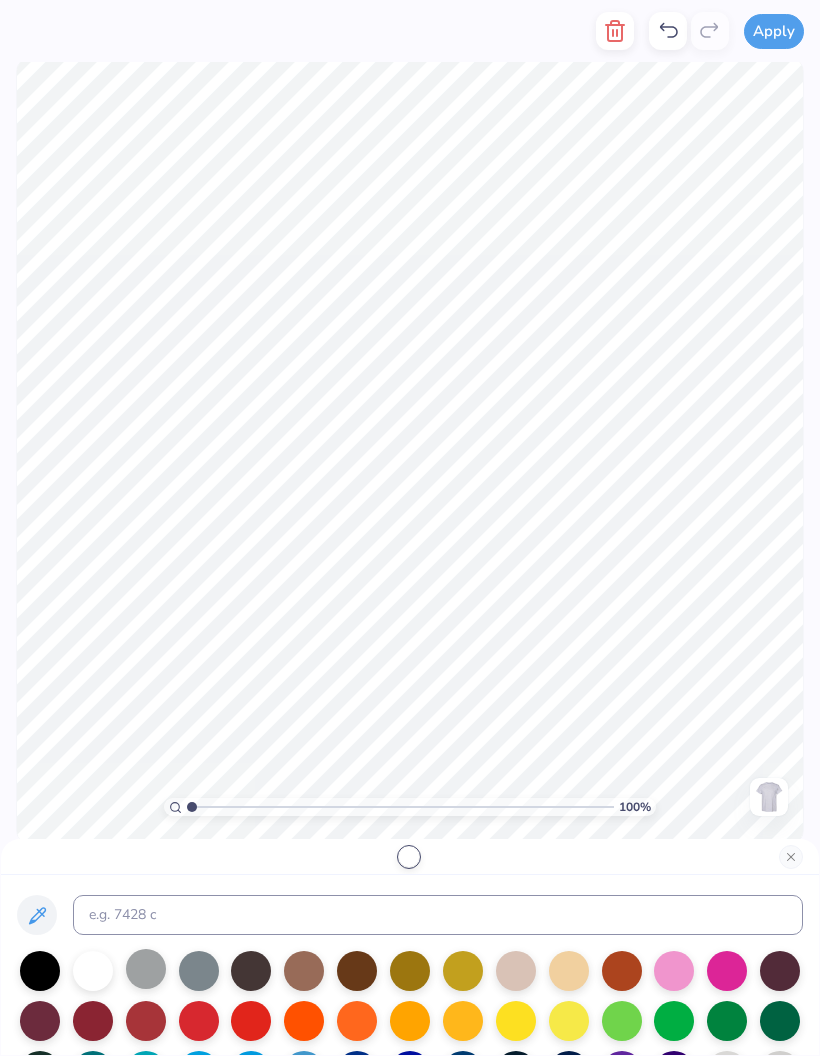 click at bounding box center [146, 969] 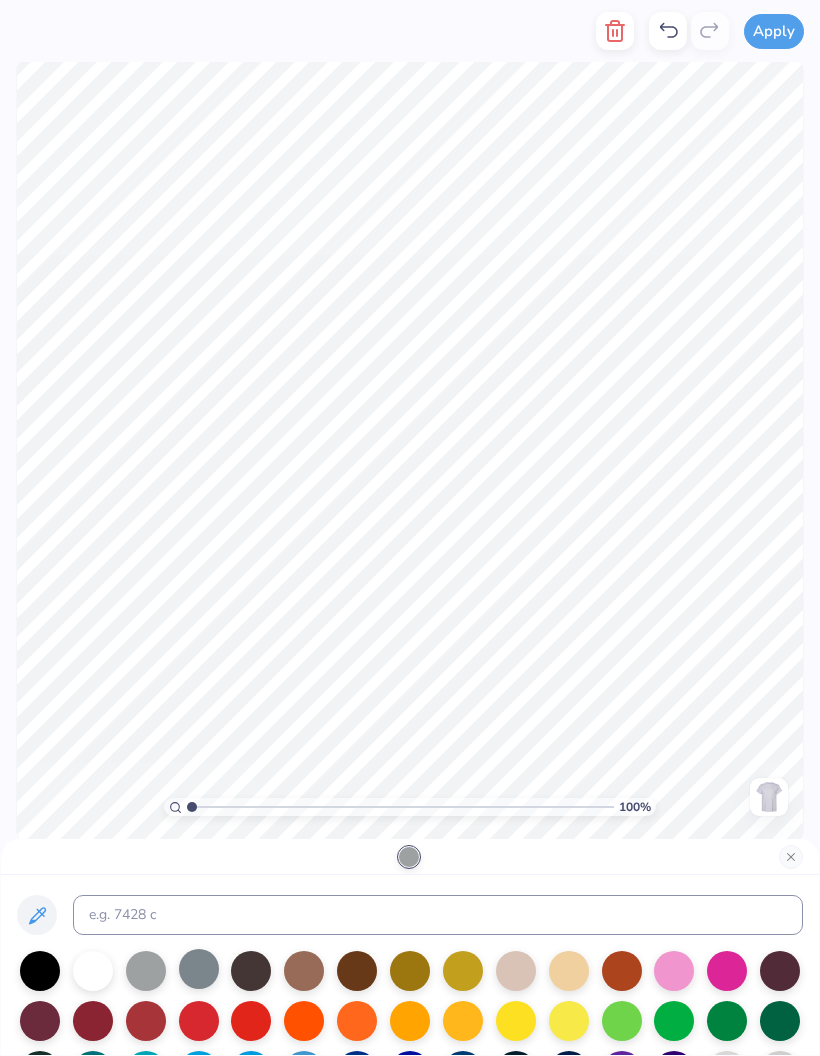 click at bounding box center [199, 969] 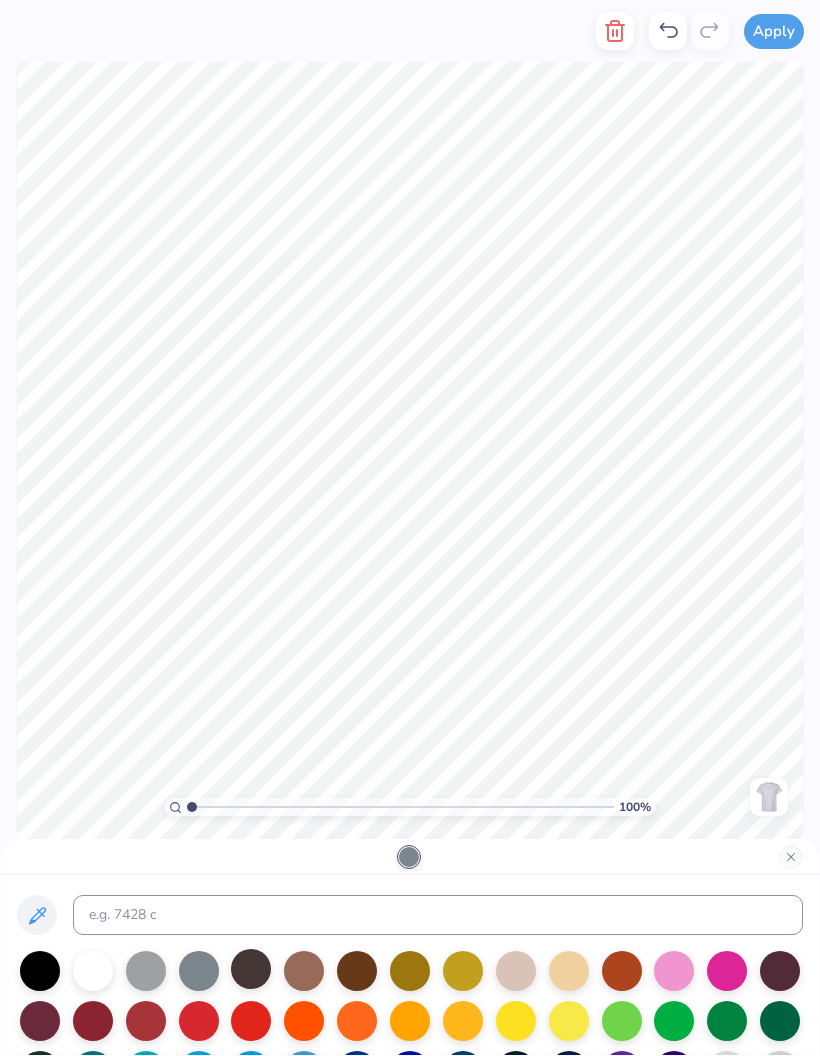click at bounding box center [251, 969] 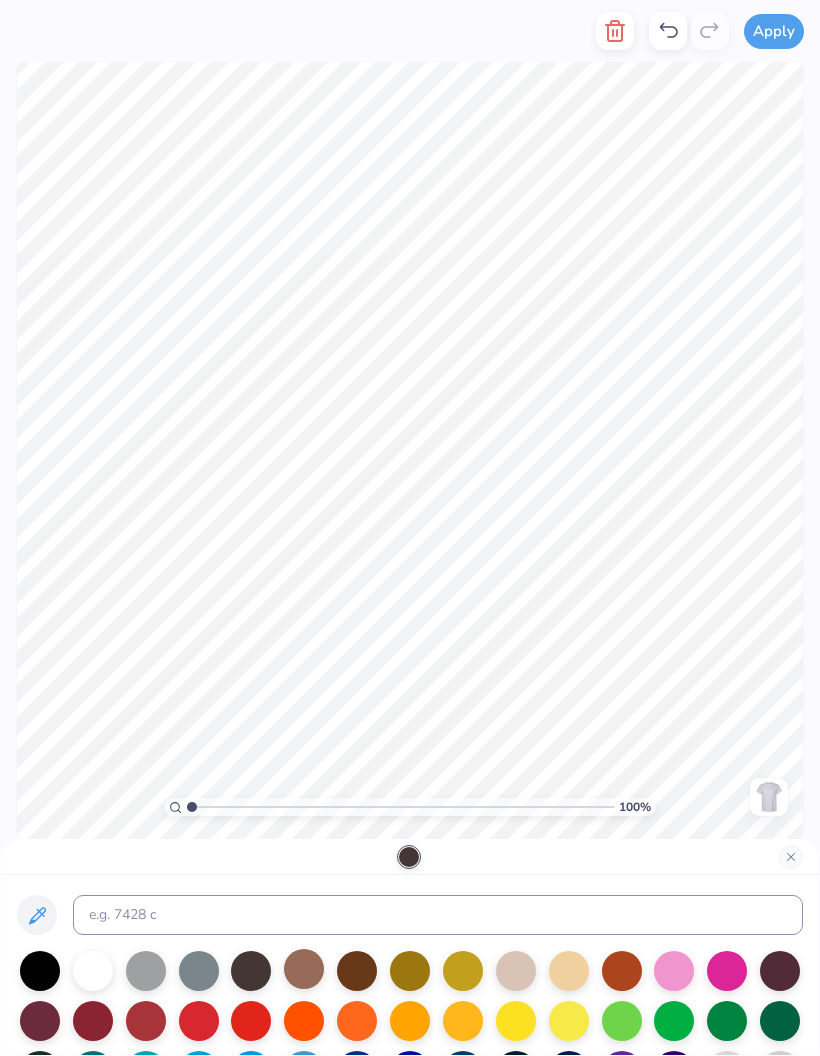 click at bounding box center (304, 969) 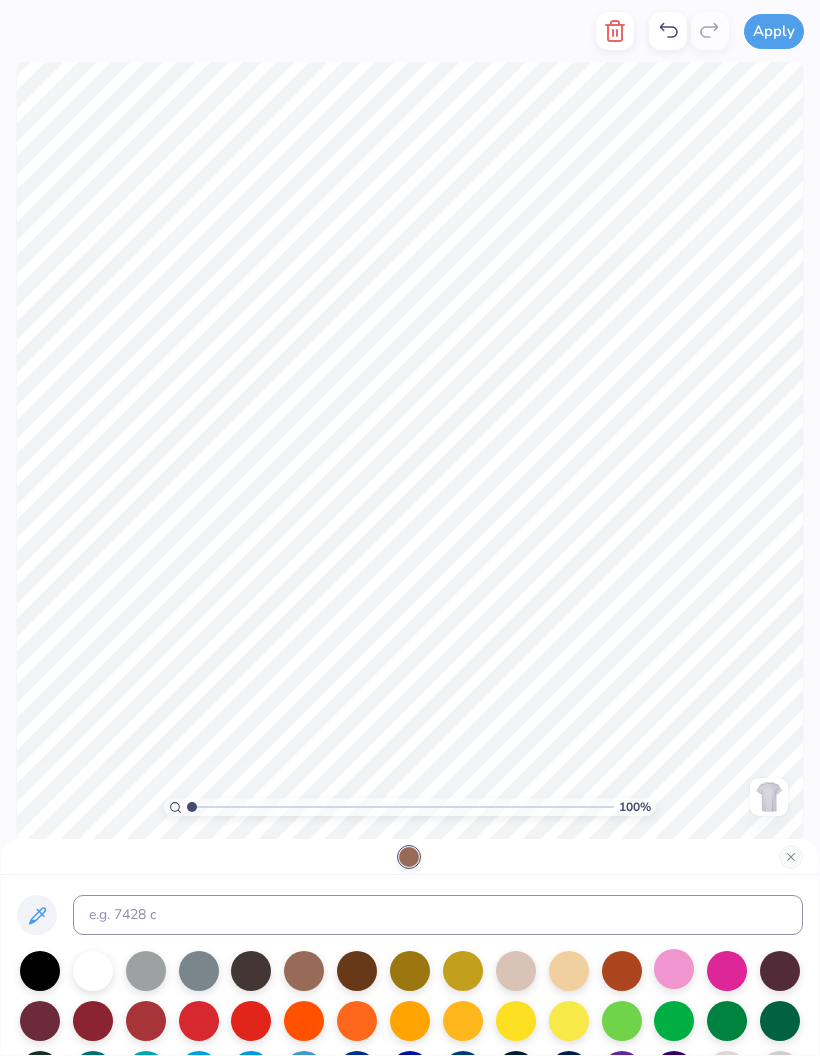 click at bounding box center [674, 969] 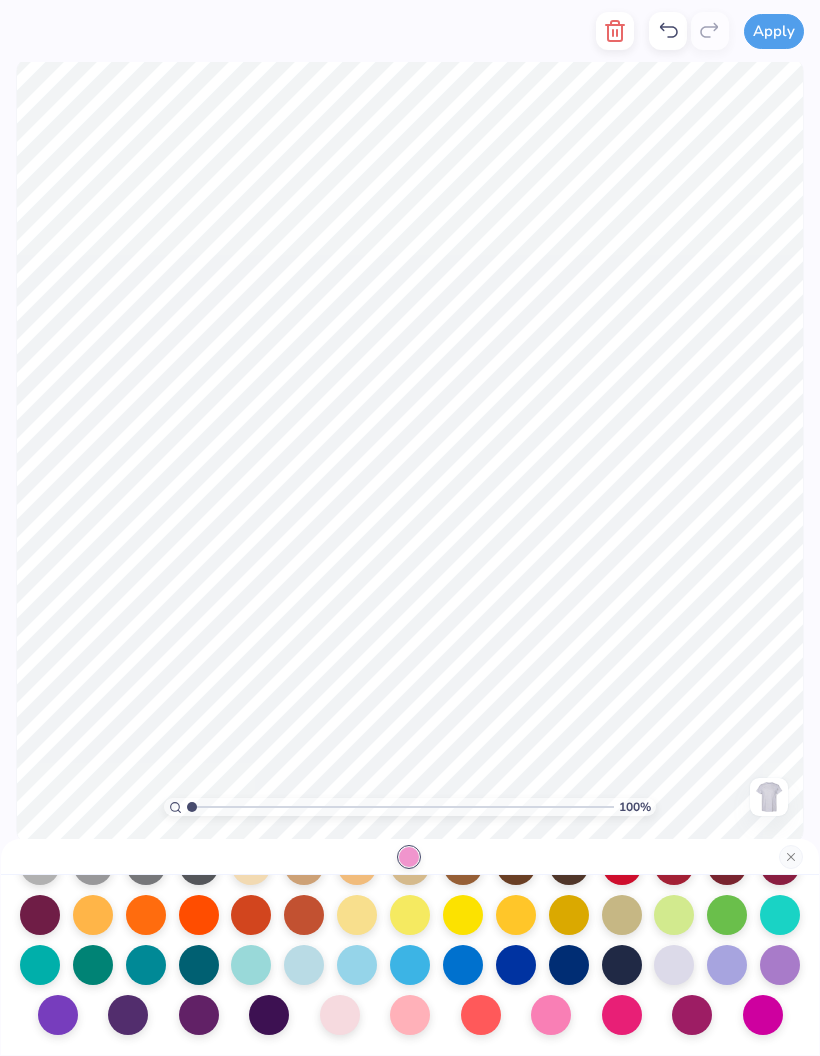 scroll, scrollTop: 260, scrollLeft: 0, axis: vertical 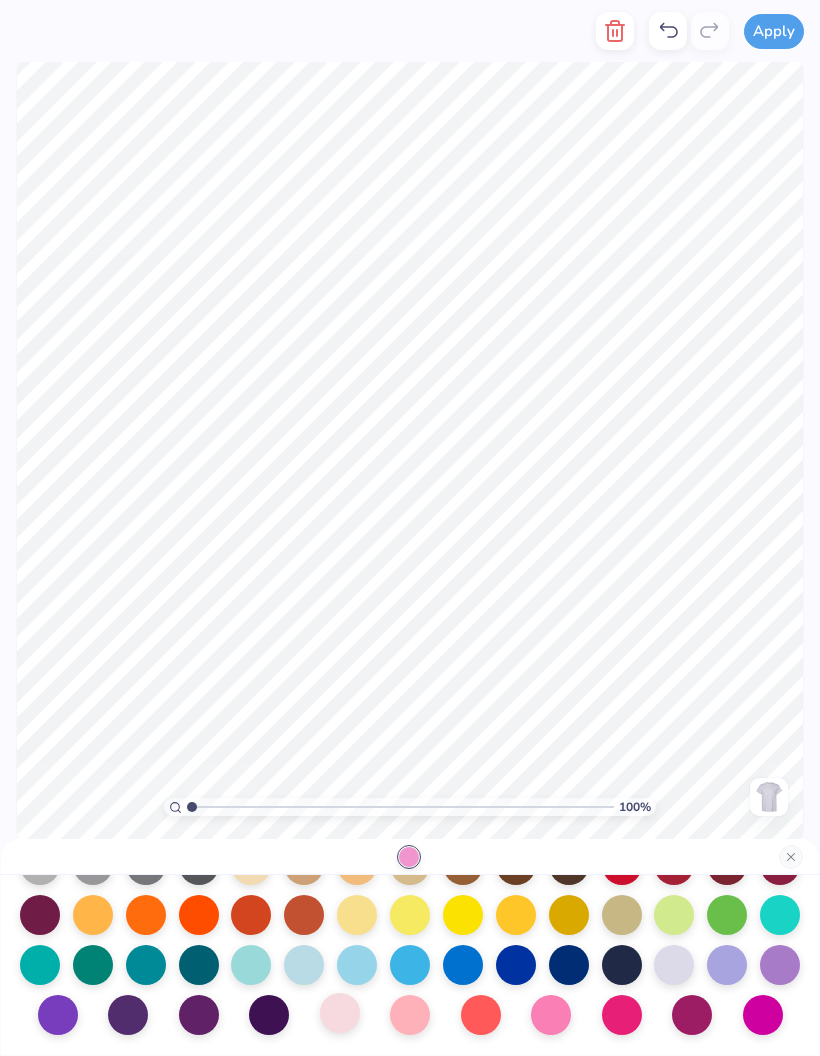 click at bounding box center [340, 1013] 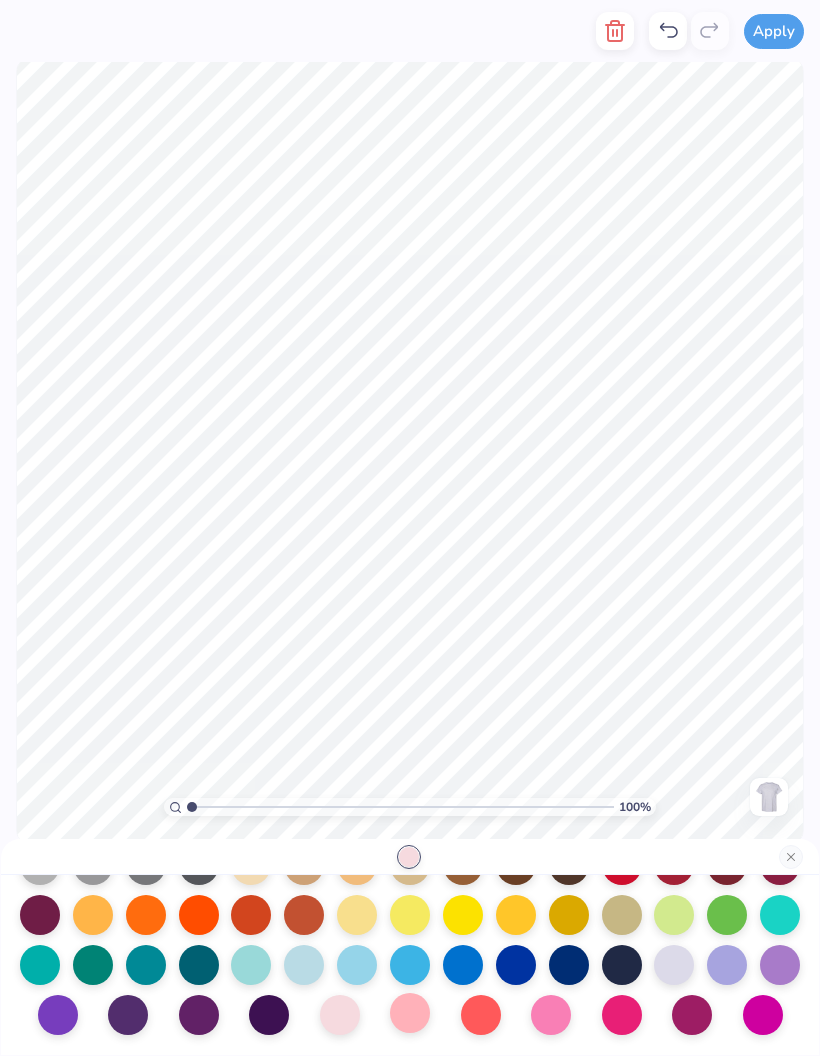click at bounding box center [410, 1013] 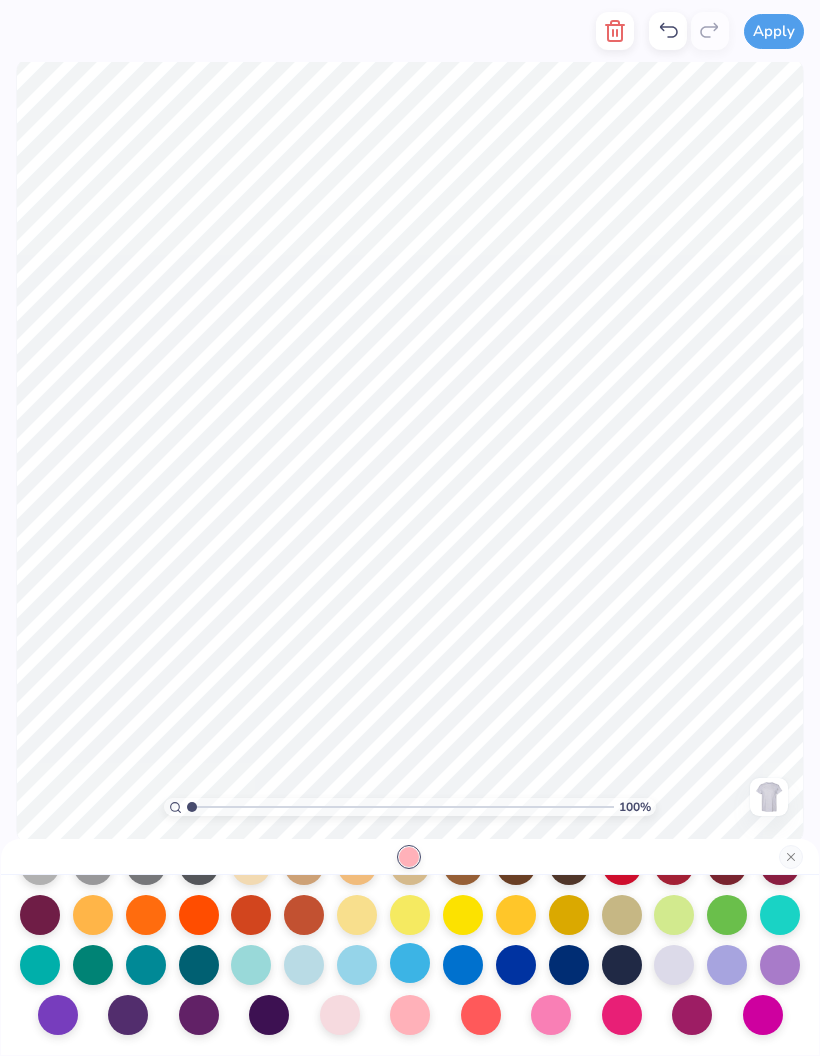 click at bounding box center (410, 963) 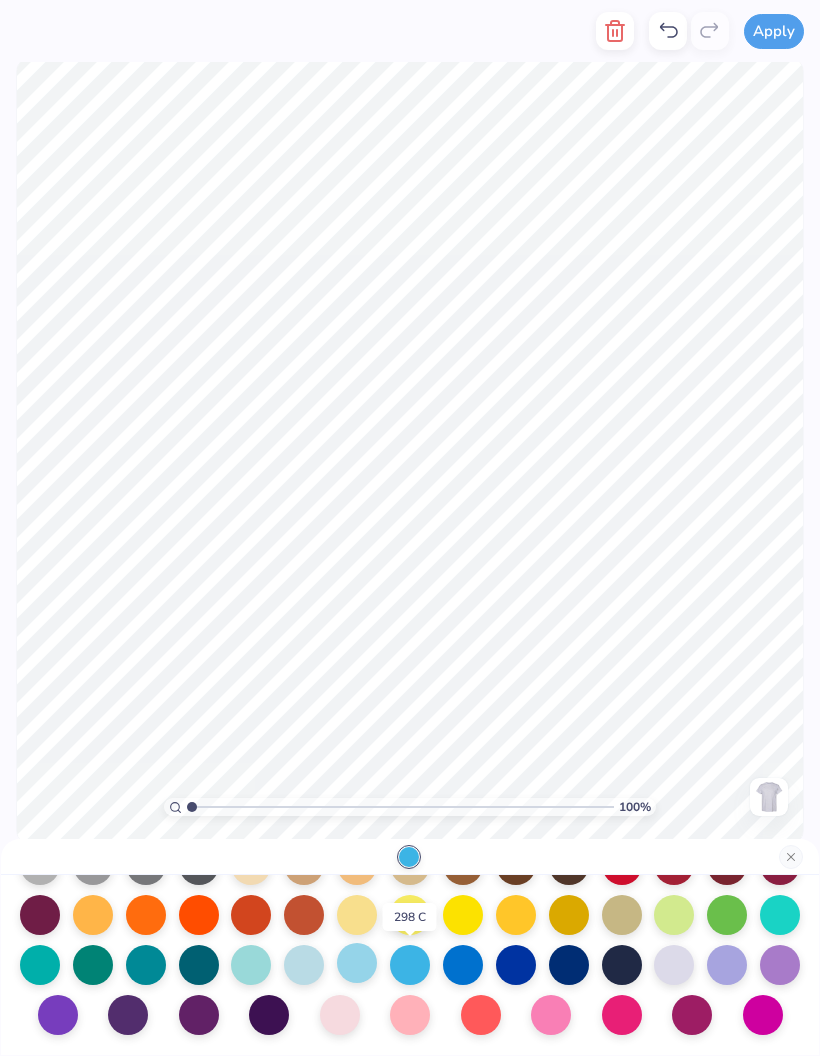 click at bounding box center (357, 963) 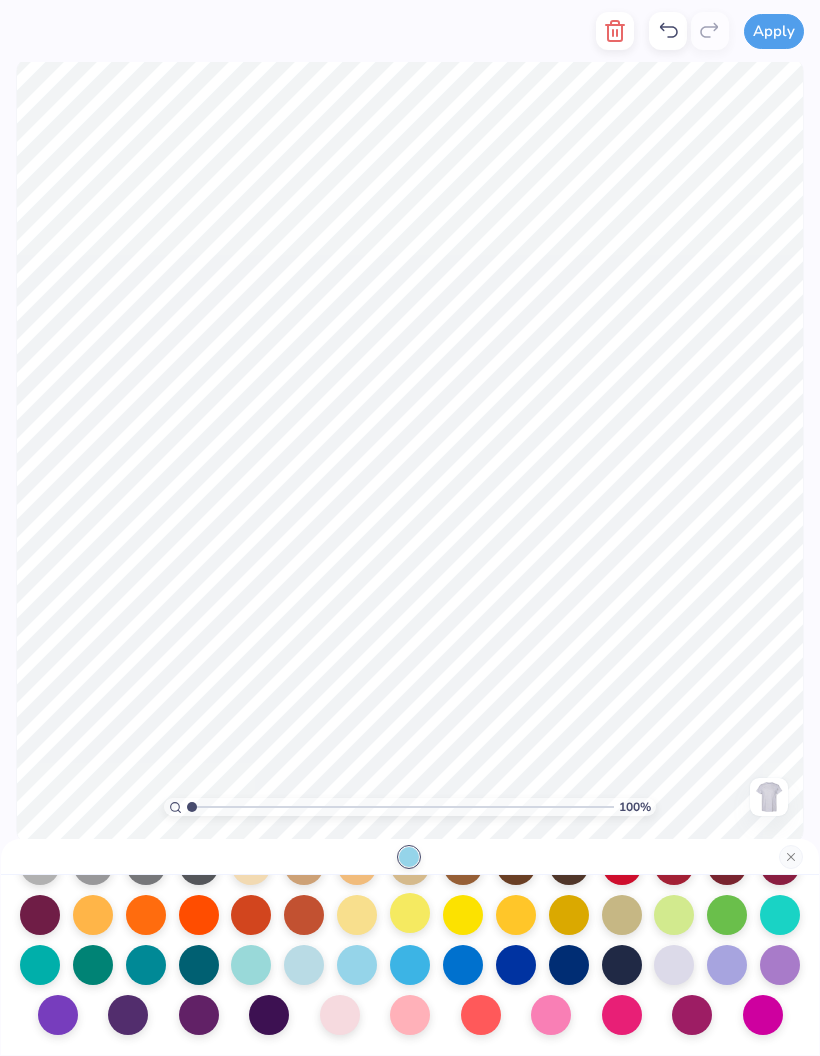 click at bounding box center [410, 913] 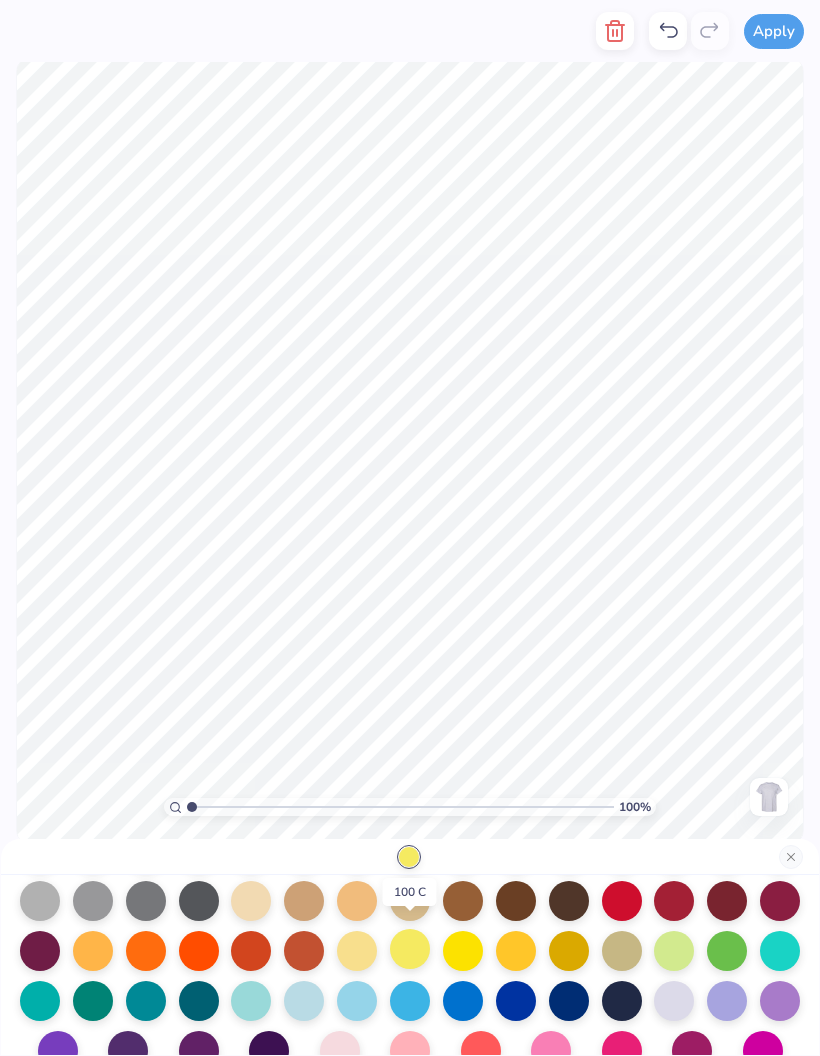 scroll, scrollTop: 212, scrollLeft: 0, axis: vertical 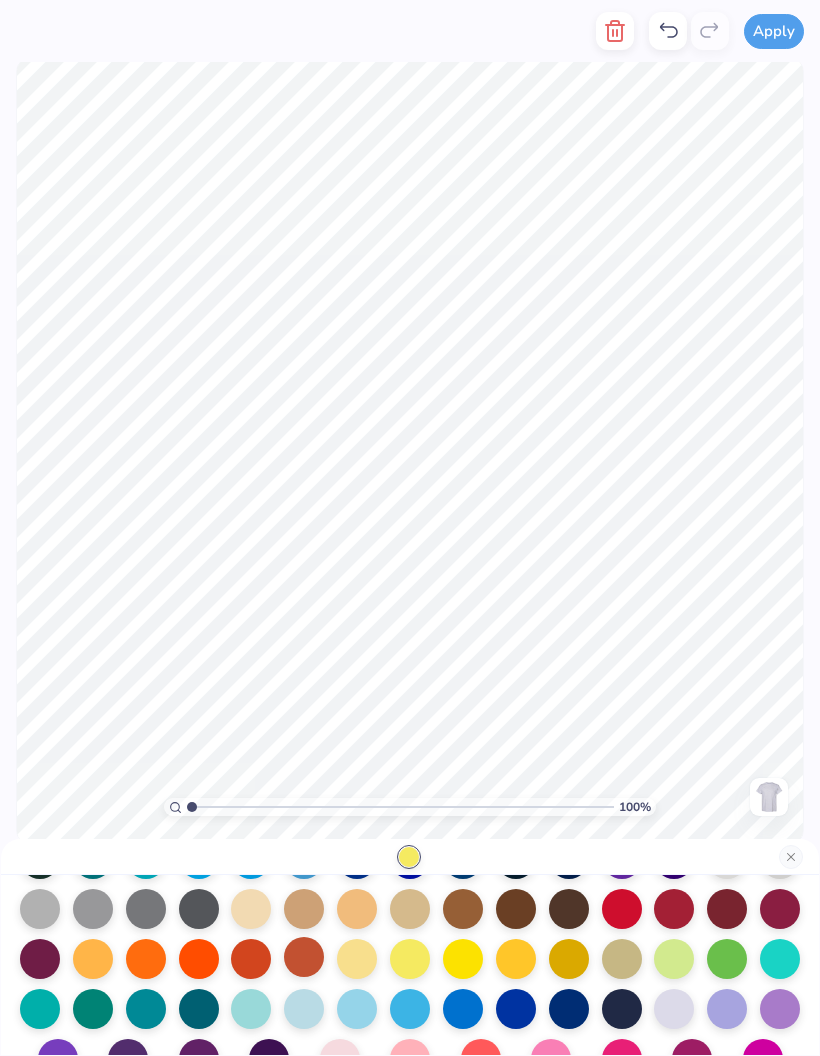click at bounding box center (304, 957) 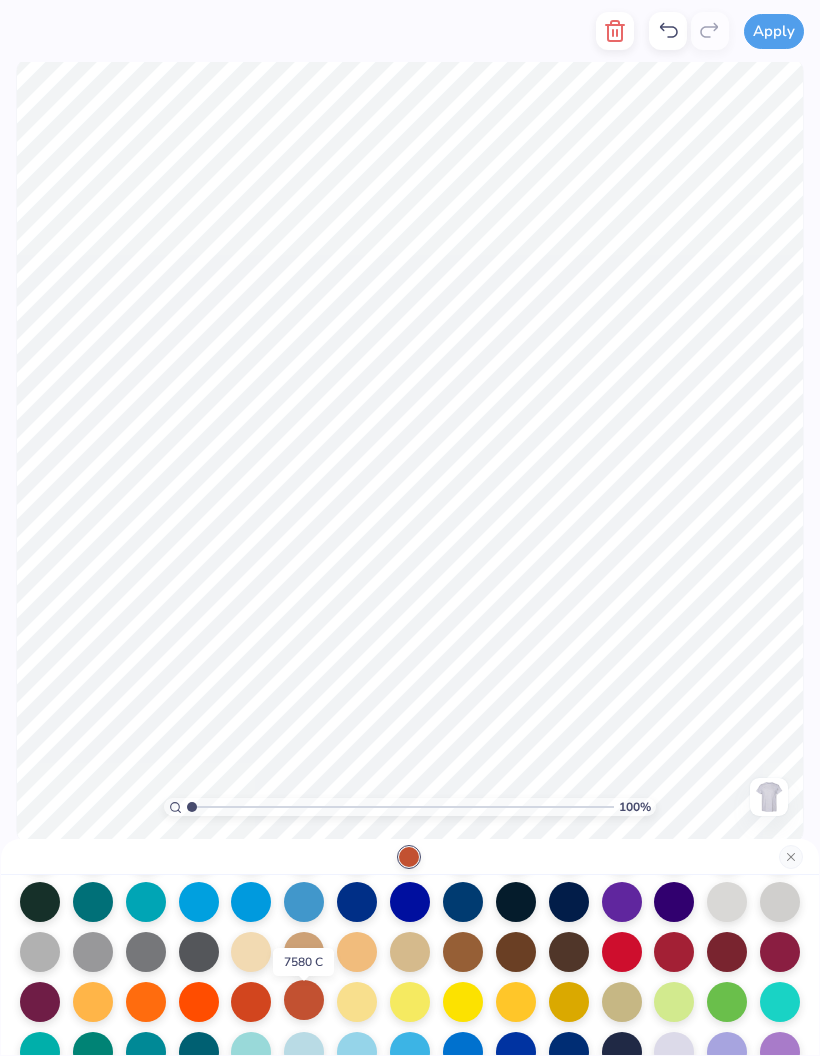 scroll, scrollTop: 161, scrollLeft: 0, axis: vertical 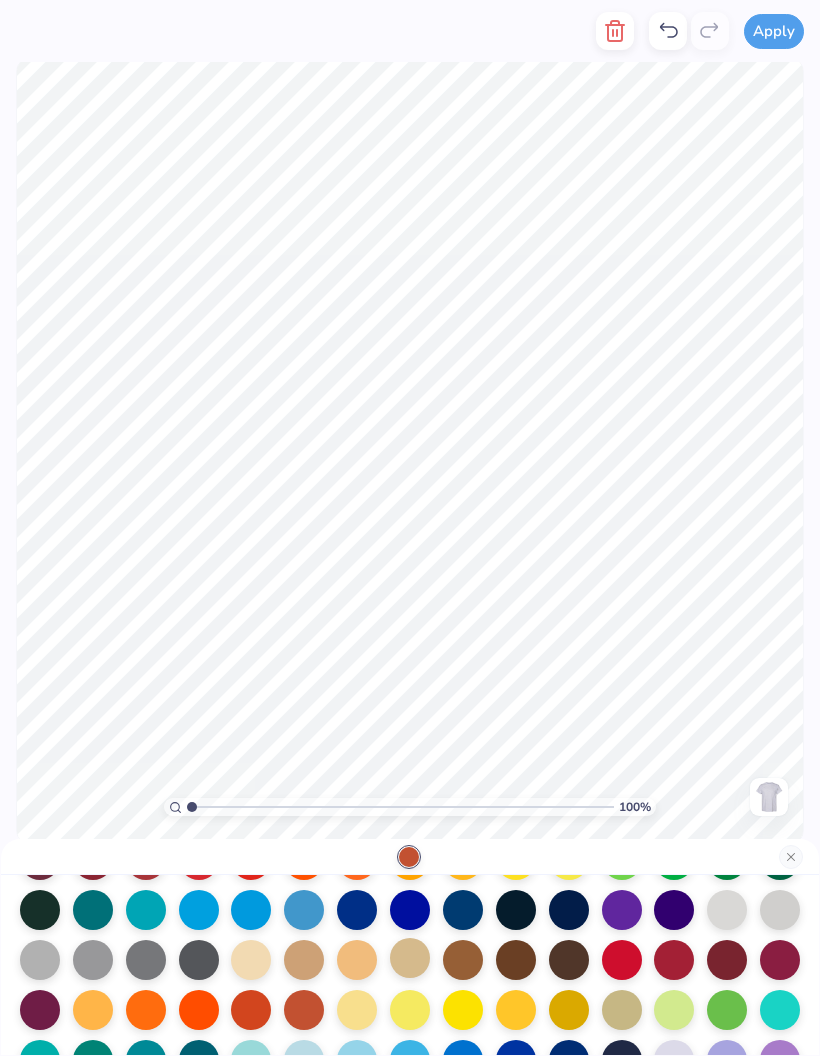 click at bounding box center [410, 958] 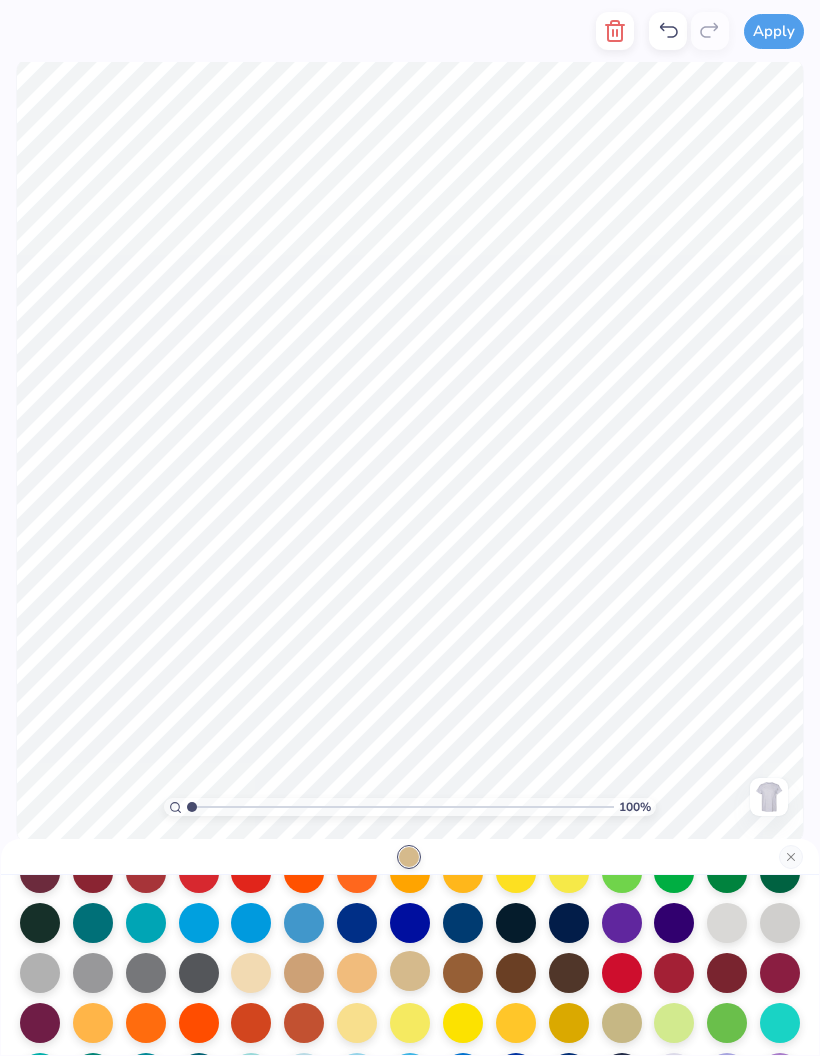 scroll, scrollTop: 147, scrollLeft: 0, axis: vertical 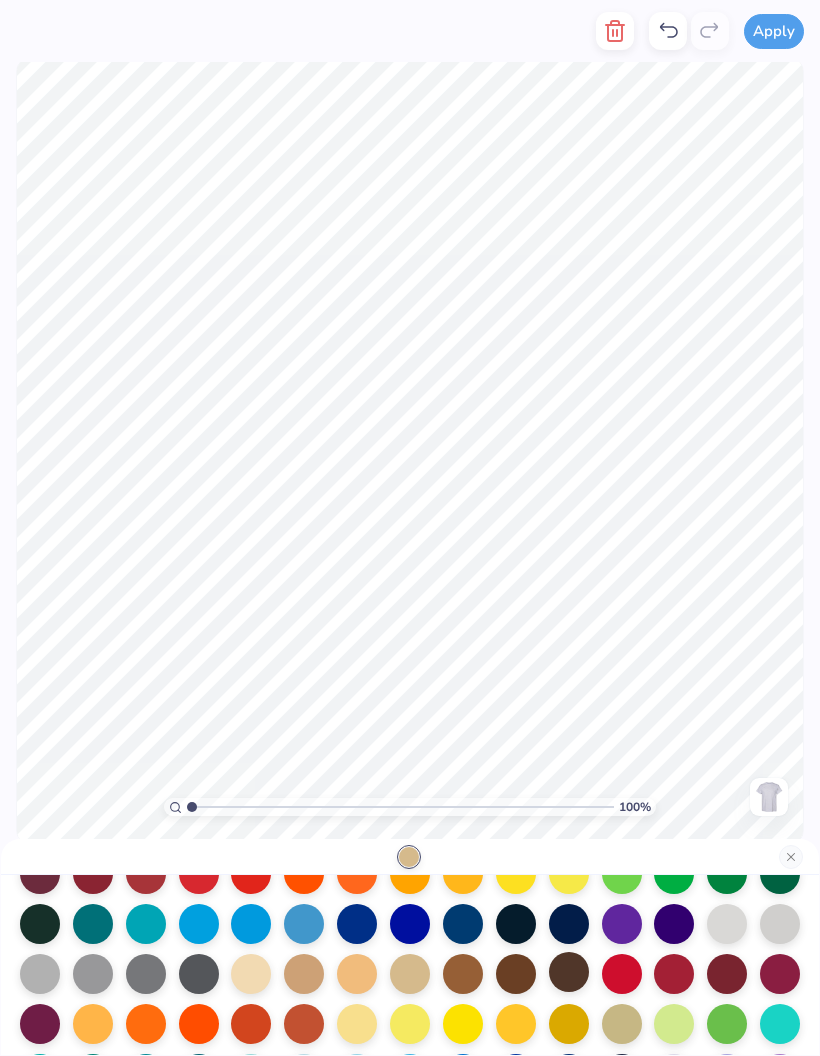click at bounding box center [569, 972] 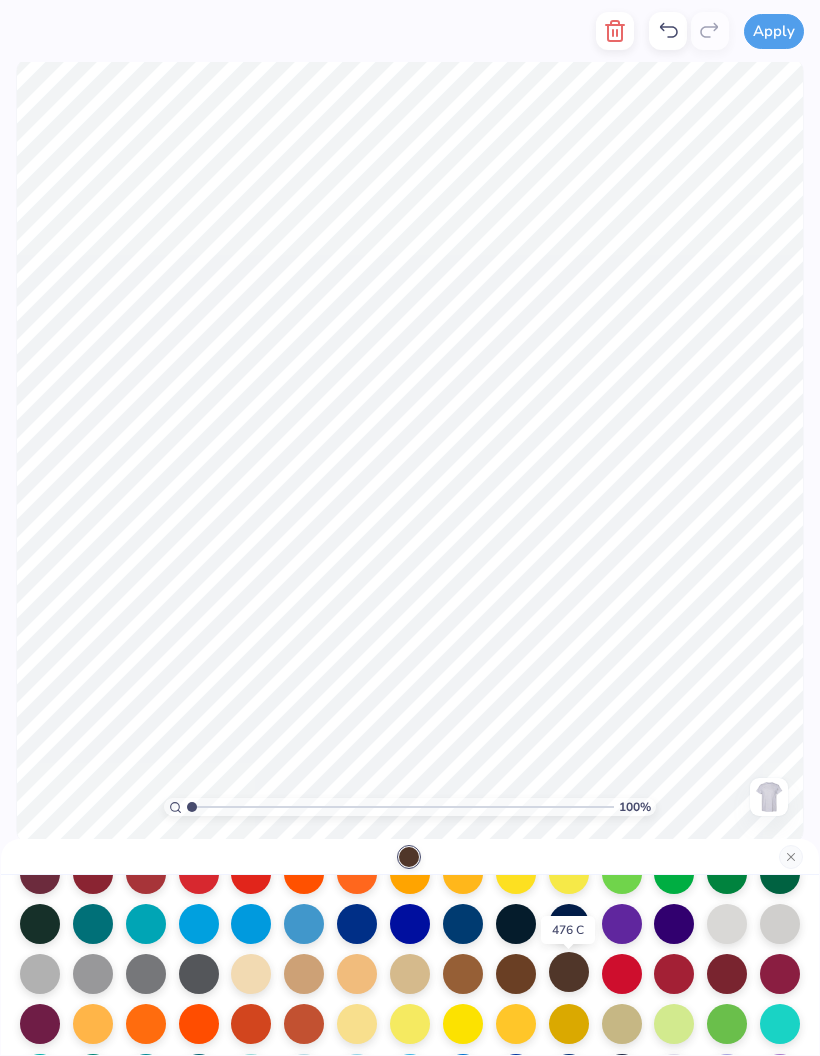 scroll, scrollTop: 117, scrollLeft: 0, axis: vertical 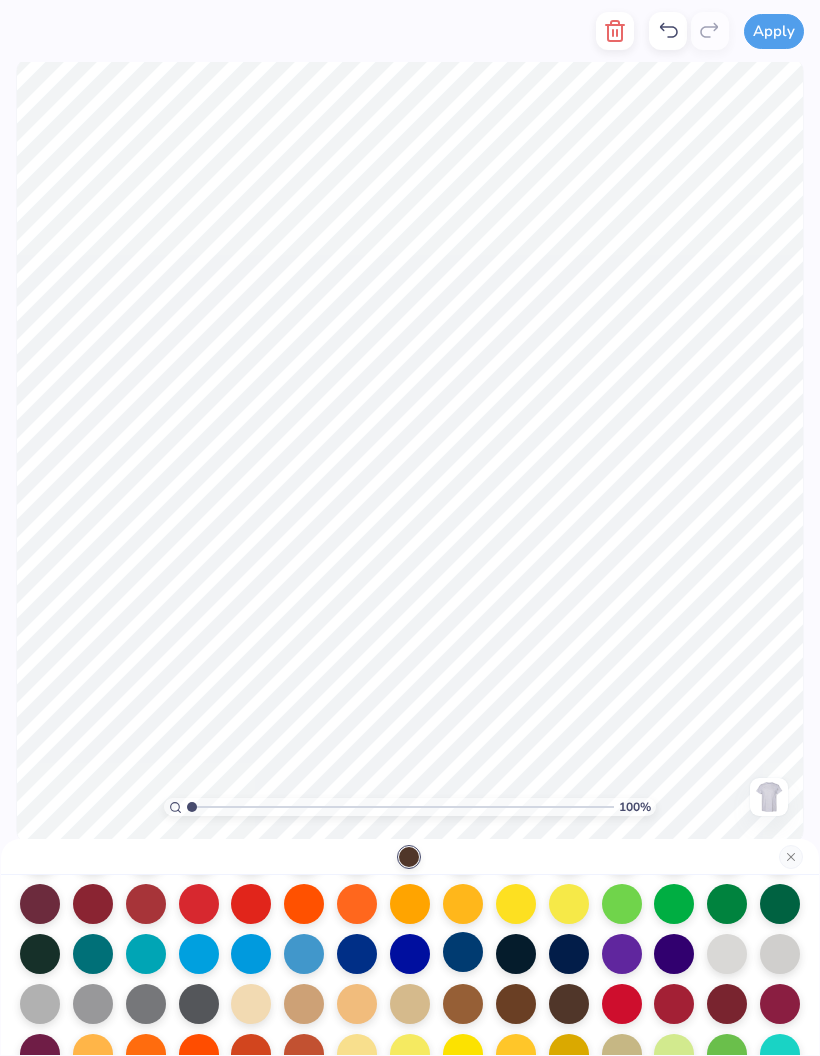 click at bounding box center [463, 952] 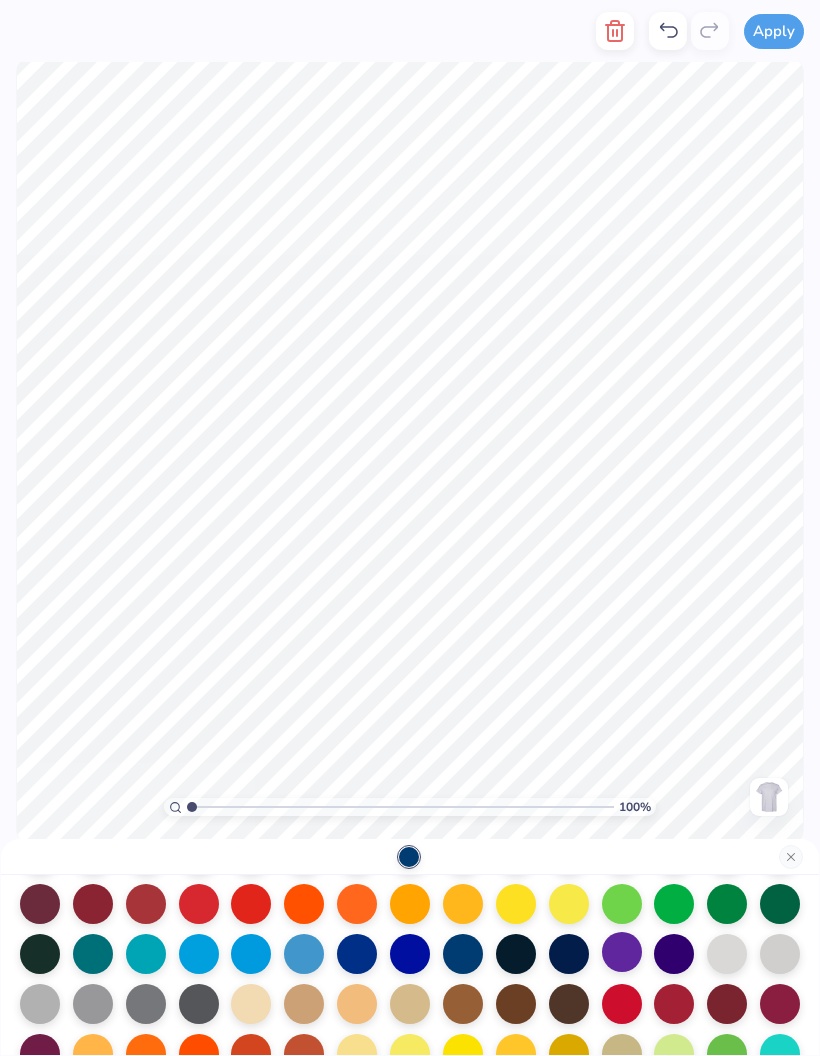 click at bounding box center (622, 952) 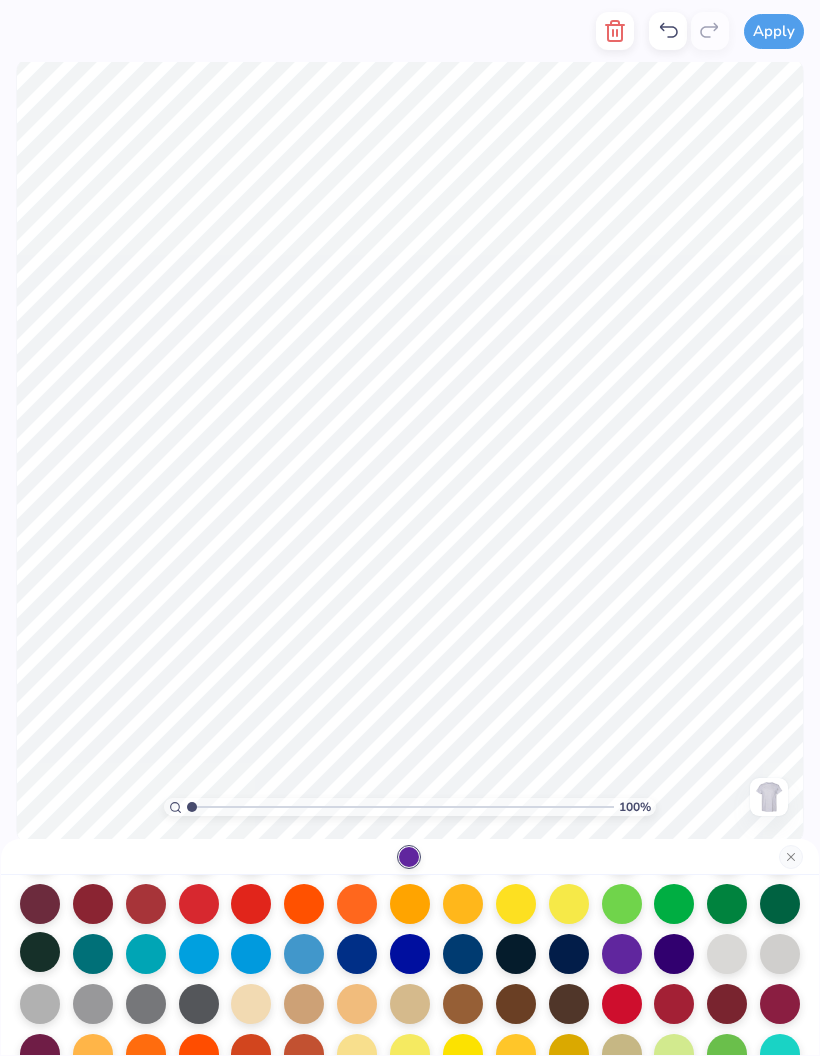 click at bounding box center [40, 952] 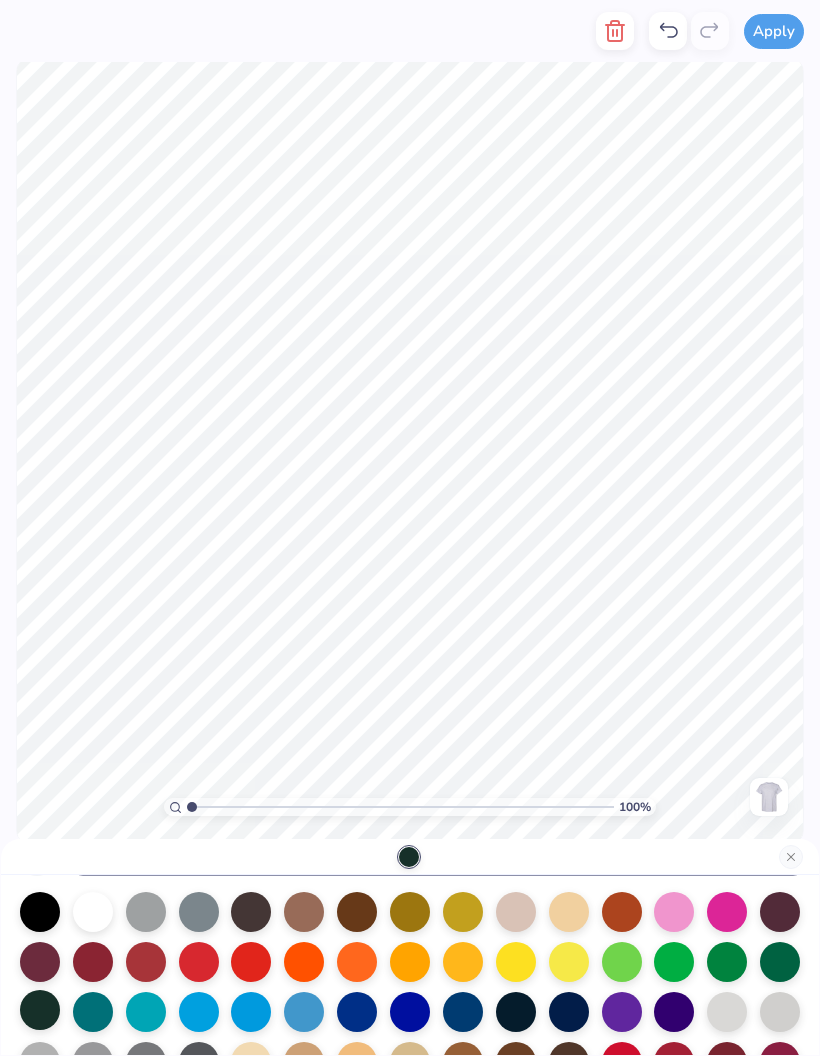 scroll, scrollTop: 49, scrollLeft: 0, axis: vertical 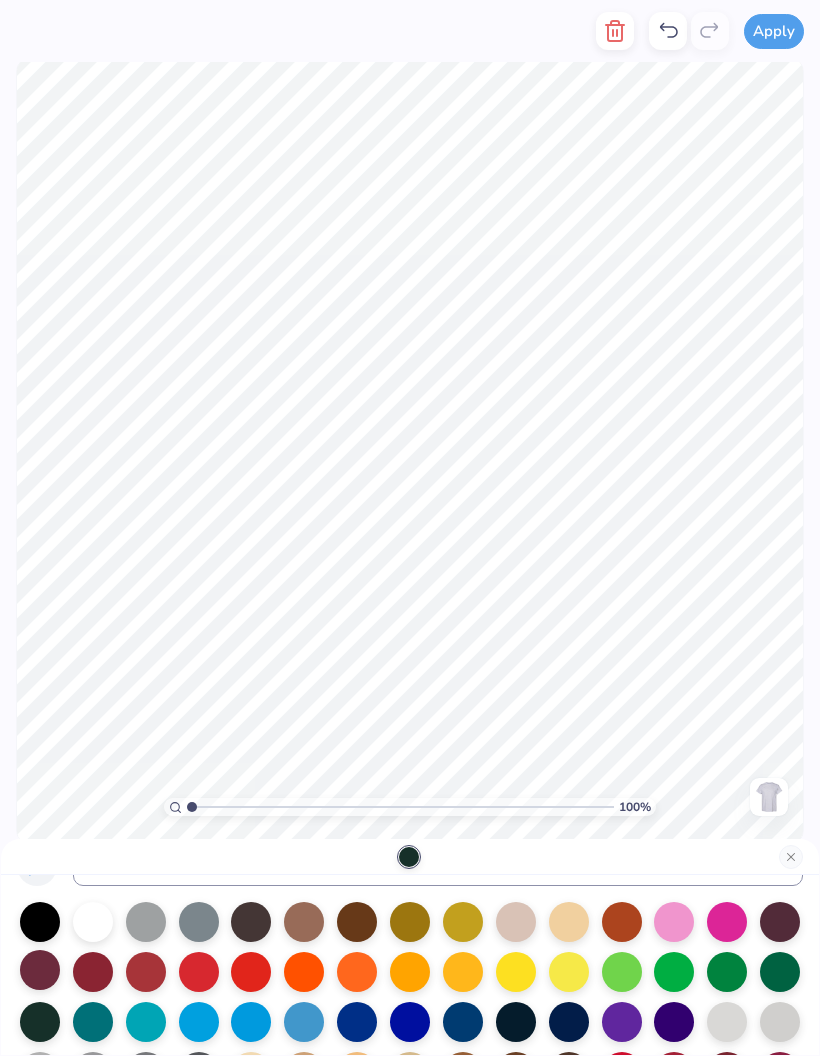 click at bounding box center [40, 970] 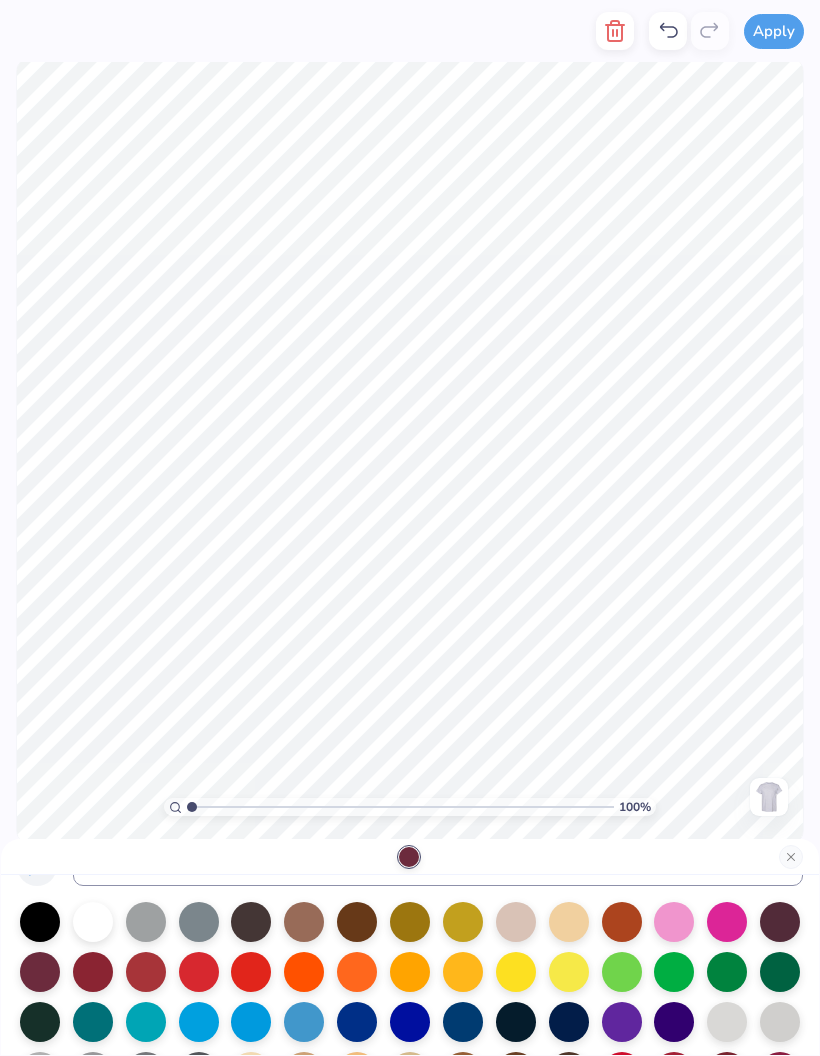 click 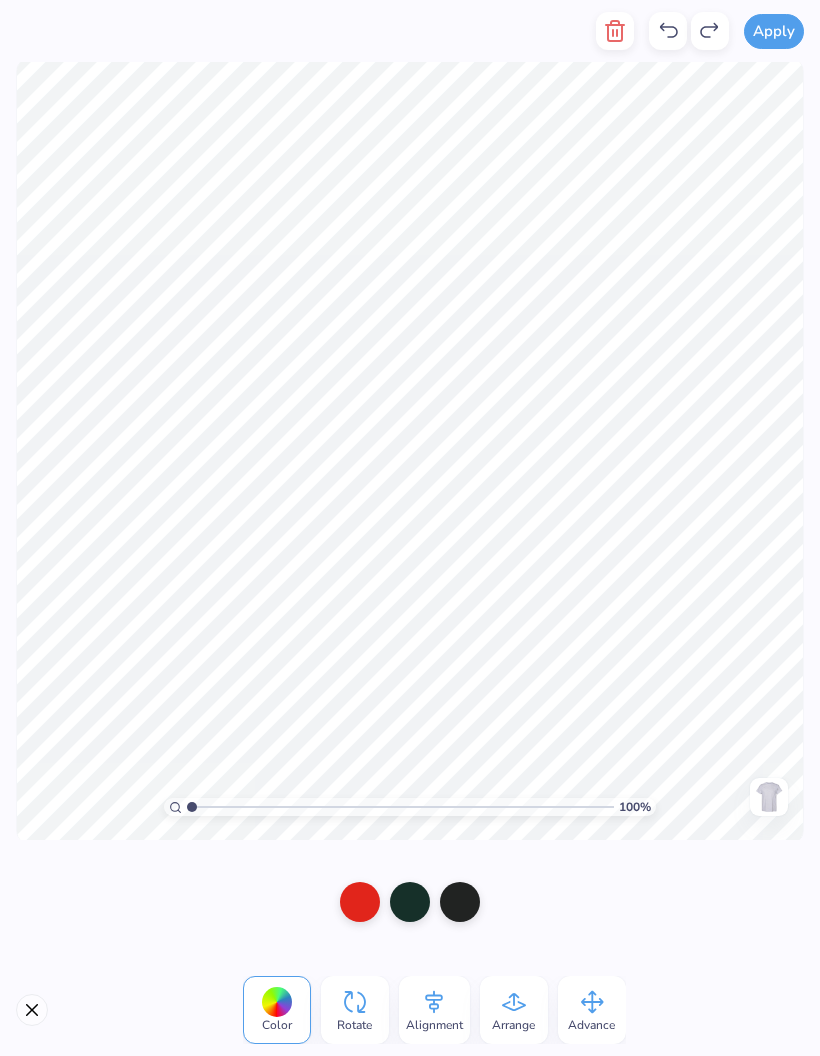 click 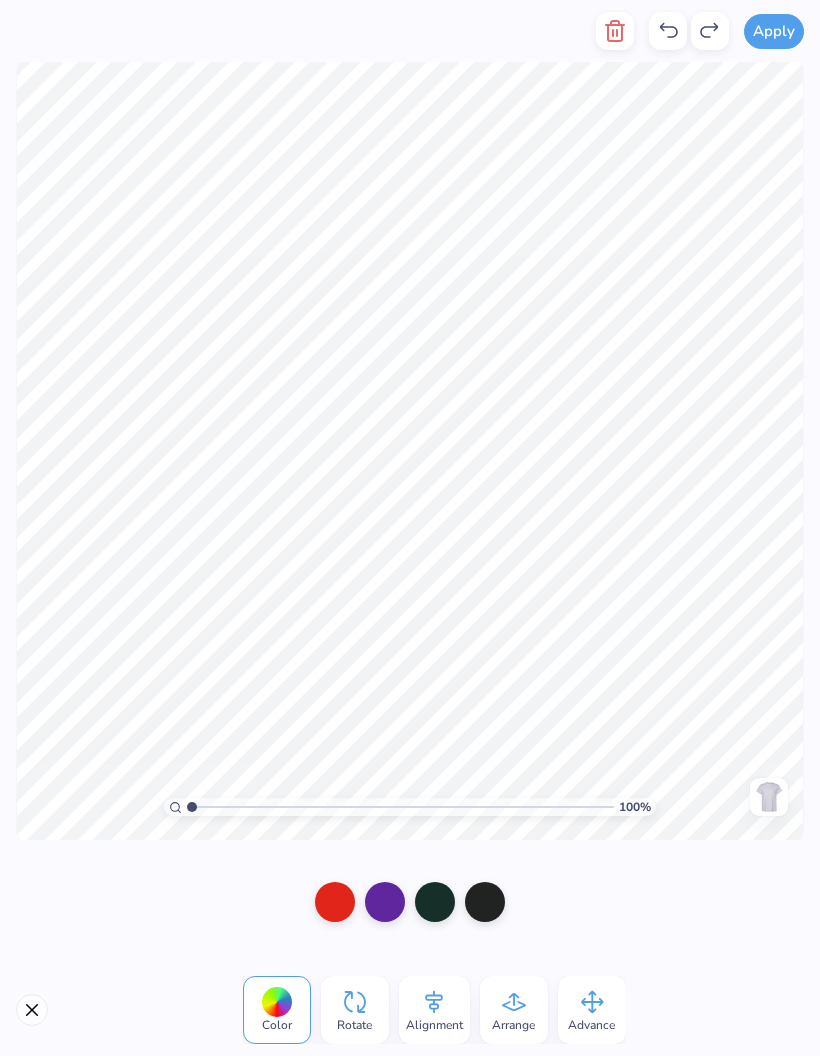 click 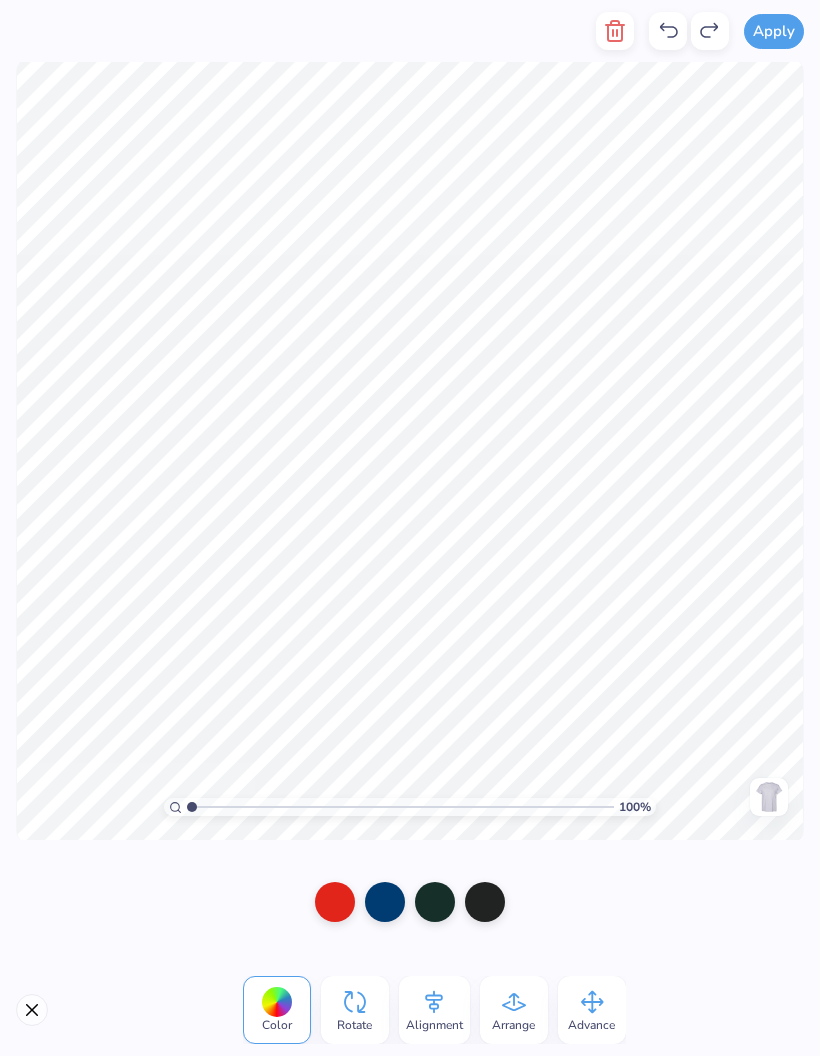 click 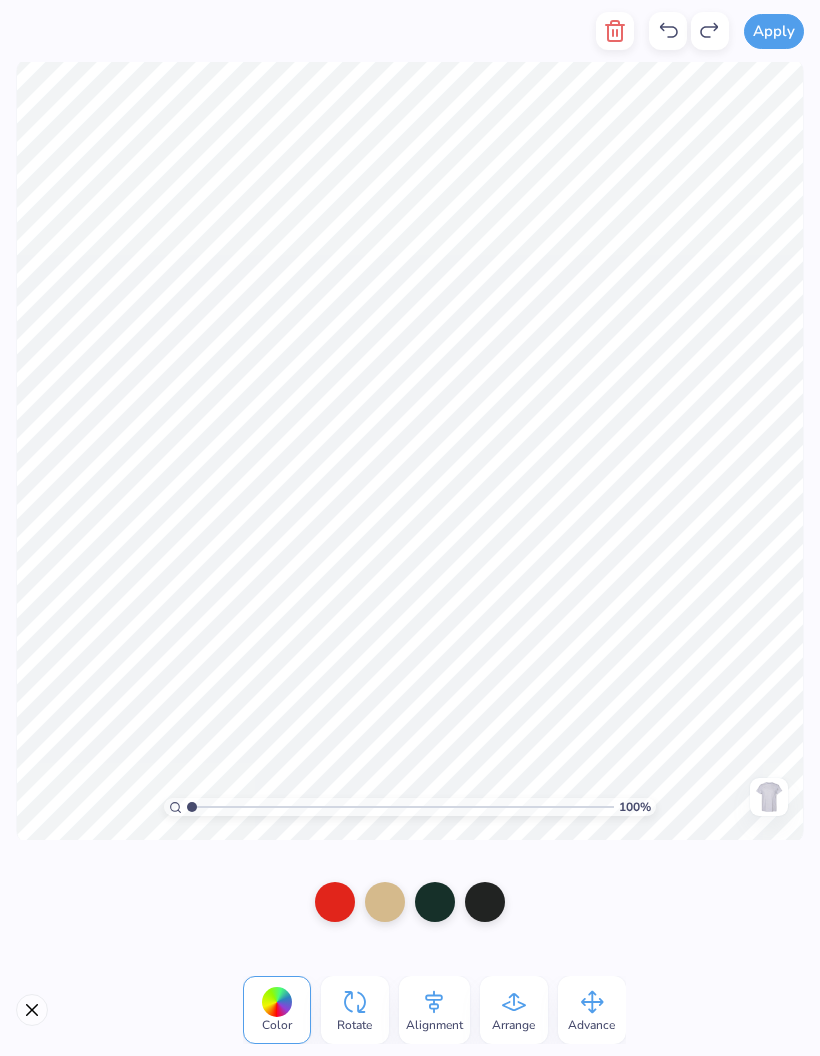 click 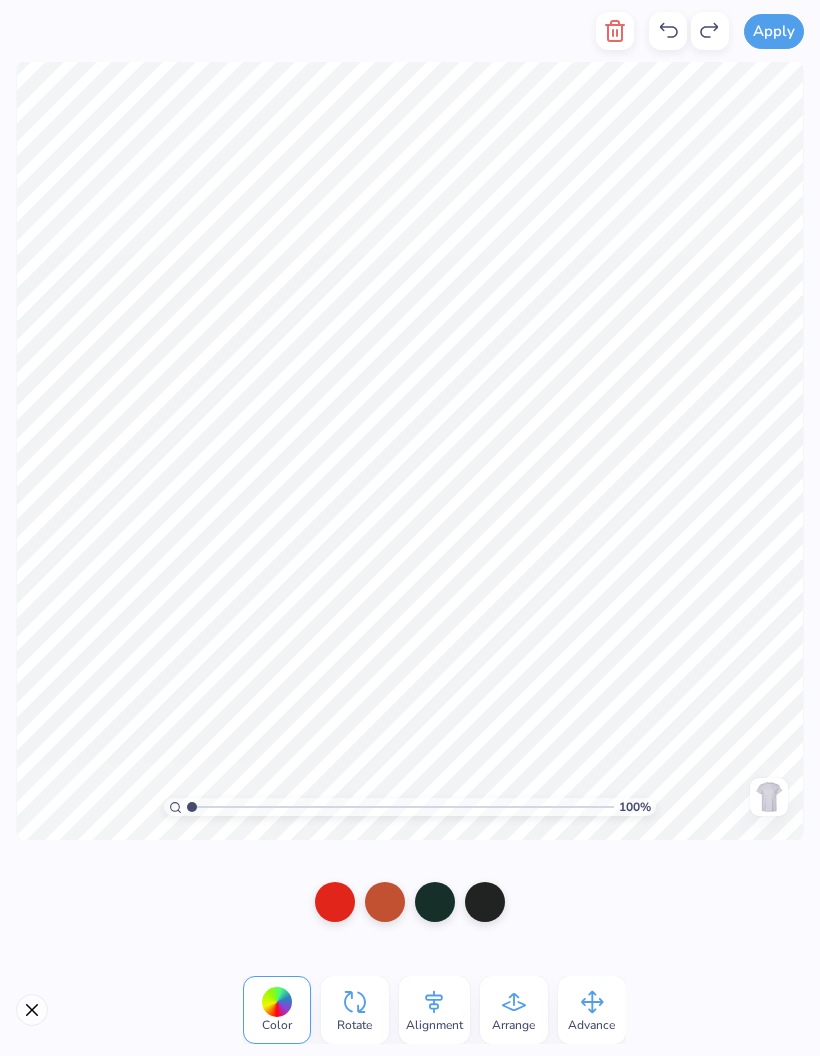 click 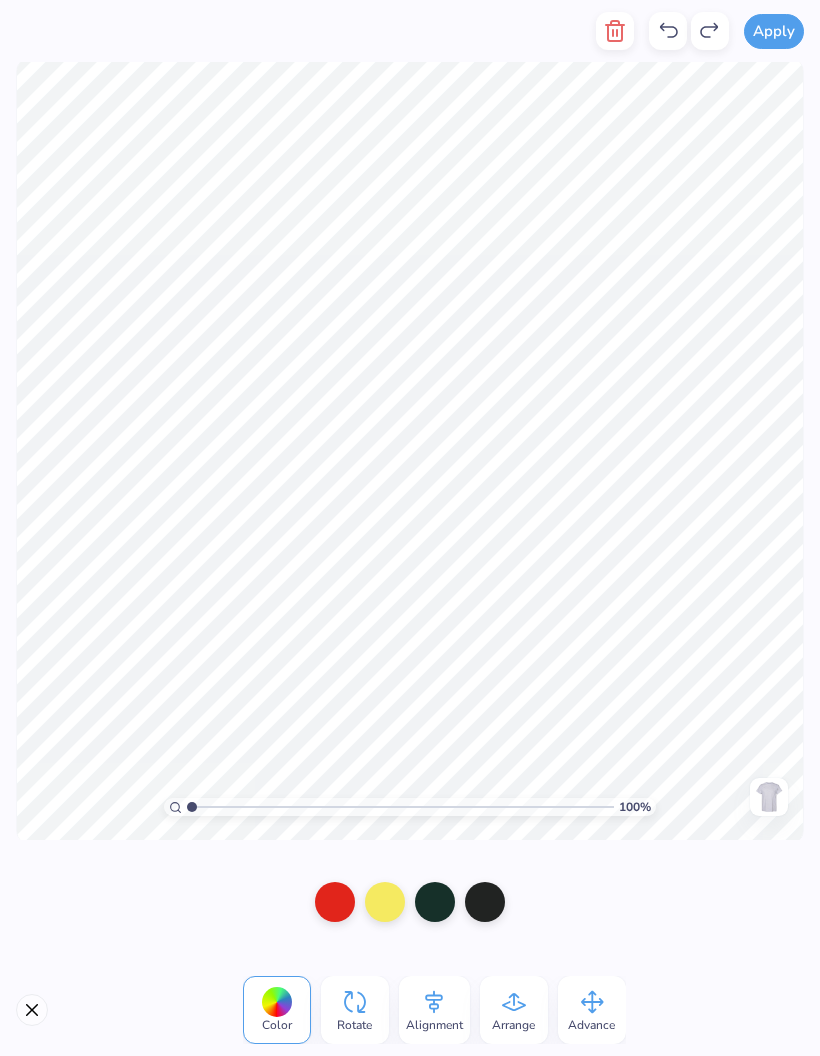 click 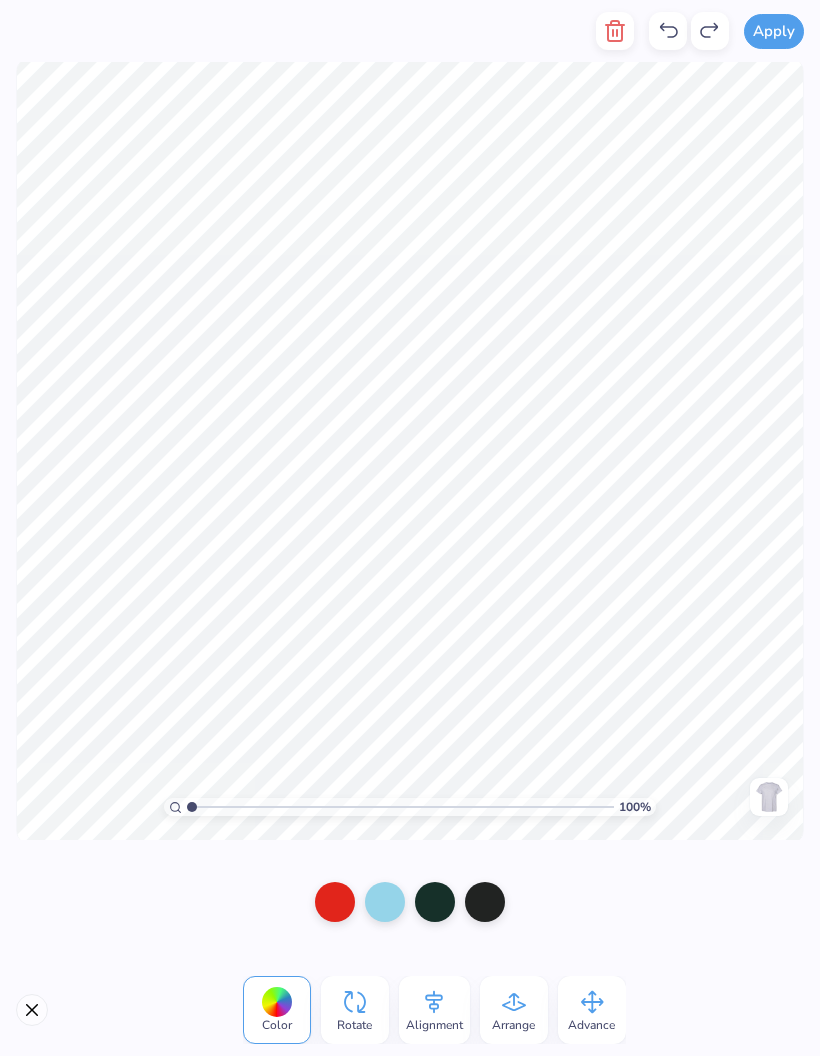 click 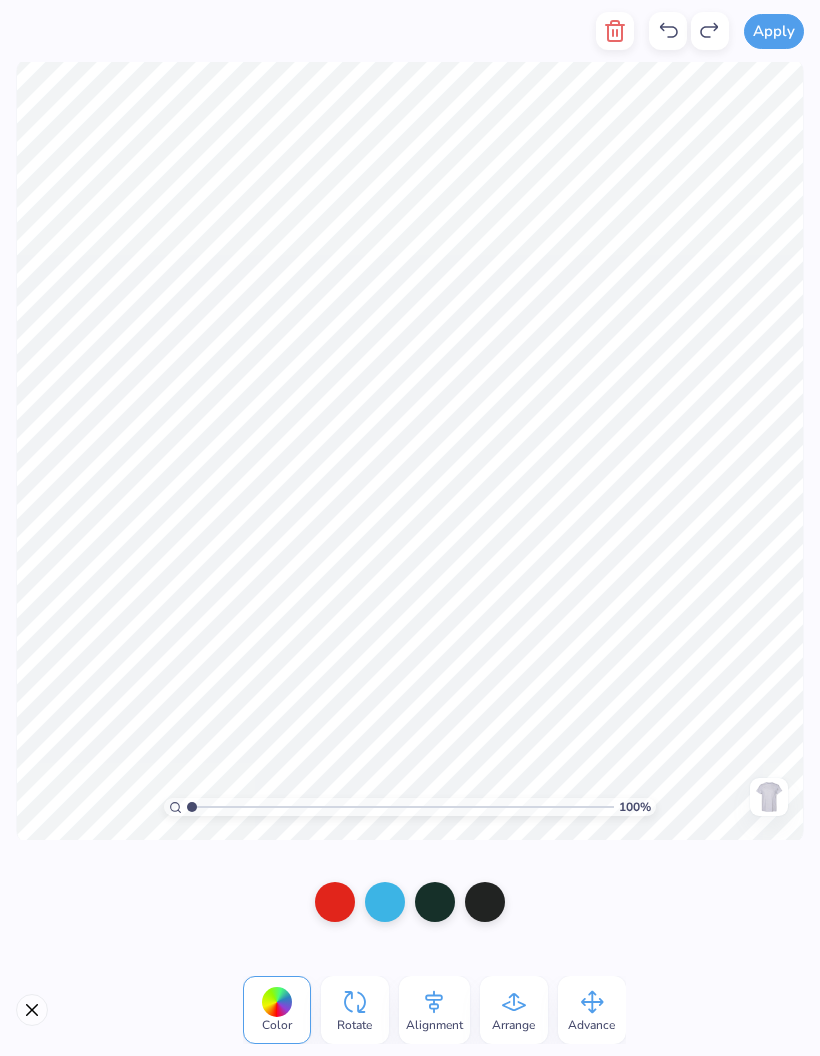 click 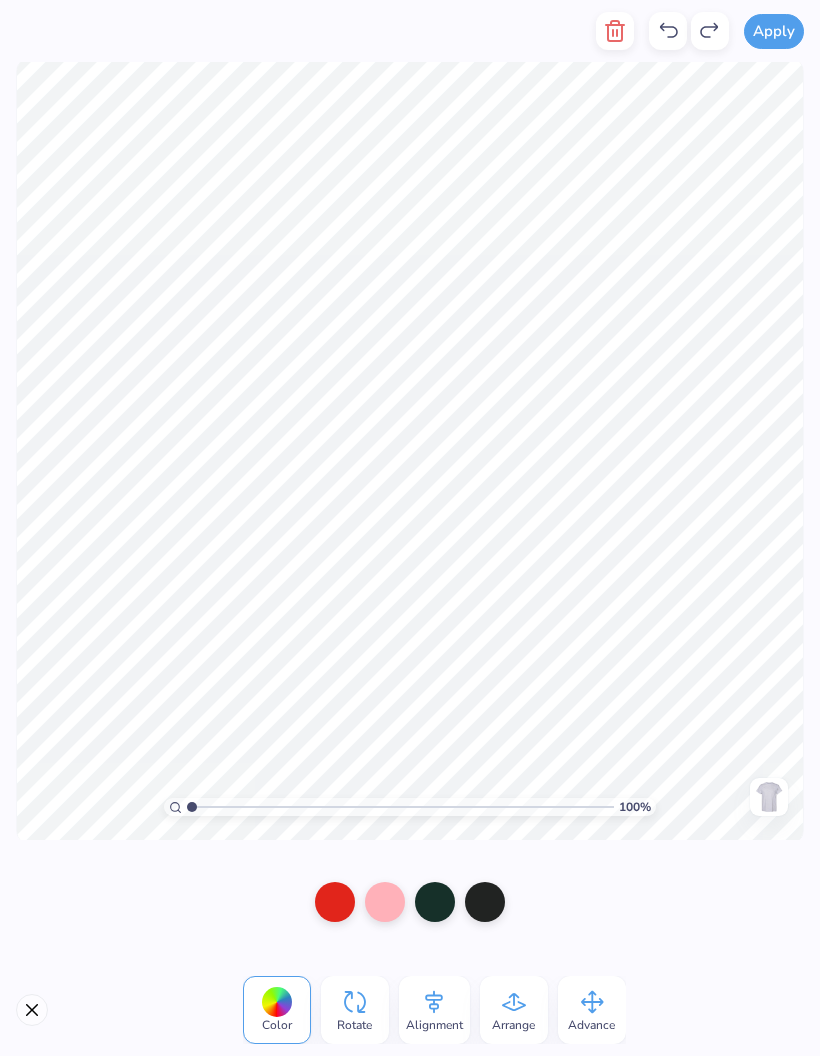 click 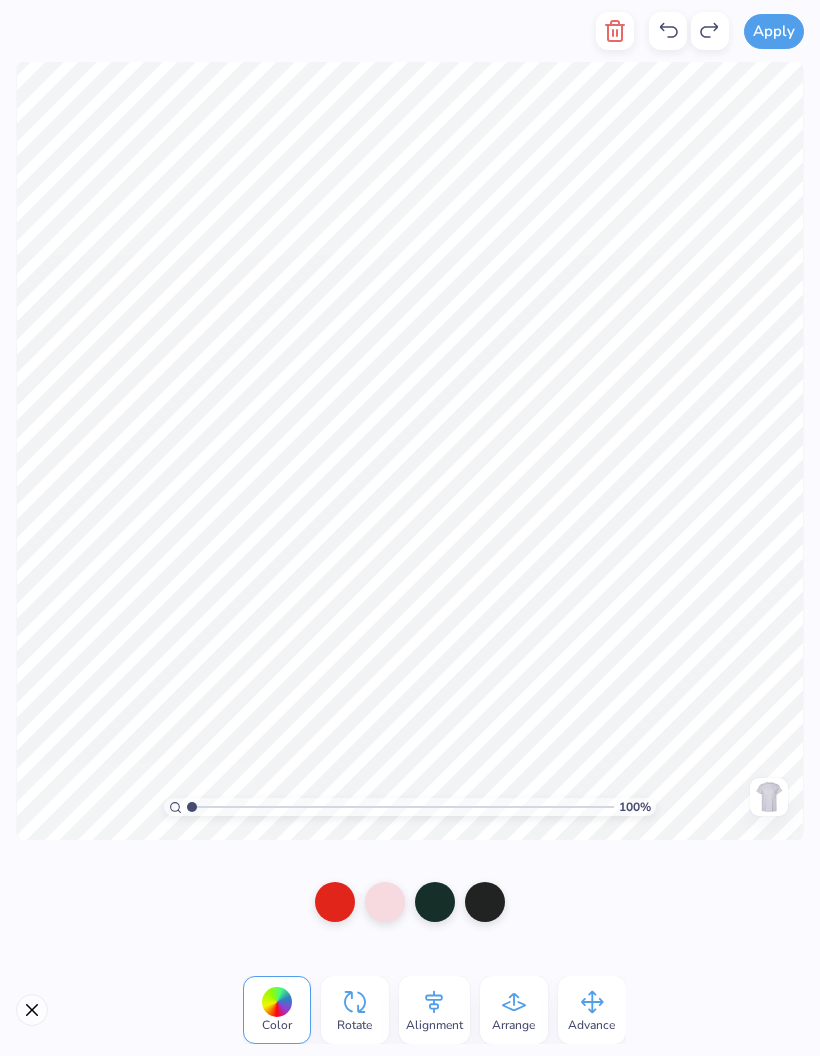 click 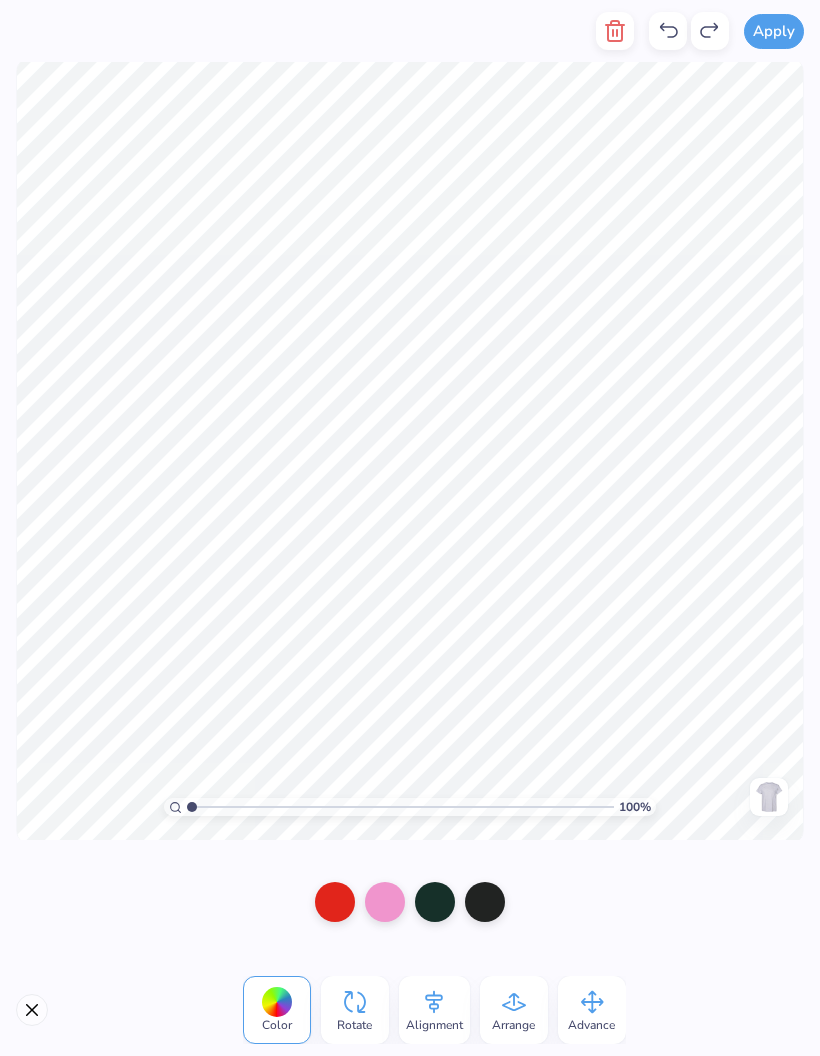 click 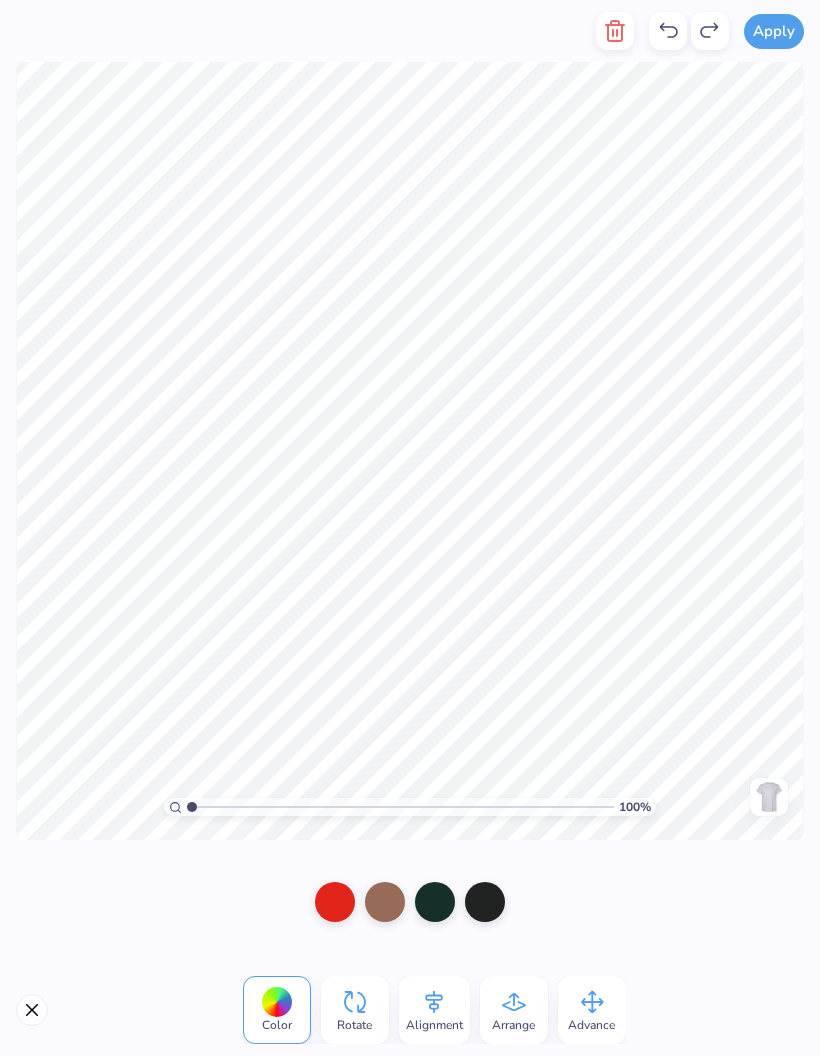 click 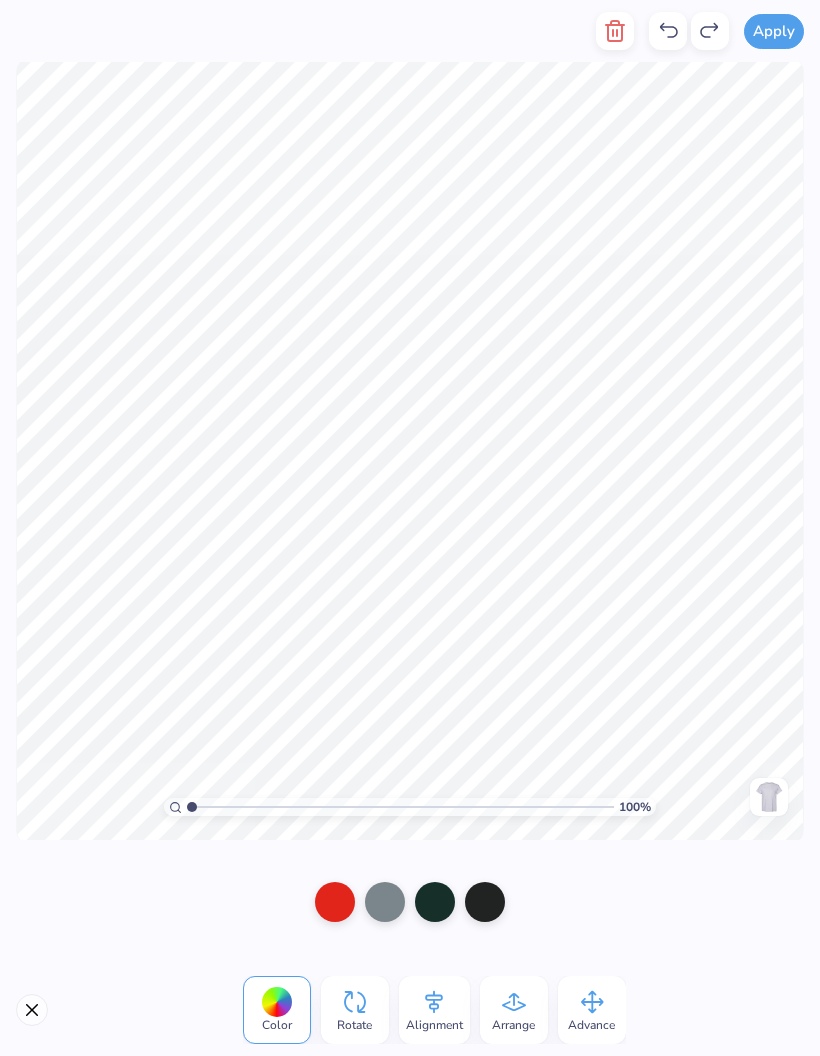 click 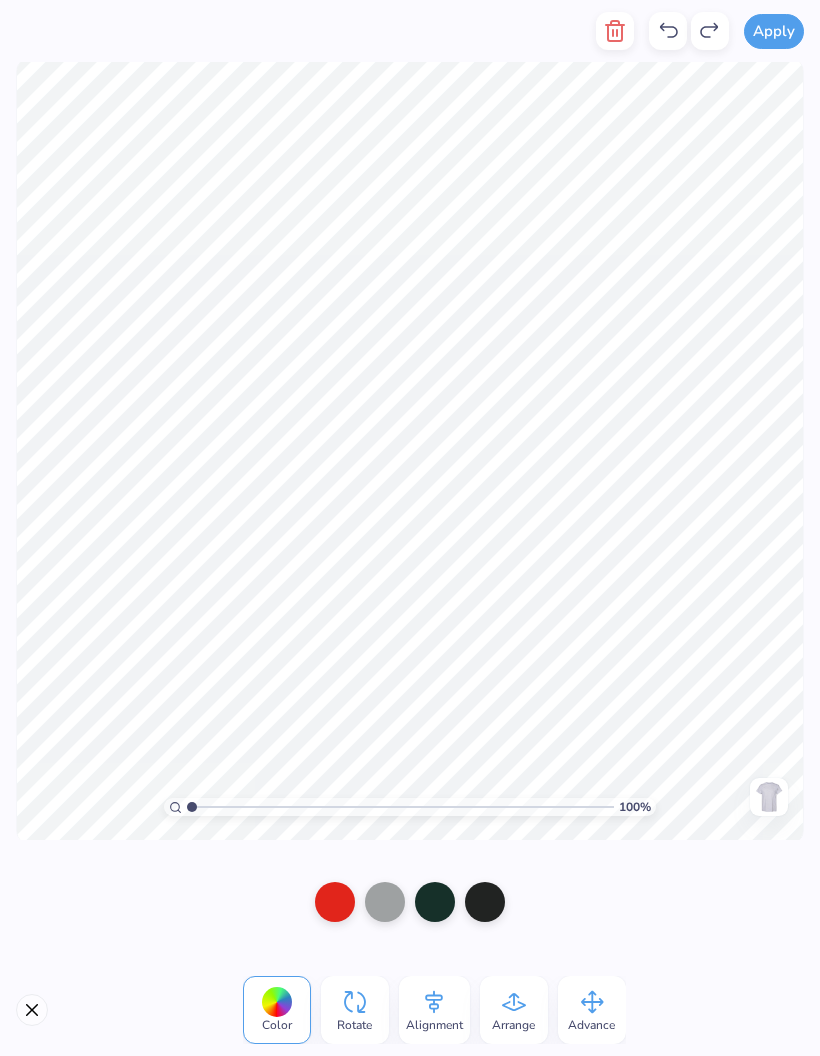 click 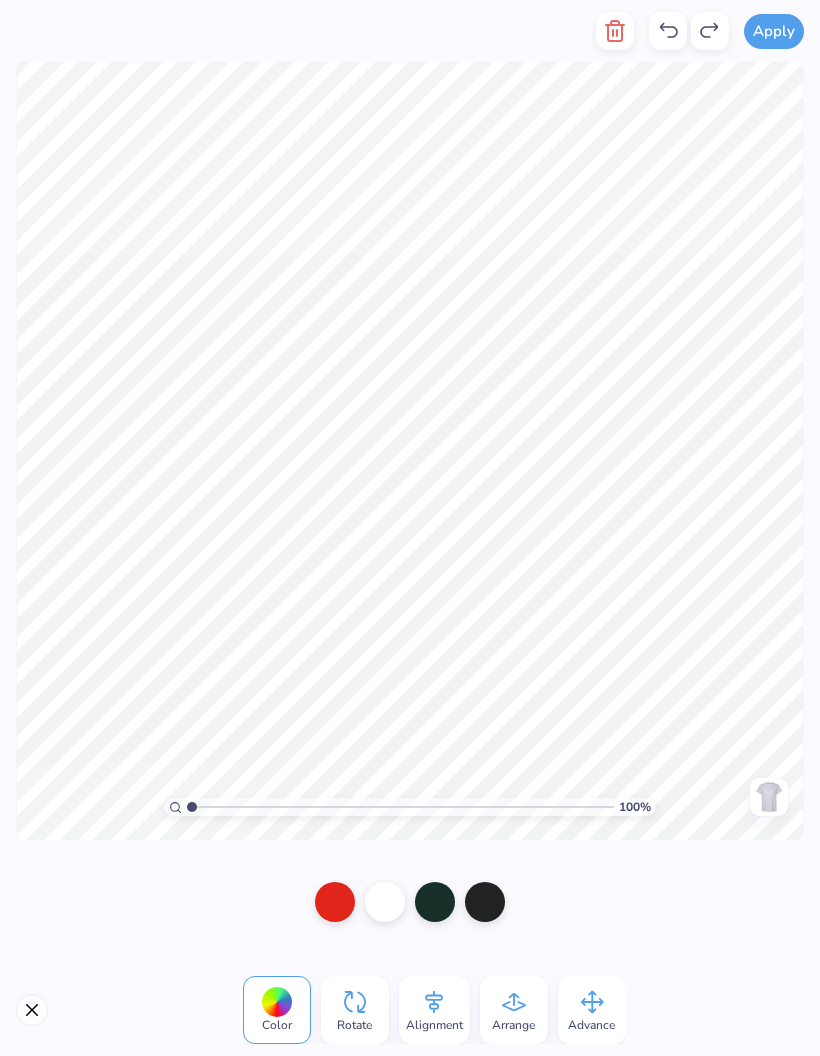 click 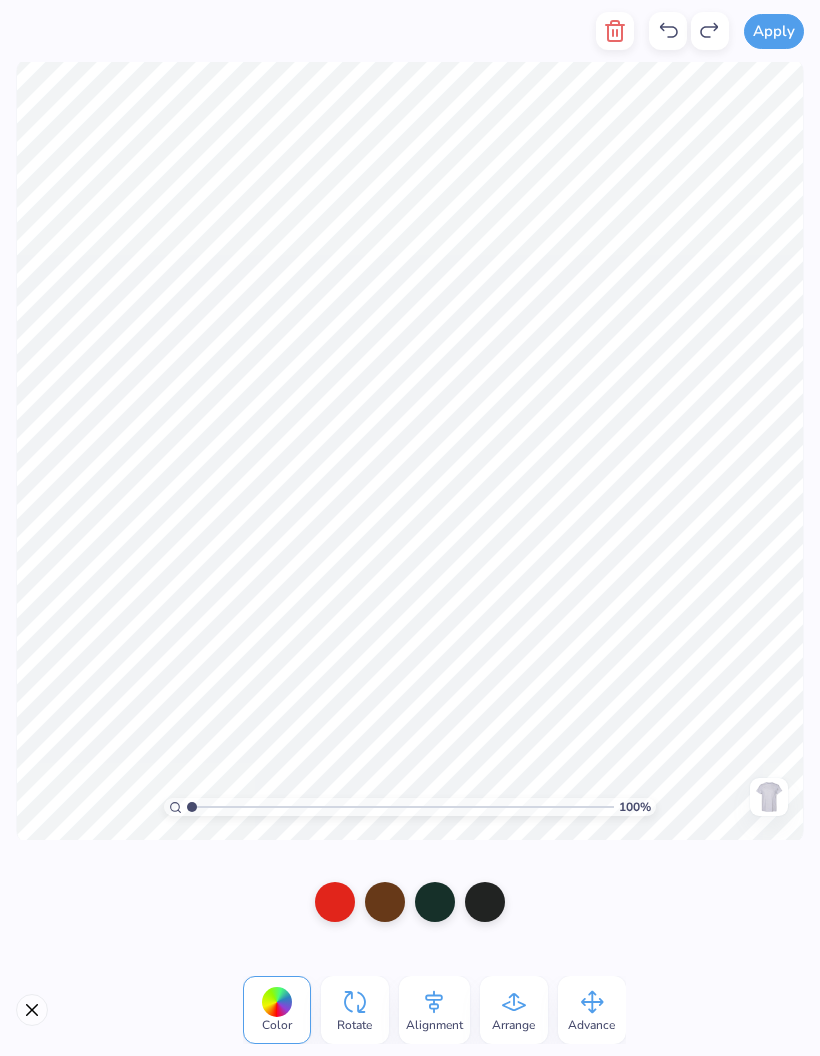 click 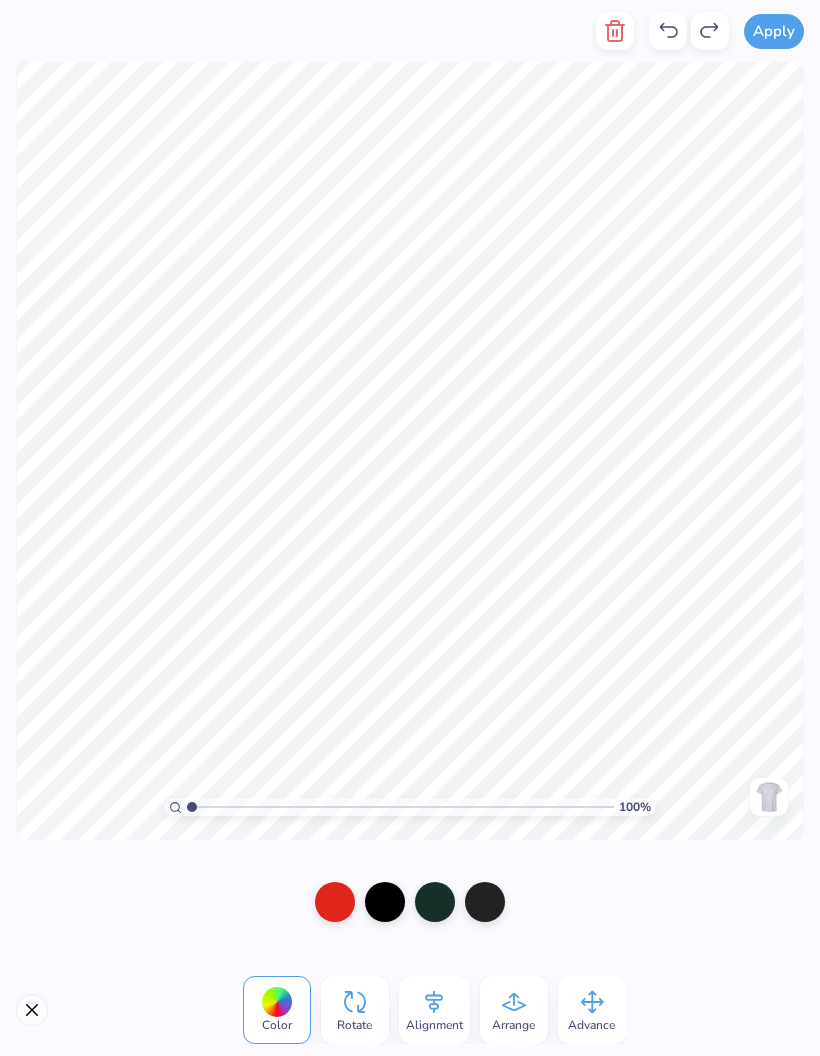 click 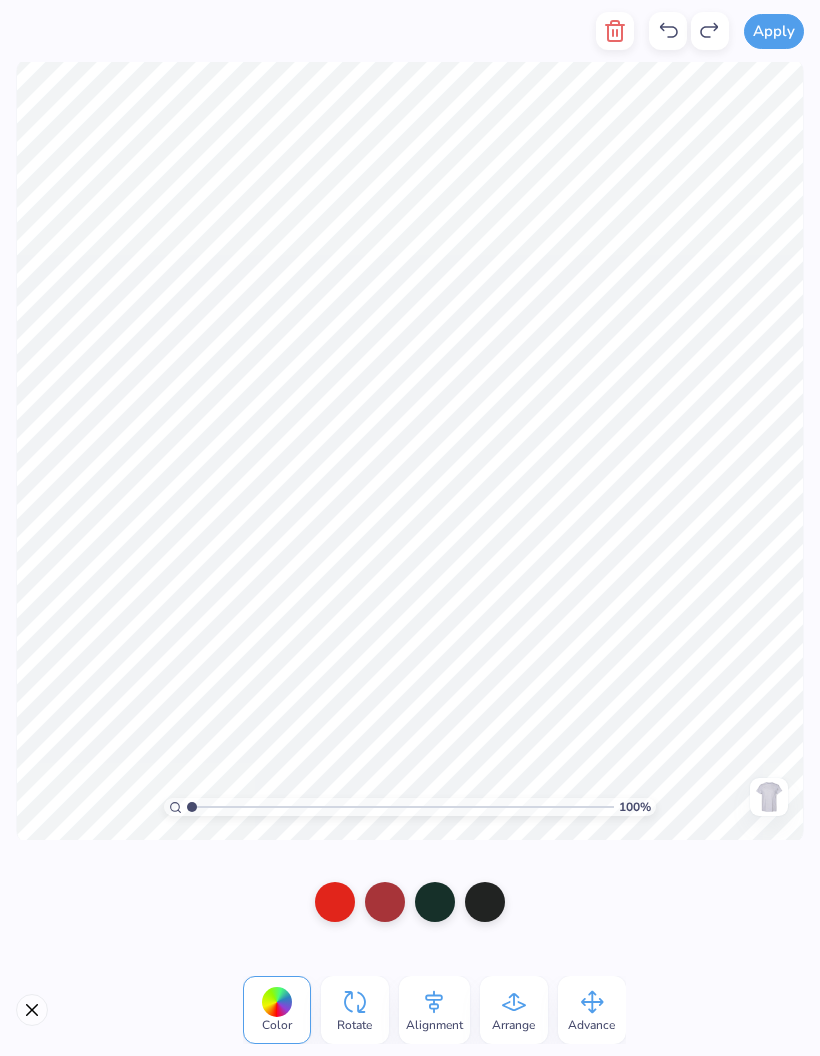 click 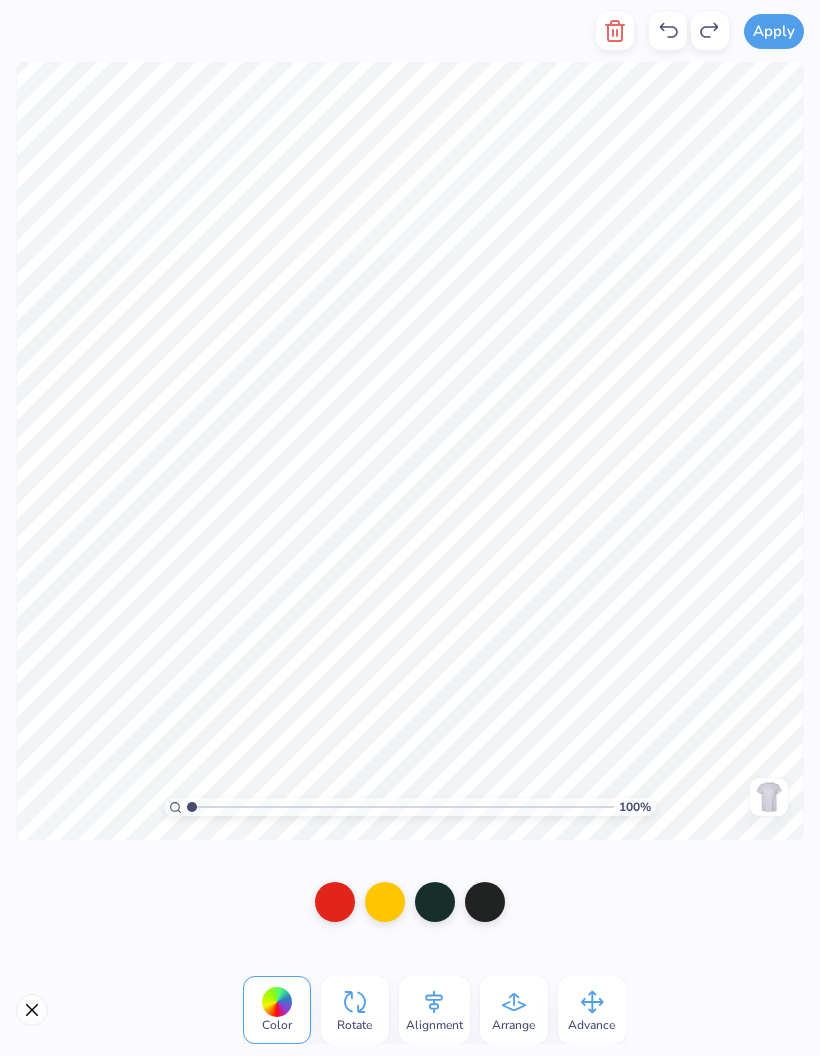 click 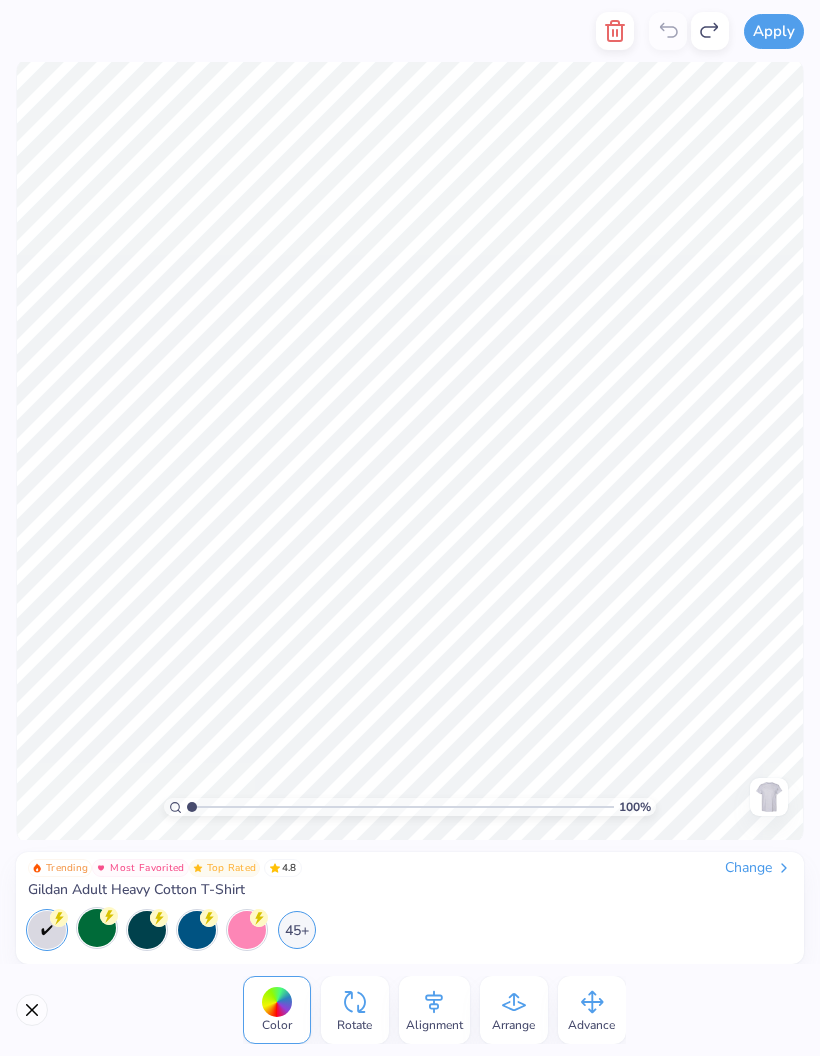 click at bounding box center (689, 31) 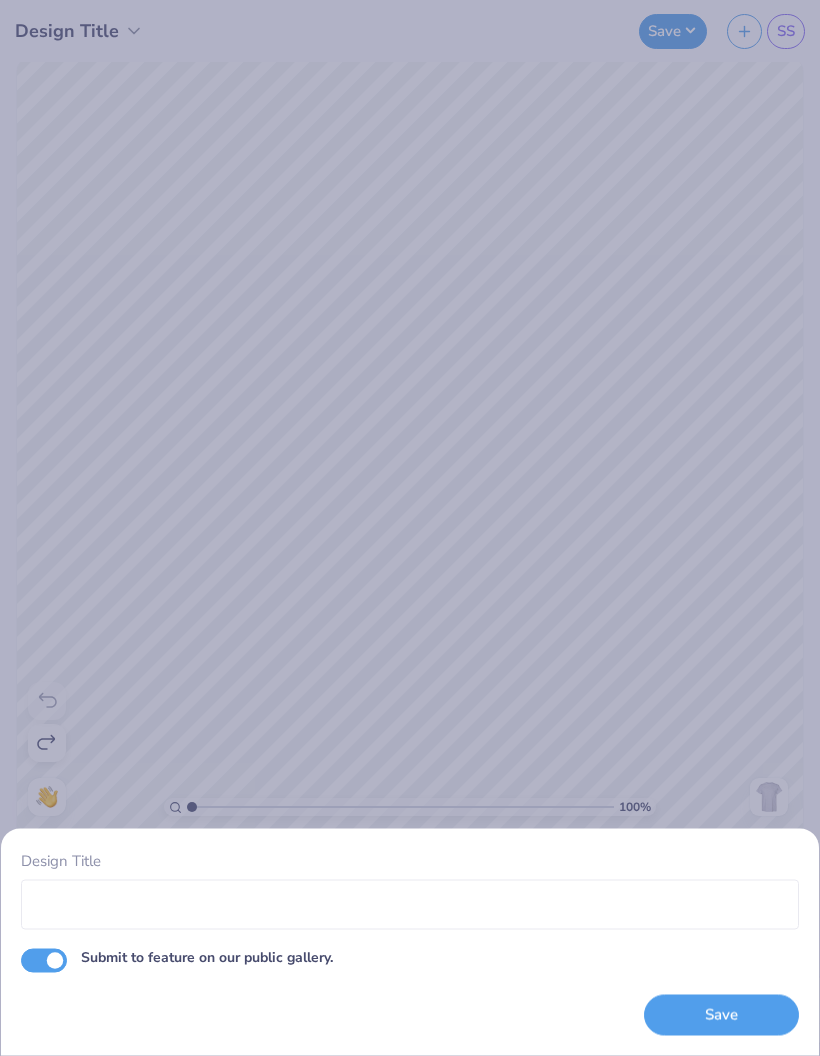 click on "Design Title Submit to feature on our public gallery. Save" at bounding box center (410, 528) 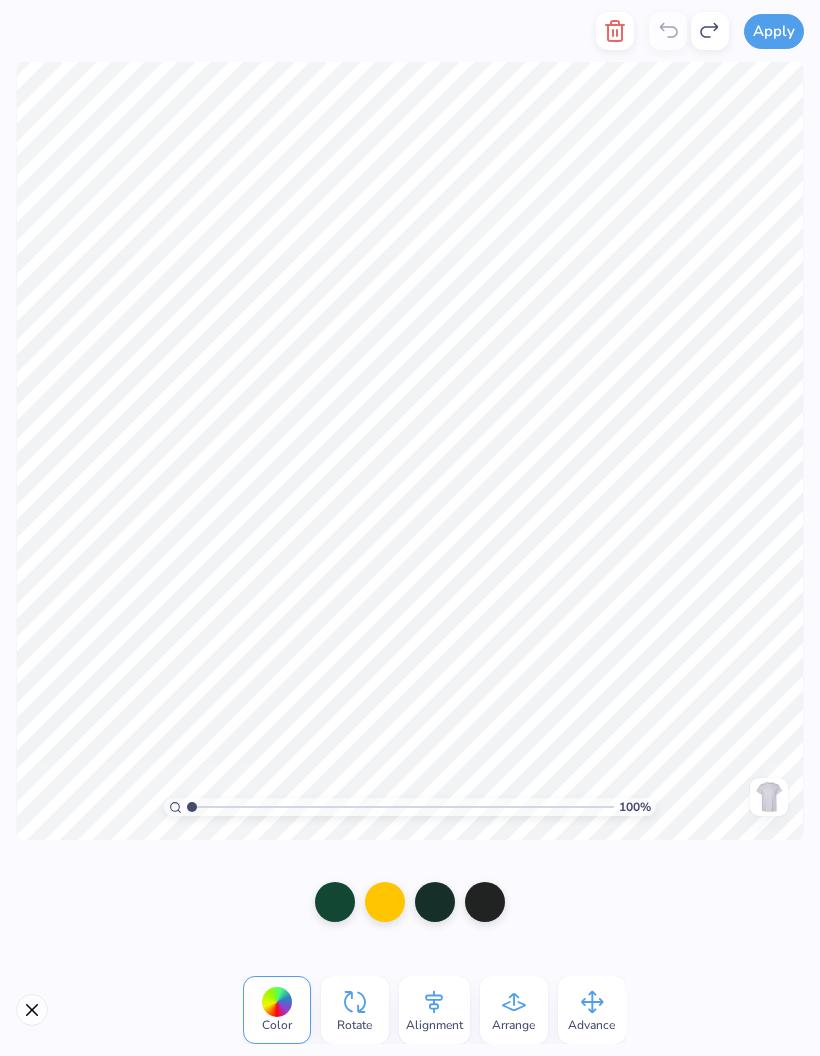 click at bounding box center (410, 902) 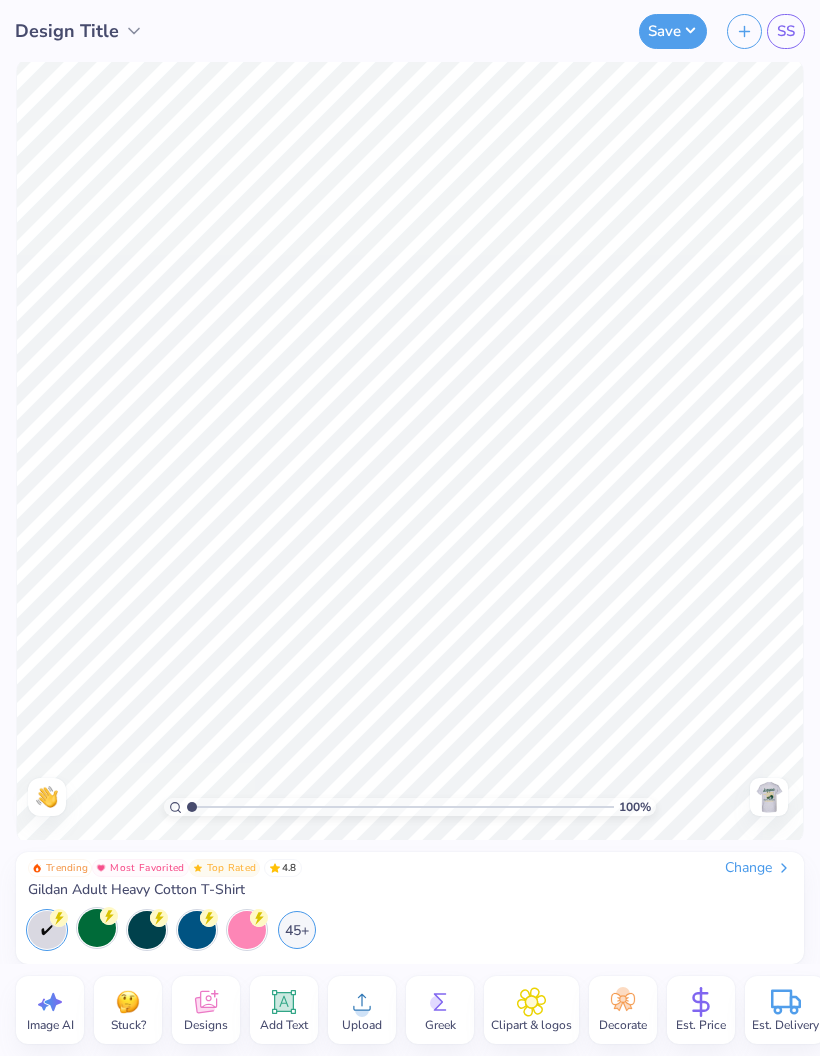click 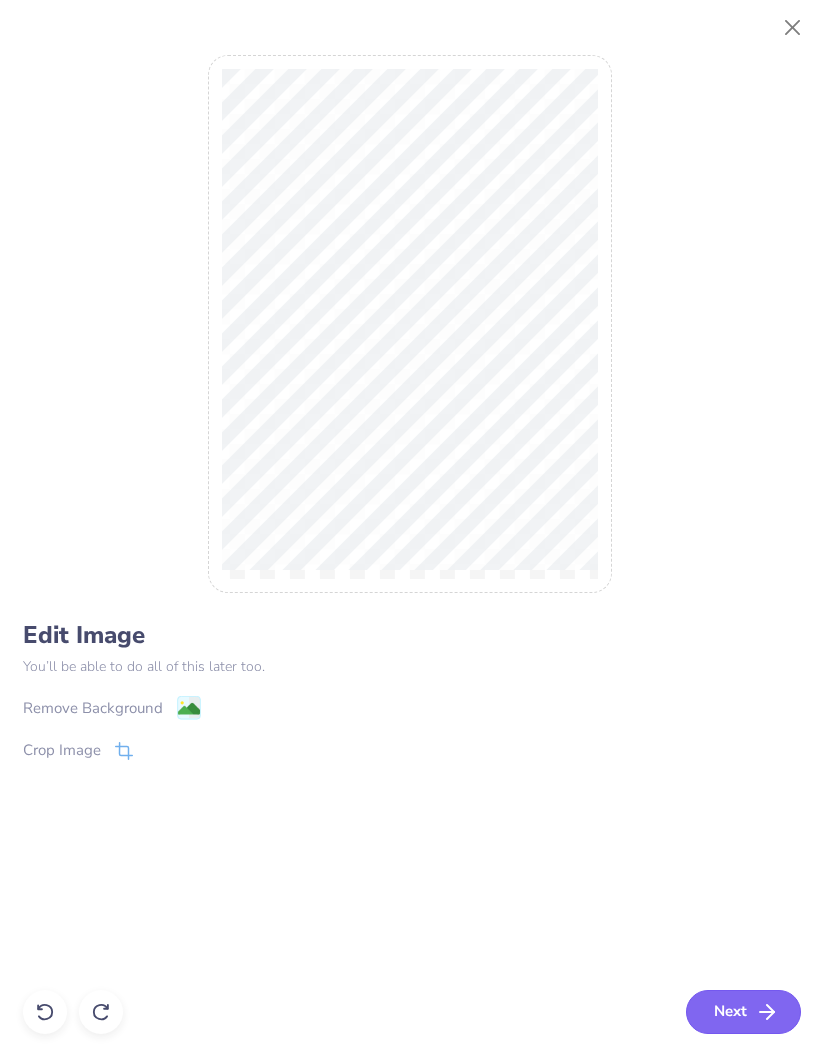 click 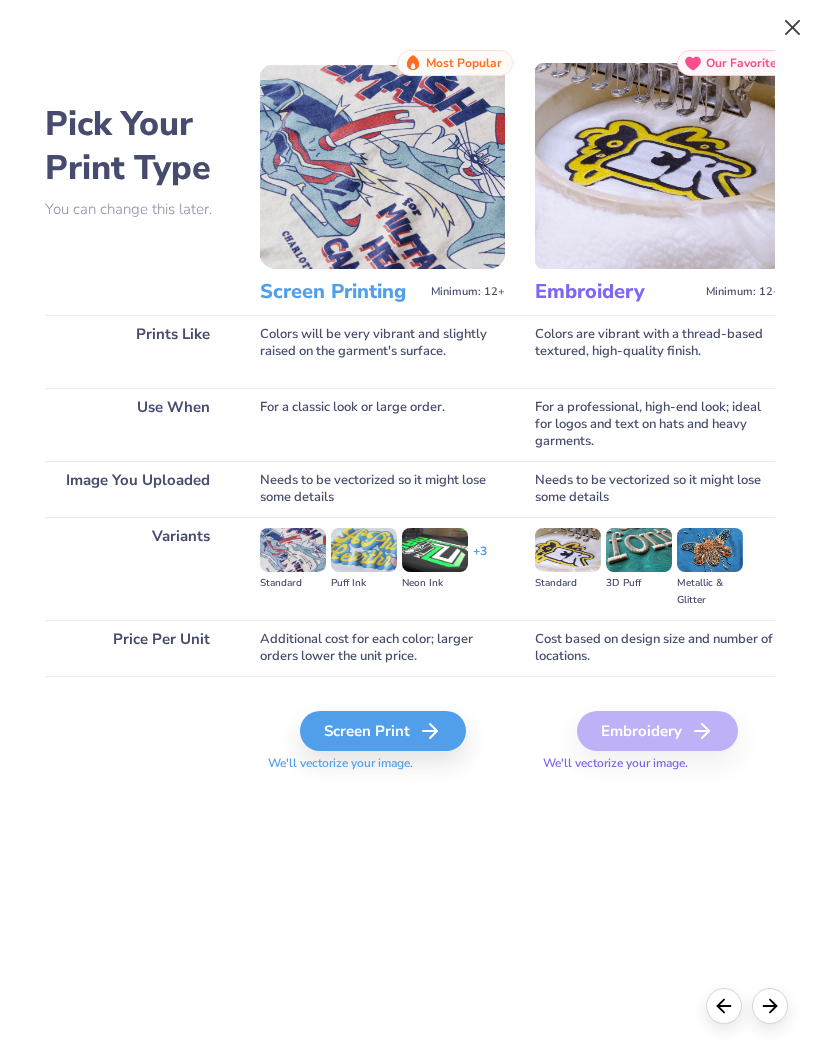 click at bounding box center [793, 28] 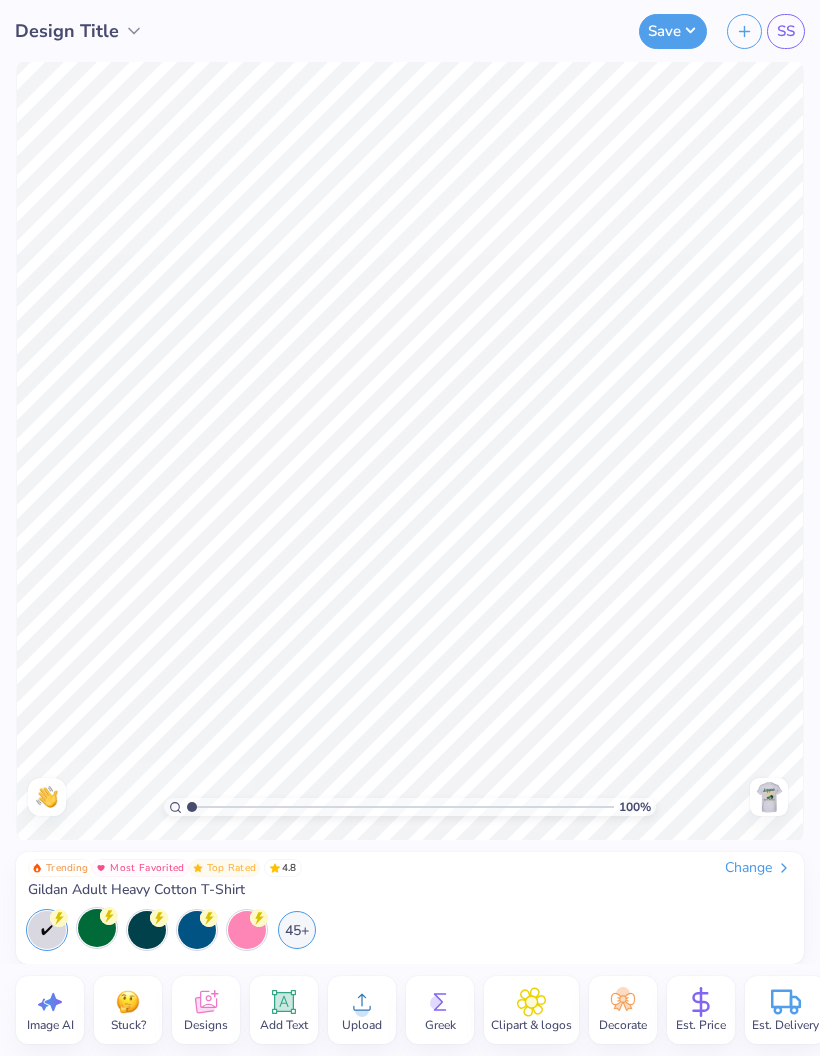 click 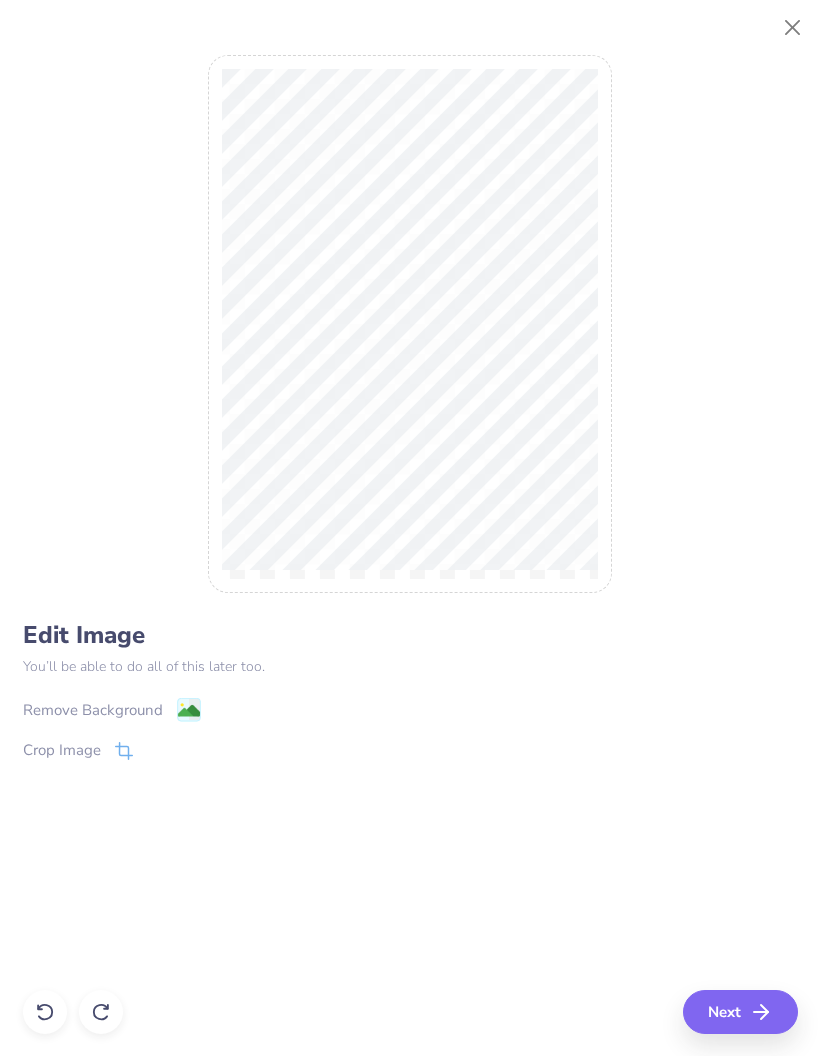 click on "Remove Background" at bounding box center (93, 710) 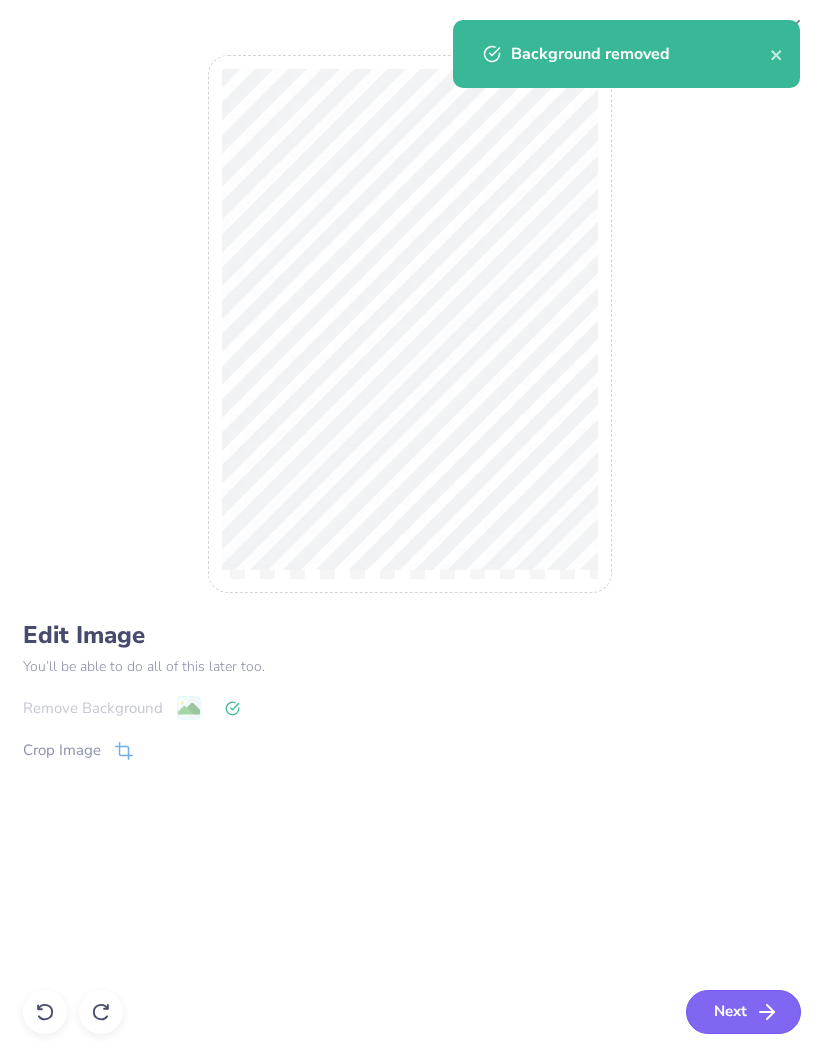 click 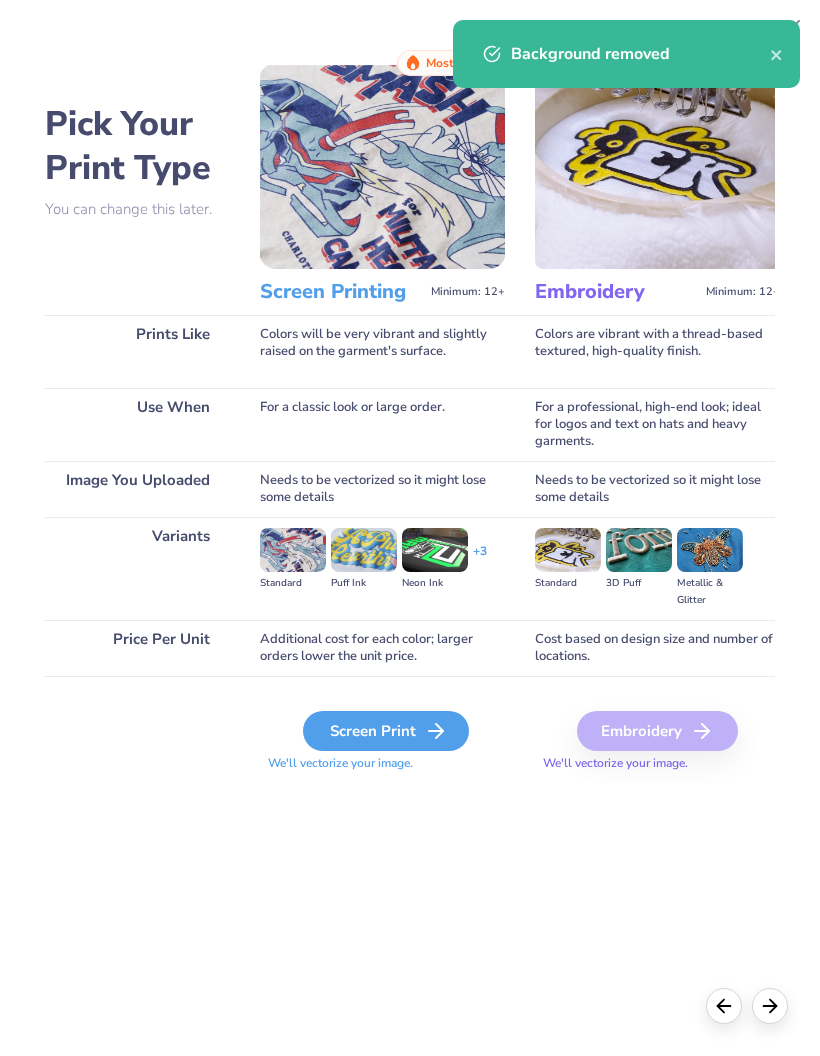 click 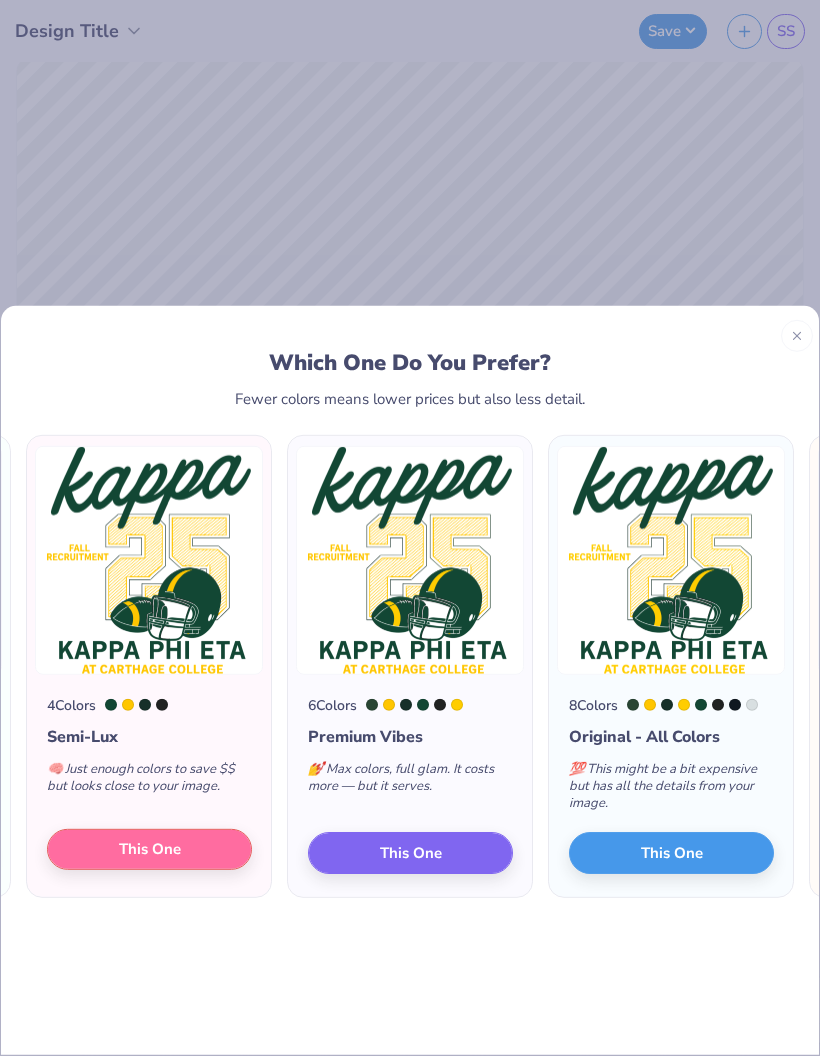 click on "This One" at bounding box center [150, 849] 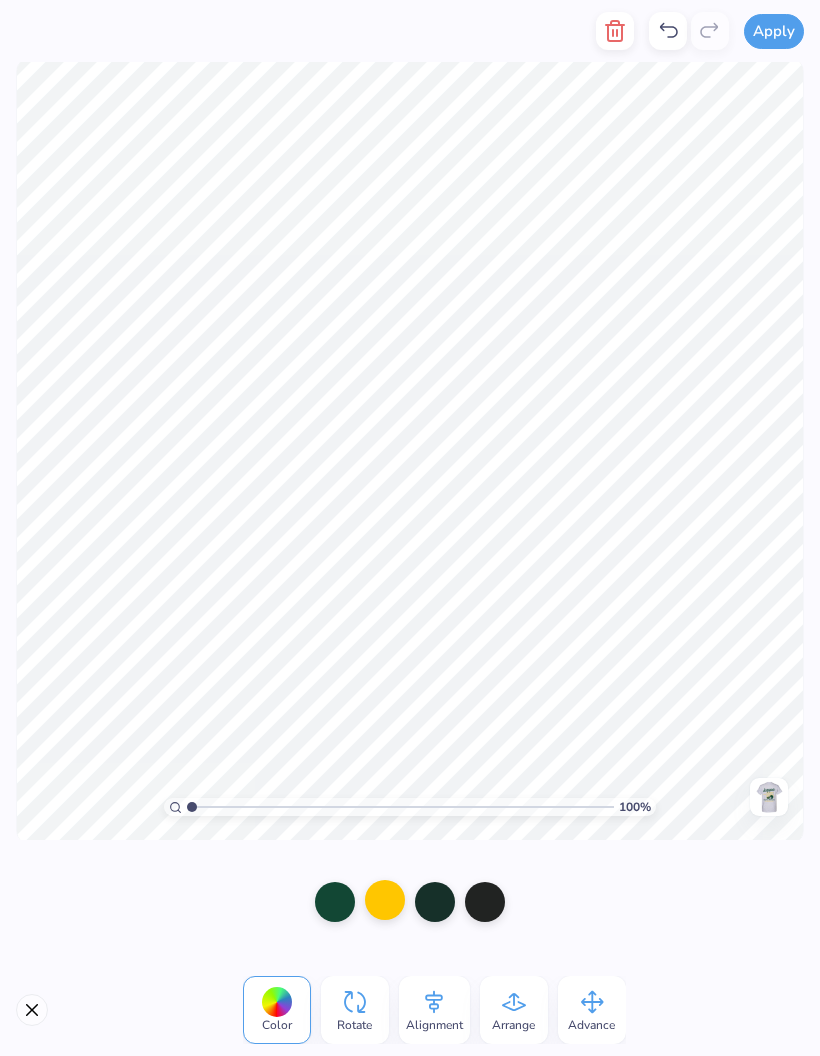 click at bounding box center [385, 900] 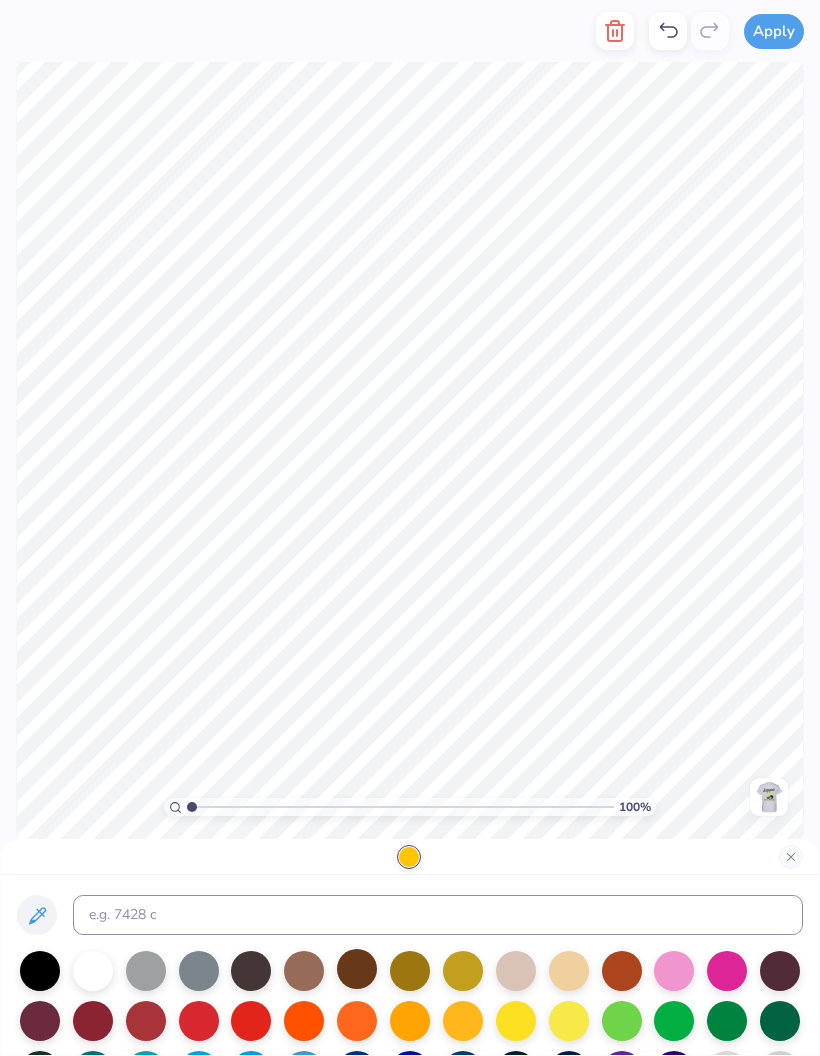 click at bounding box center [357, 969] 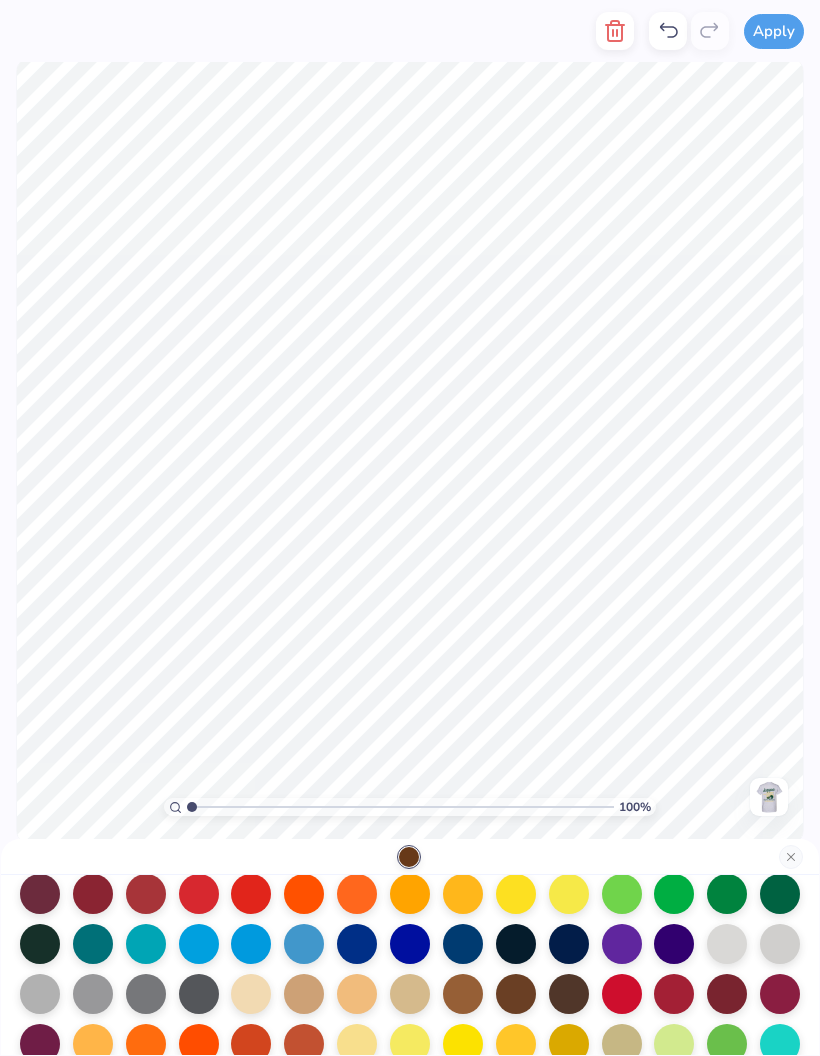 scroll, scrollTop: 140, scrollLeft: 0, axis: vertical 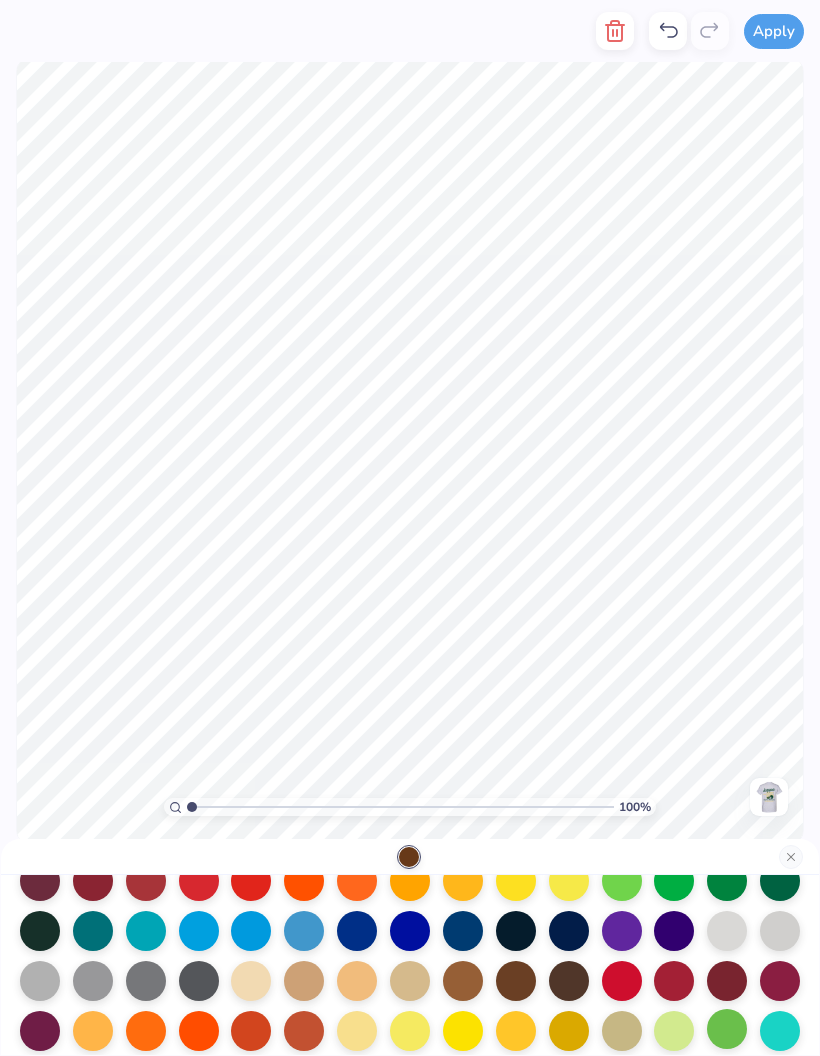 click at bounding box center [727, 1029] 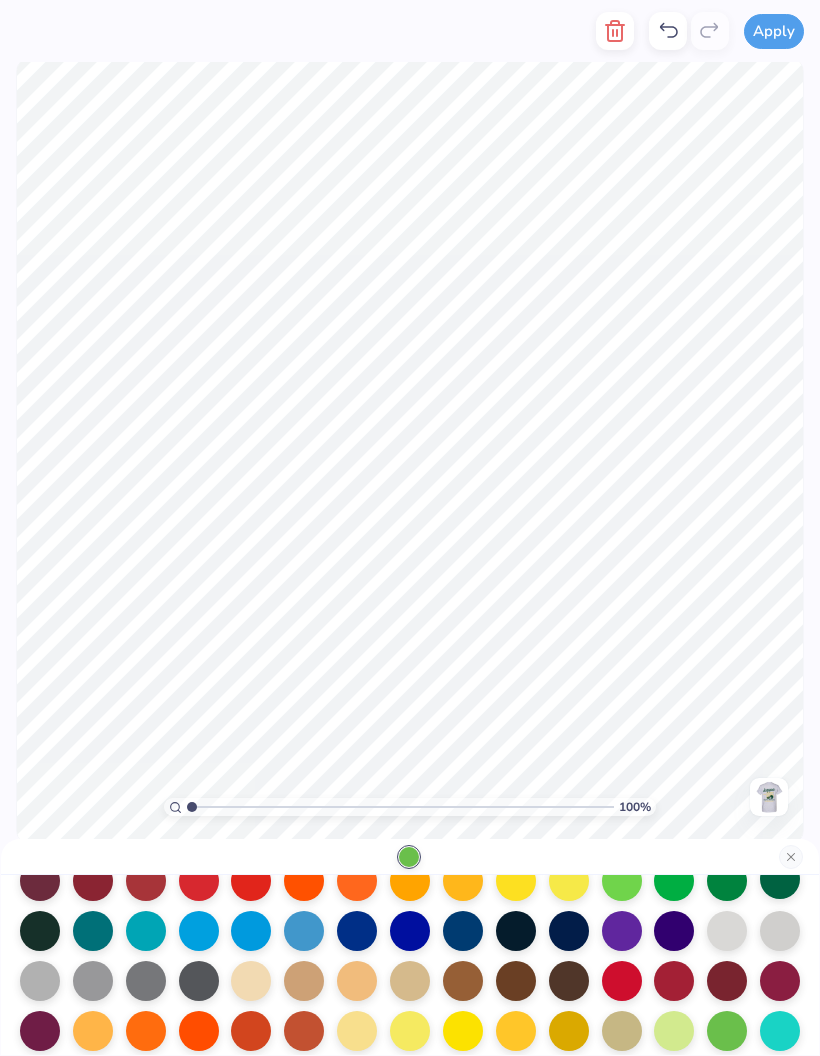 click at bounding box center (780, 879) 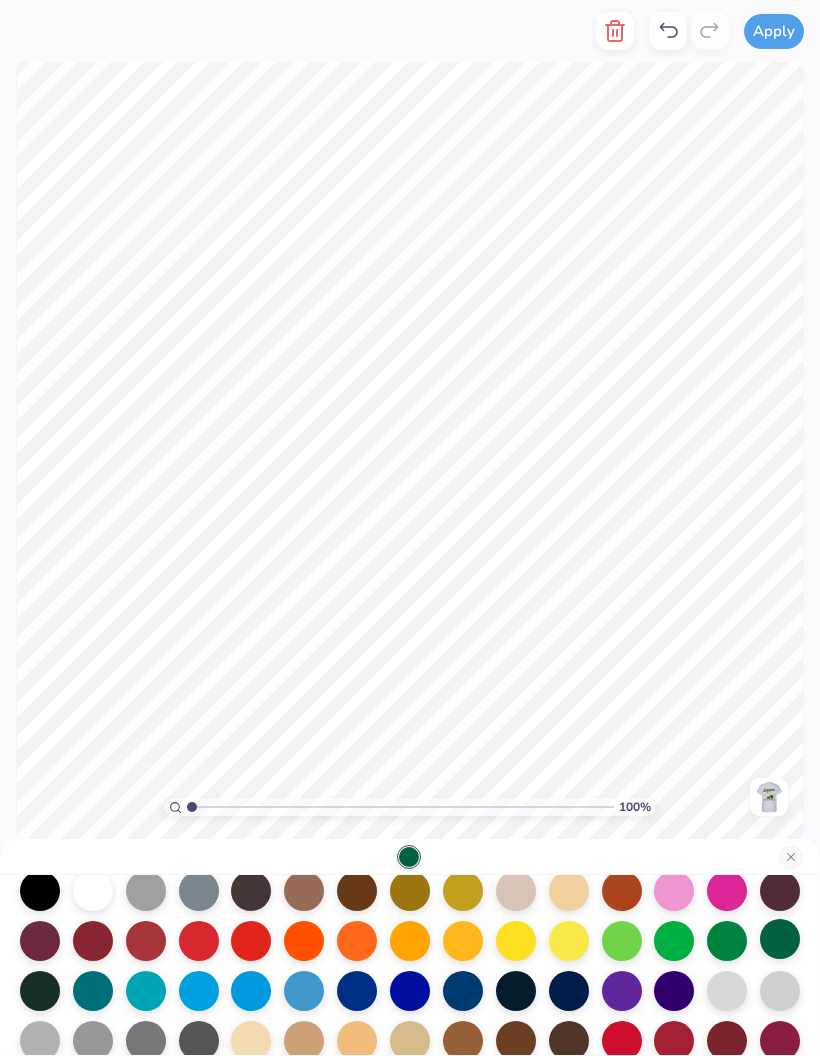 scroll, scrollTop: 69, scrollLeft: 0, axis: vertical 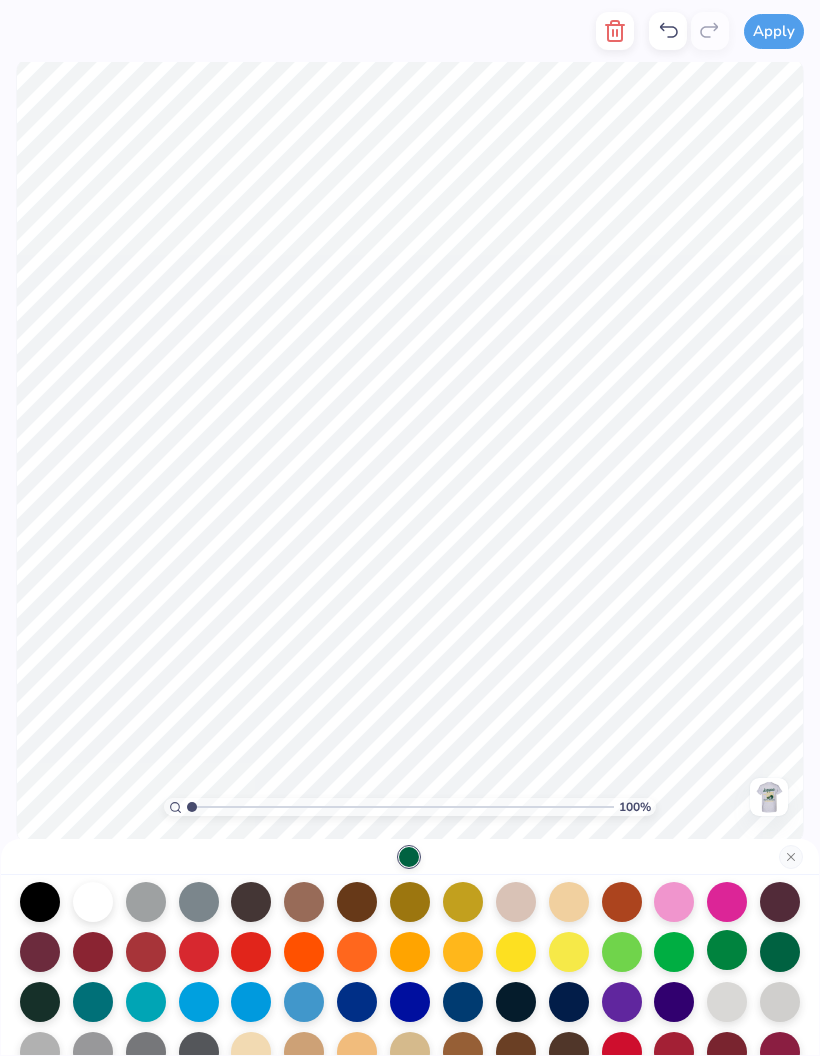 click at bounding box center (727, 950) 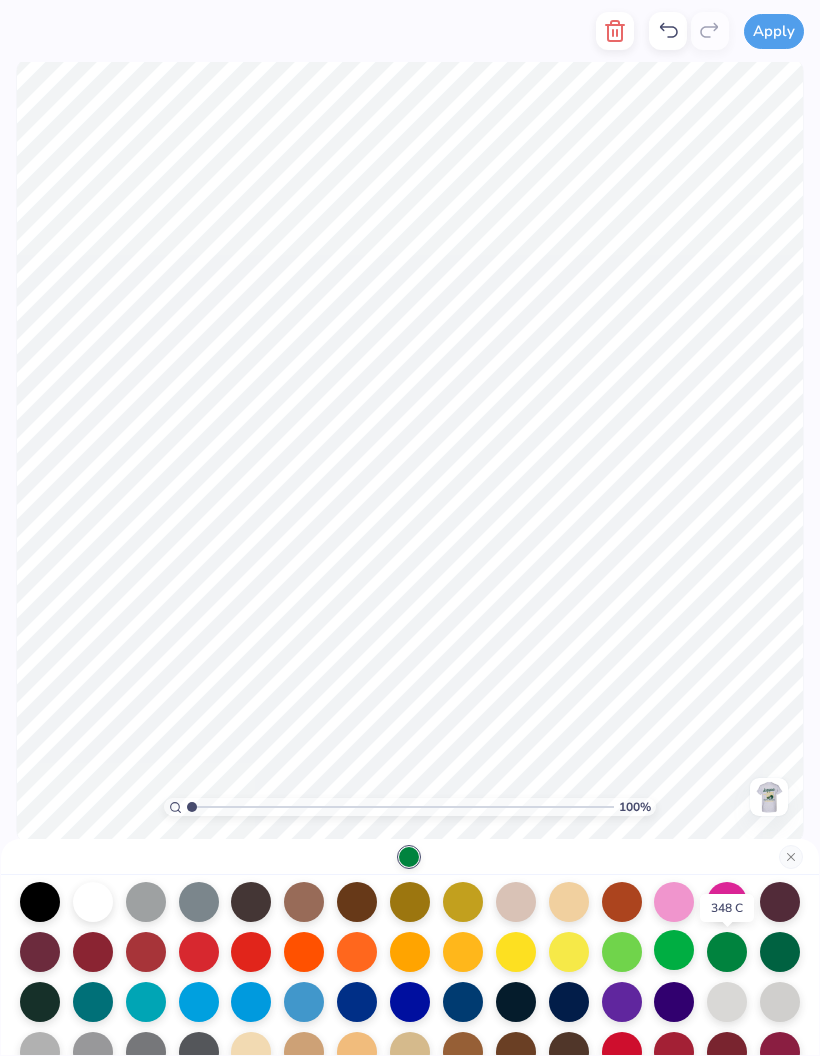 click at bounding box center (674, 950) 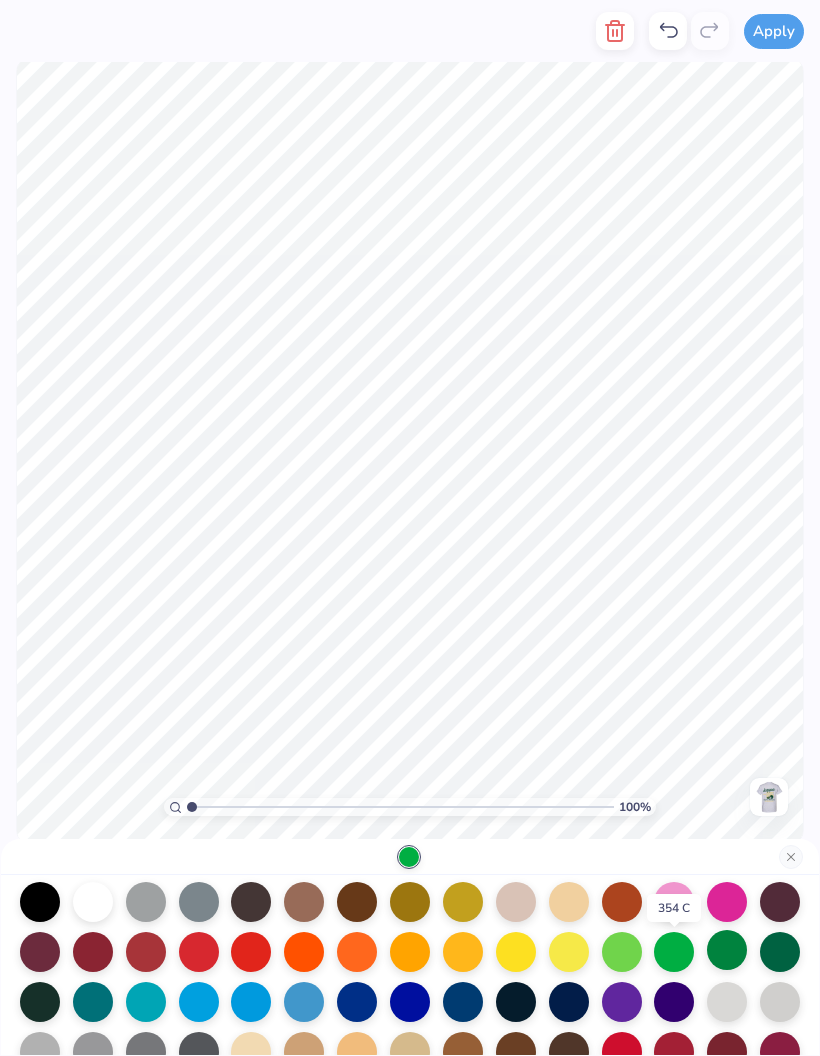 click at bounding box center (727, 950) 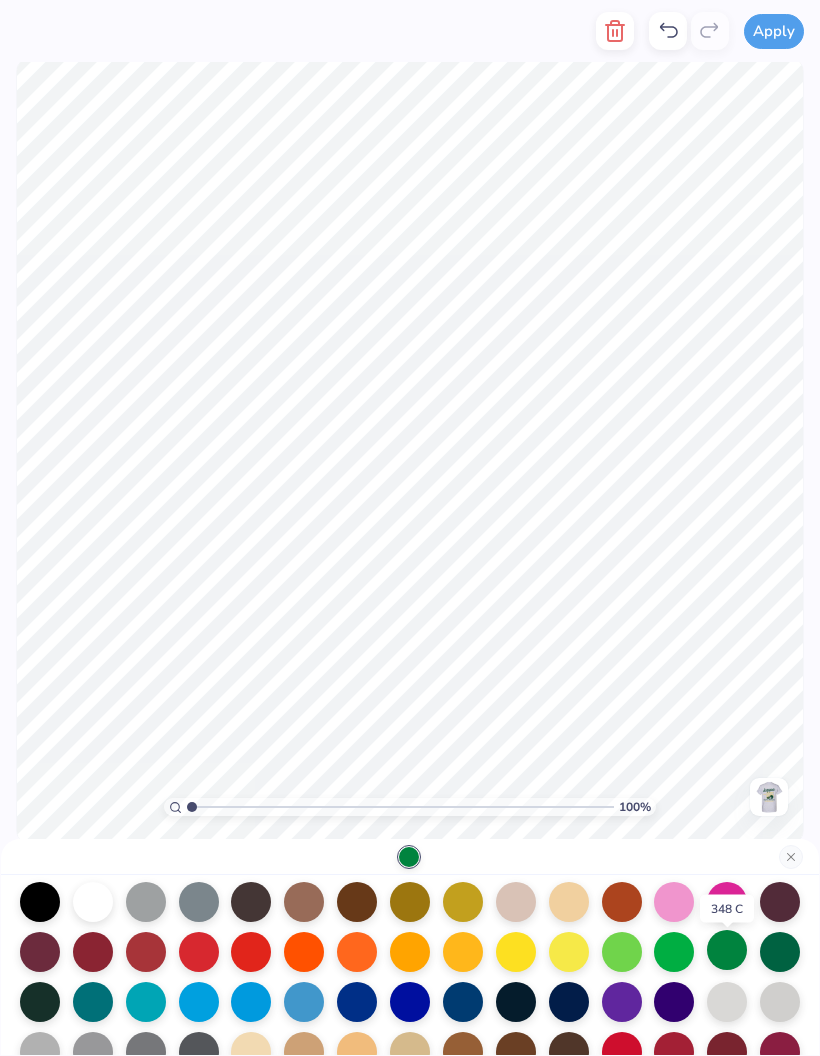 click at bounding box center (727, 950) 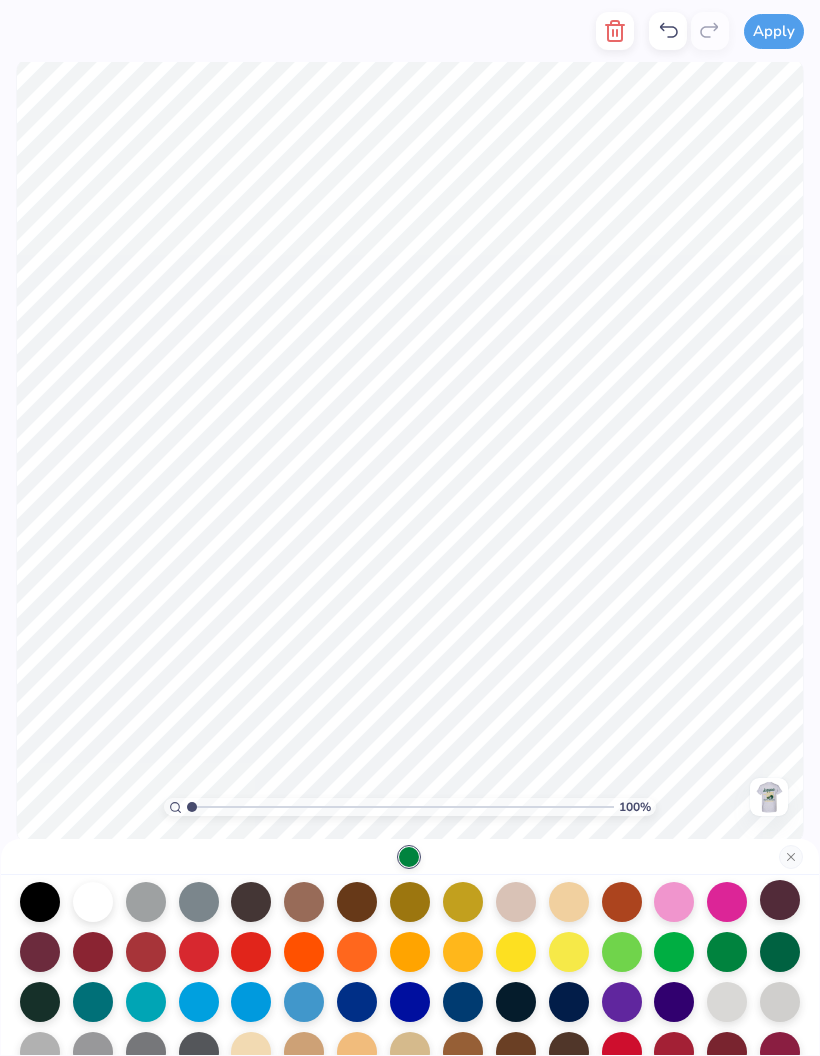 click at bounding box center (780, 900) 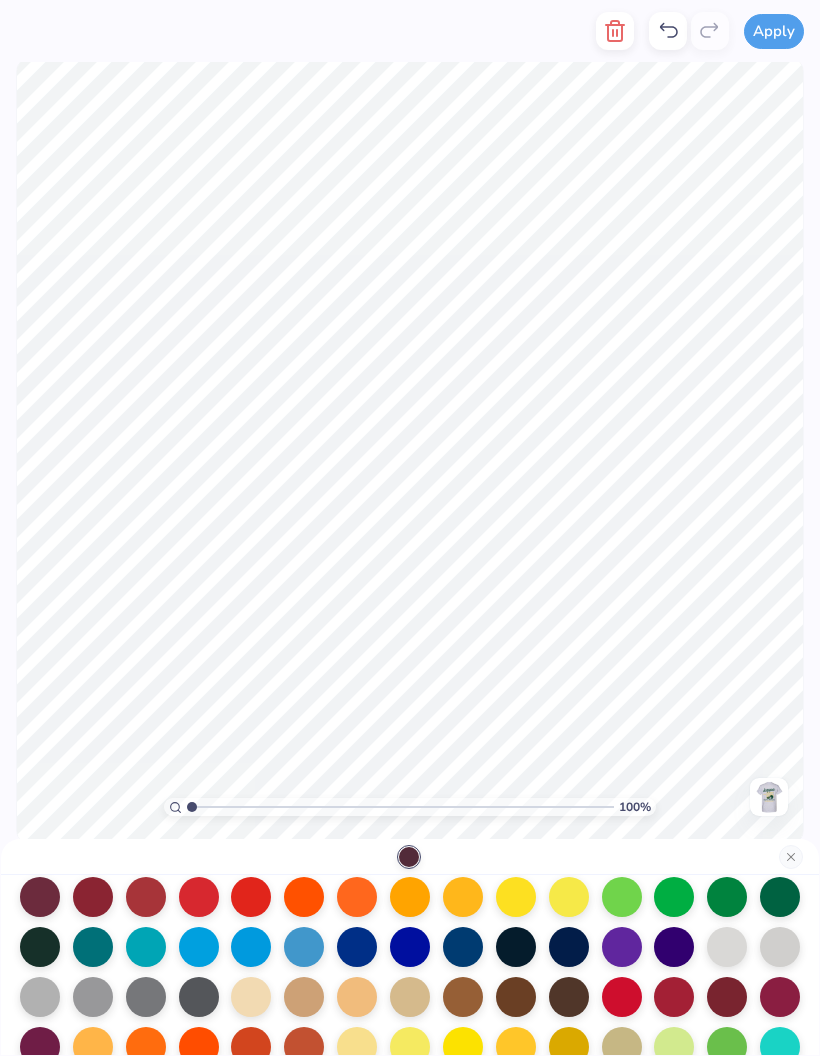 scroll, scrollTop: 129, scrollLeft: 0, axis: vertical 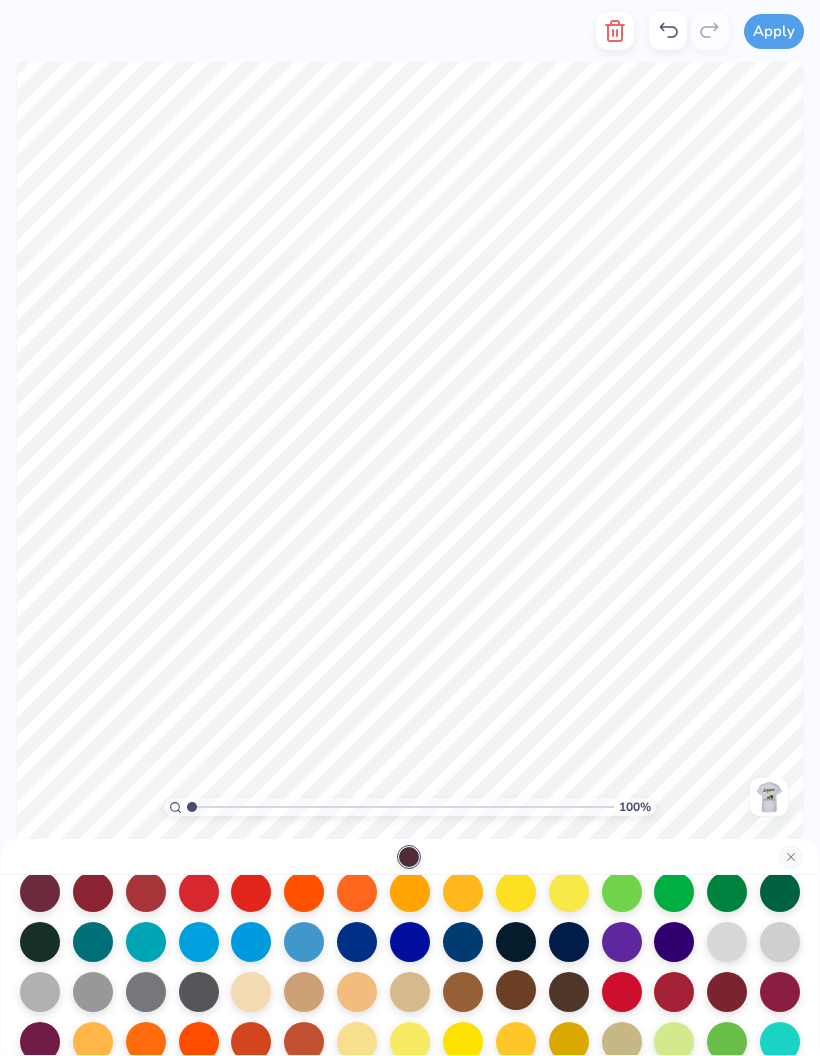 click at bounding box center [516, 990] 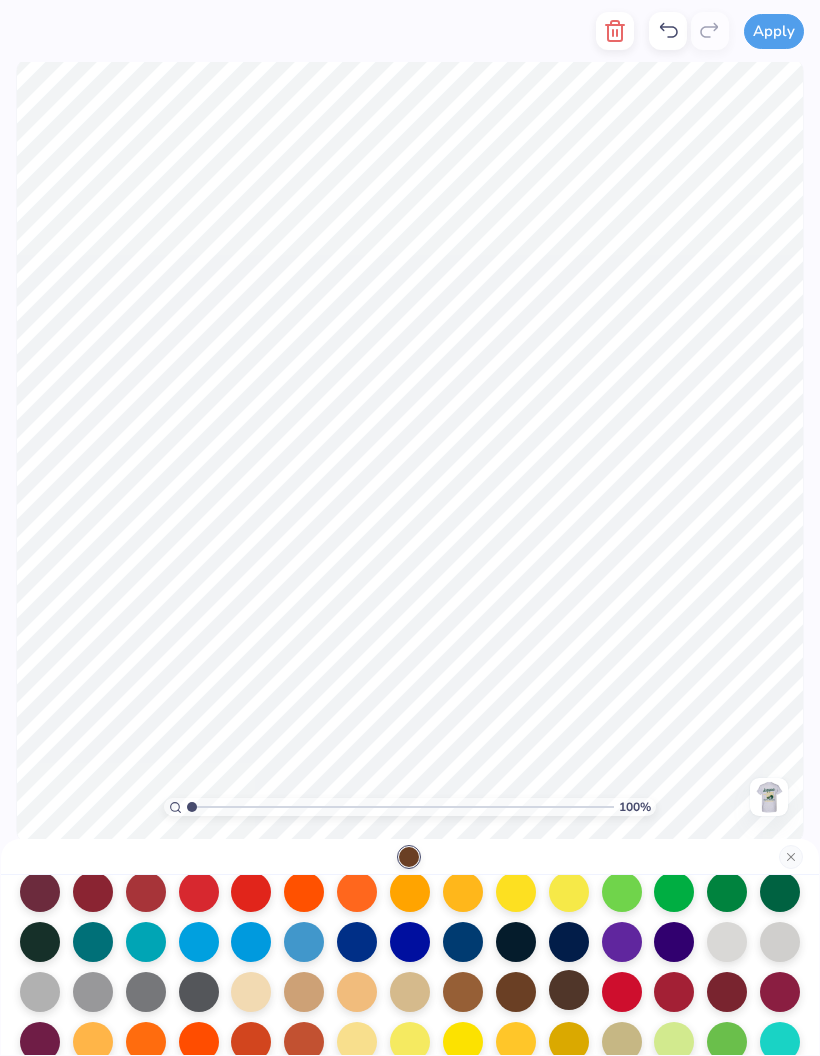 click at bounding box center [569, 990] 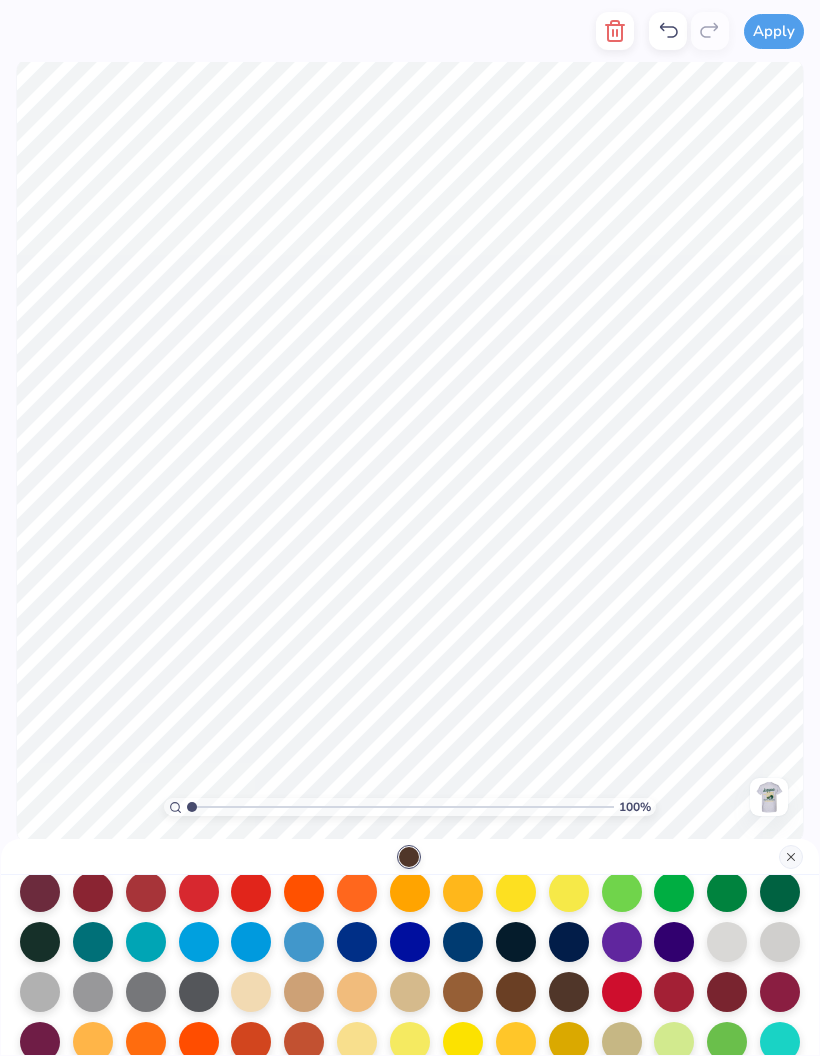 click at bounding box center (791, 857) 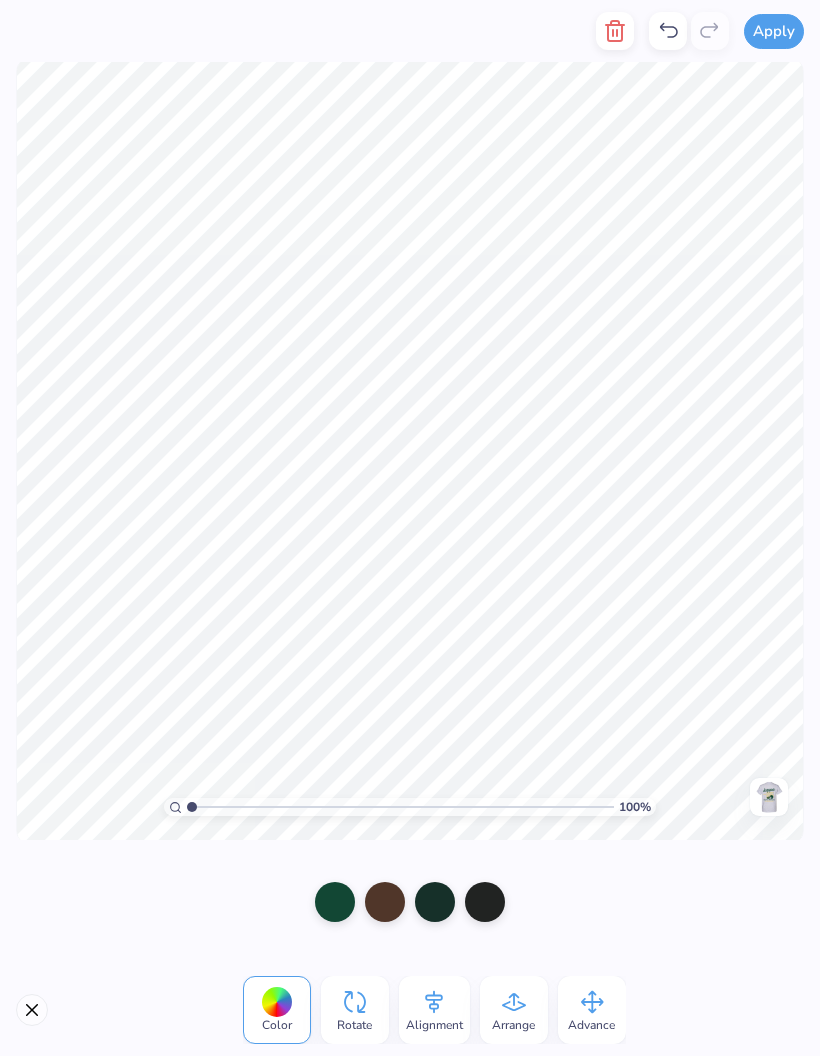 click at bounding box center [32, 1010] 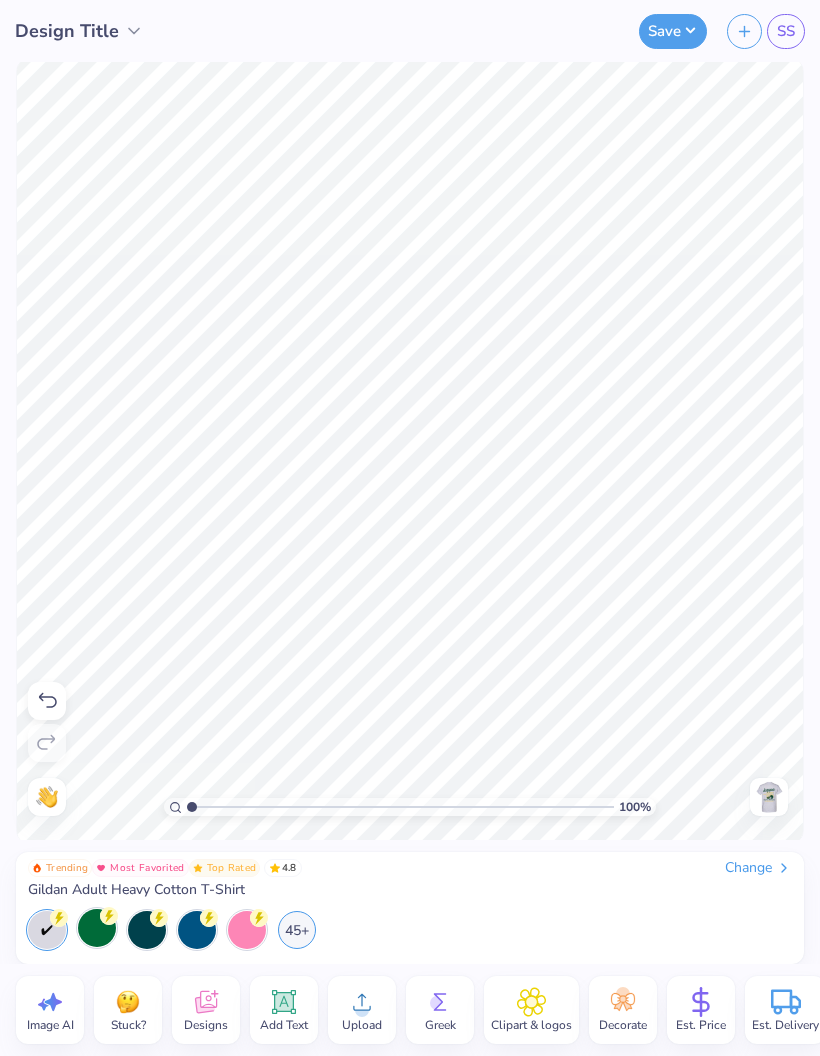 click on "Trending Most Favorited Top Rated 4.8 Change Gildan Adult Heavy Cotton T-Shirt   45+" at bounding box center [410, 908] 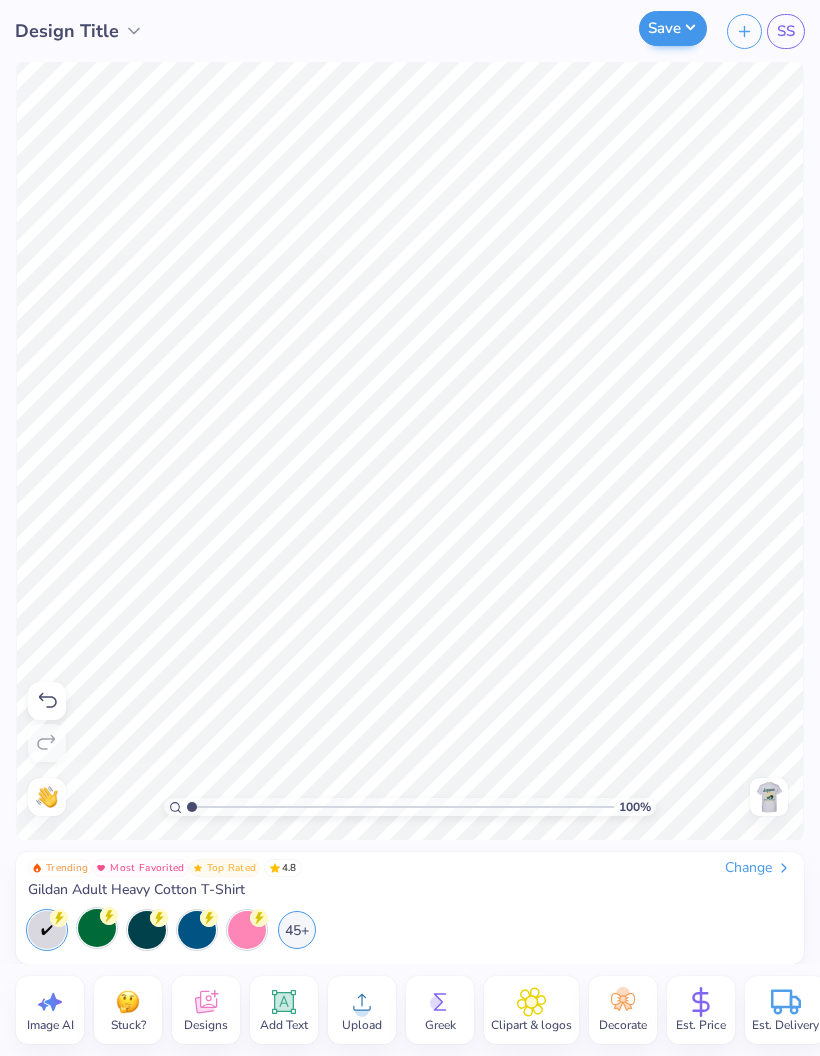 click on "Save" at bounding box center (673, 28) 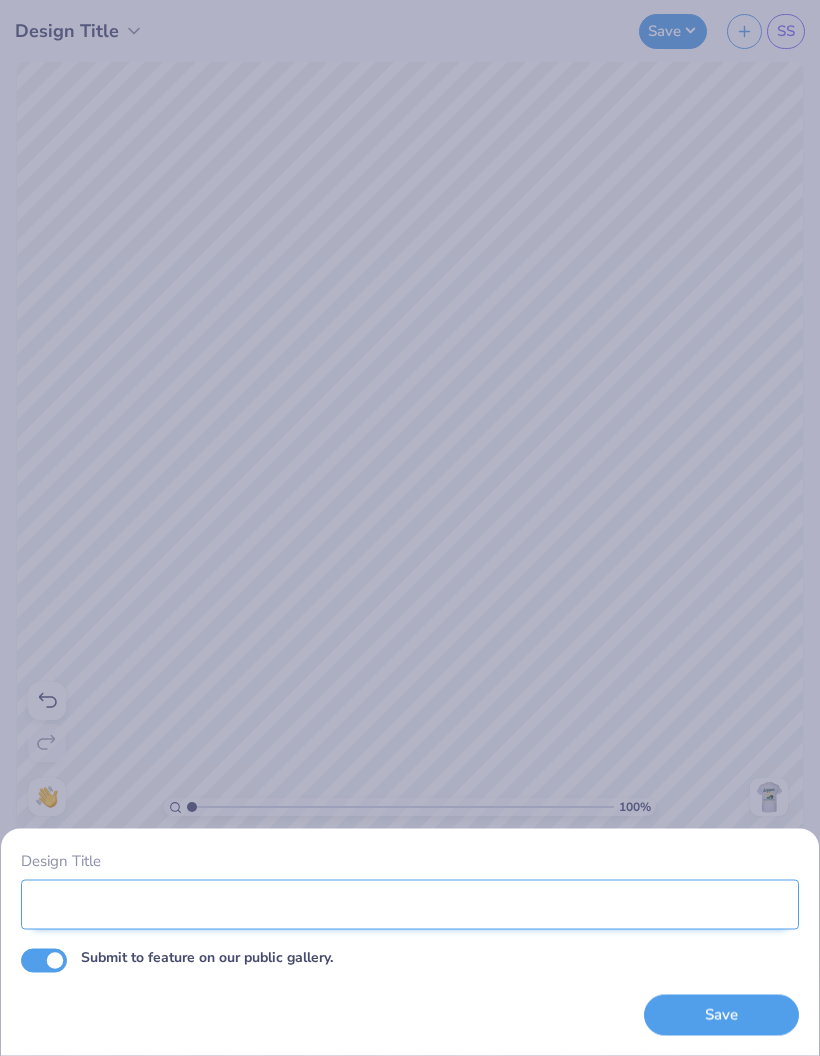 click on "Design Title" at bounding box center [410, 904] 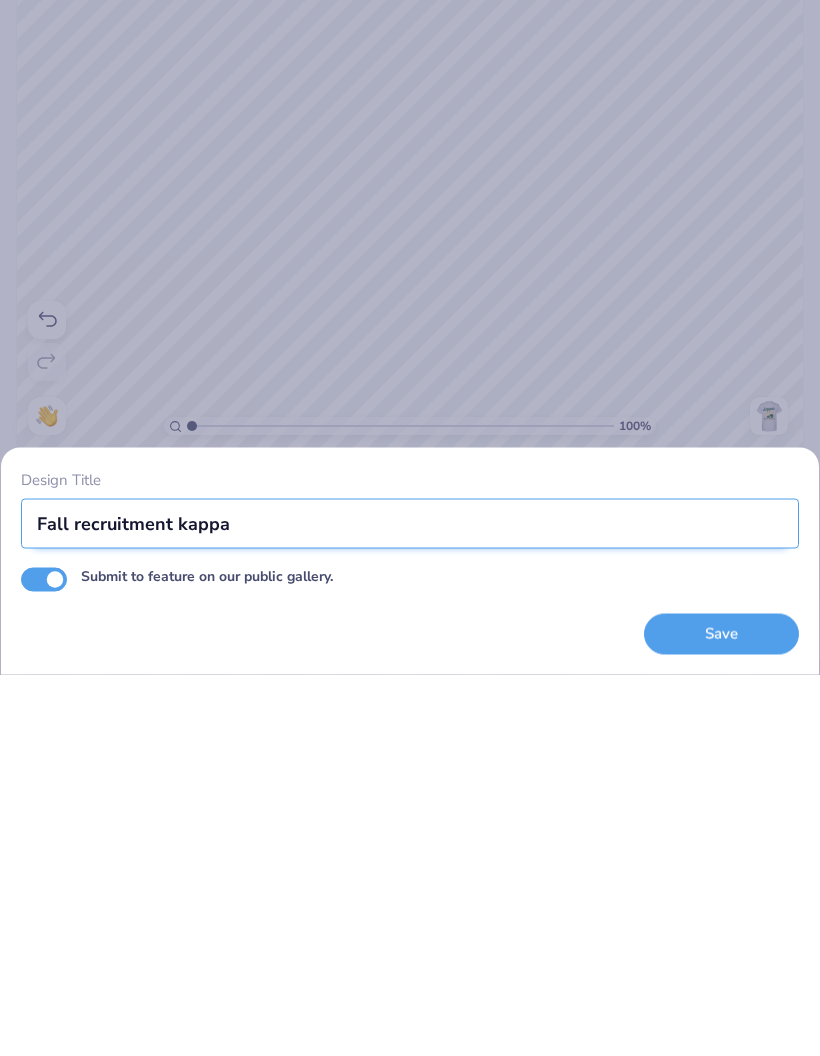 click on "Fall recruitment kappa" at bounding box center [410, 904] 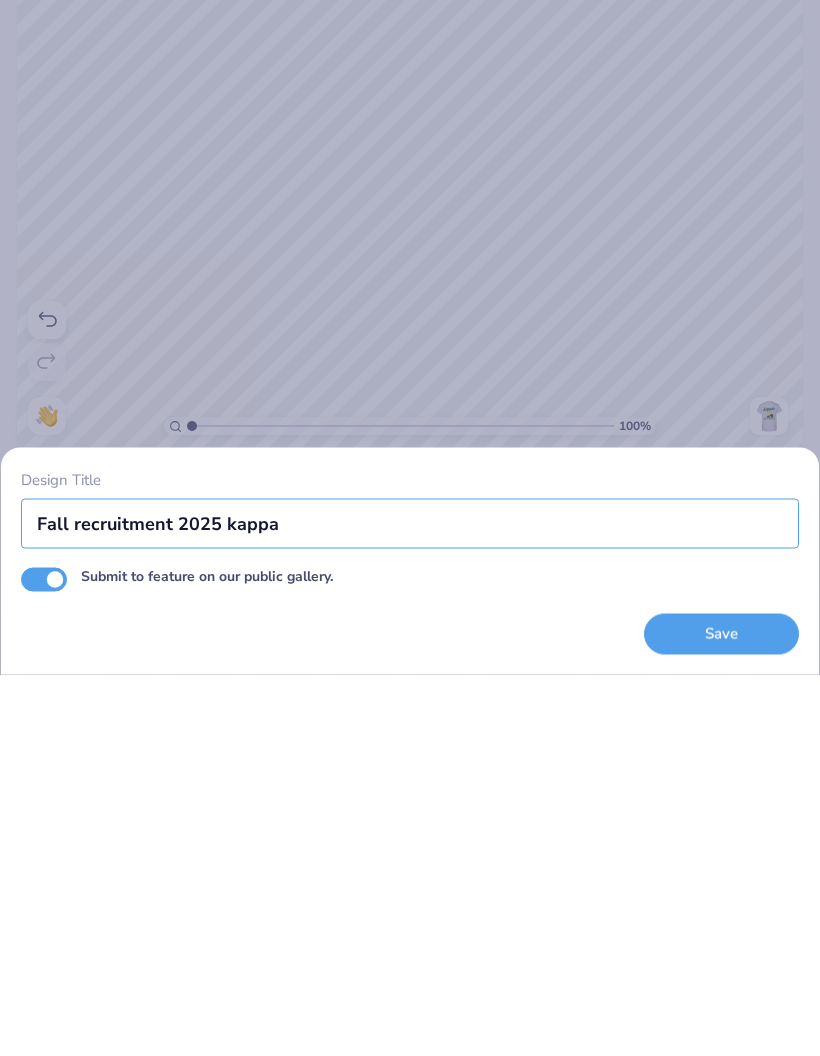 type on "Fall recruitment 2025 kappa" 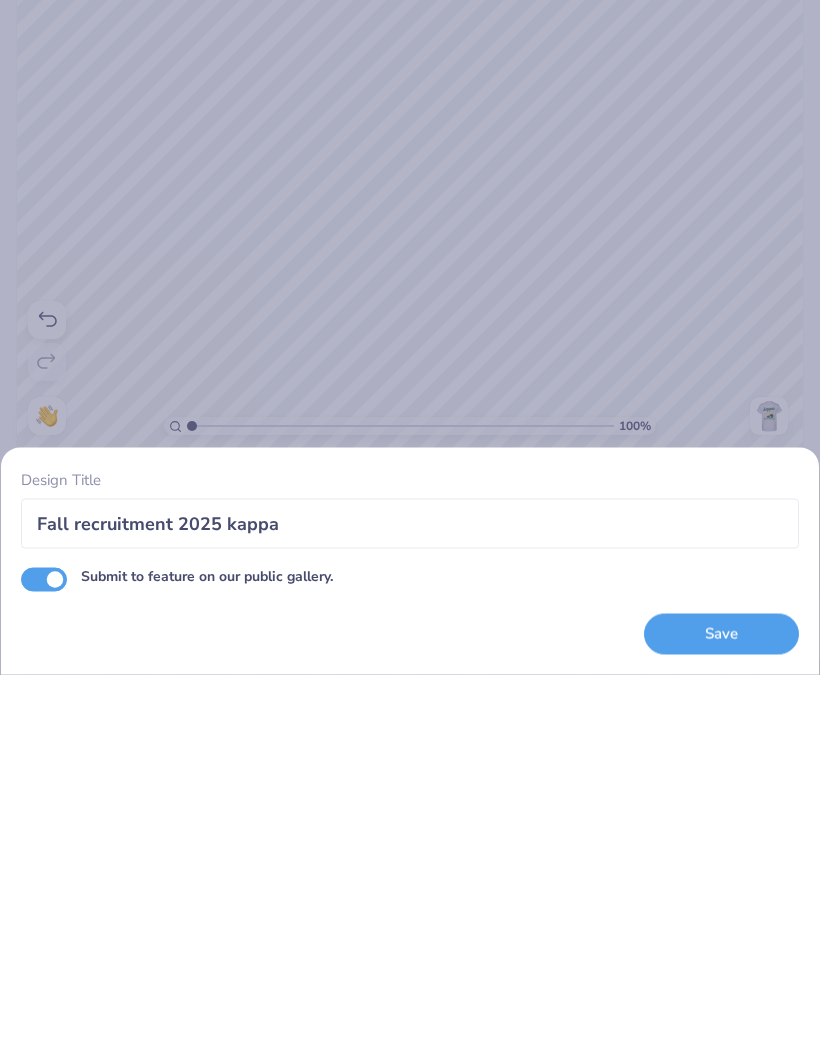 click on "Submit to feature on our public gallery." at bounding box center [44, 960] 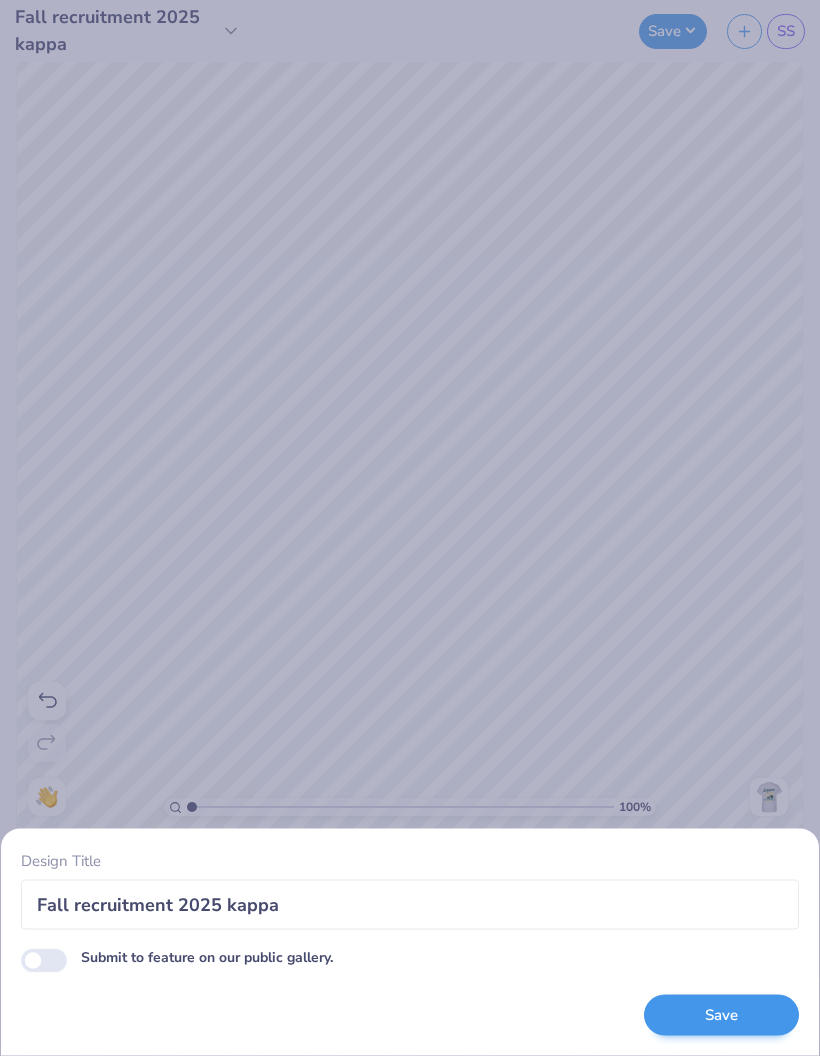 click on "Save" at bounding box center (721, 1015) 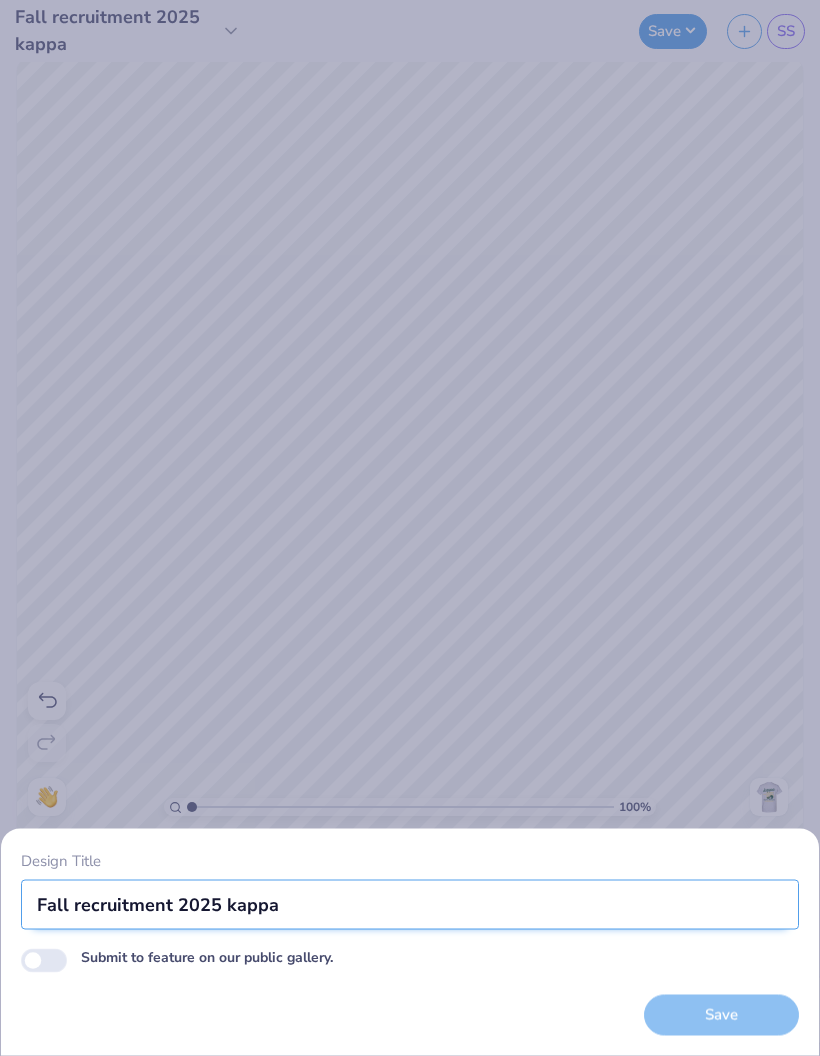 click on "Fall recruitment 2025 kappa" at bounding box center (410, 904) 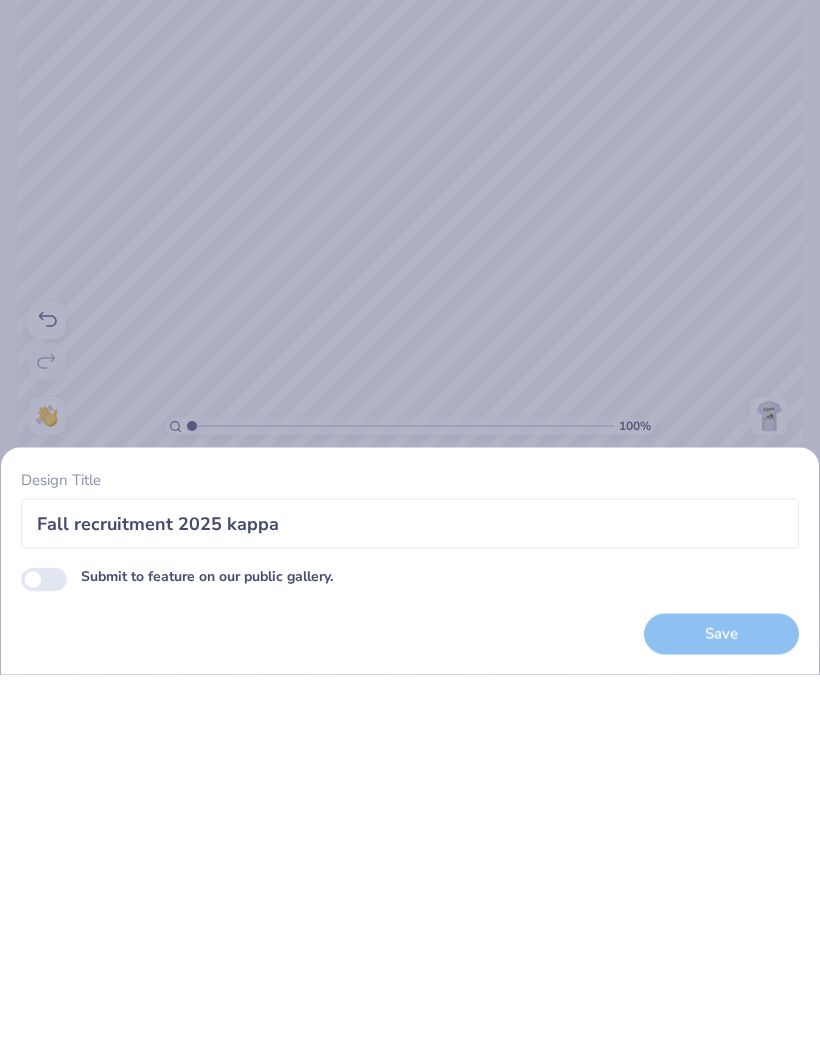 click on "Save" at bounding box center (721, 1015) 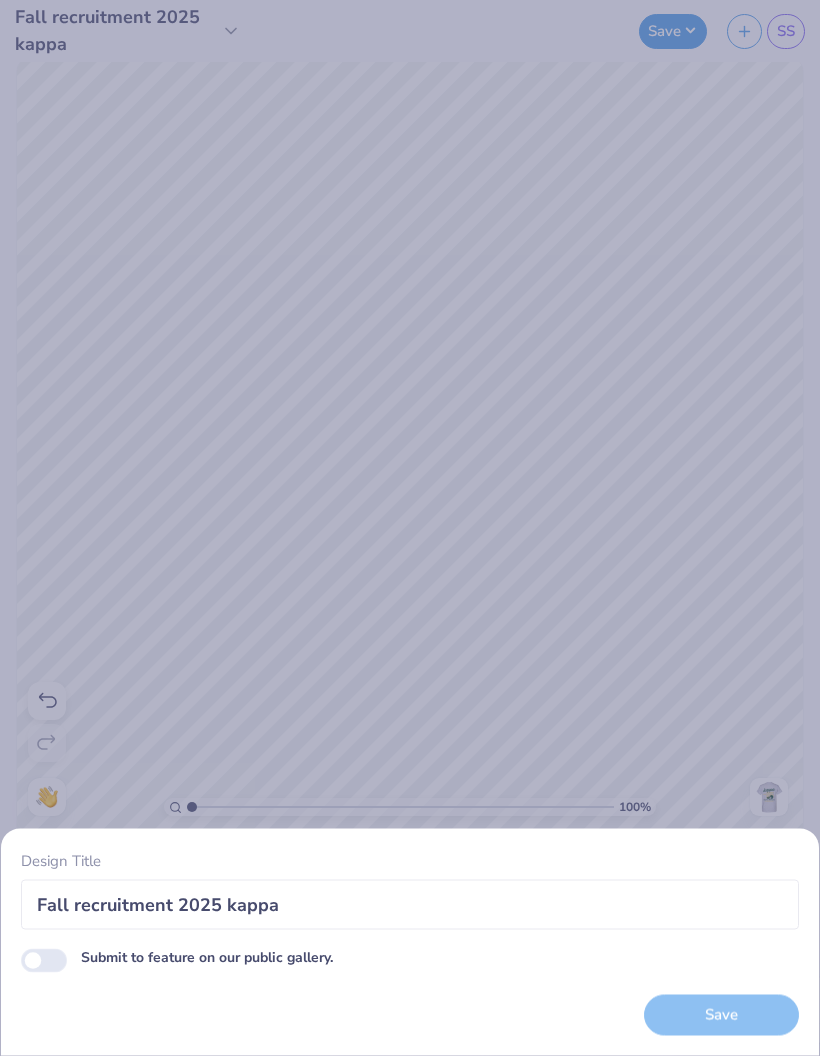 click on "Submit to feature on our public gallery." at bounding box center [44, 960] 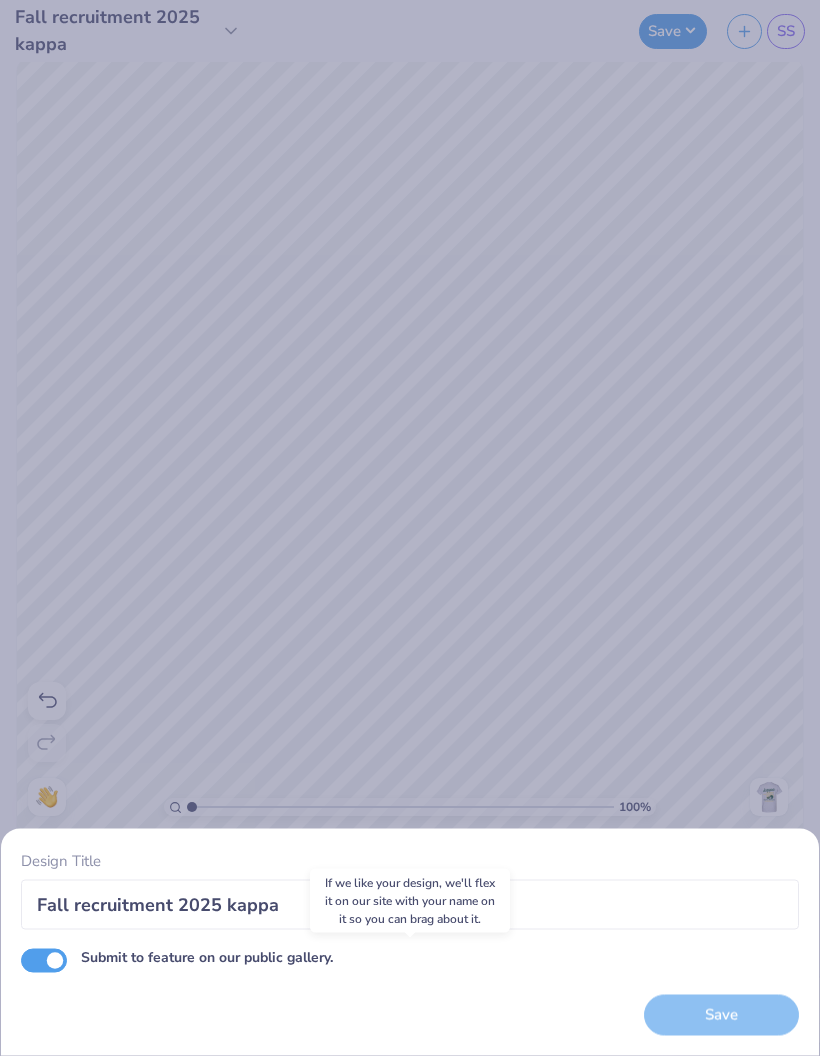 click on "Save" at bounding box center (721, 1015) 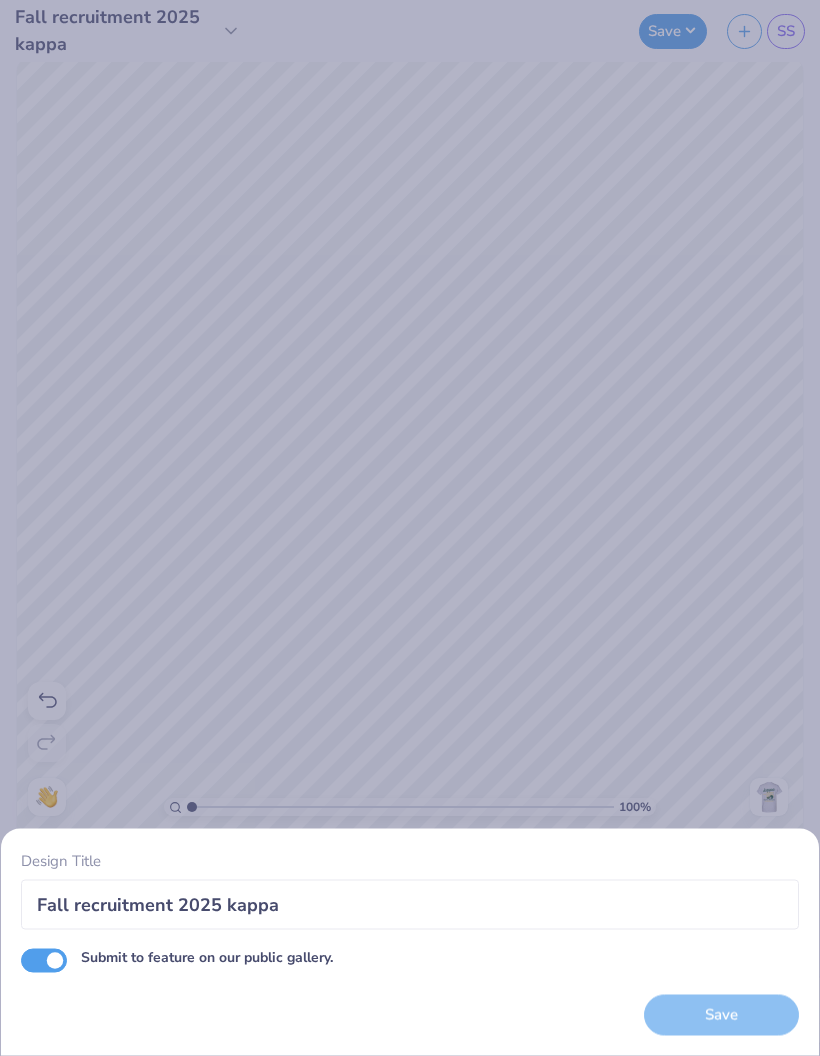 click on "Save" at bounding box center (721, 1015) 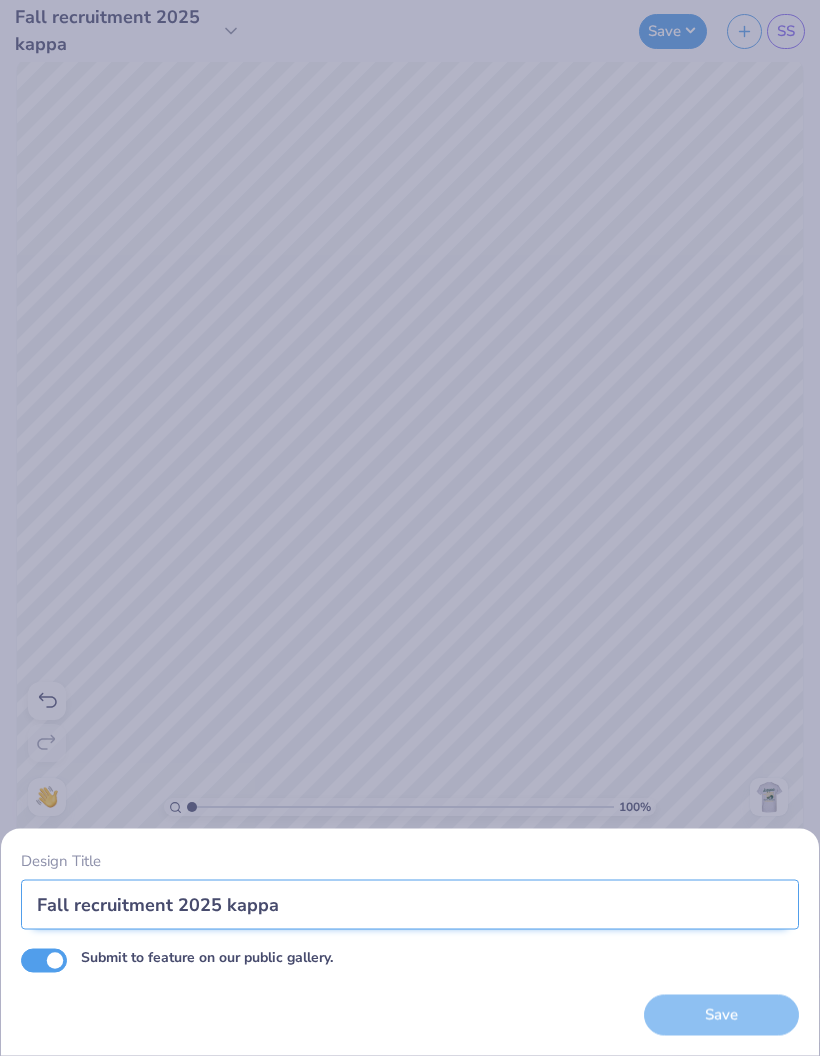 click on "Fall recruitment 2025 kappa" at bounding box center [410, 904] 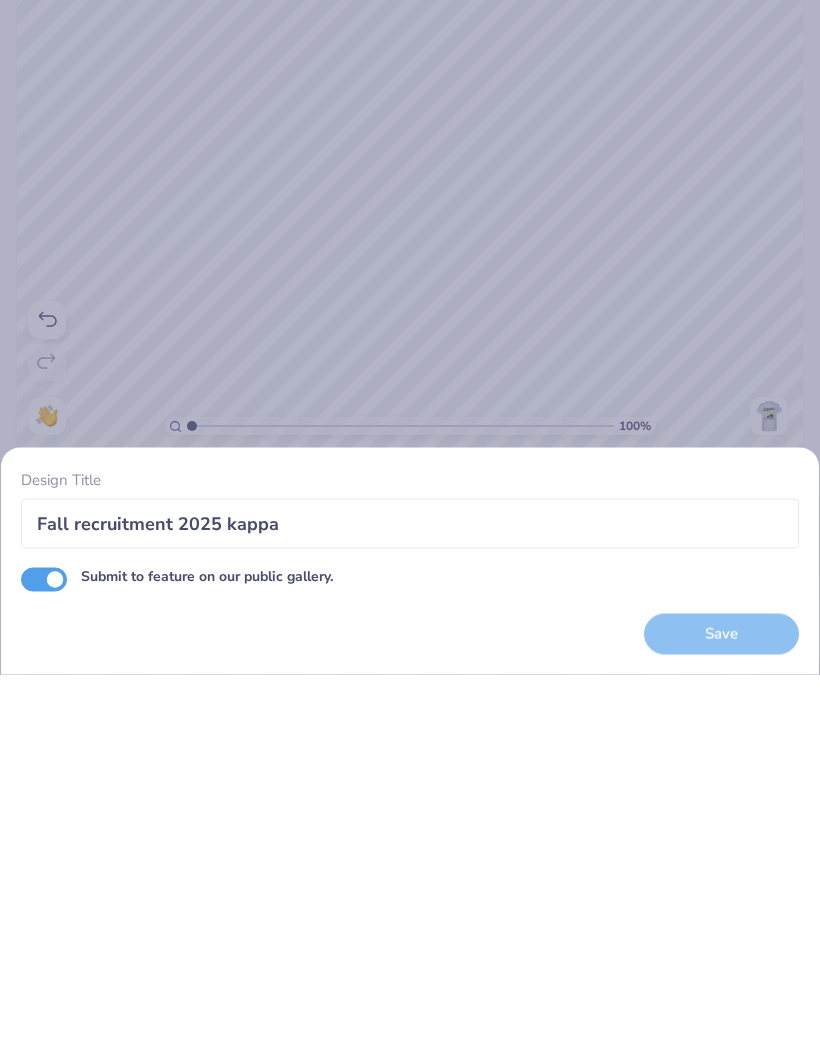click on "Submit to feature on our public gallery." at bounding box center (44, 960) 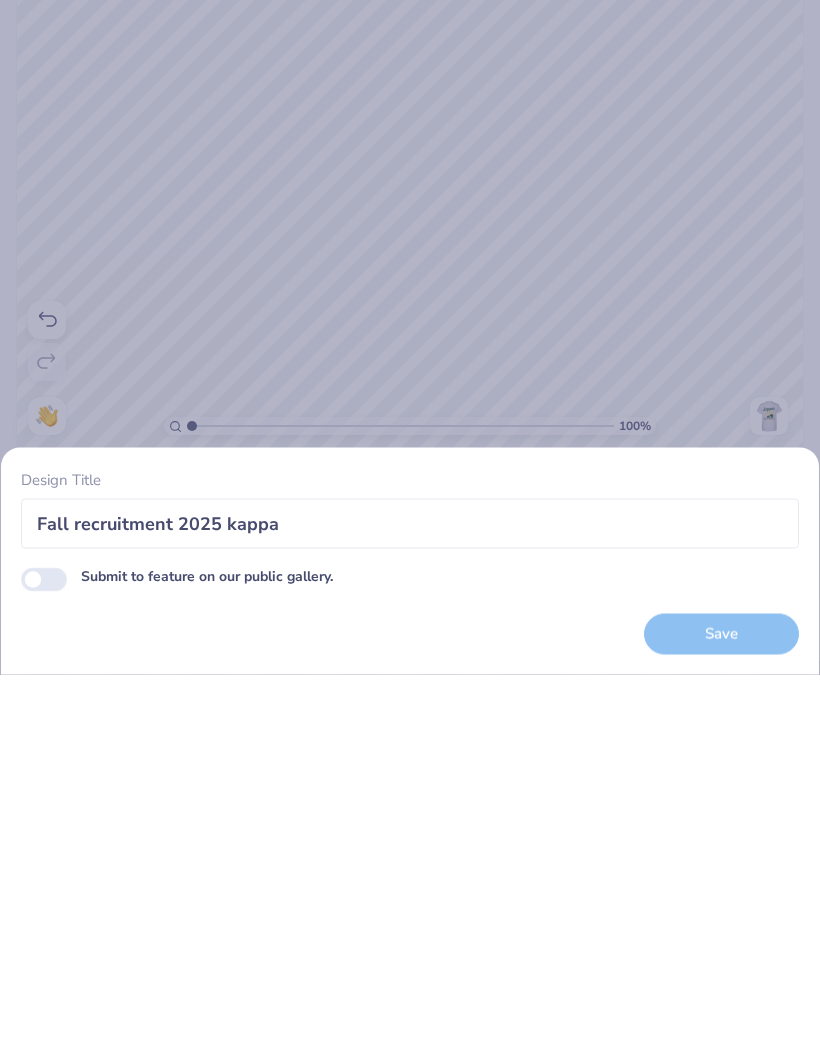 checkbox on "false" 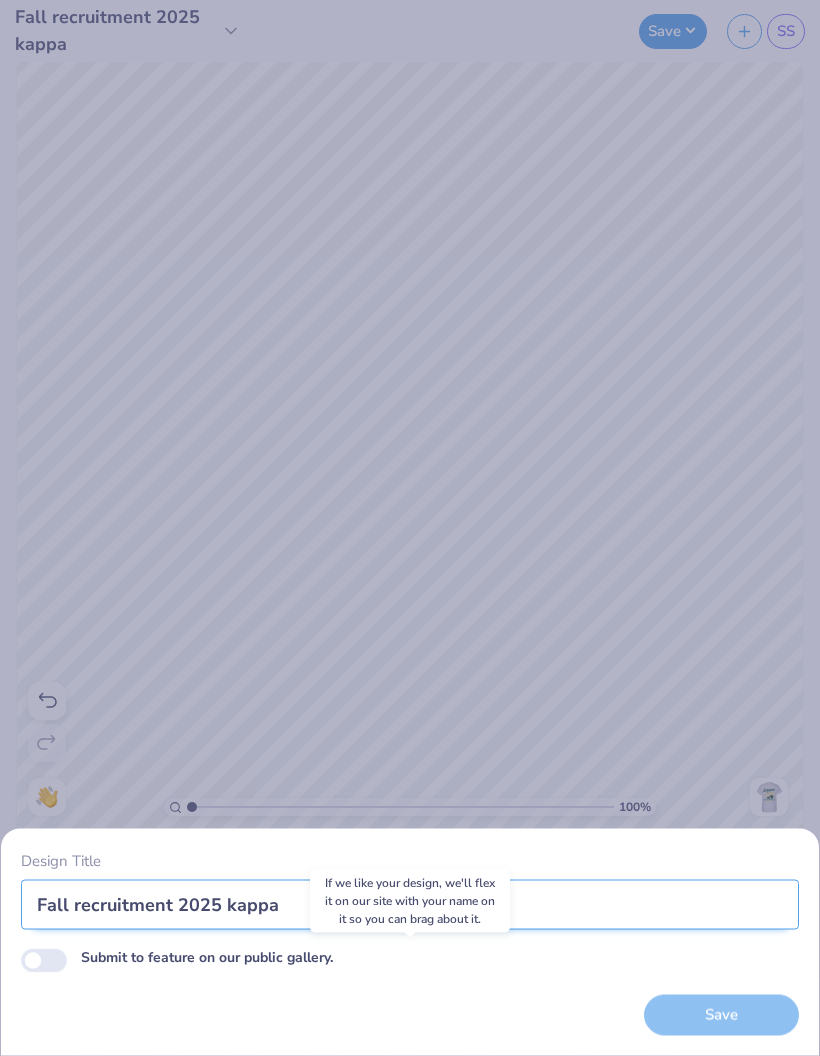 click on "Fall recruitment 2025 kappa" at bounding box center [410, 904] 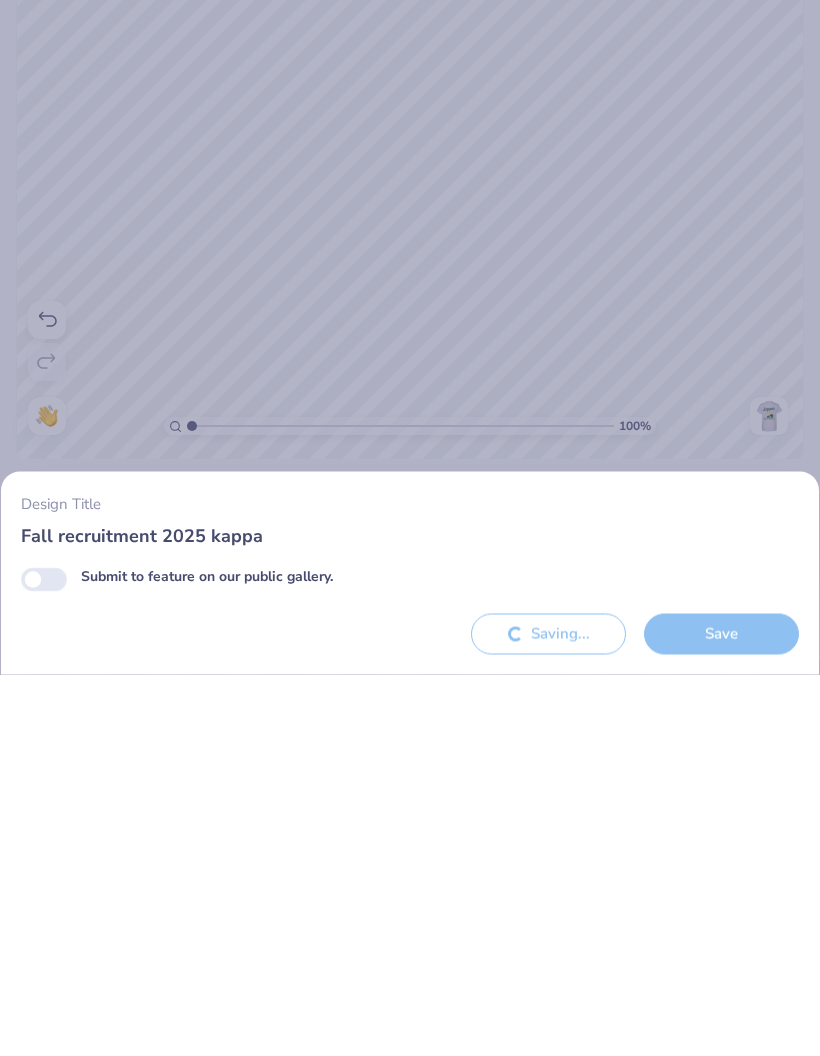 type on "Fall recruitment 2025 kappa" 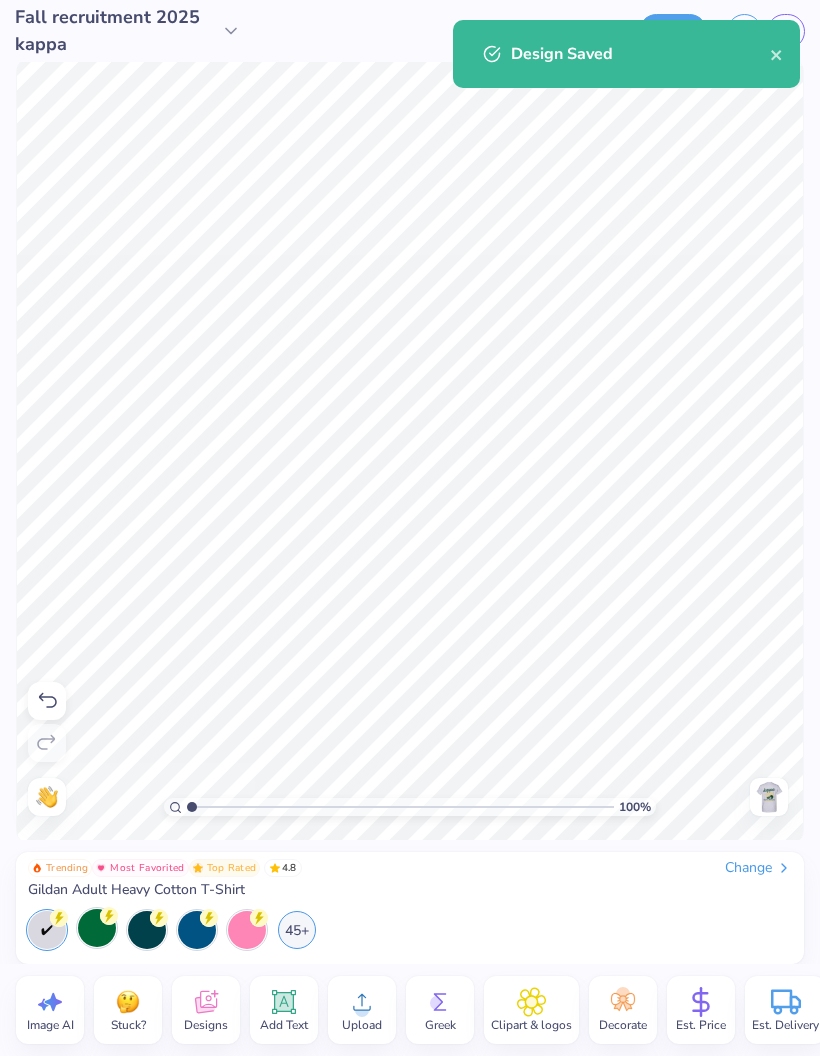 click at bounding box center (777, 54) 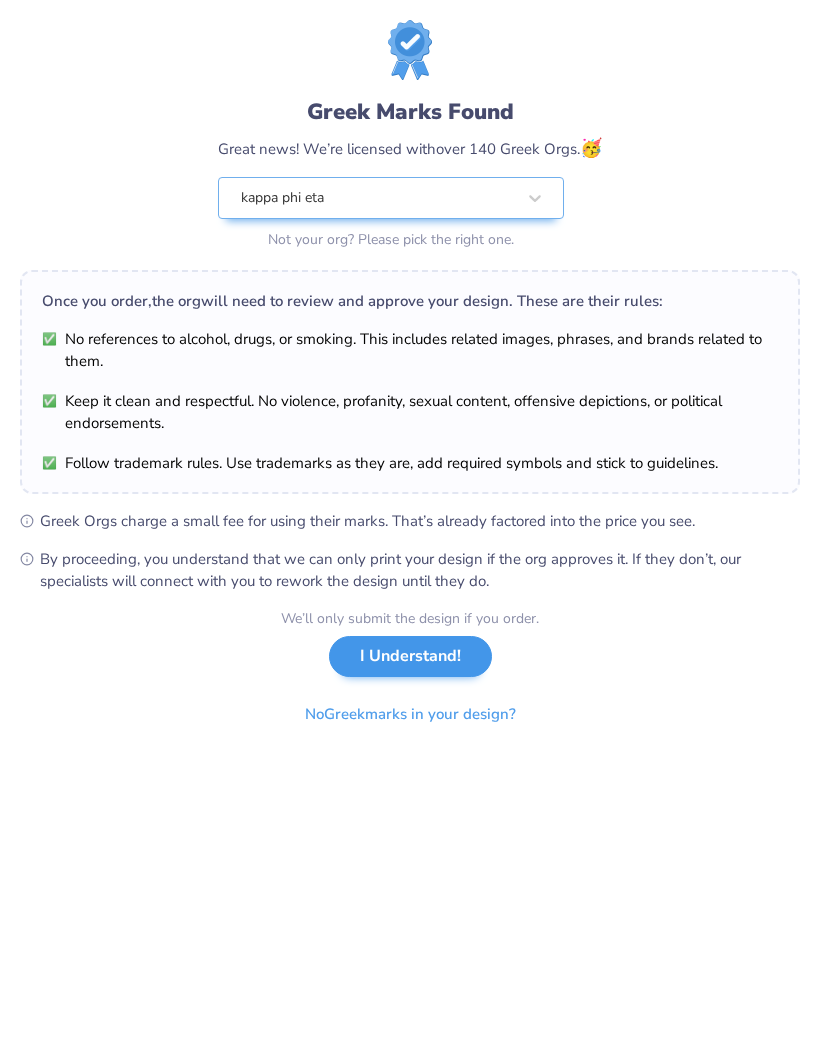 click on "I Understand!" at bounding box center [410, 656] 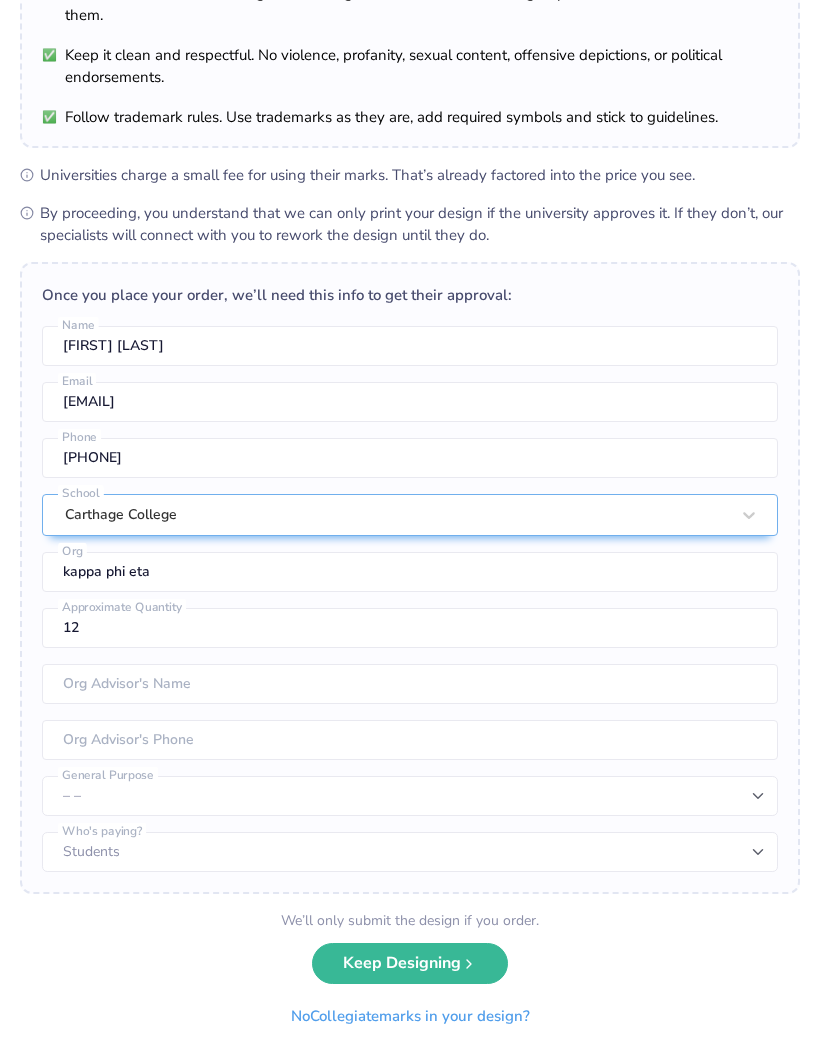 scroll, scrollTop: 177, scrollLeft: 0, axis: vertical 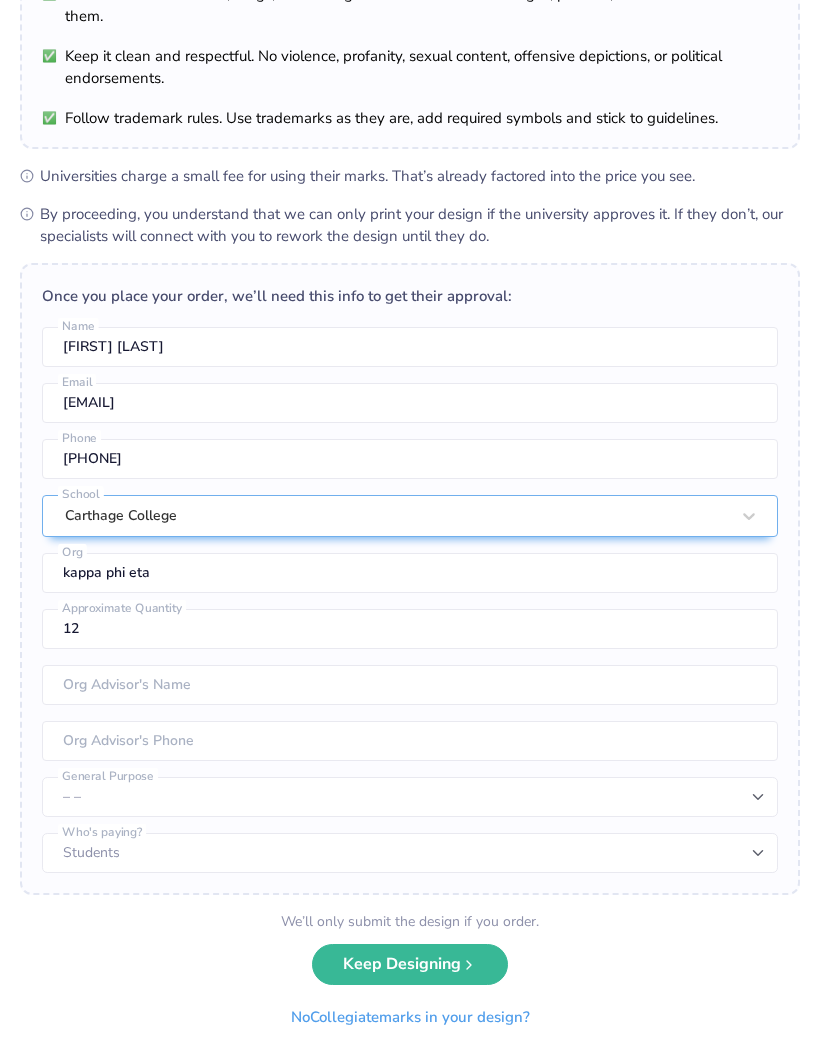 click 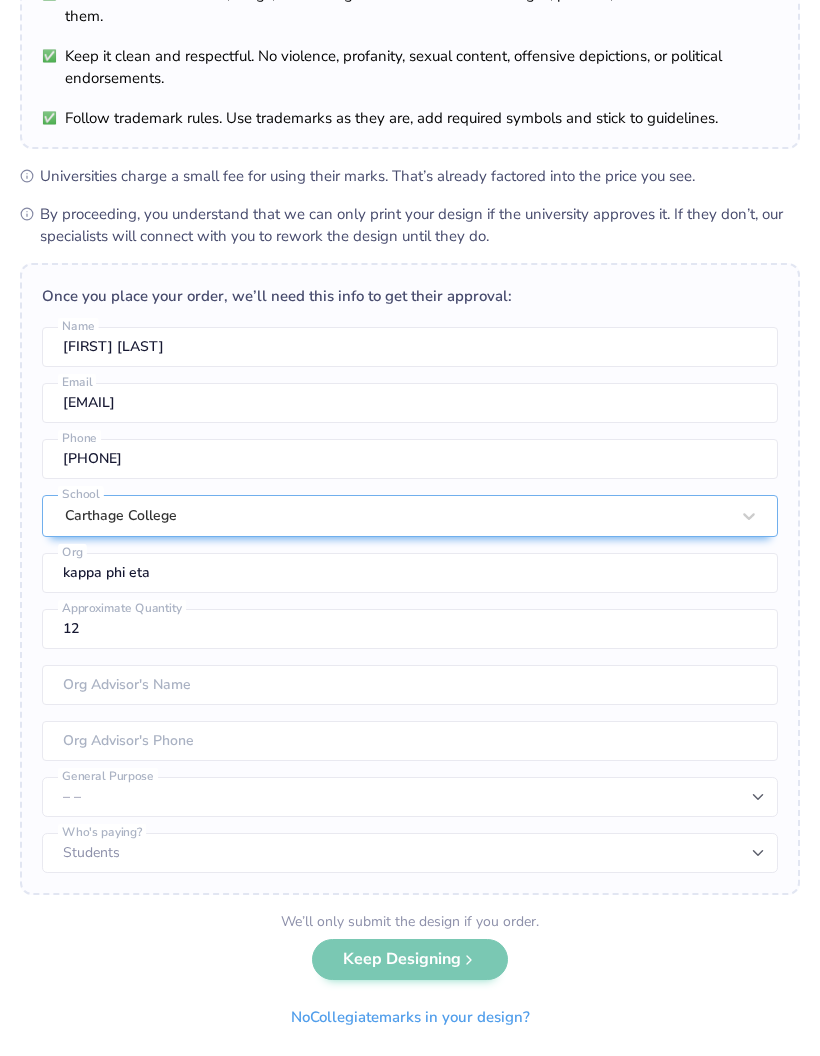 scroll, scrollTop: 0, scrollLeft: 0, axis: both 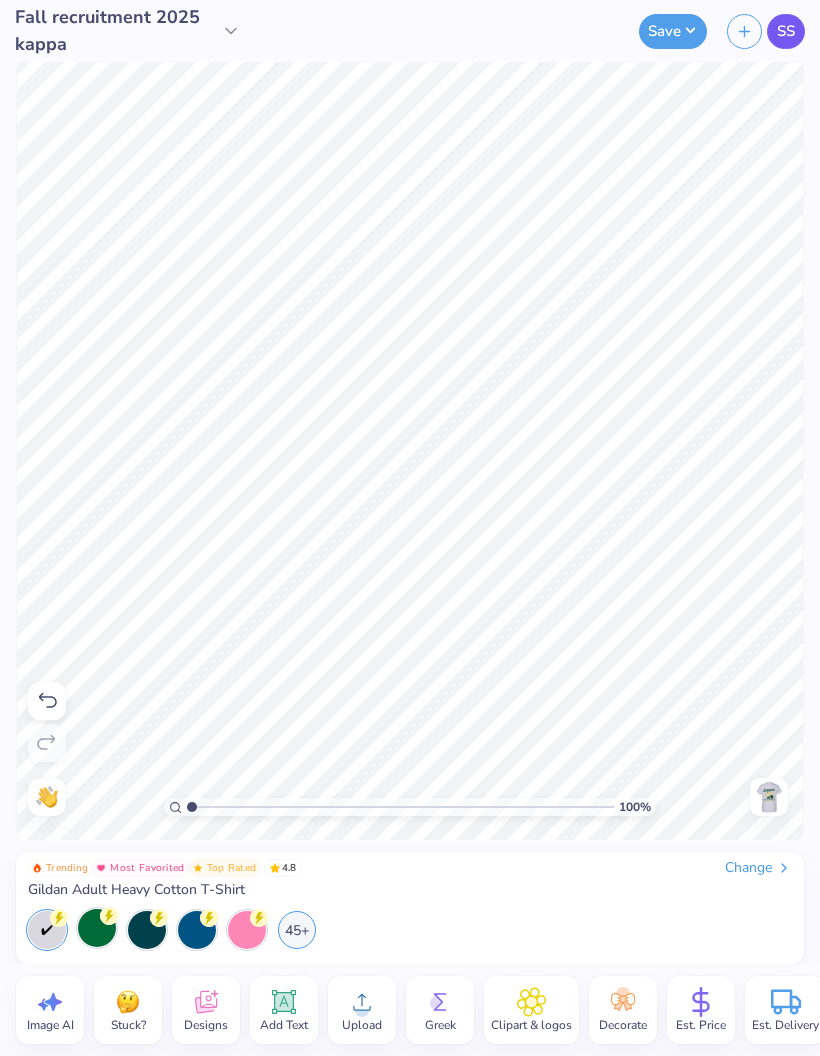 click on "SS" at bounding box center [786, 31] 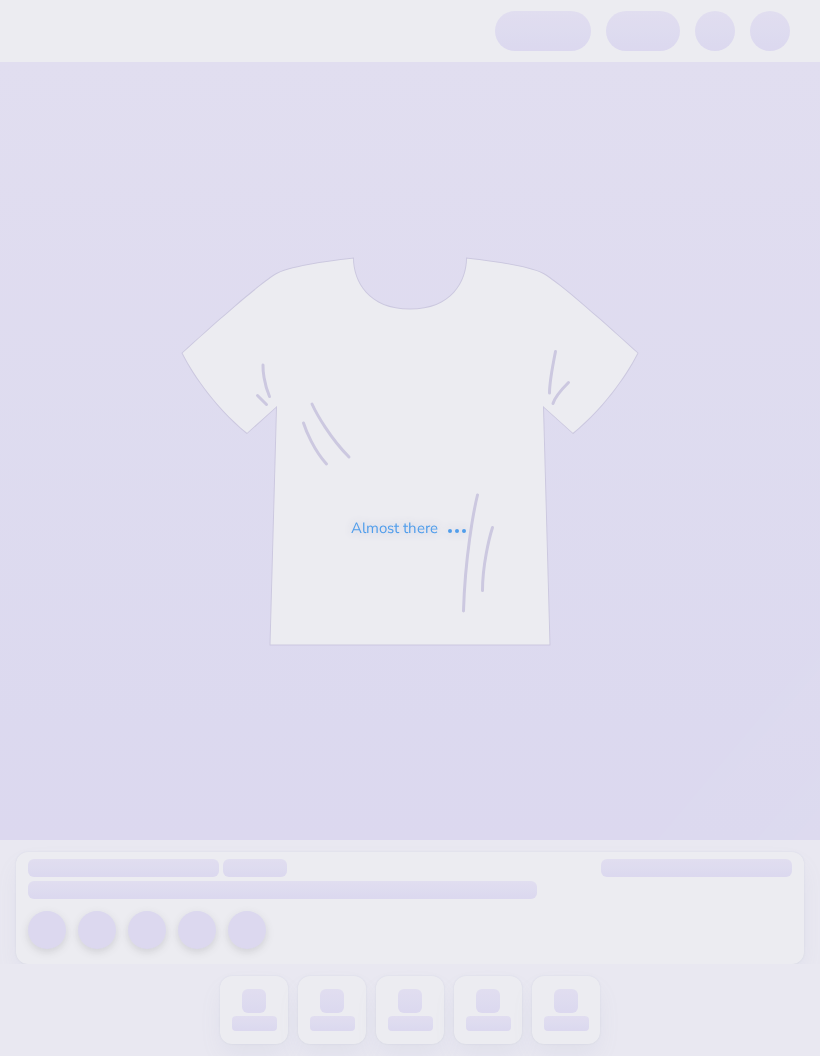 scroll, scrollTop: 0, scrollLeft: 0, axis: both 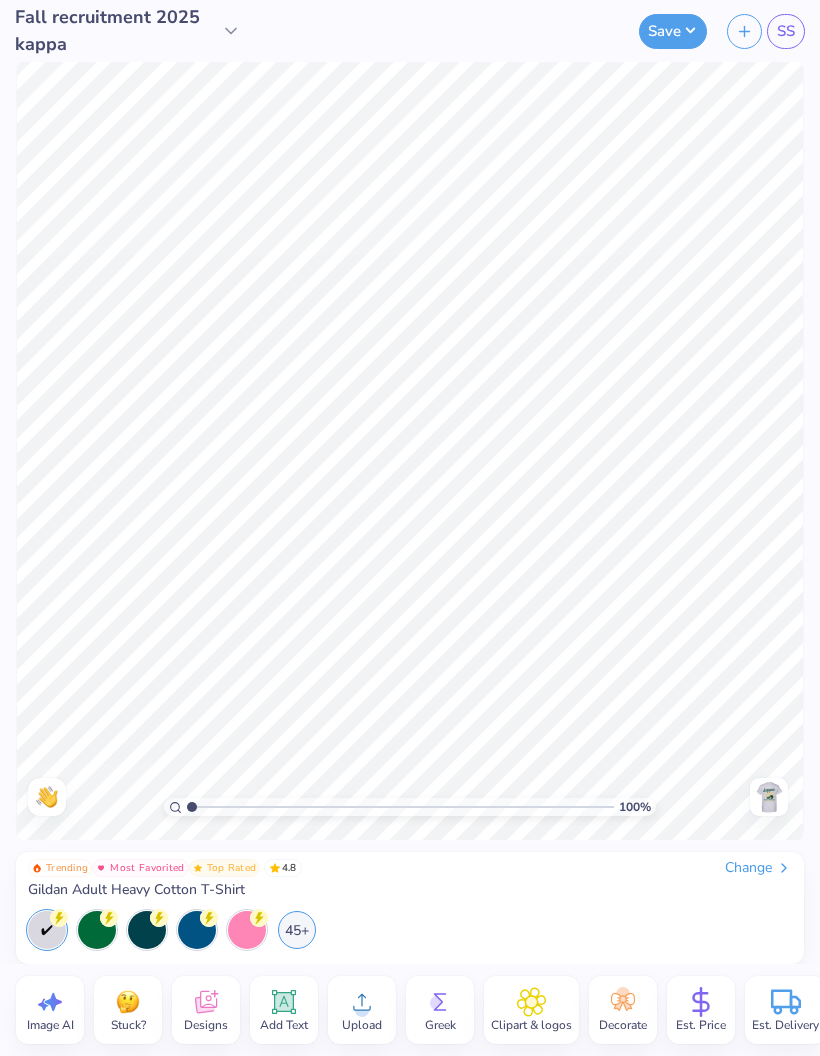 click at bounding box center (769, 797) 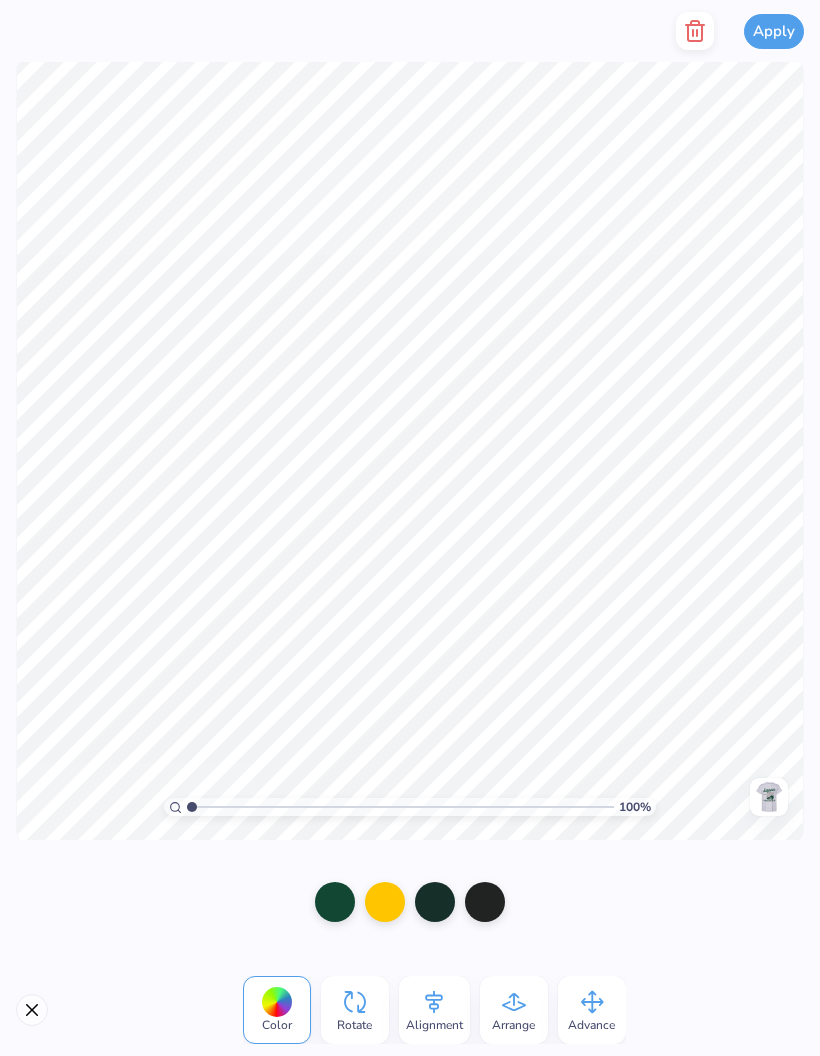 click at bounding box center (695, 31) 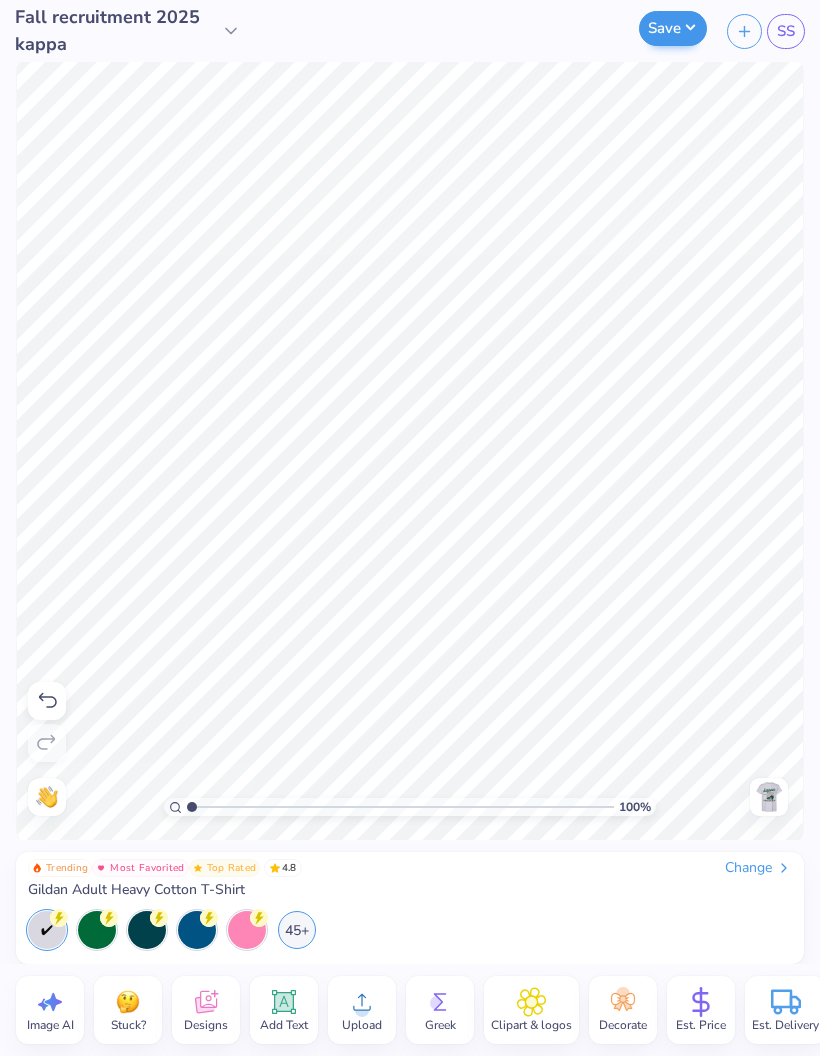 click on "Save" at bounding box center [673, 28] 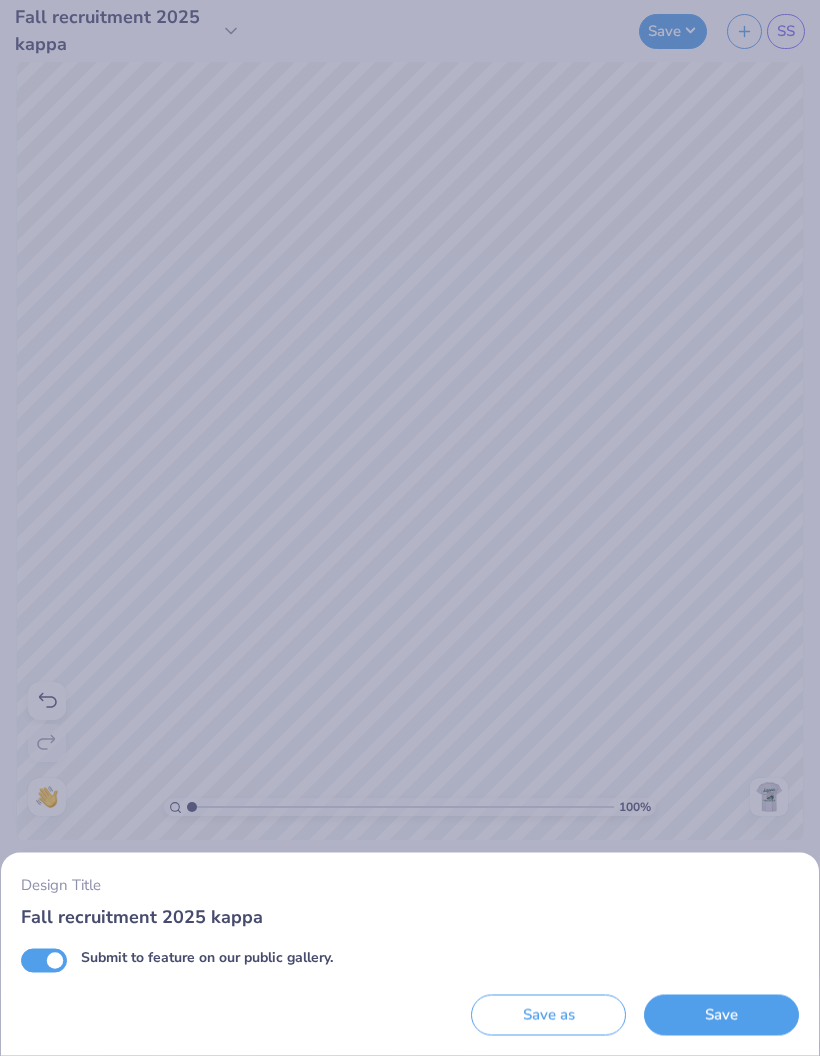 click on "Submit to feature on our public gallery." at bounding box center (44, 960) 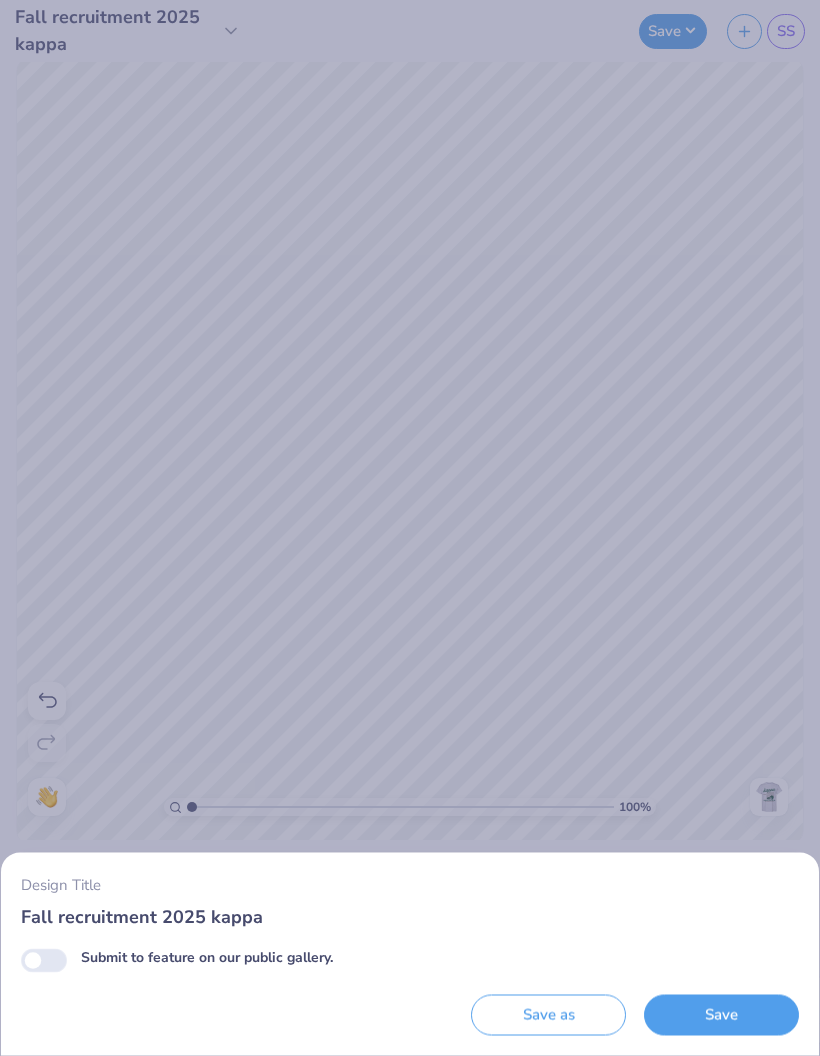 checkbox on "false" 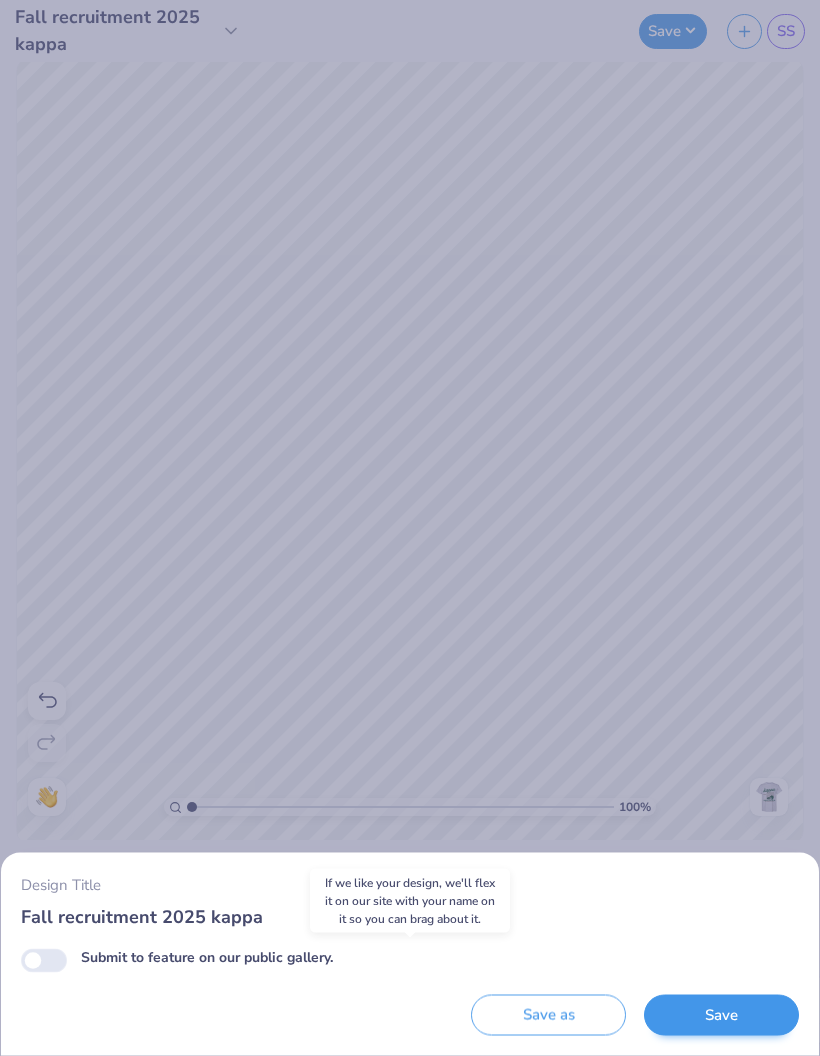 click on "Save" at bounding box center [721, 1015] 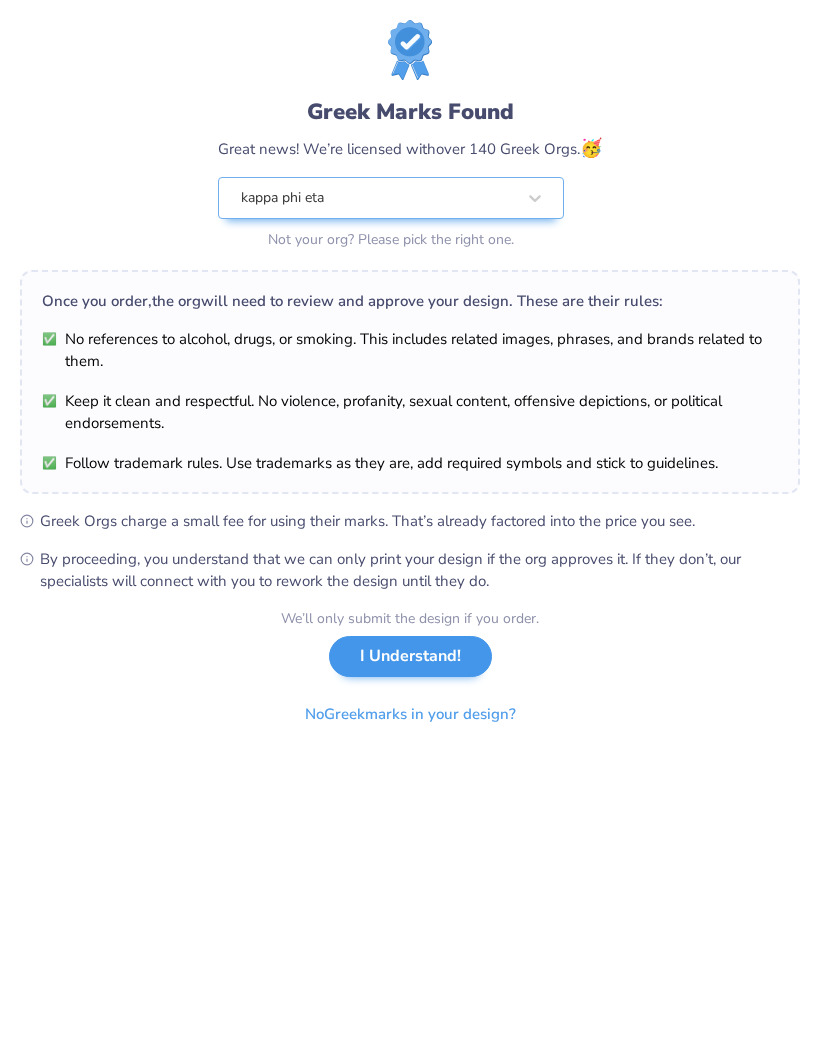 click on "I Understand!" at bounding box center [410, 656] 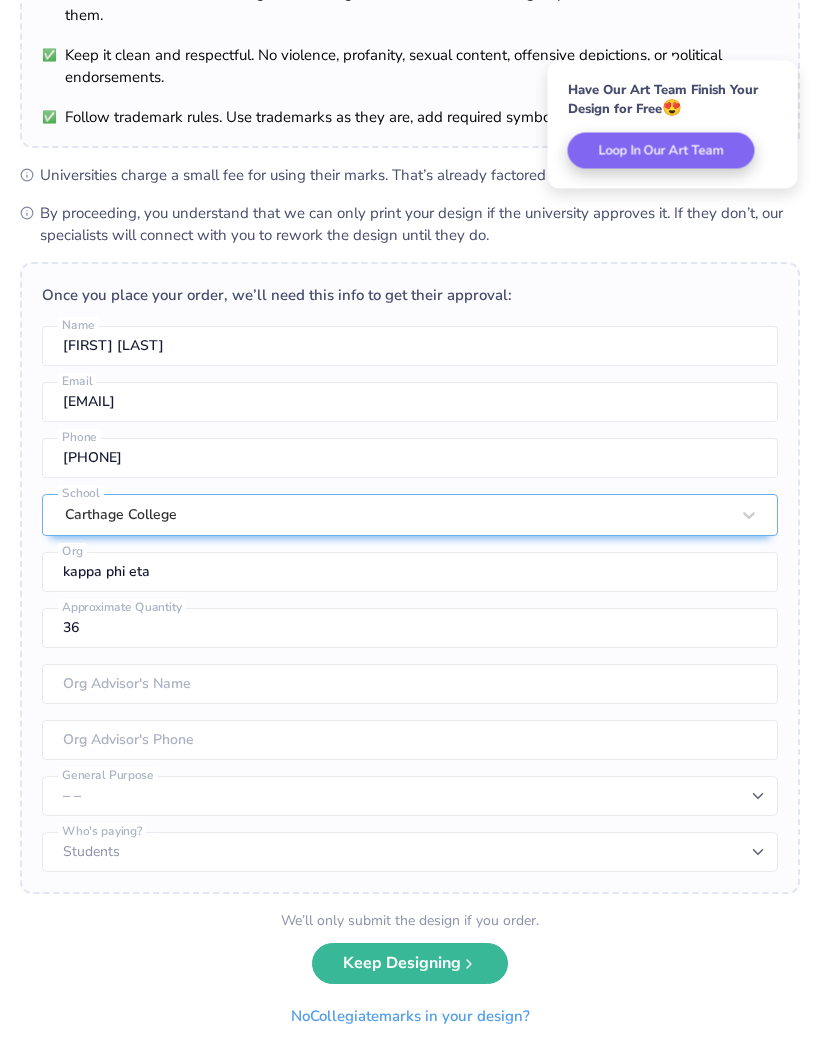 scroll, scrollTop: 177, scrollLeft: 0, axis: vertical 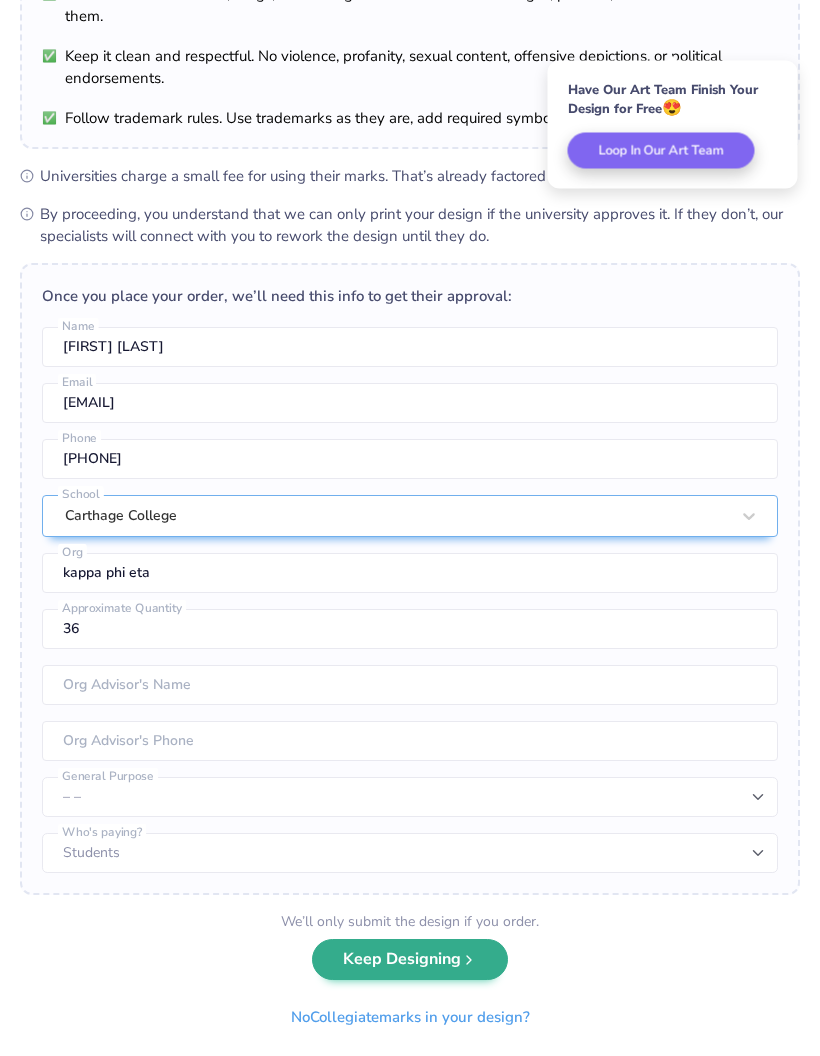 click 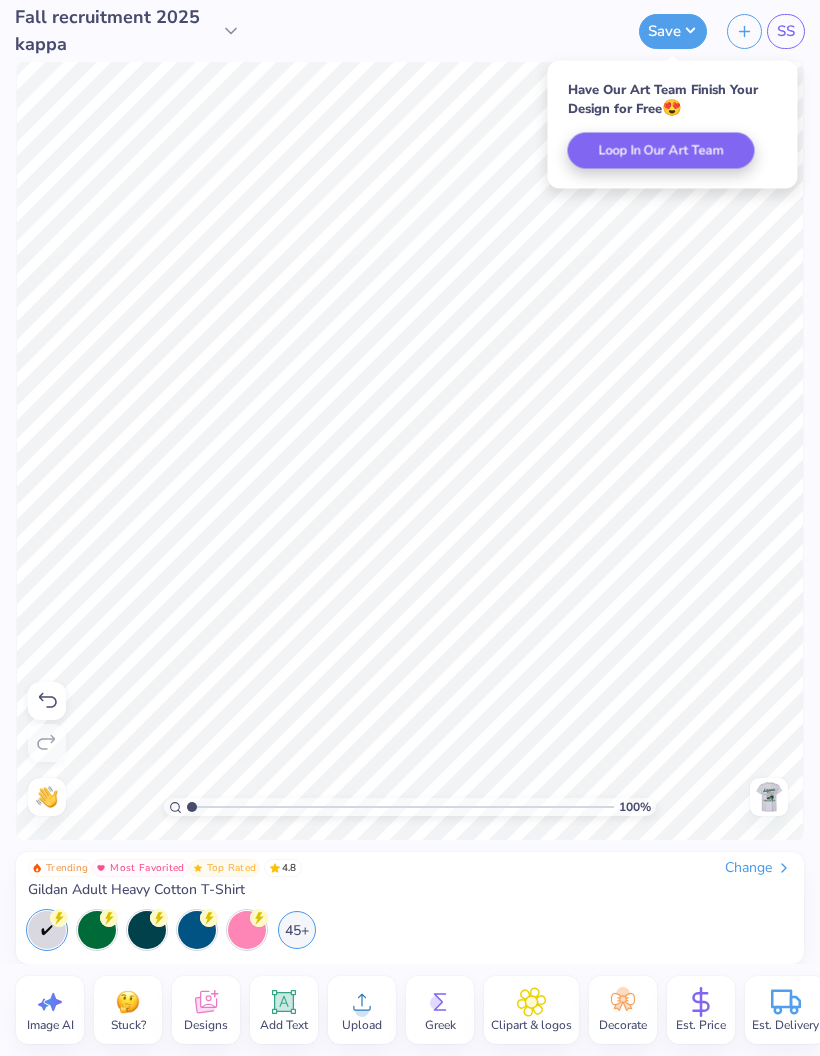 scroll, scrollTop: 0, scrollLeft: 0, axis: both 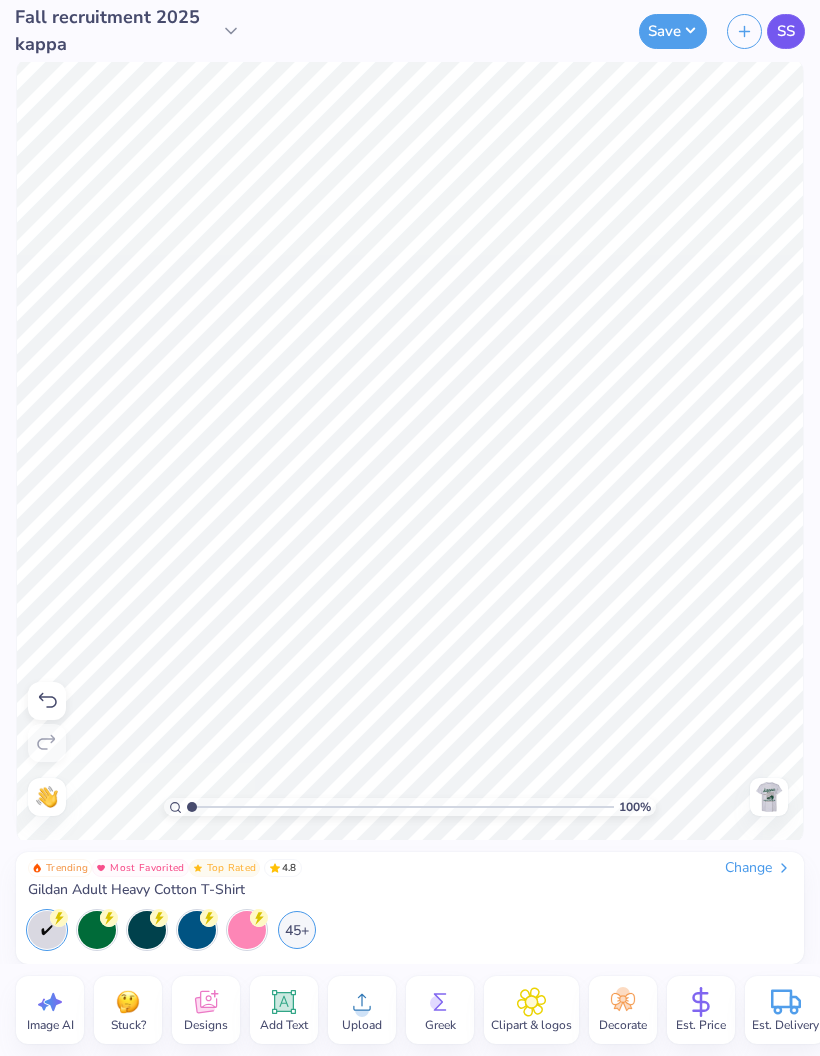 click on "SS" at bounding box center [786, 31] 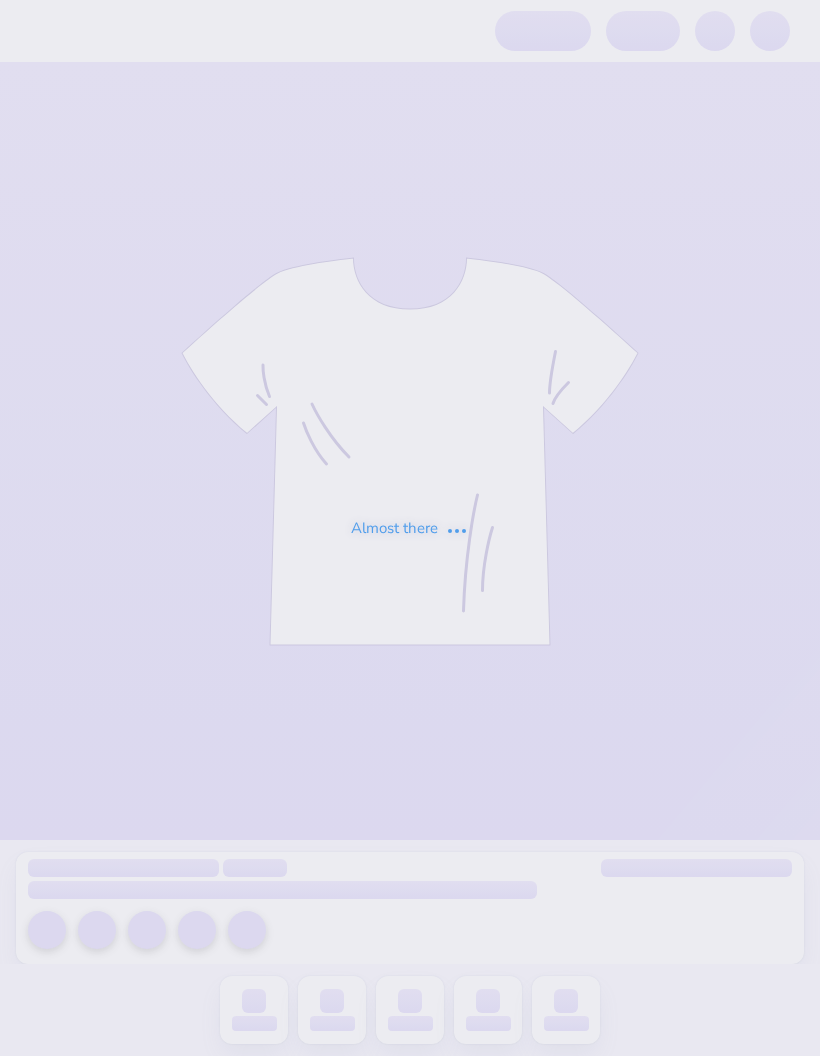 scroll, scrollTop: 0, scrollLeft: 0, axis: both 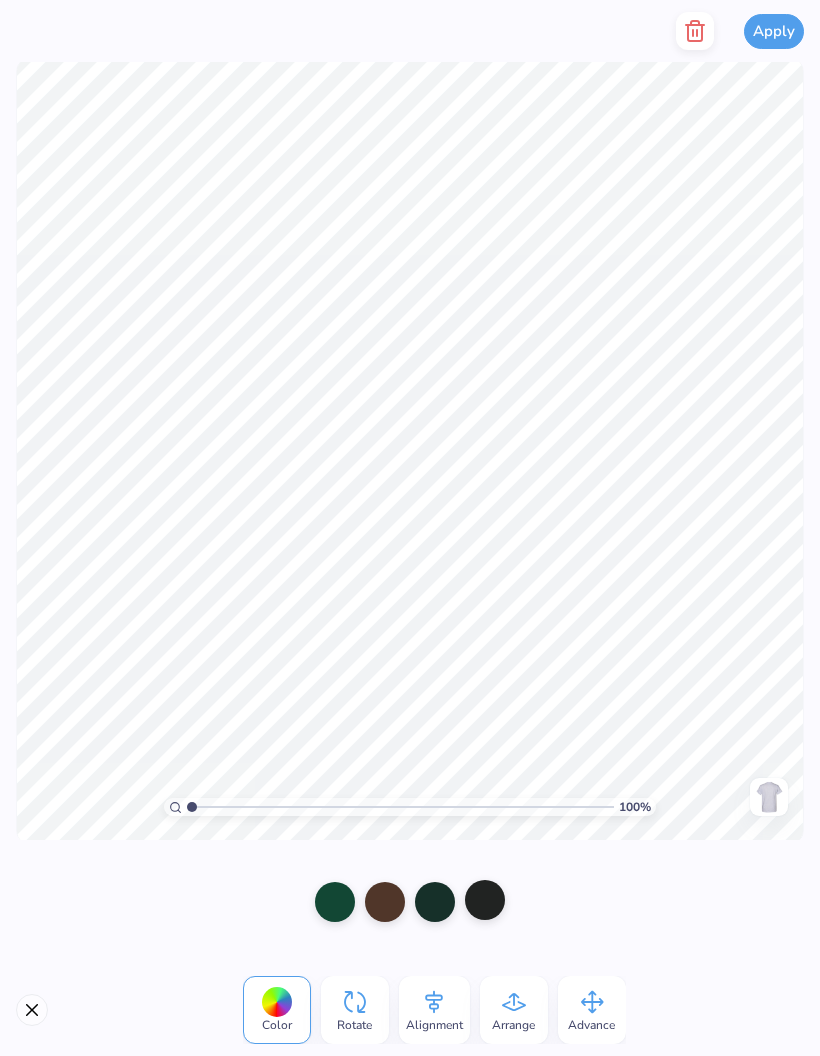 click at bounding box center (485, 900) 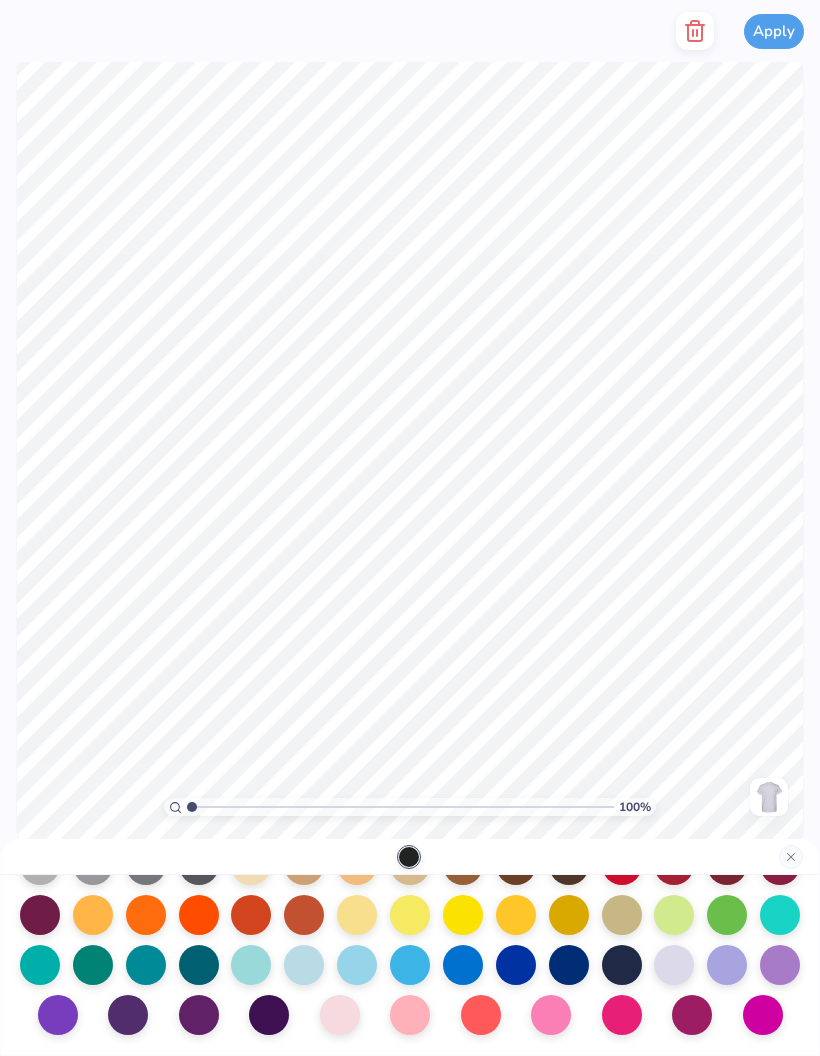 scroll, scrollTop: 260, scrollLeft: 0, axis: vertical 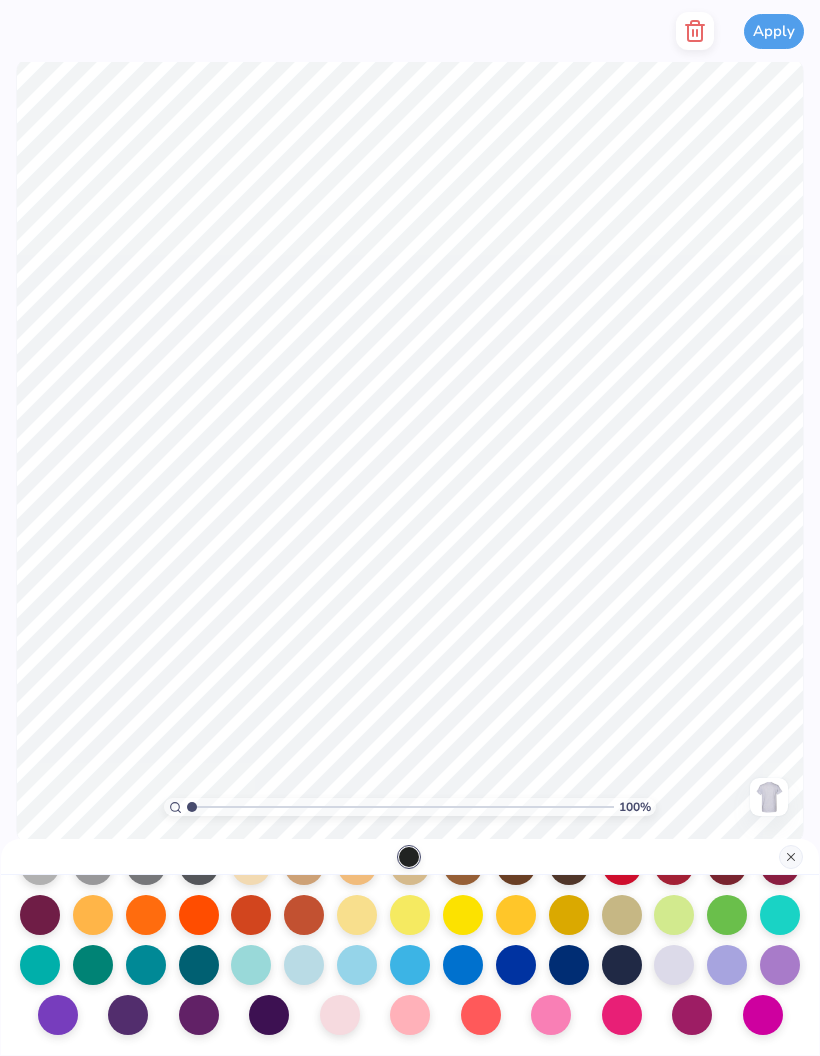 click at bounding box center (791, 857) 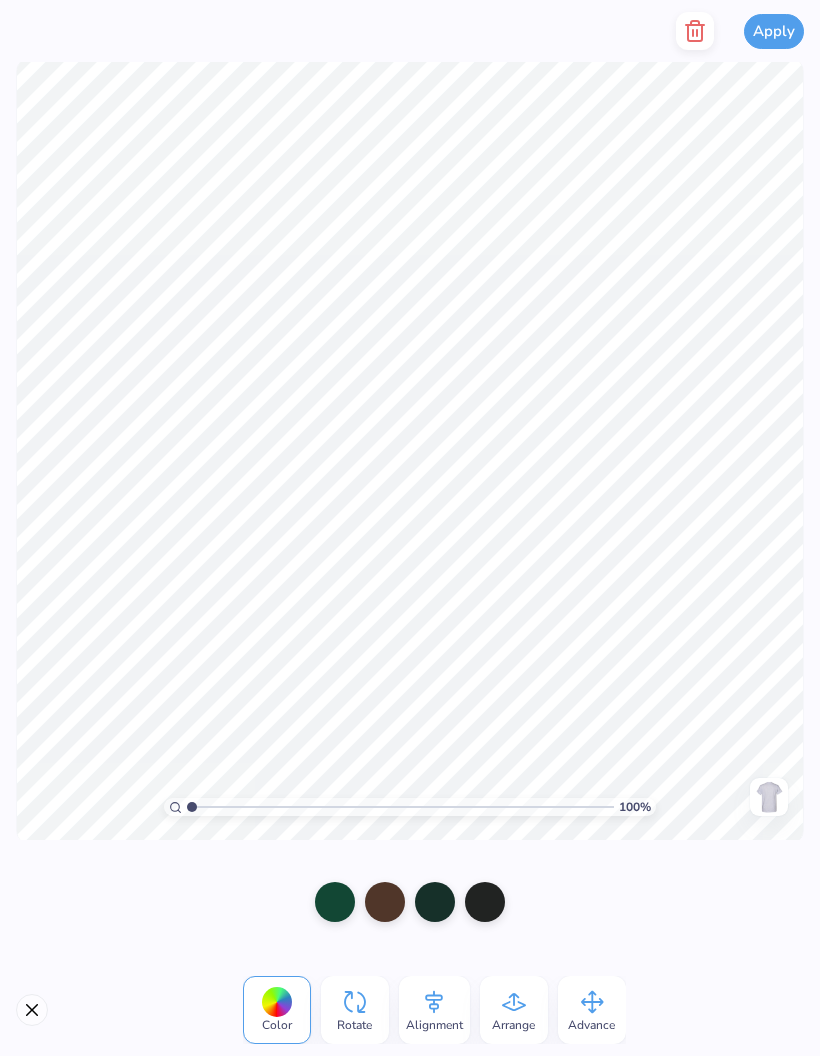 click at bounding box center [32, 1010] 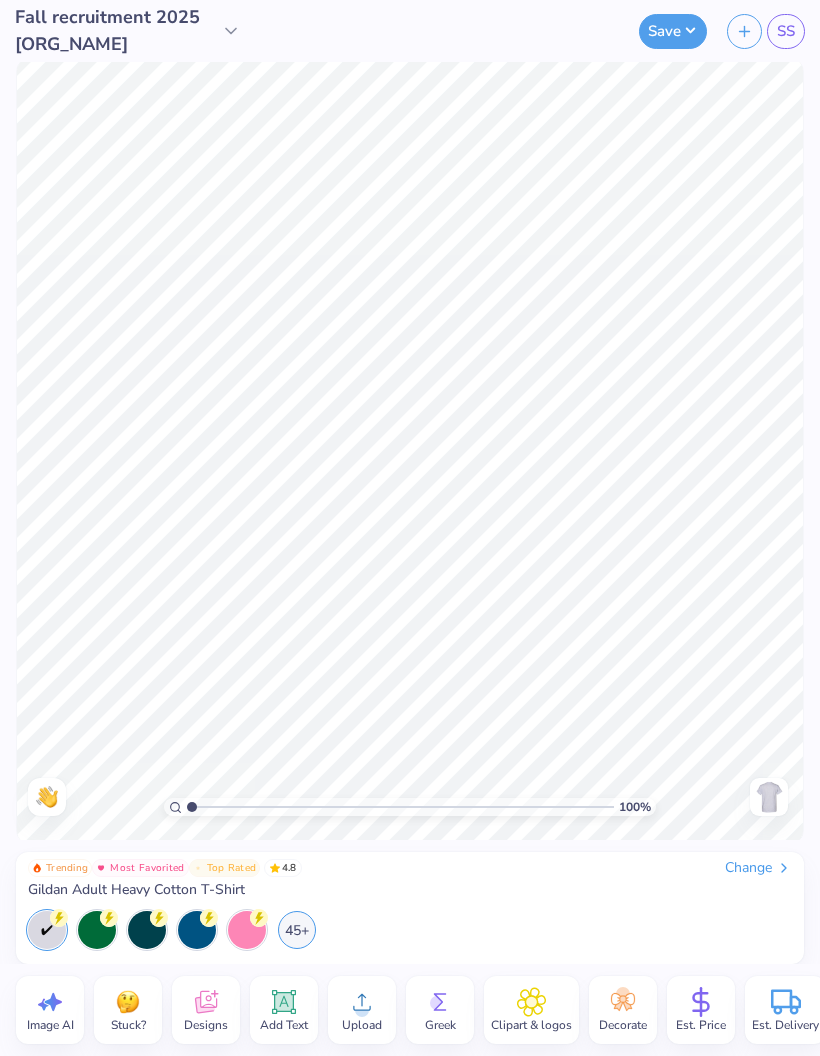 scroll, scrollTop: 0, scrollLeft: 0, axis: both 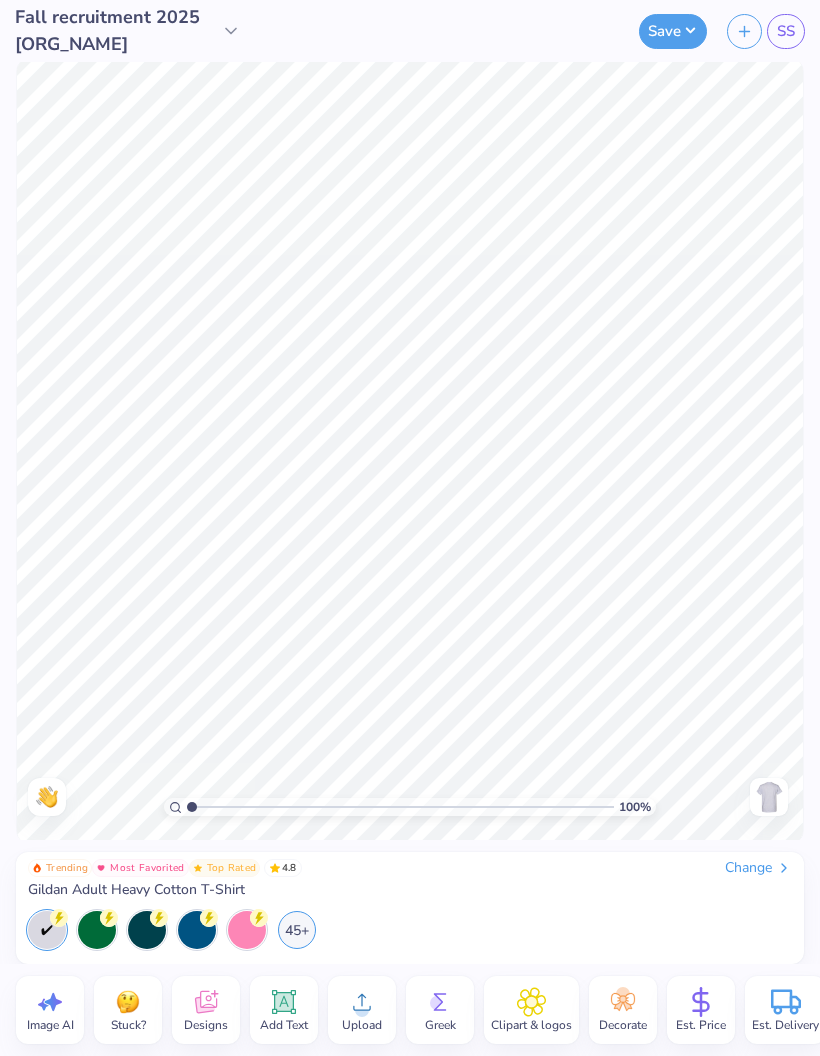 click at bounding box center (769, 797) 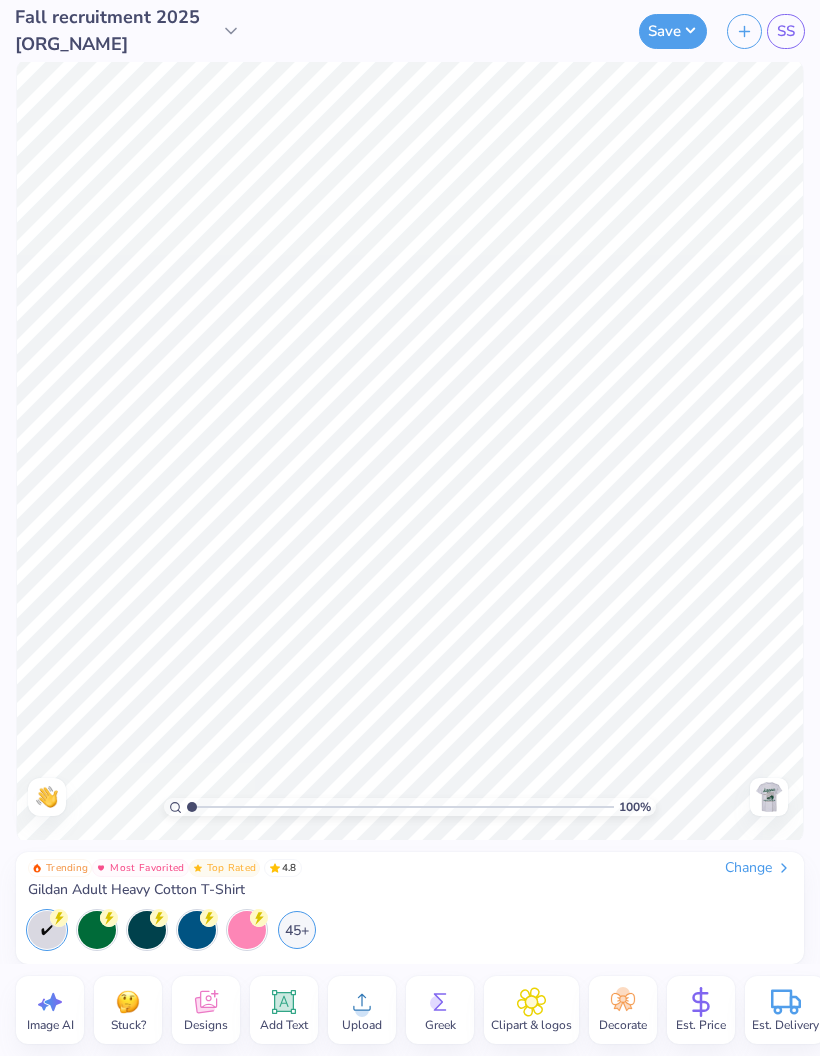 click on "Upload" at bounding box center [362, 1010] 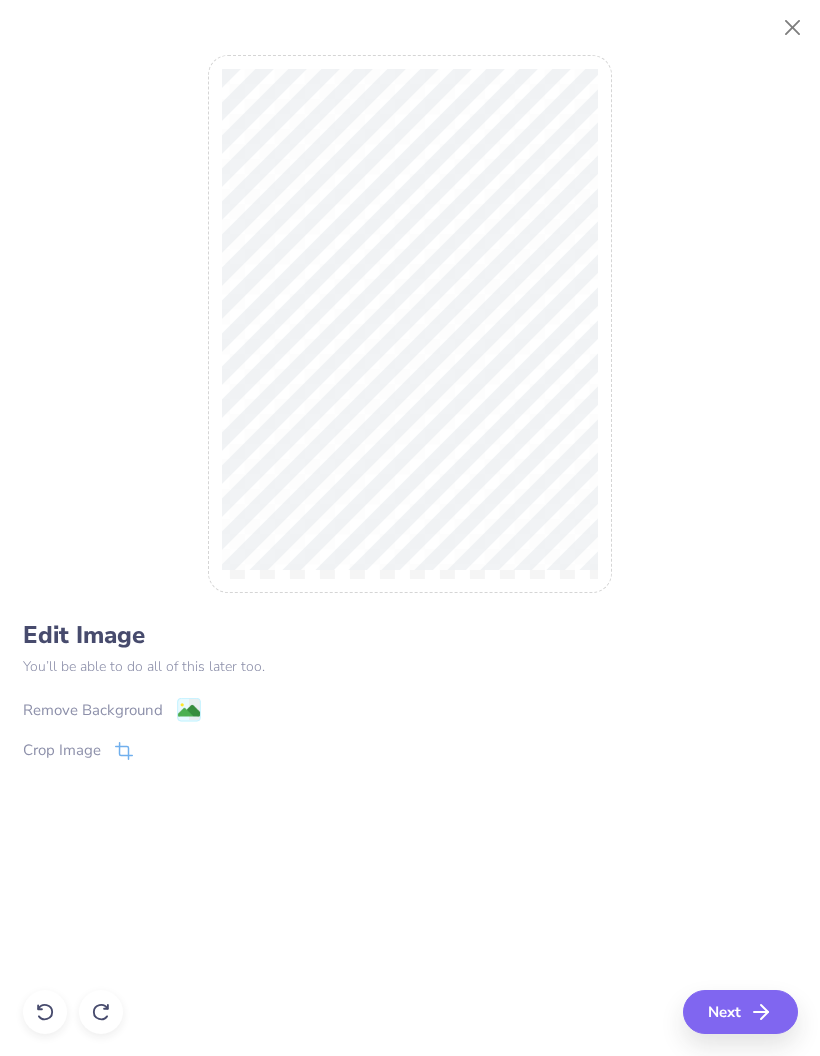 click 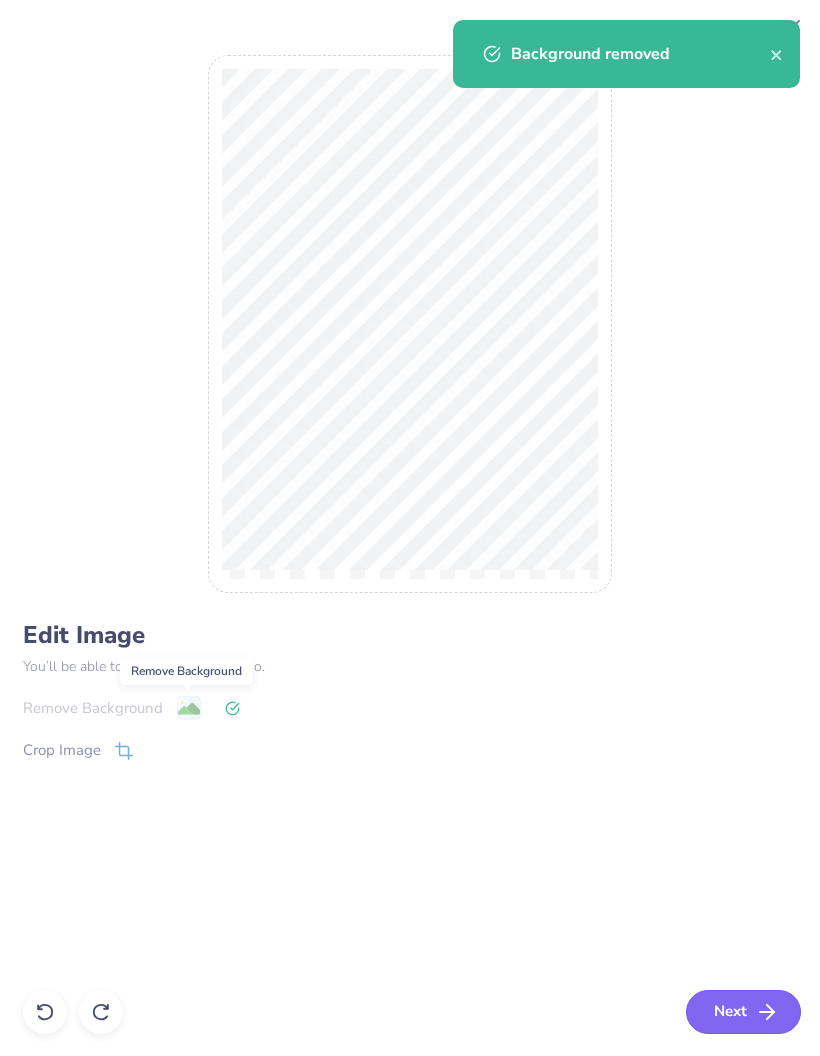 click 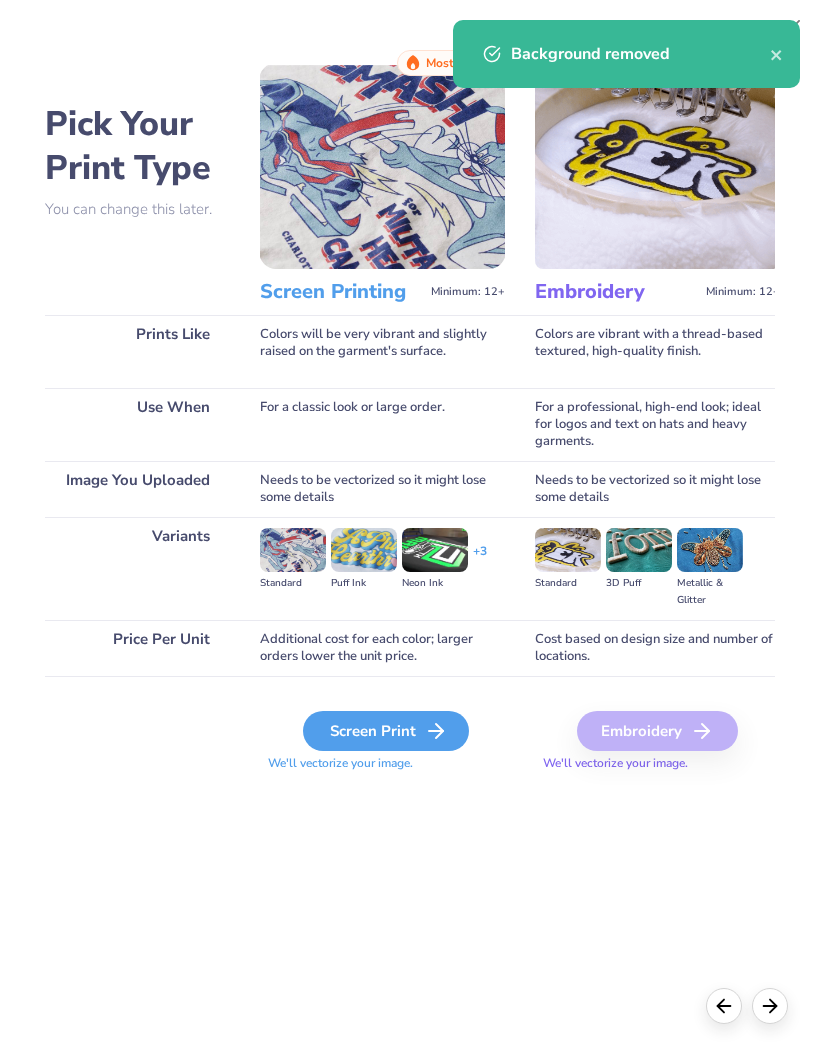 click 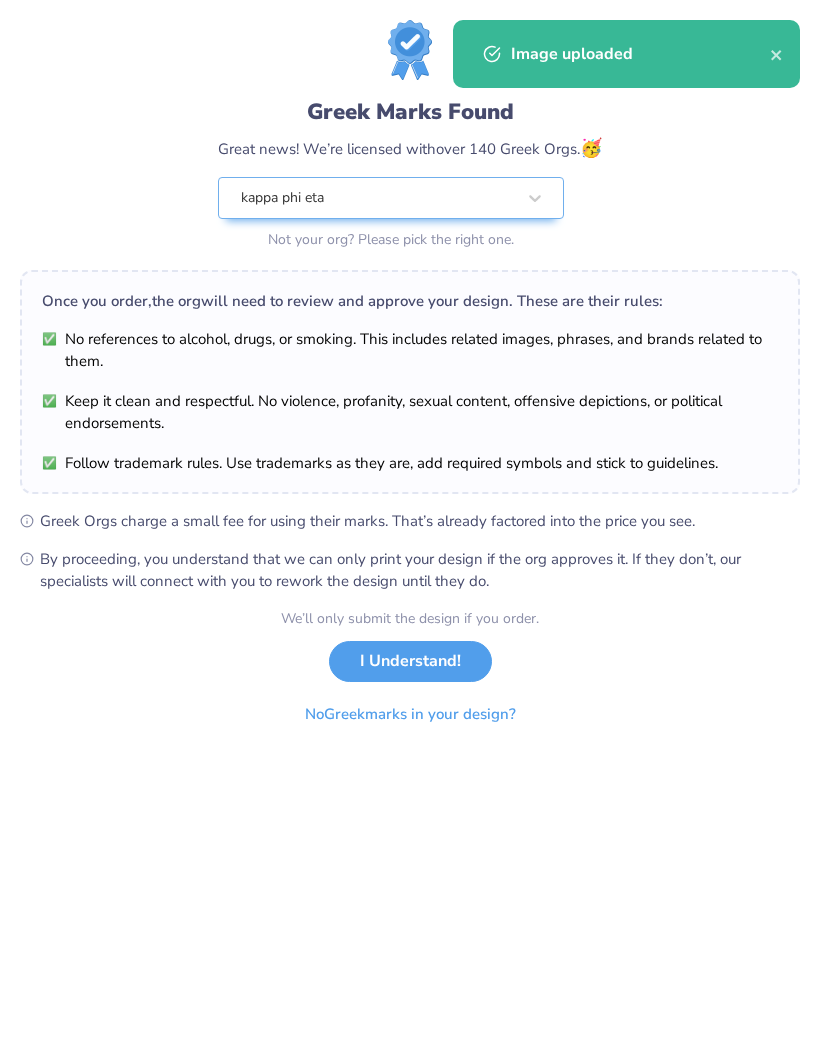 click on "Greek Marks Found Great news! We’re licensed with  over 140 Greek Orgs. 🥳 kappa phi eta Not your org? Please pick the right one. Once you order,  the org  will need to review and approve your design. These are their rules: No references to alcohol, drugs, or smoking. This includes related images, phrases, and brands related to them. Keep it clean and respectful. No violence, profanity, sexual content, offensive depictions, or political endorsements. Follow trademark rules. Use trademarks as they are, add required symbols and stick to guidelines. Greek Orgs charge a small fee for using their marks. That’s already factored into the price you see. By proceeding, you understand that we can only print your design if the org approves it. If they don’t, our specialists will connect with you to rework the design until they do. We’ll only submit the design if you order. I Understand! No  Greek  marks in your design?" at bounding box center (410, 528) 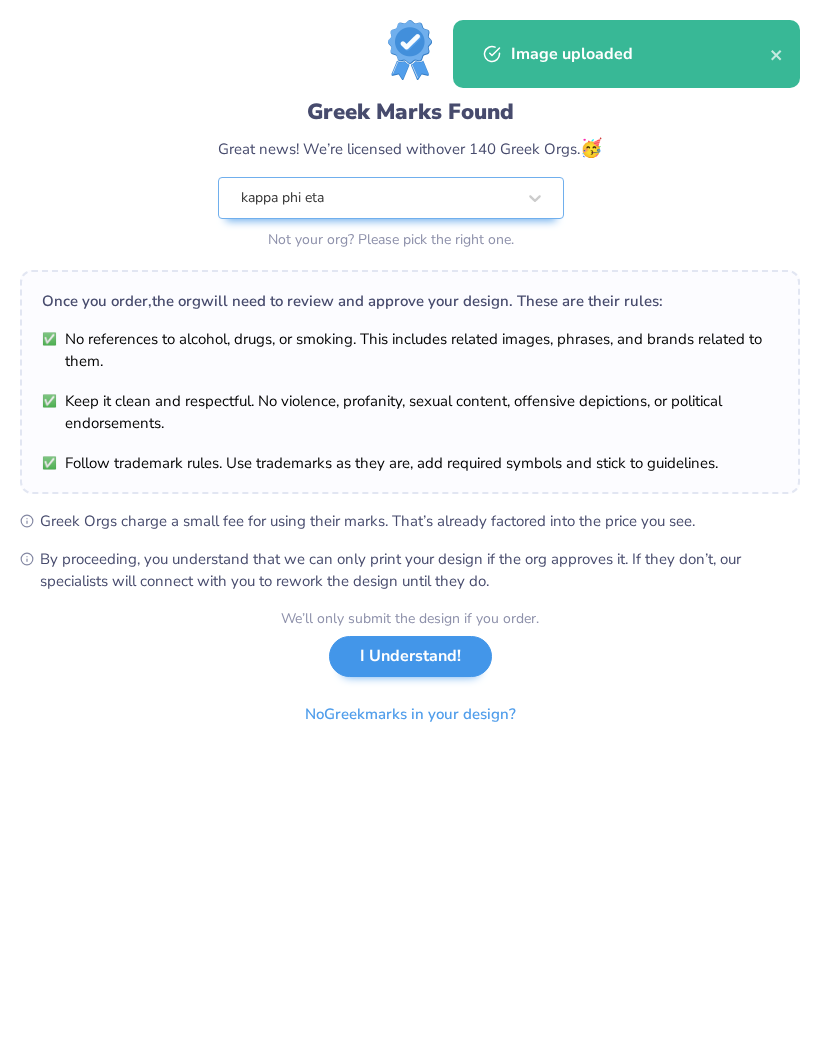 click on "I Understand!" at bounding box center [410, 656] 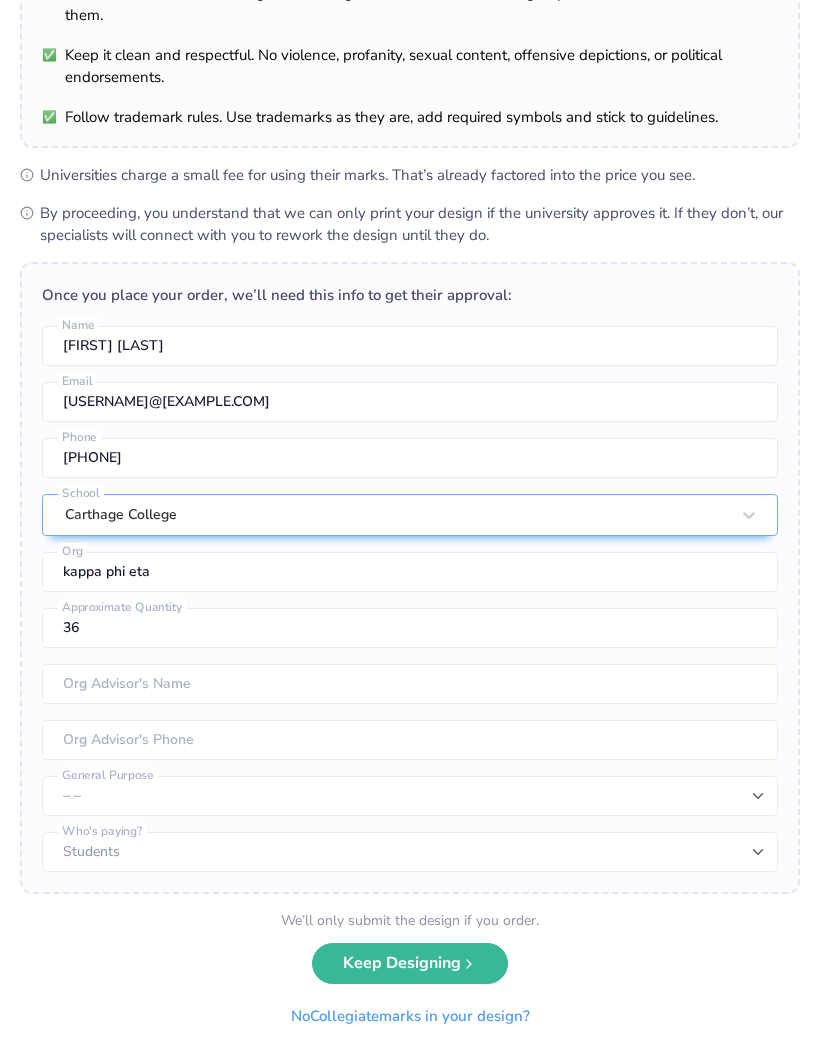 scroll, scrollTop: 177, scrollLeft: 0, axis: vertical 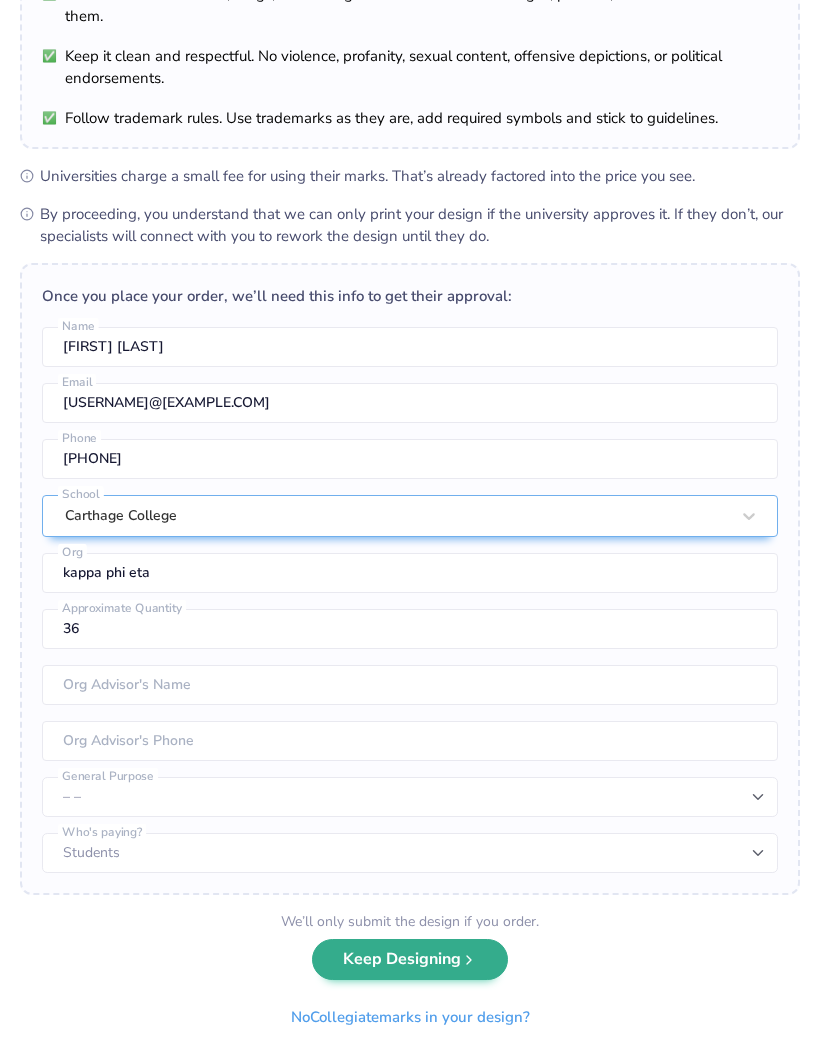click on "Keep Designing" at bounding box center [410, 959] 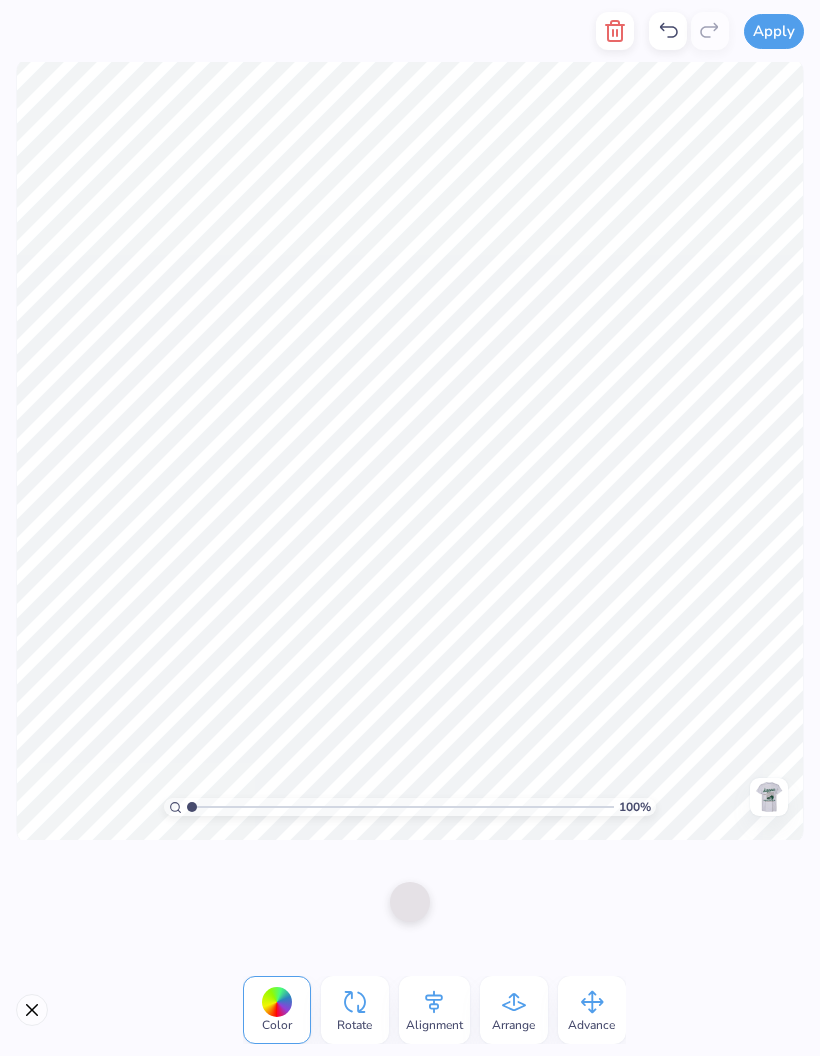 scroll, scrollTop: 0, scrollLeft: 0, axis: both 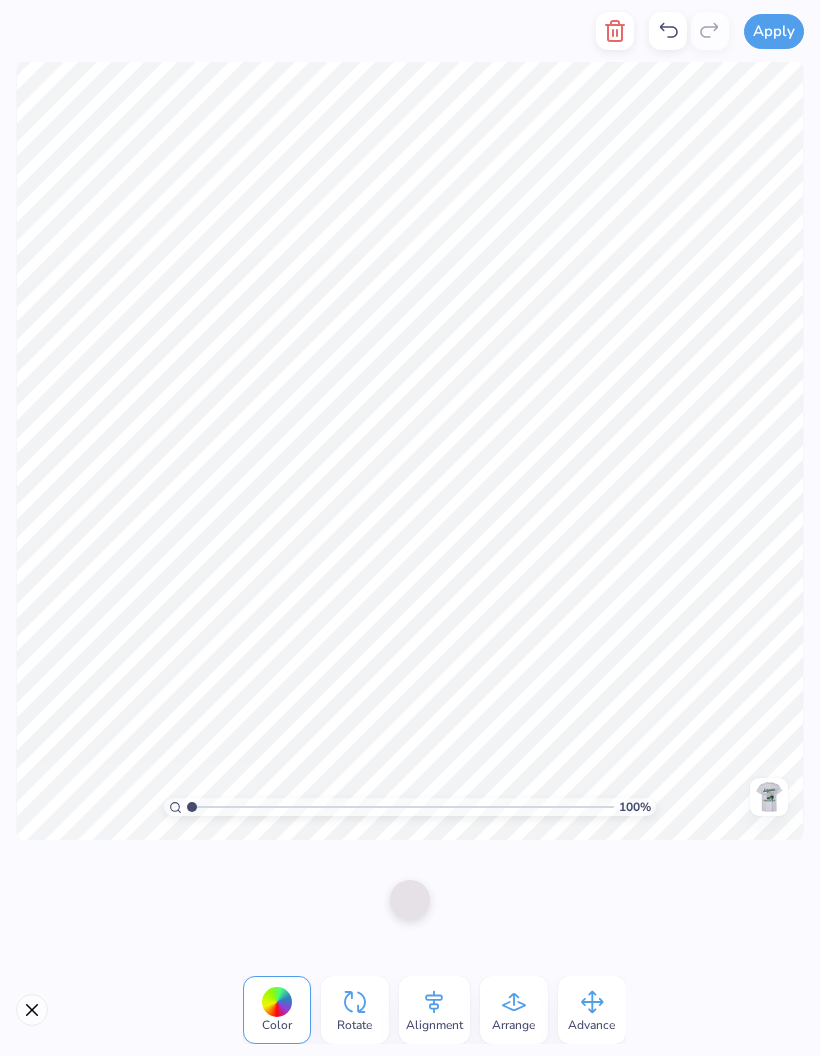 click at bounding box center [410, 900] 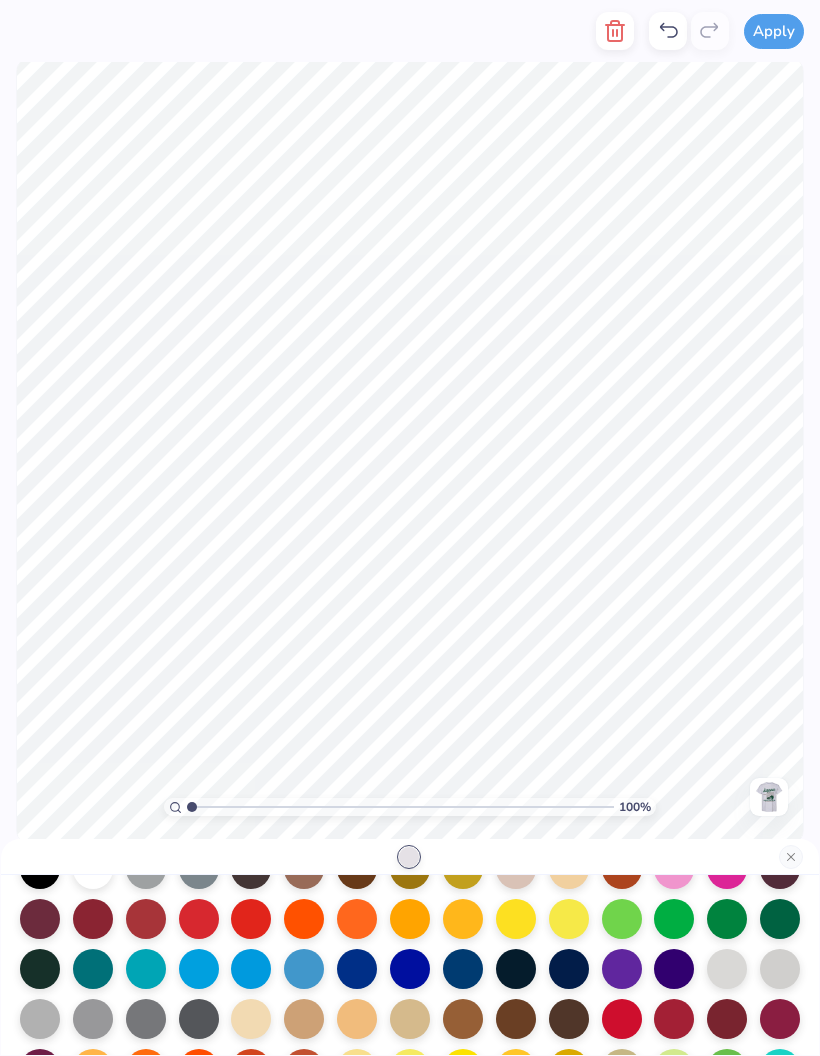 scroll, scrollTop: 93, scrollLeft: 0, axis: vertical 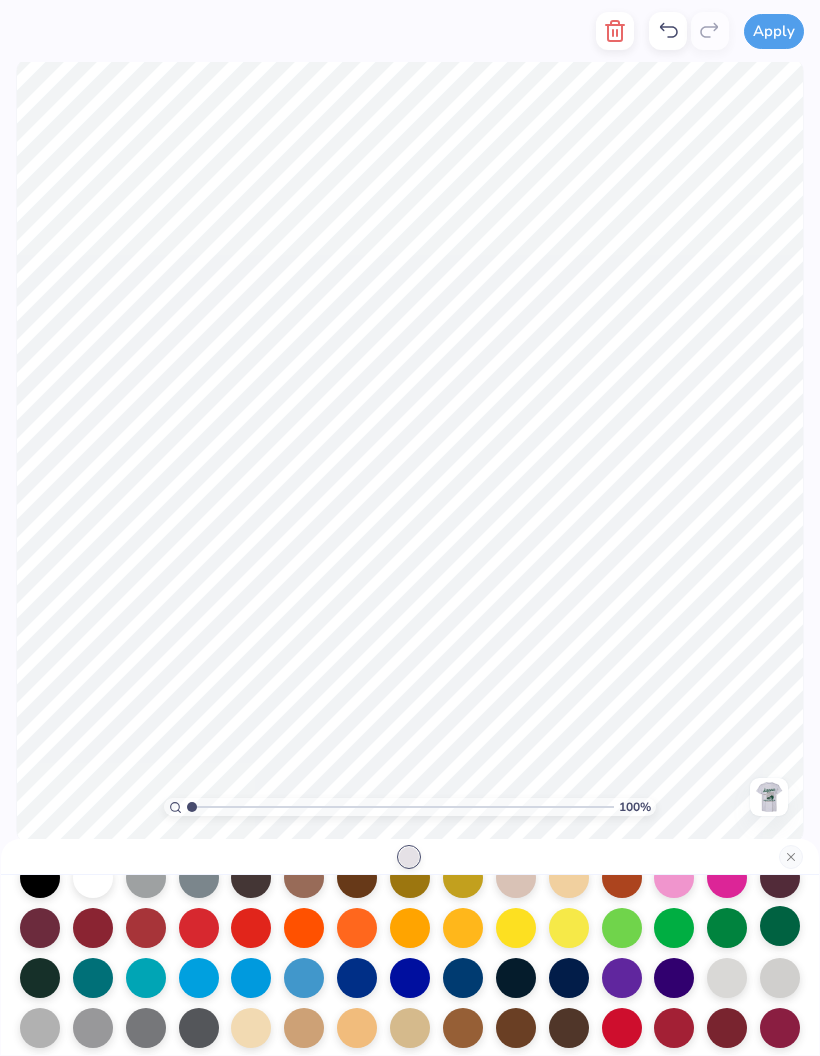 click at bounding box center (780, 926) 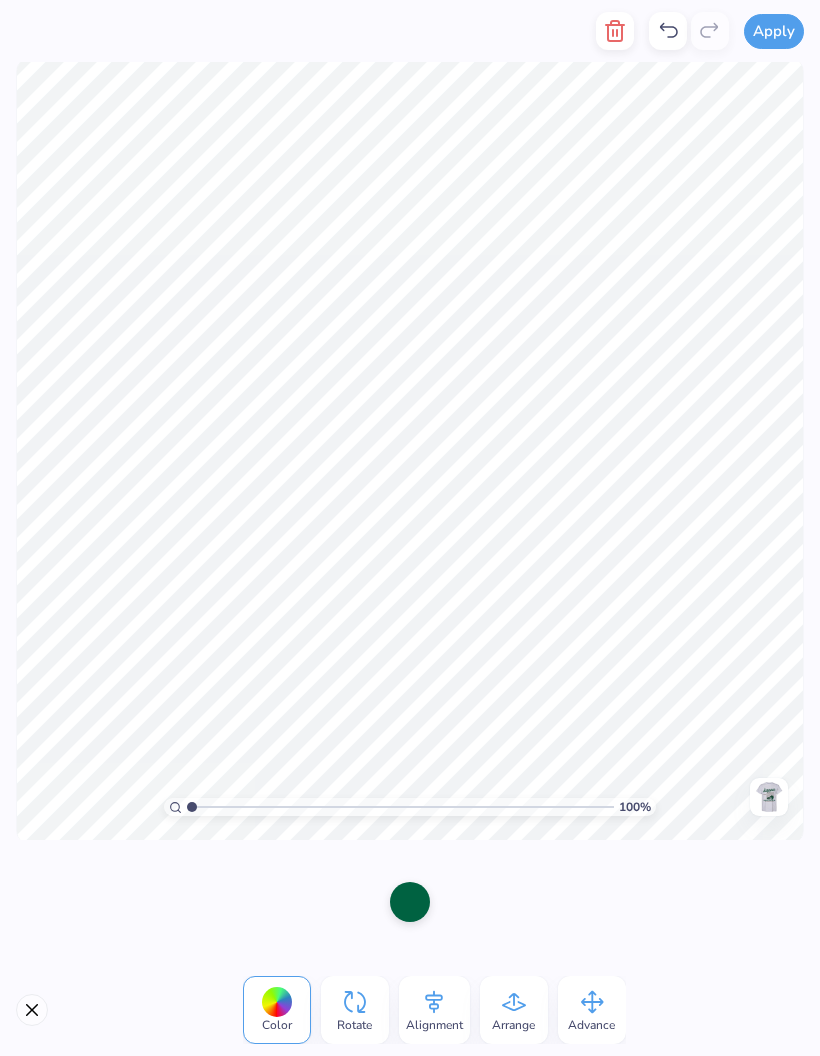 click at bounding box center (32, 1010) 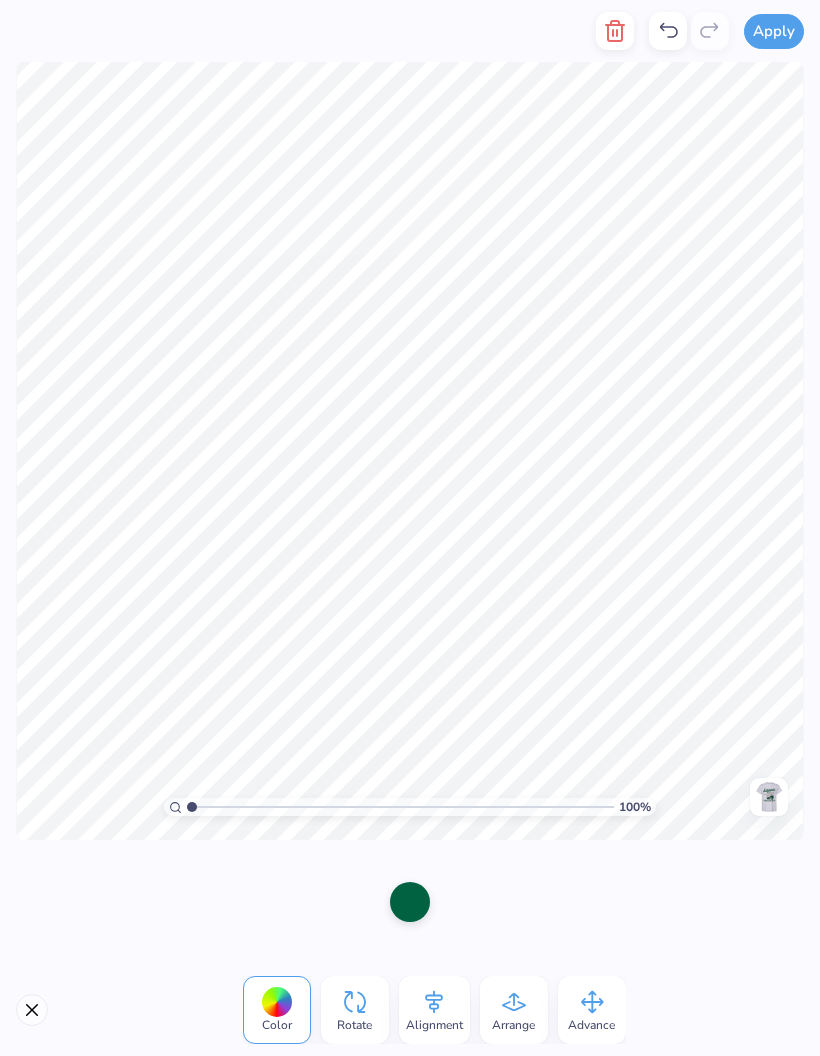 click 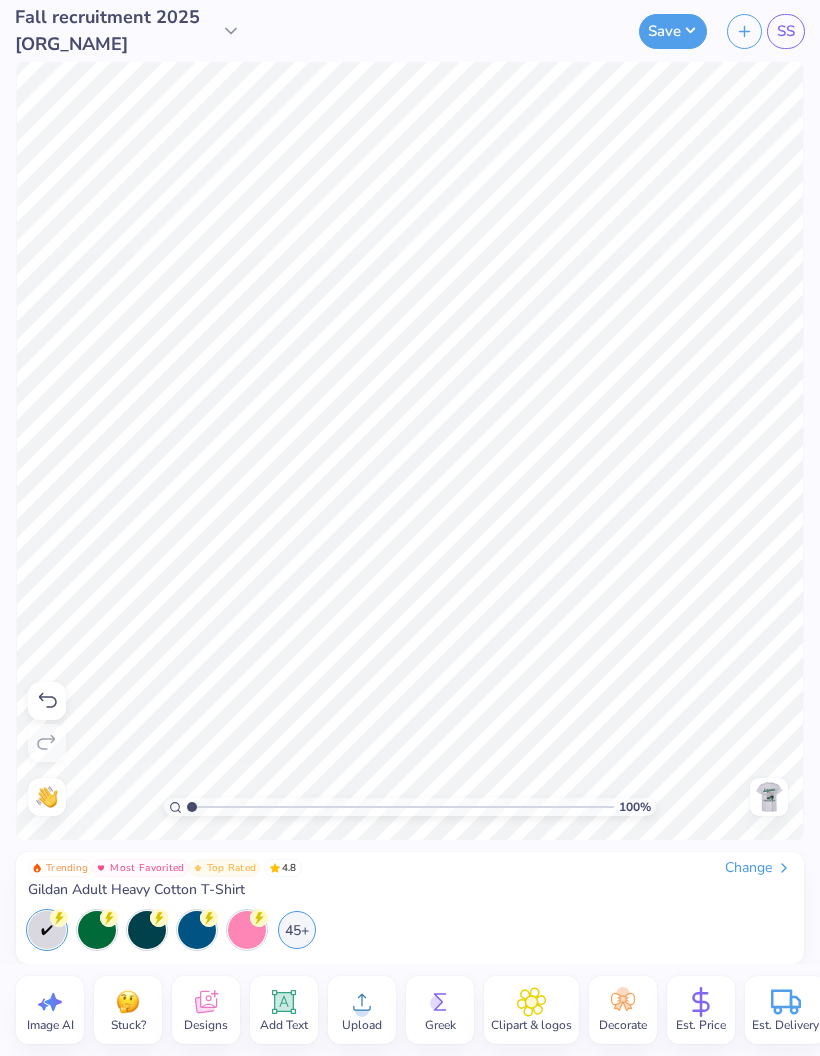 click on "Upload" at bounding box center [362, 1010] 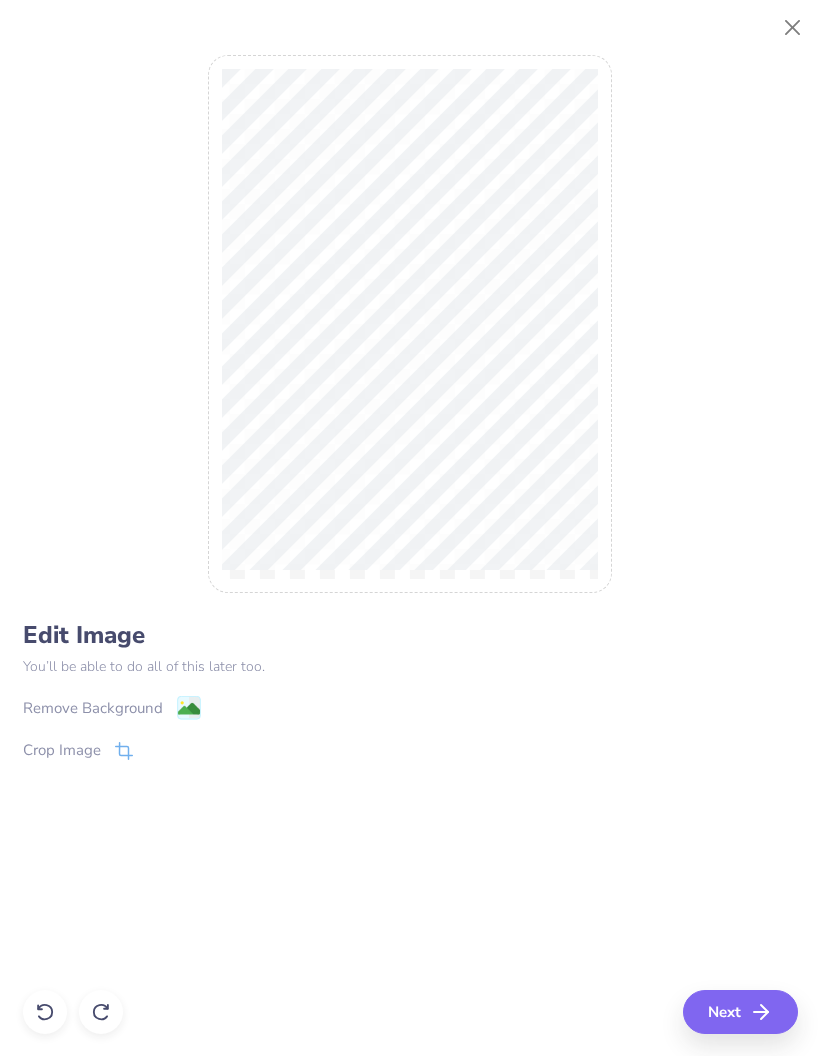 click 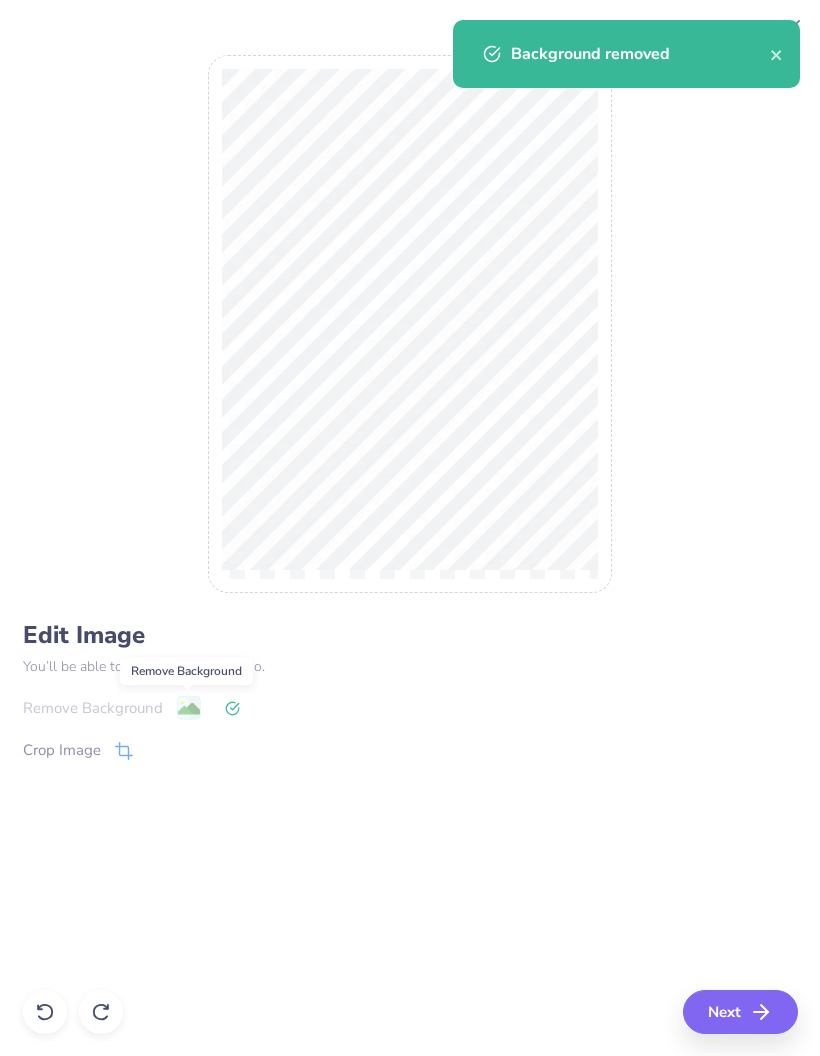 click 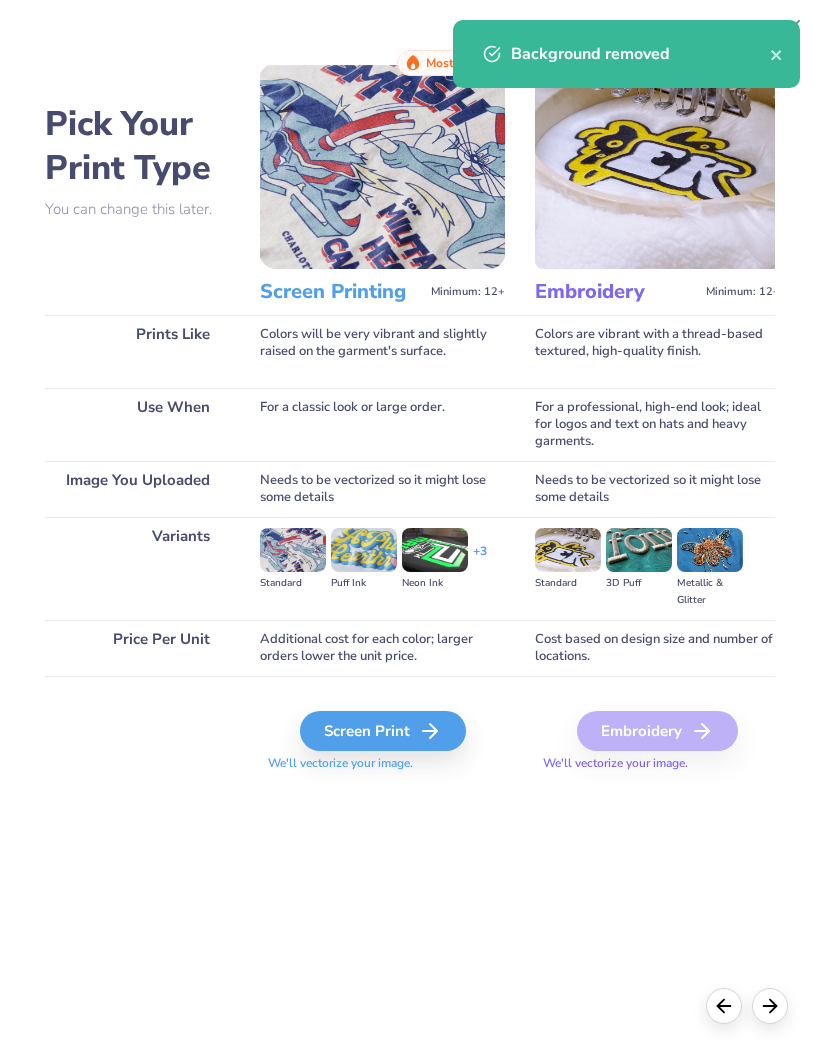 click 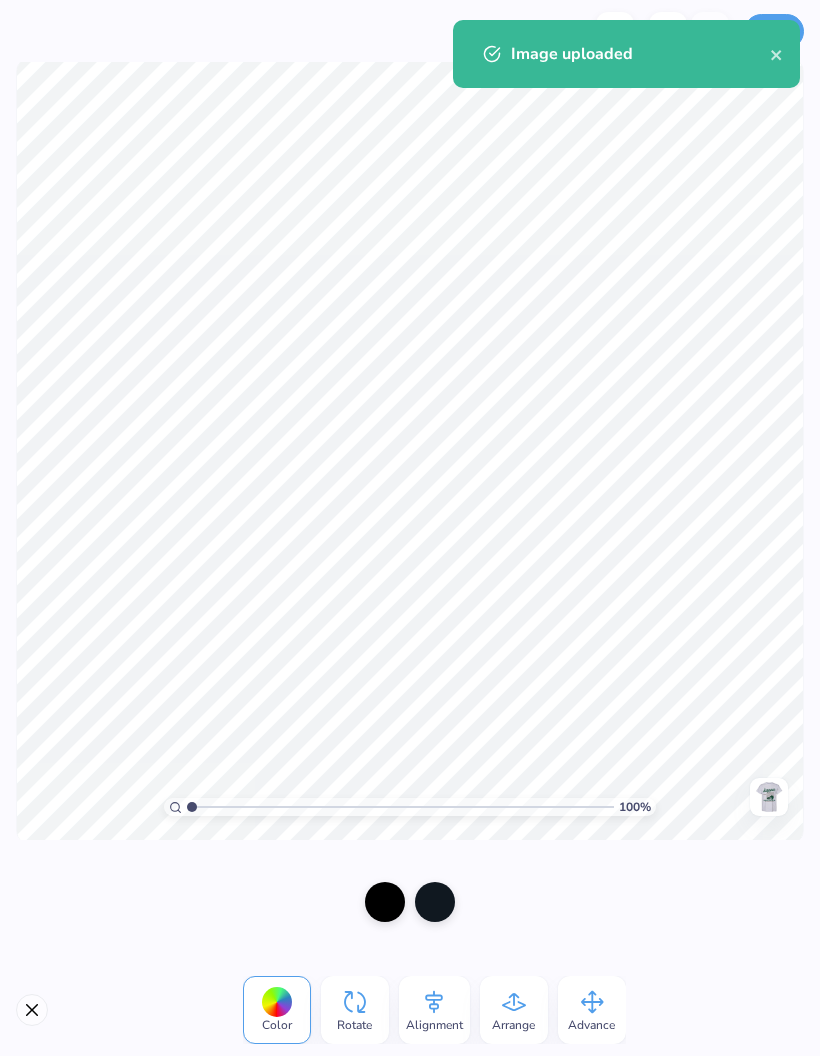 click at bounding box center (385, 902) 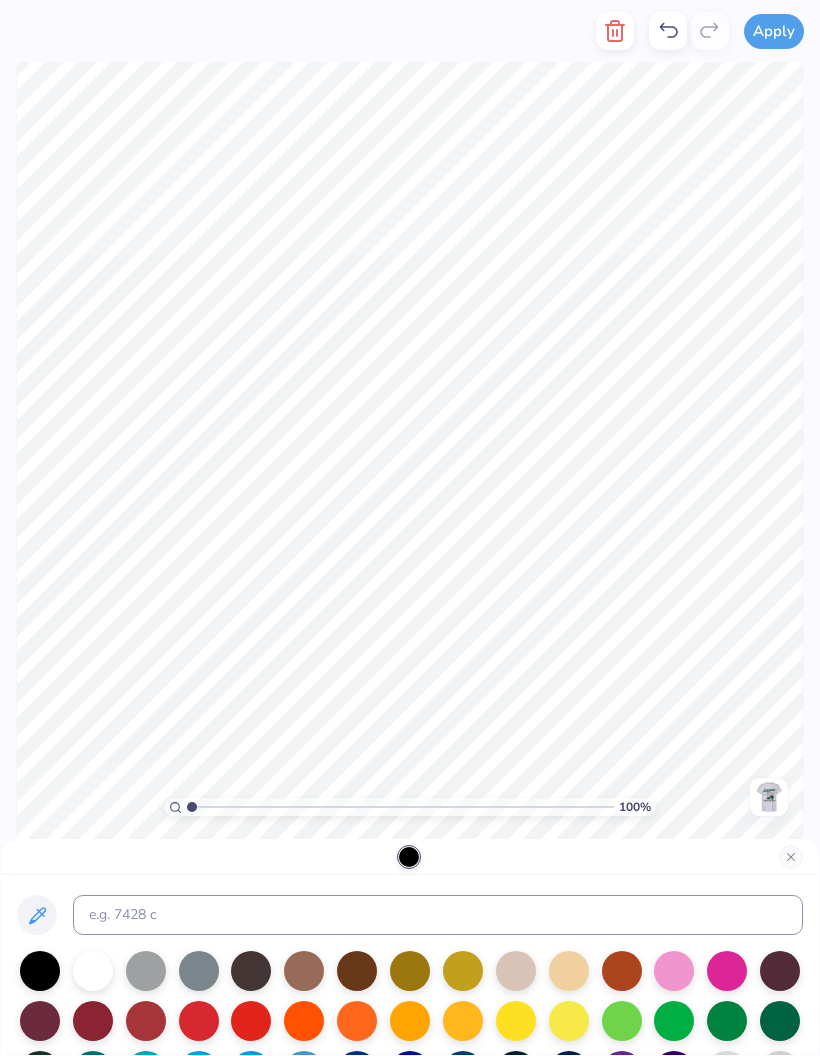 click at bounding box center [791, 857] 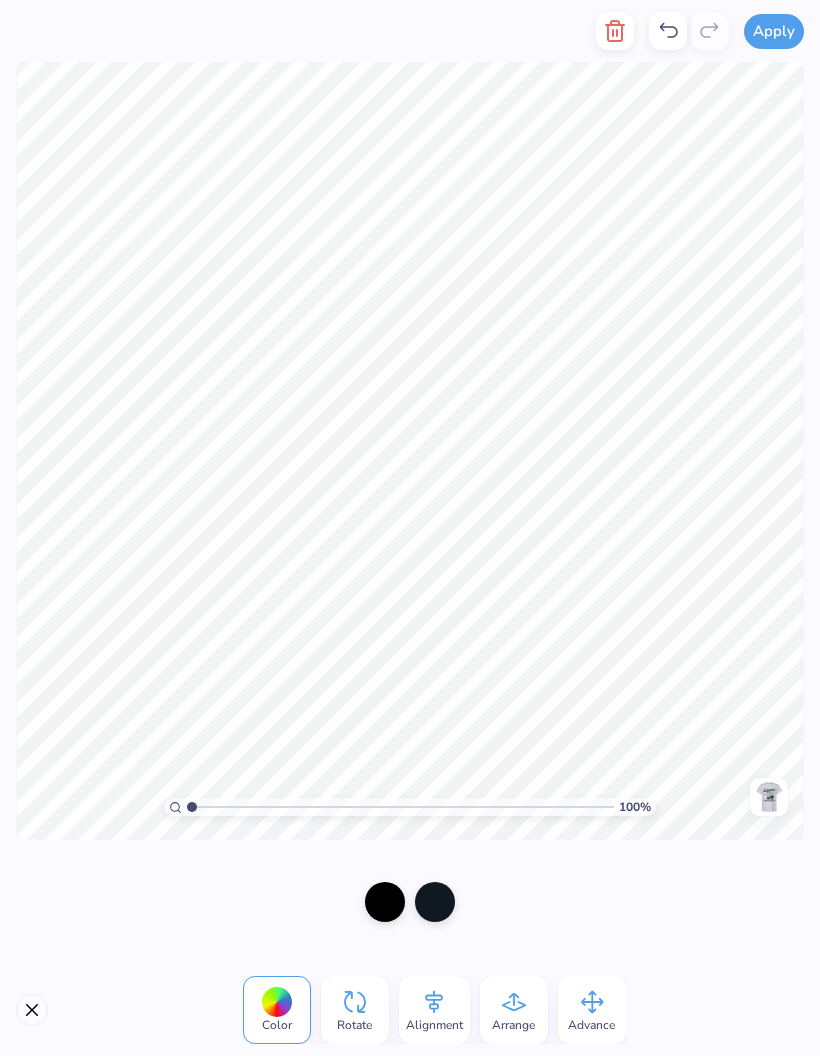 click at bounding box center (385, 902) 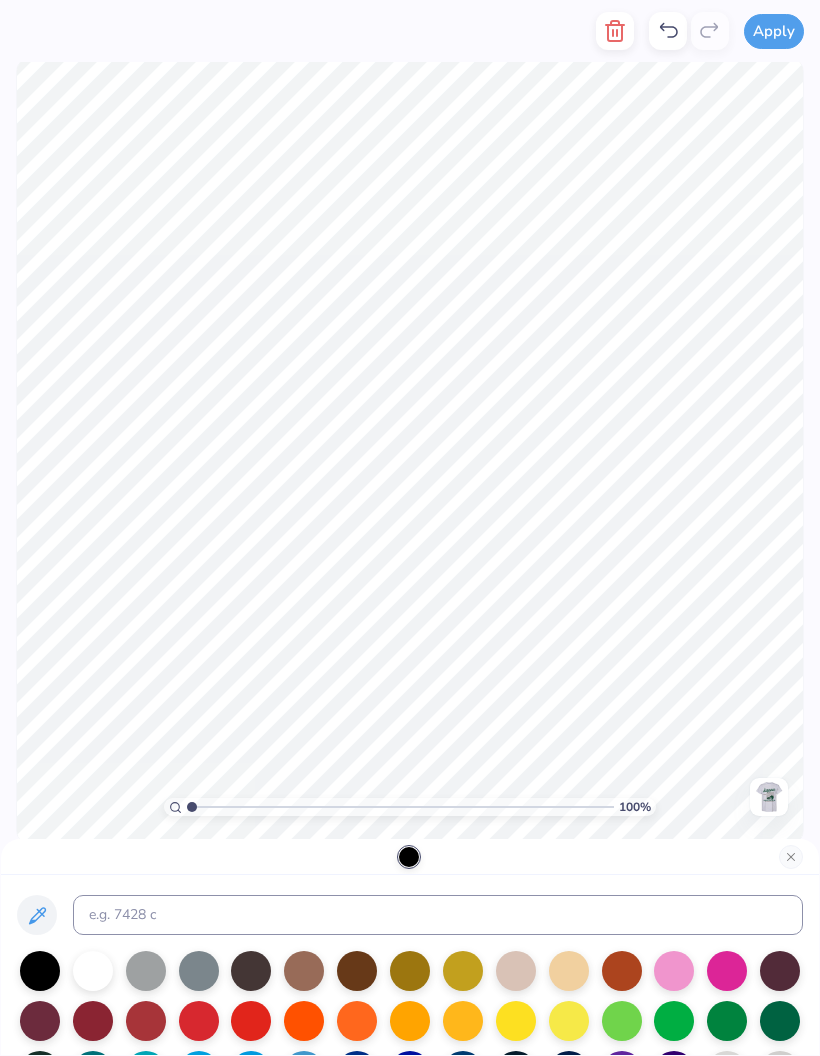 click at bounding box center [780, 1021] 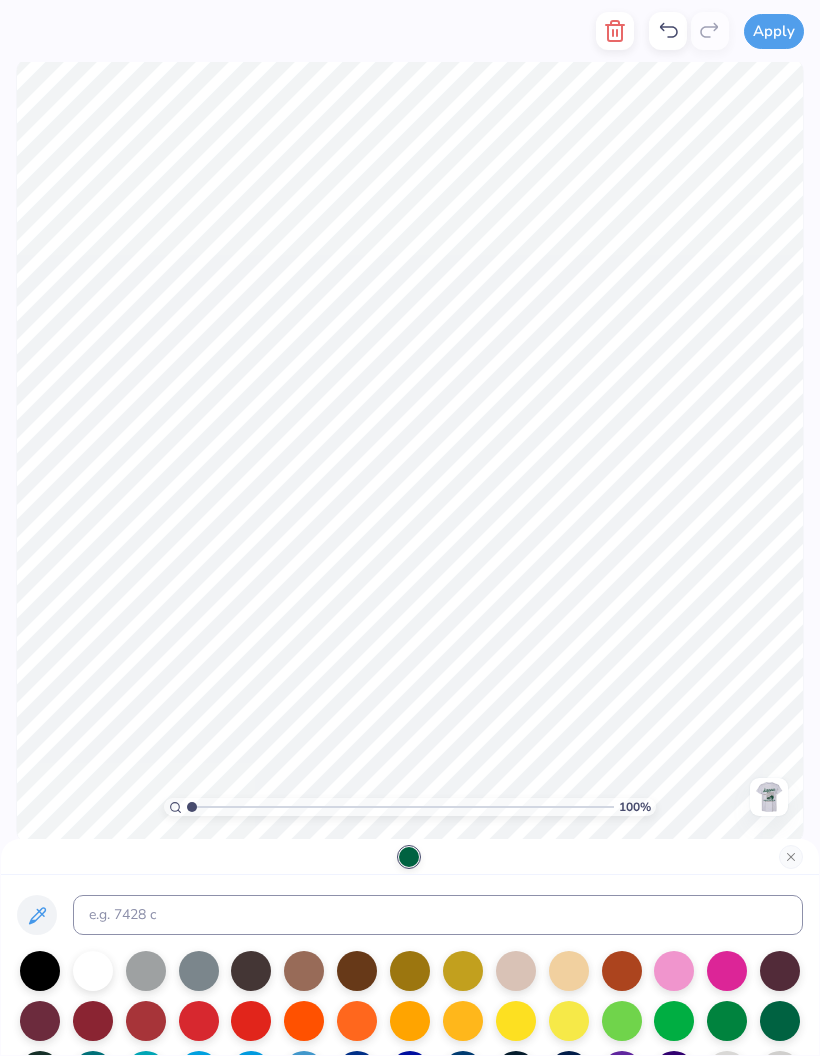 click at bounding box center (791, 857) 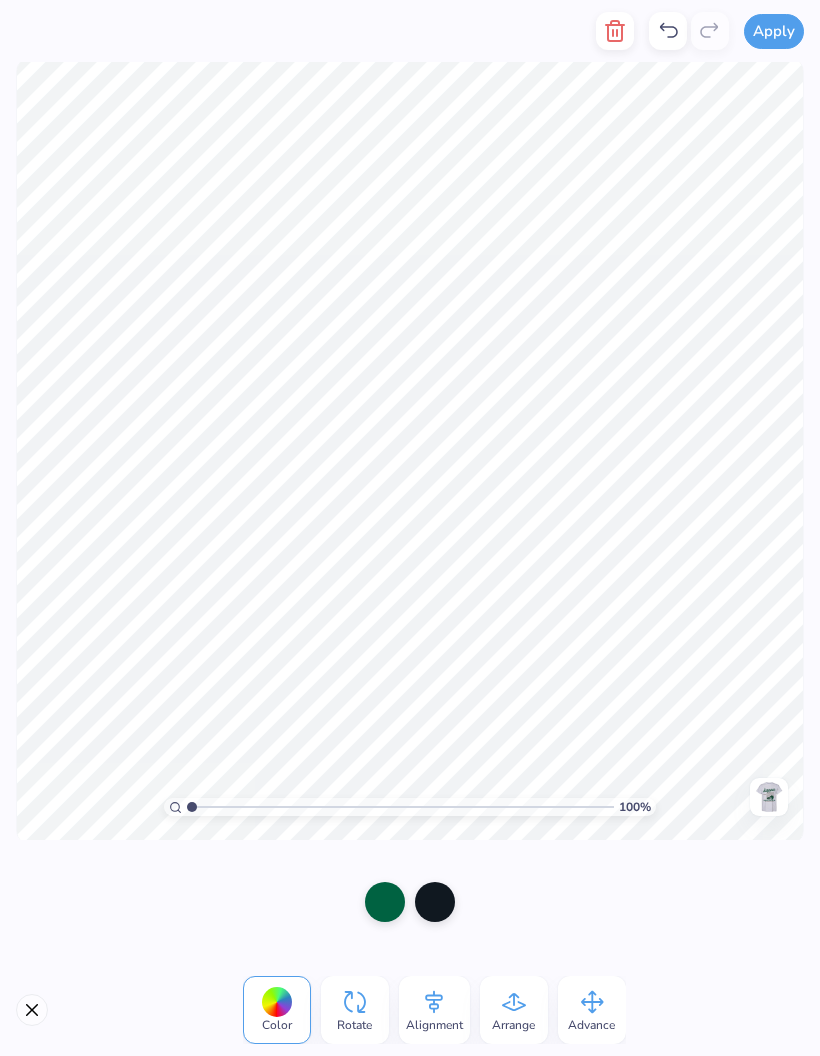 click at bounding box center (32, 1010) 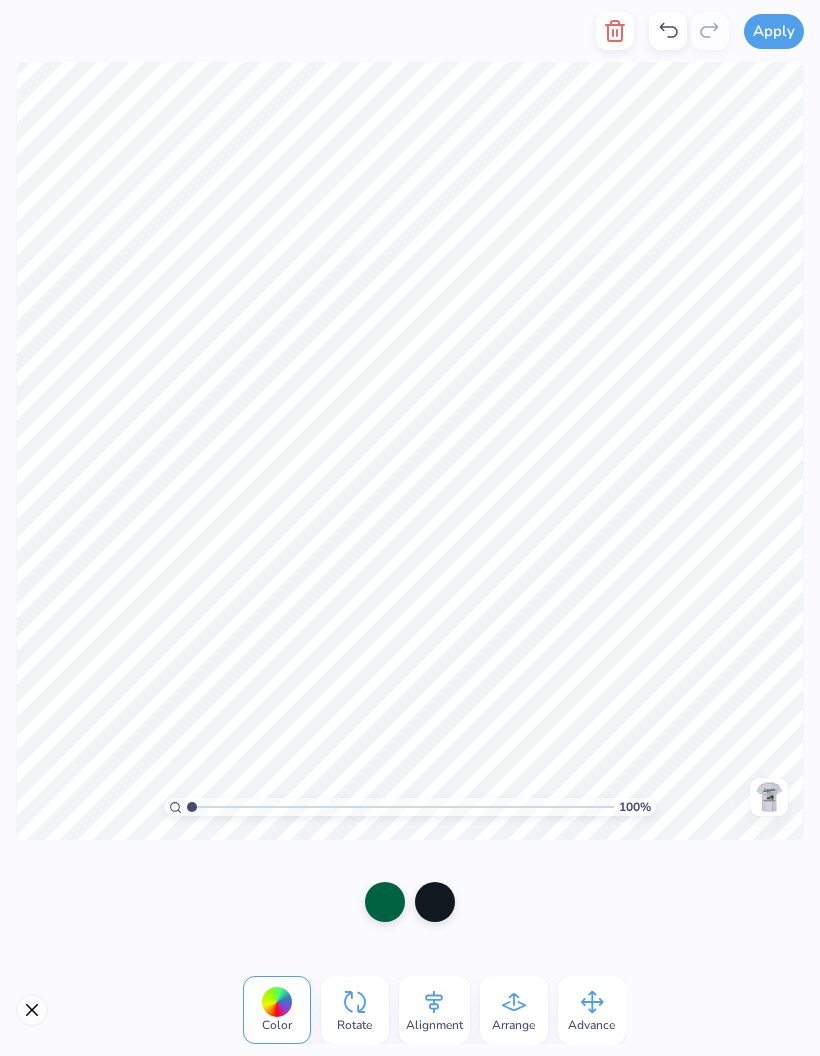 click 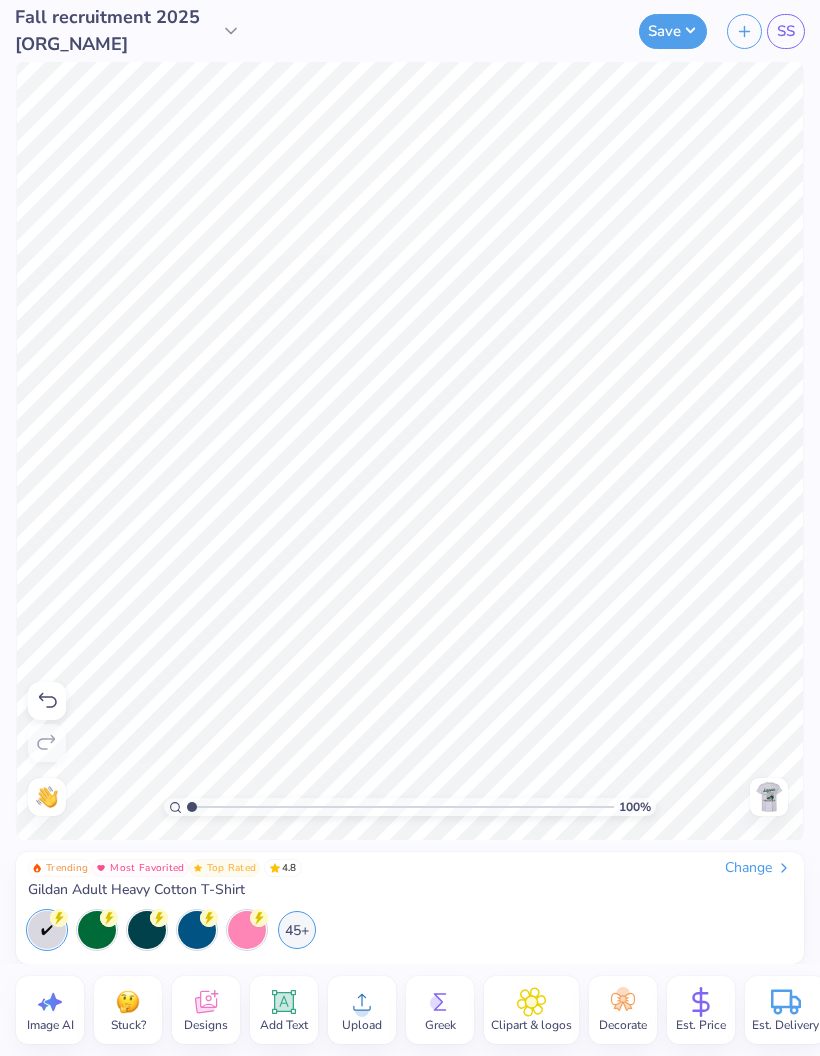 click 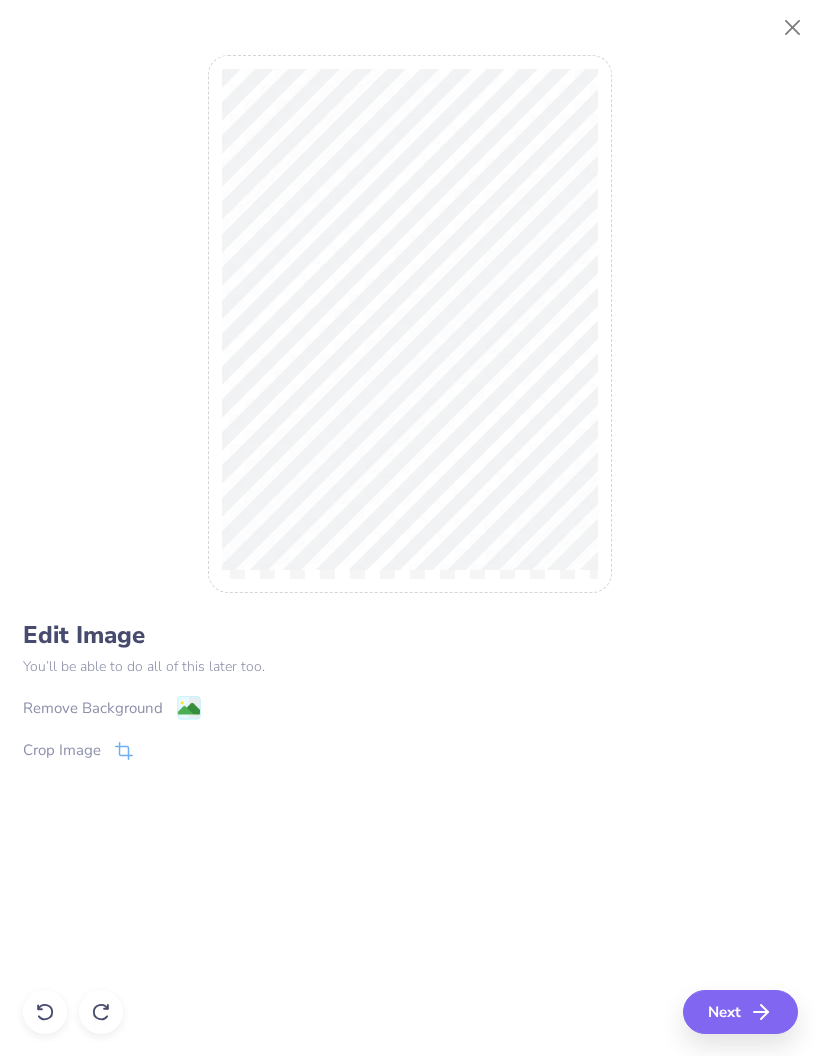 click 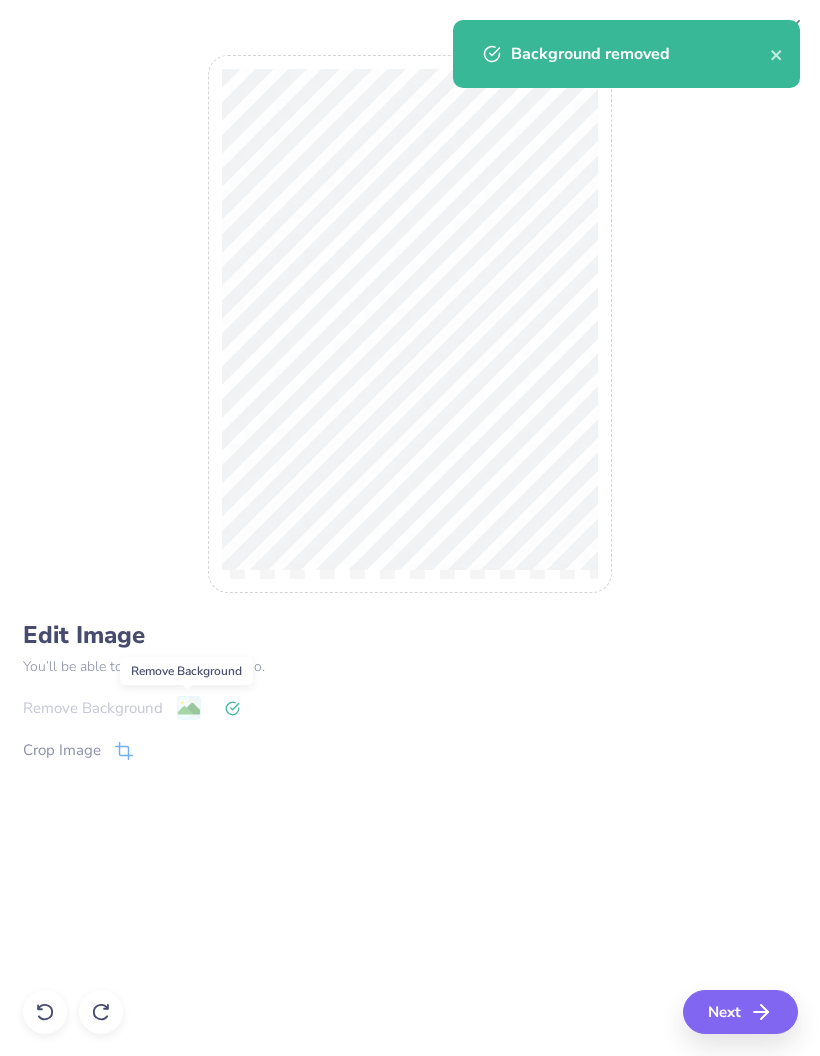 click 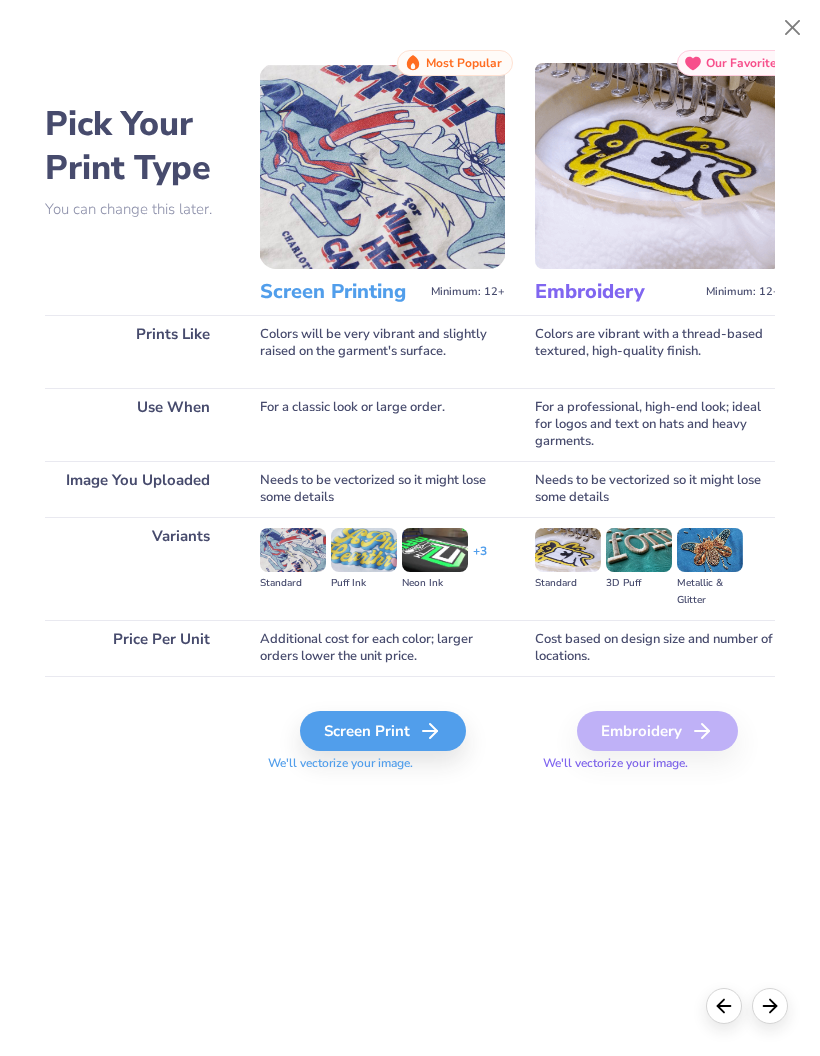 click on "Embroidery" at bounding box center [657, 731] 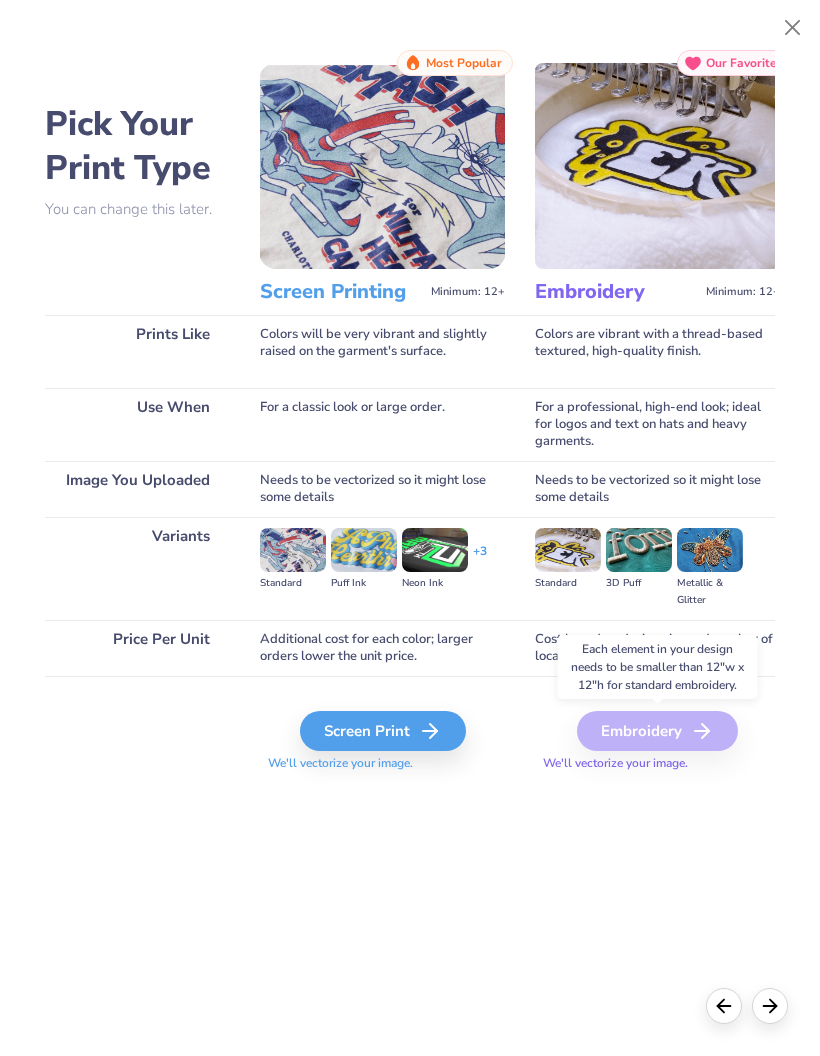 click on "Screen Print" at bounding box center (383, 731) 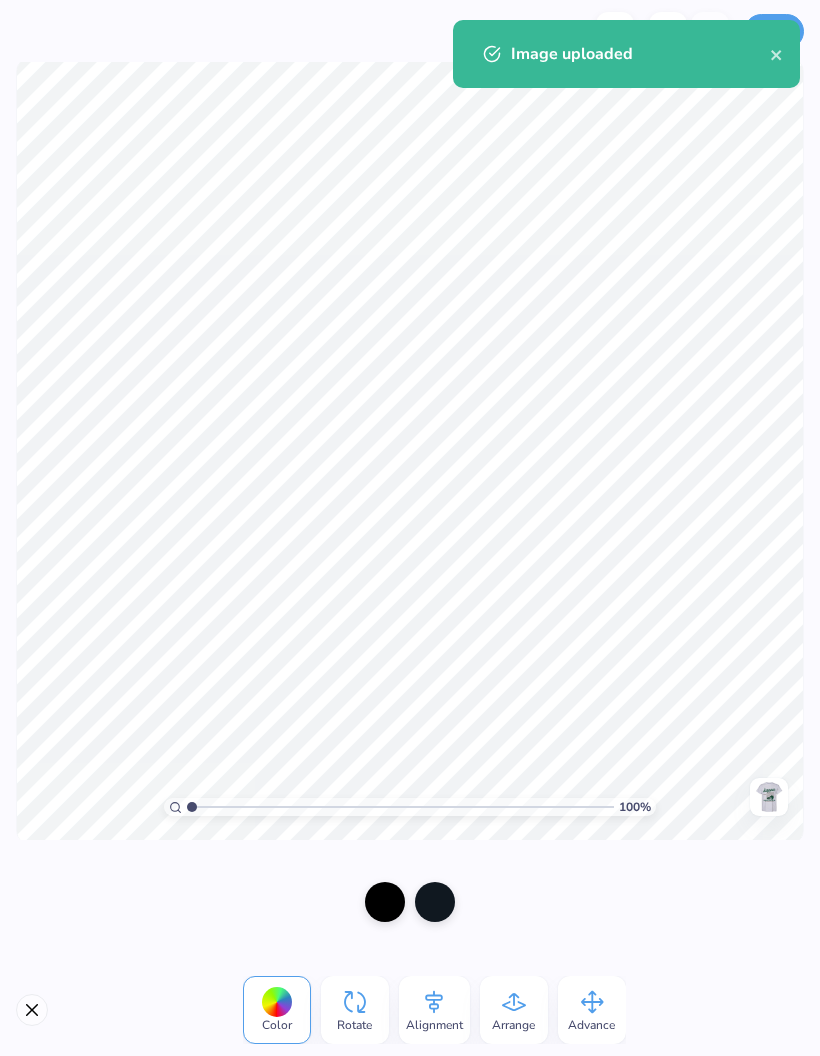 click at bounding box center [435, 902] 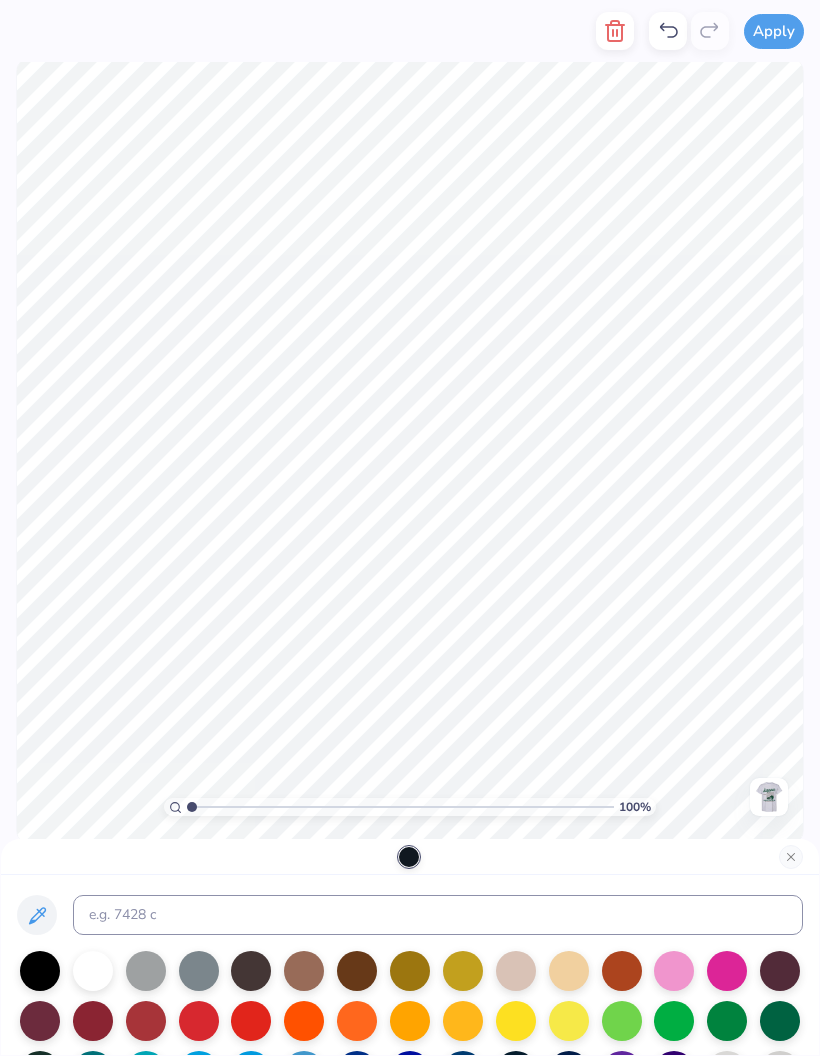 click at bounding box center [780, 1021] 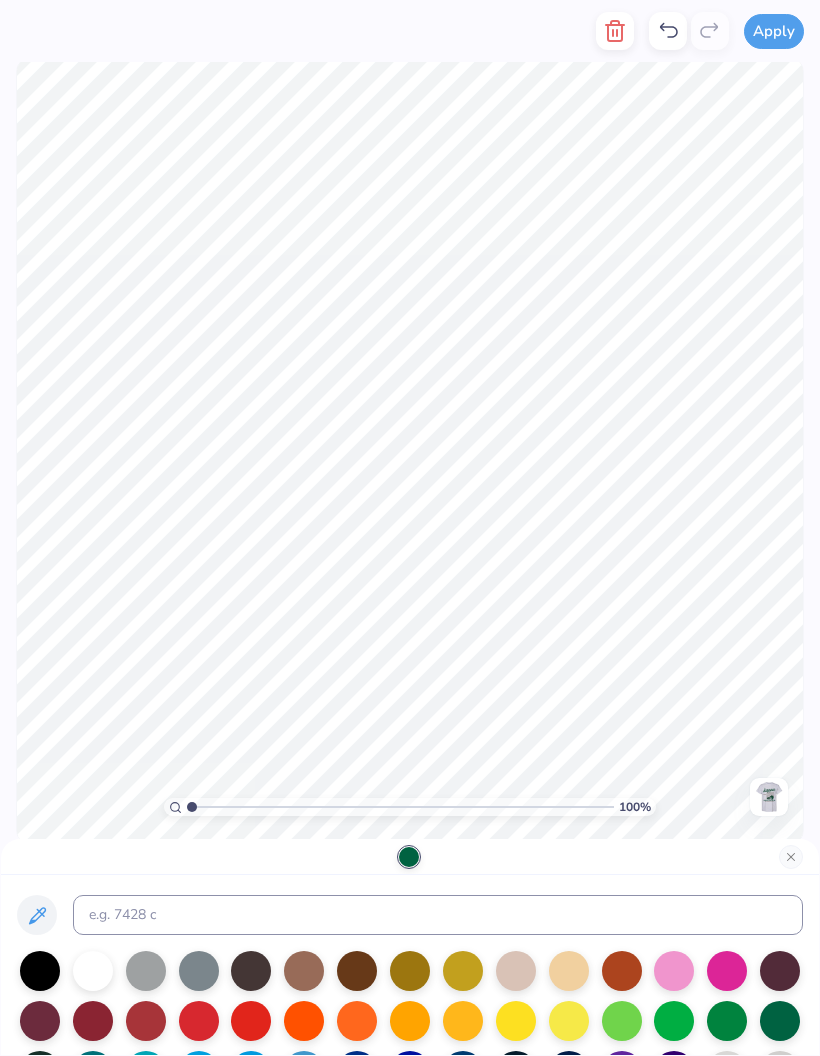 click at bounding box center [780, 1021] 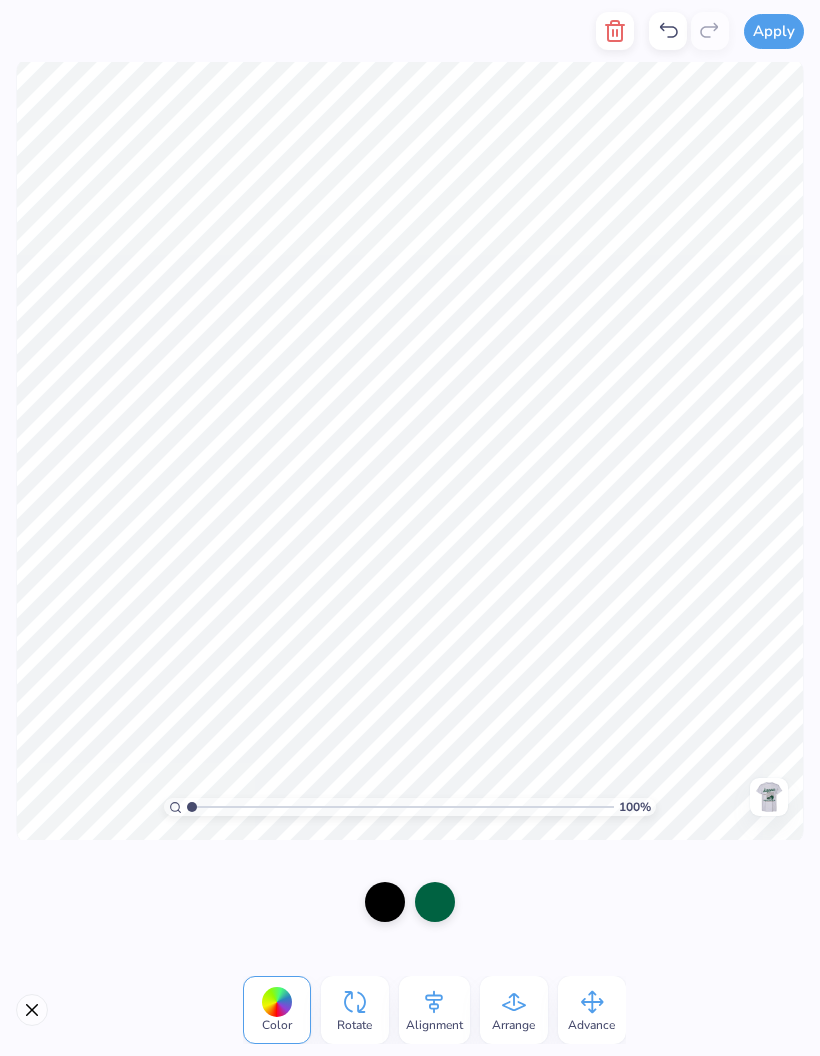 click at bounding box center (385, 902) 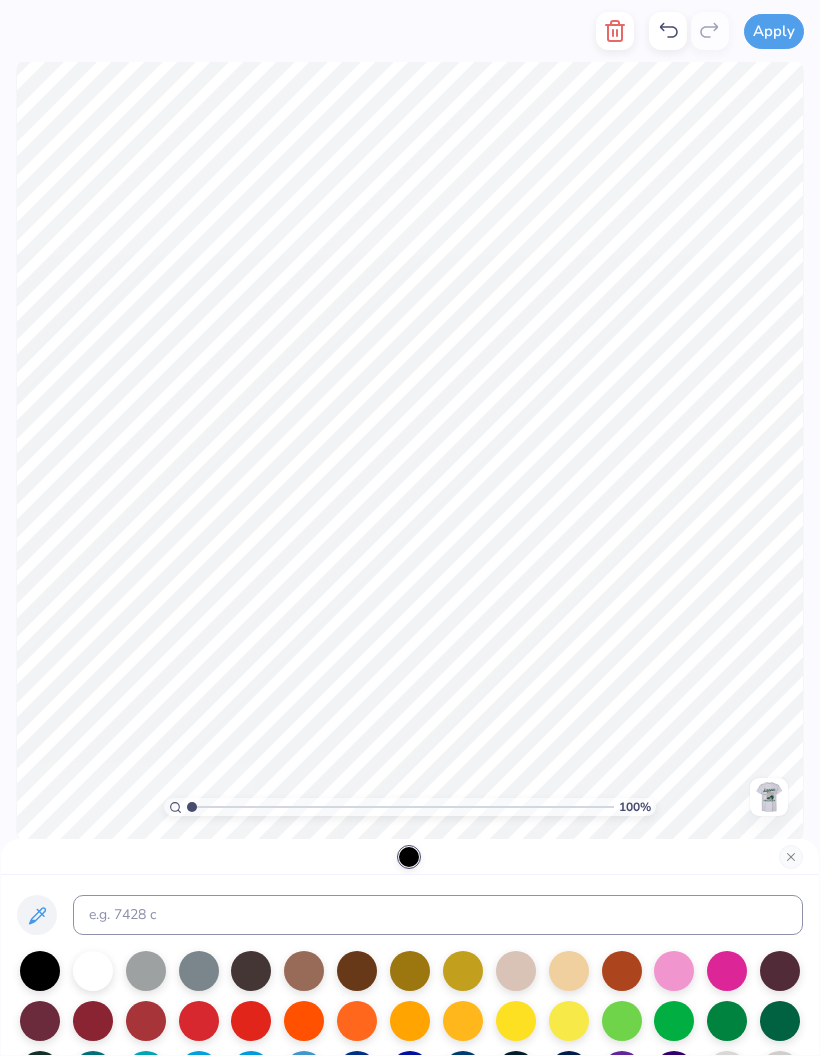 click at bounding box center [780, 1021] 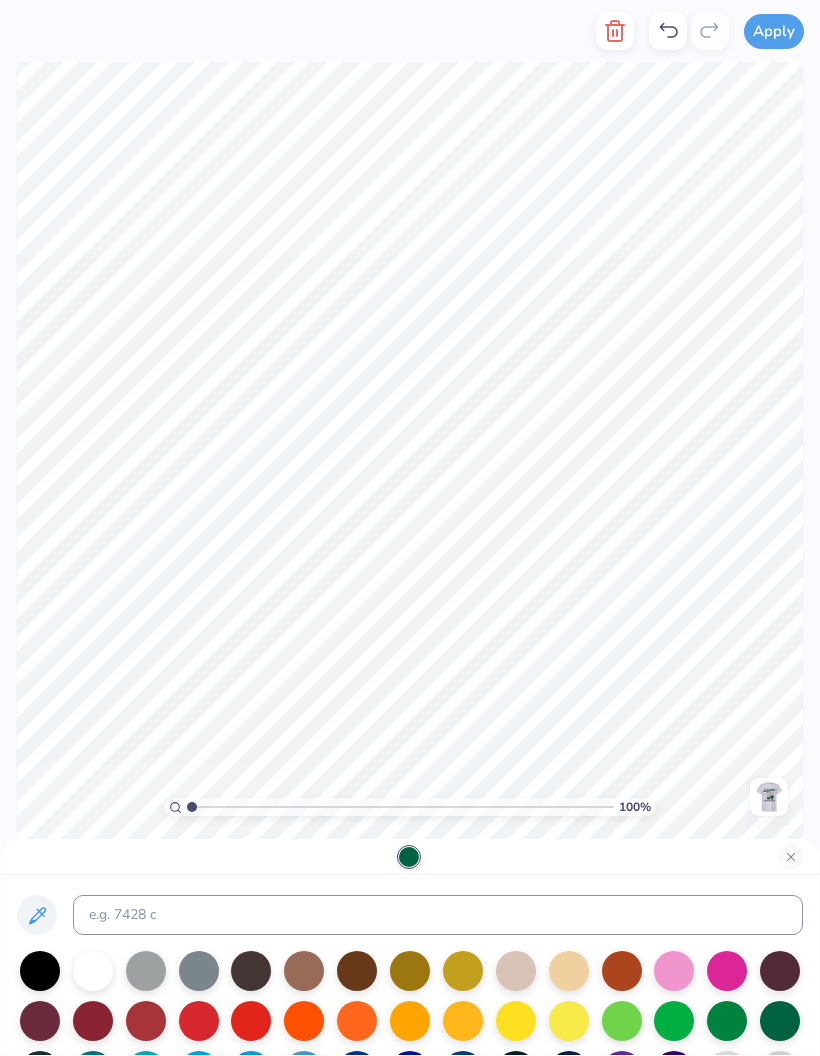 click at bounding box center (791, 857) 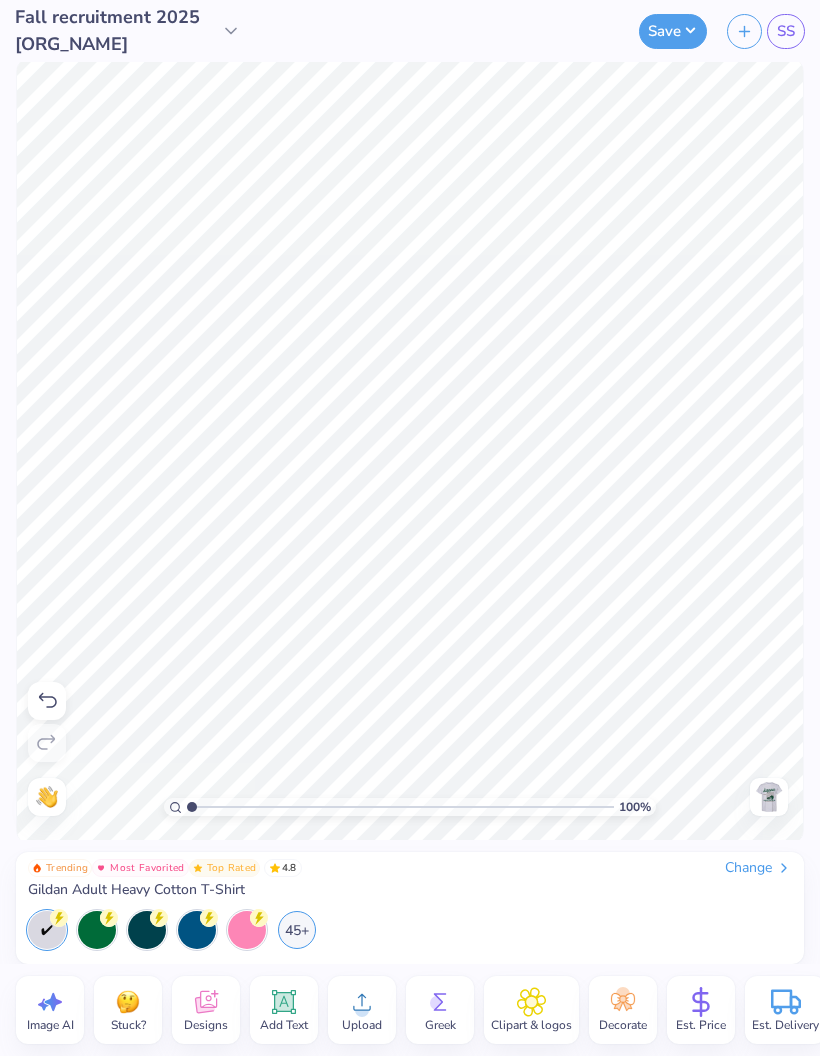 click at bounding box center (769, 797) 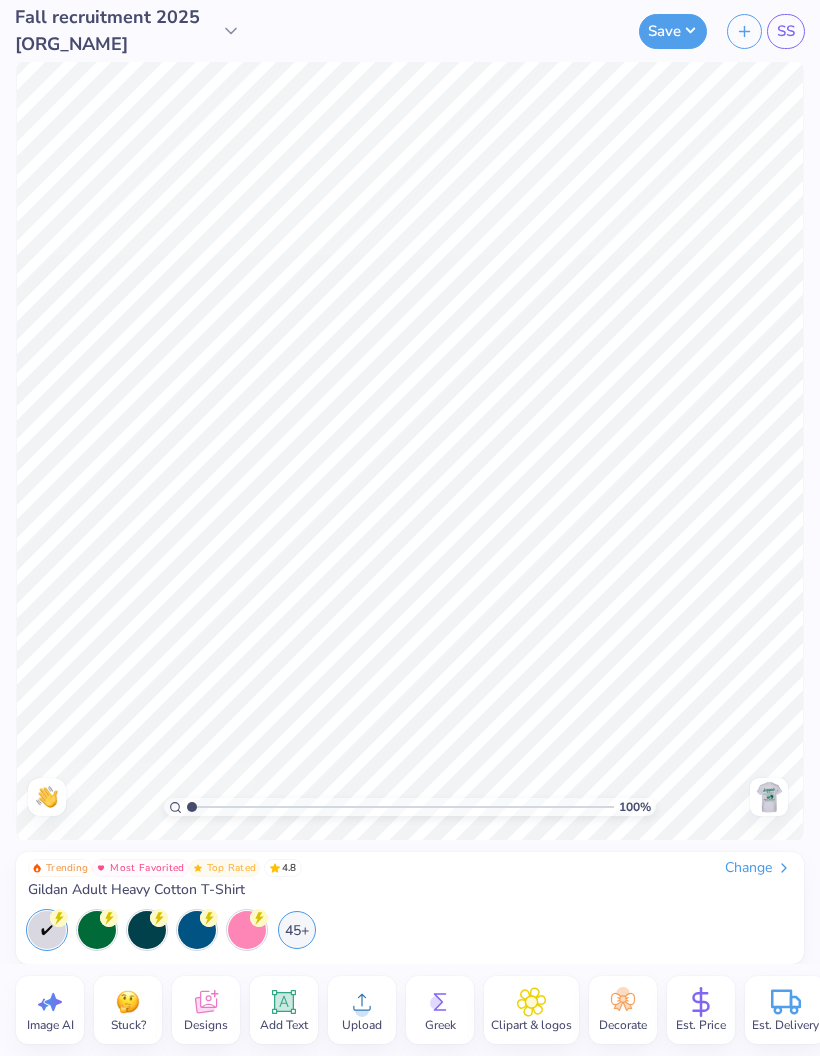 click at bounding box center [769, 797] 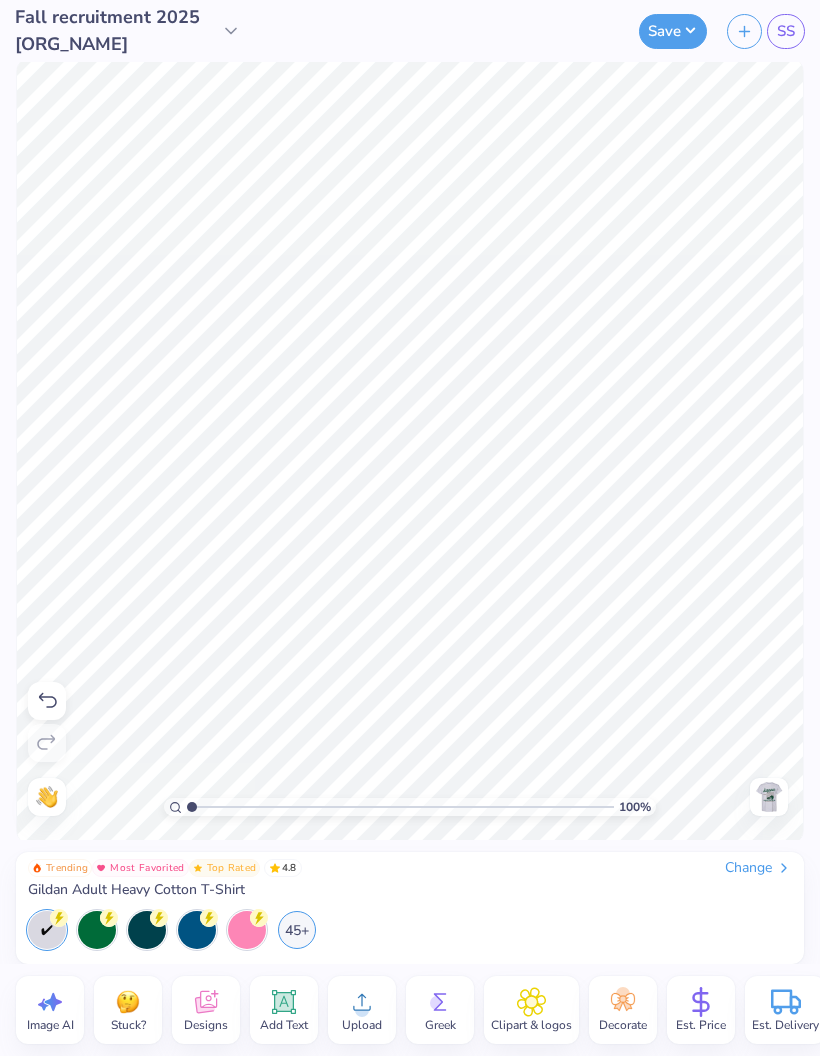 click at bounding box center (769, 797) 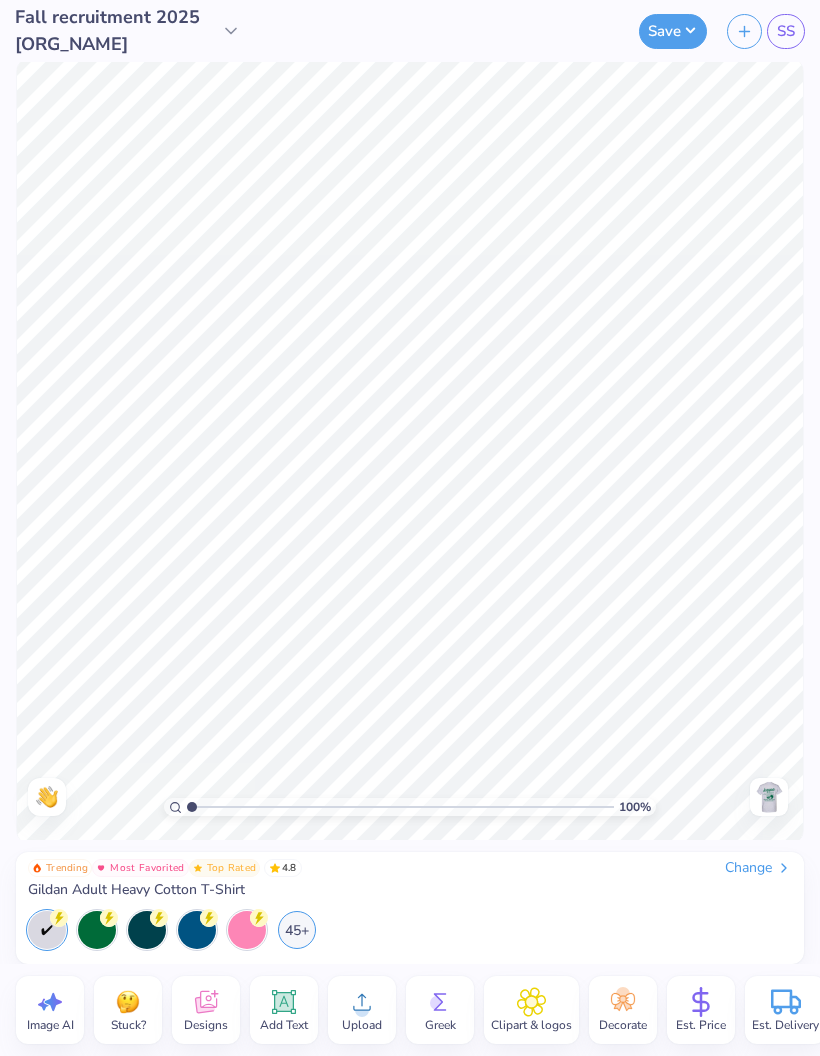 click at bounding box center (769, 797) 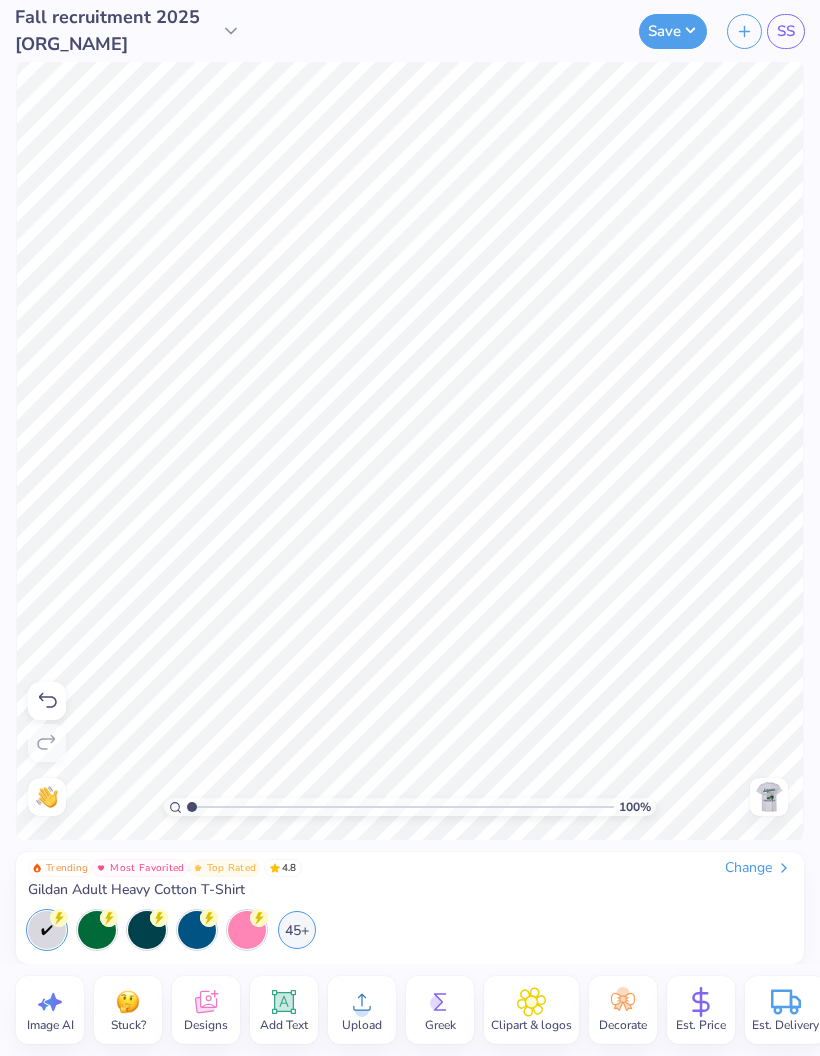 click at bounding box center (769, 797) 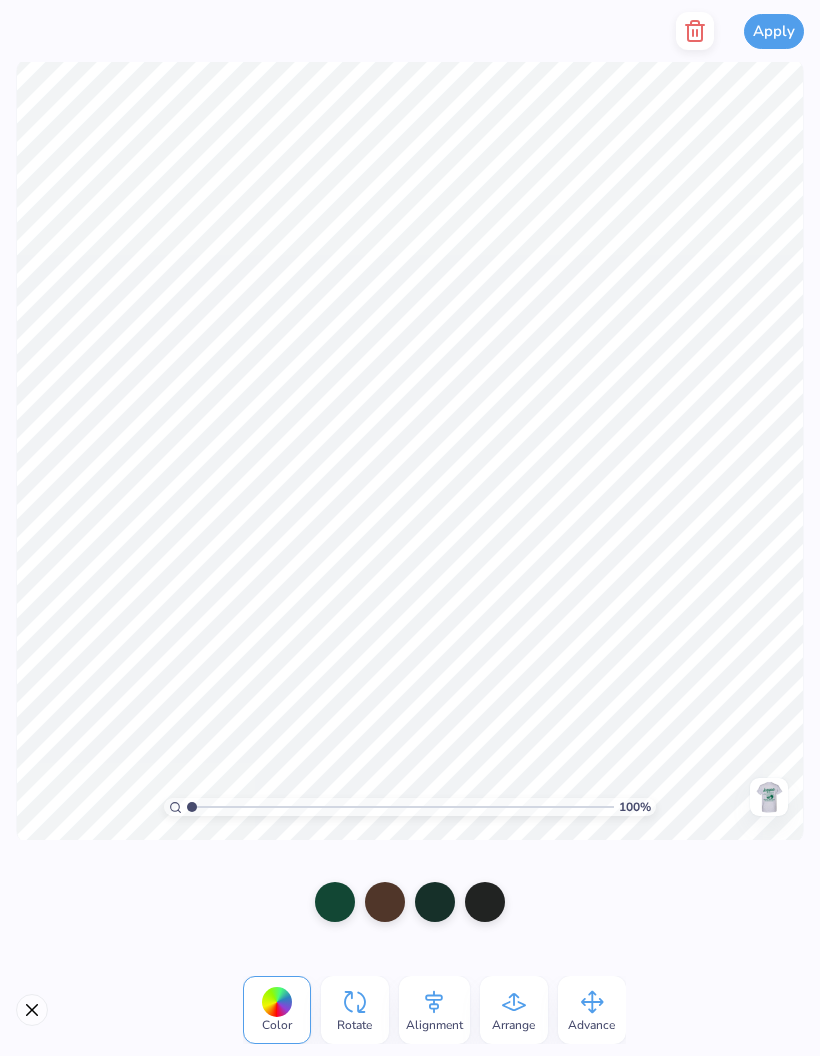 click at bounding box center [385, 902] 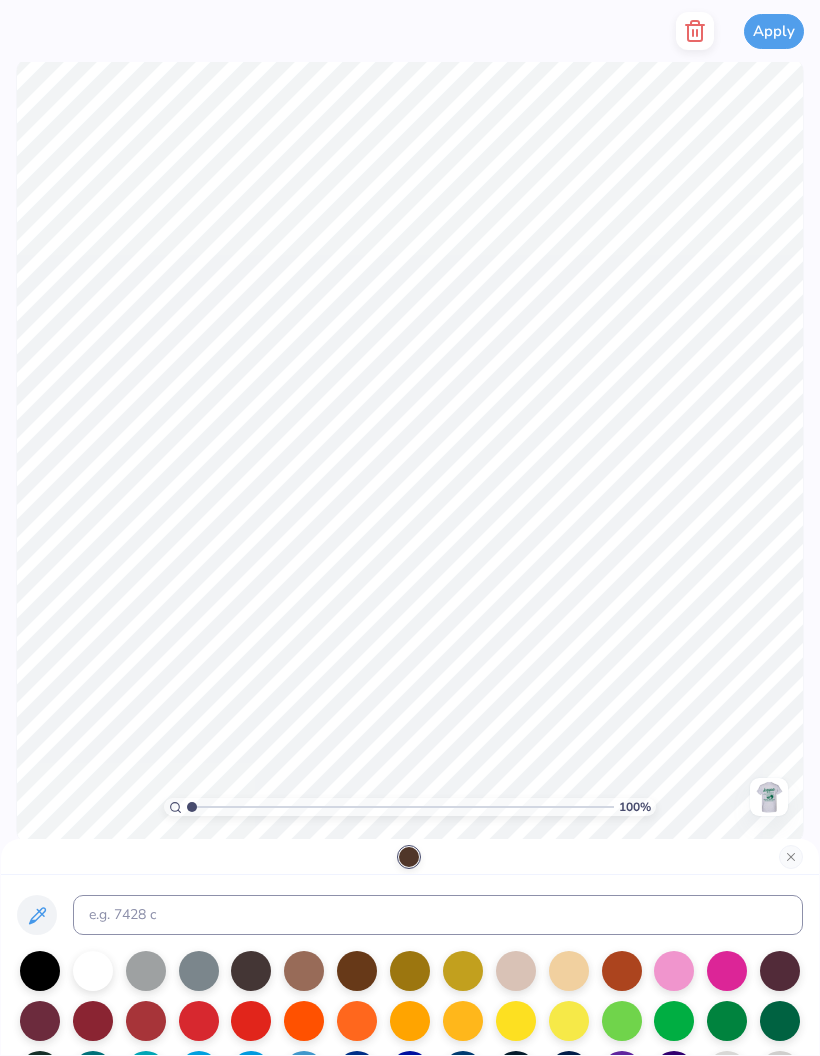 scroll, scrollTop: 0, scrollLeft: 0, axis: both 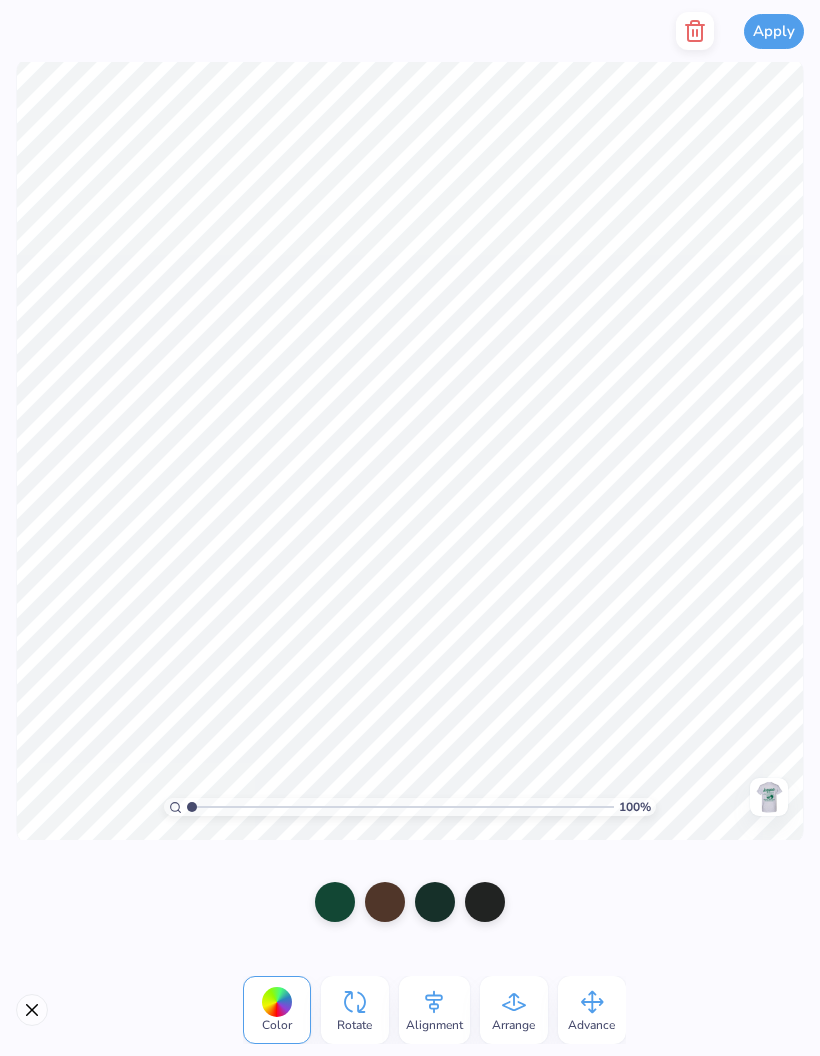 click at bounding box center (335, 902) 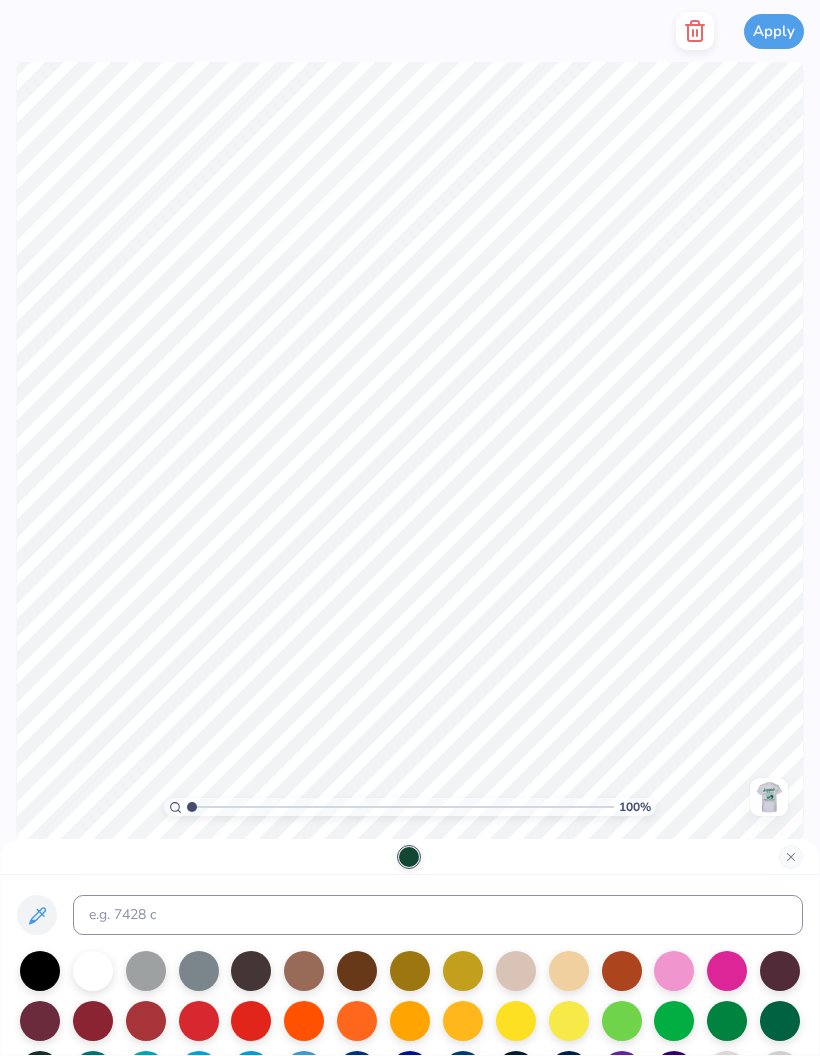 click at bounding box center [791, 857] 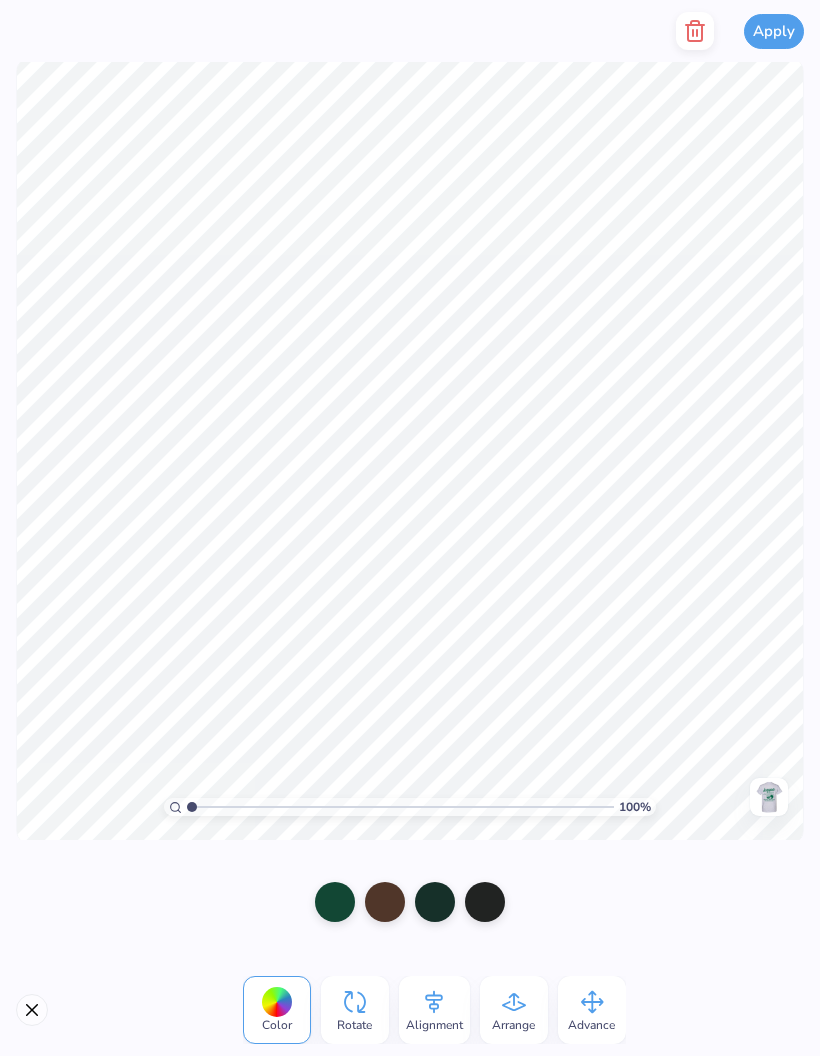 click at bounding box center (335, 902) 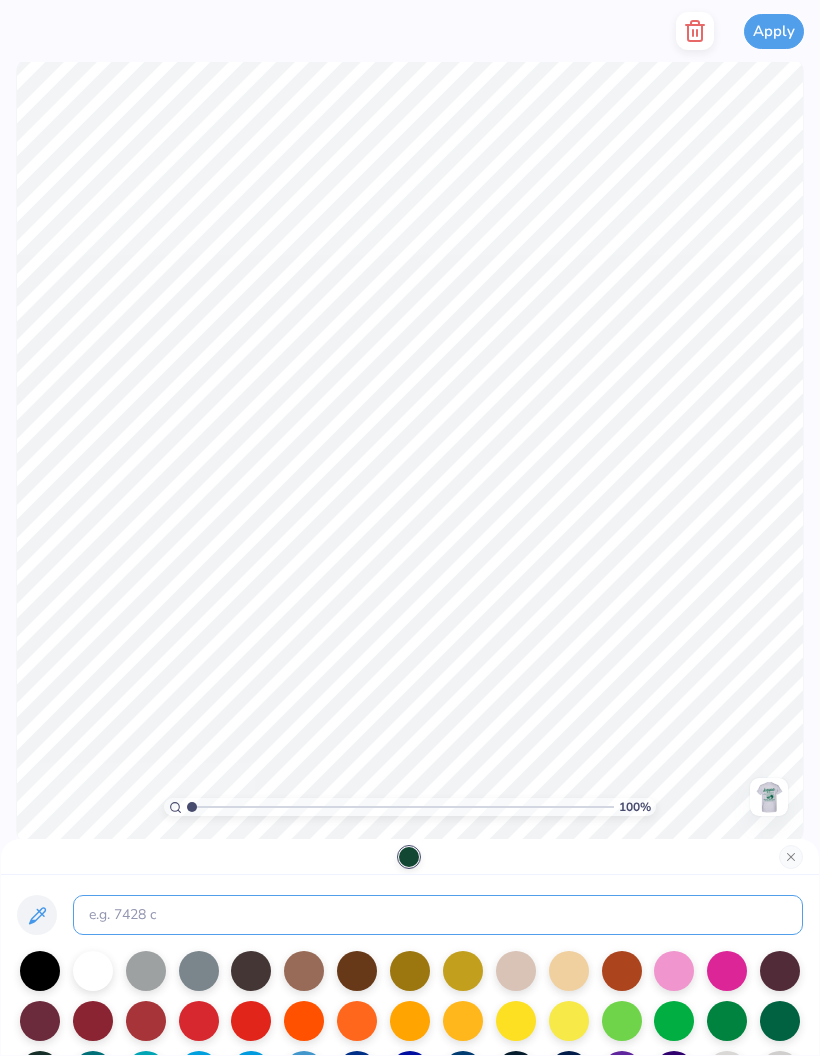 click at bounding box center [438, 915] 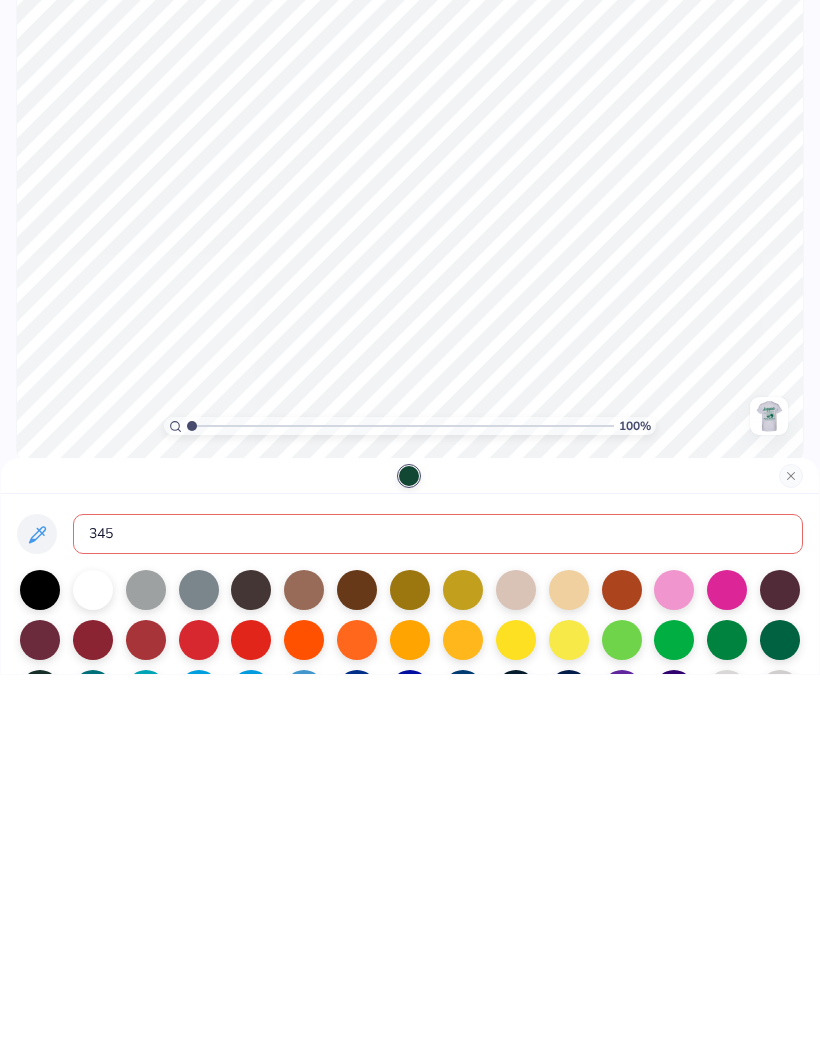type on "345" 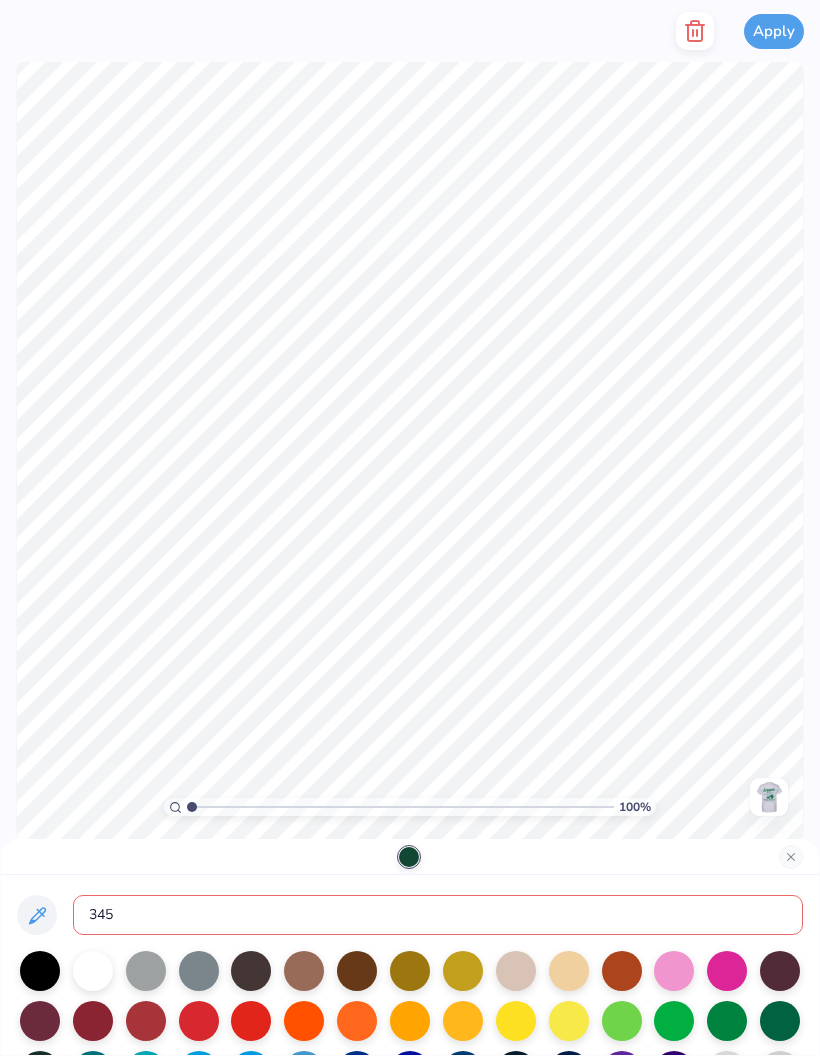 click on "345" at bounding box center [410, 1093] 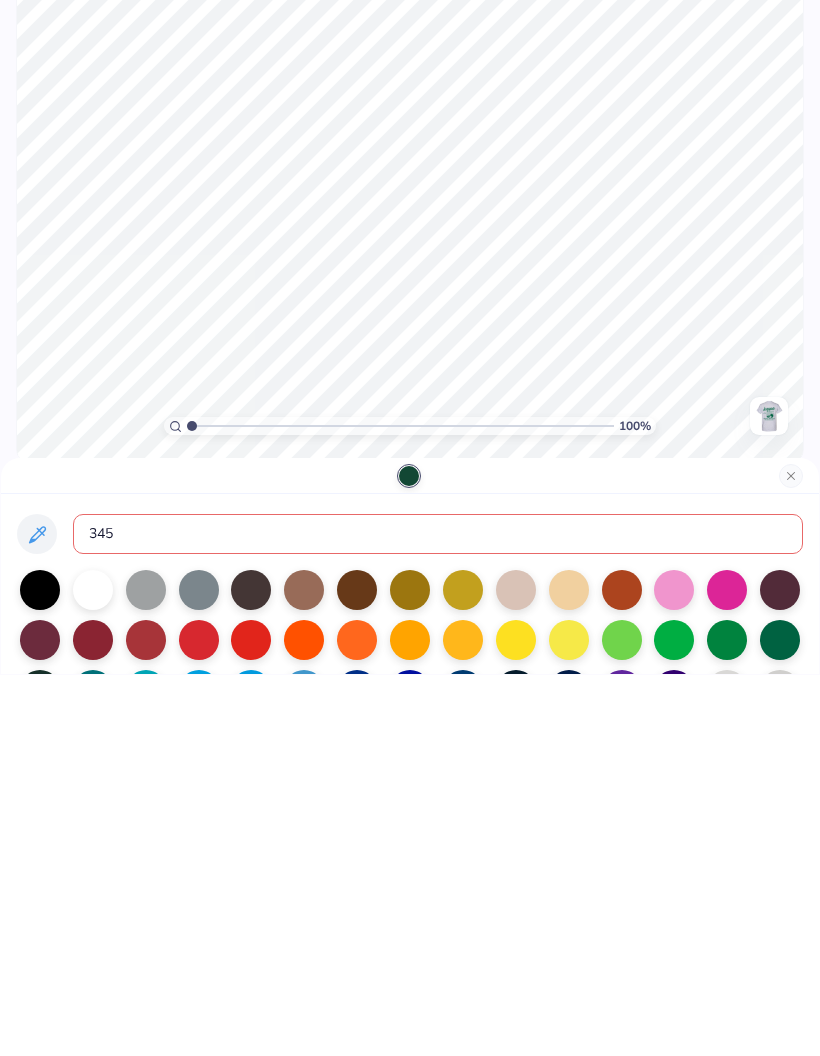 type 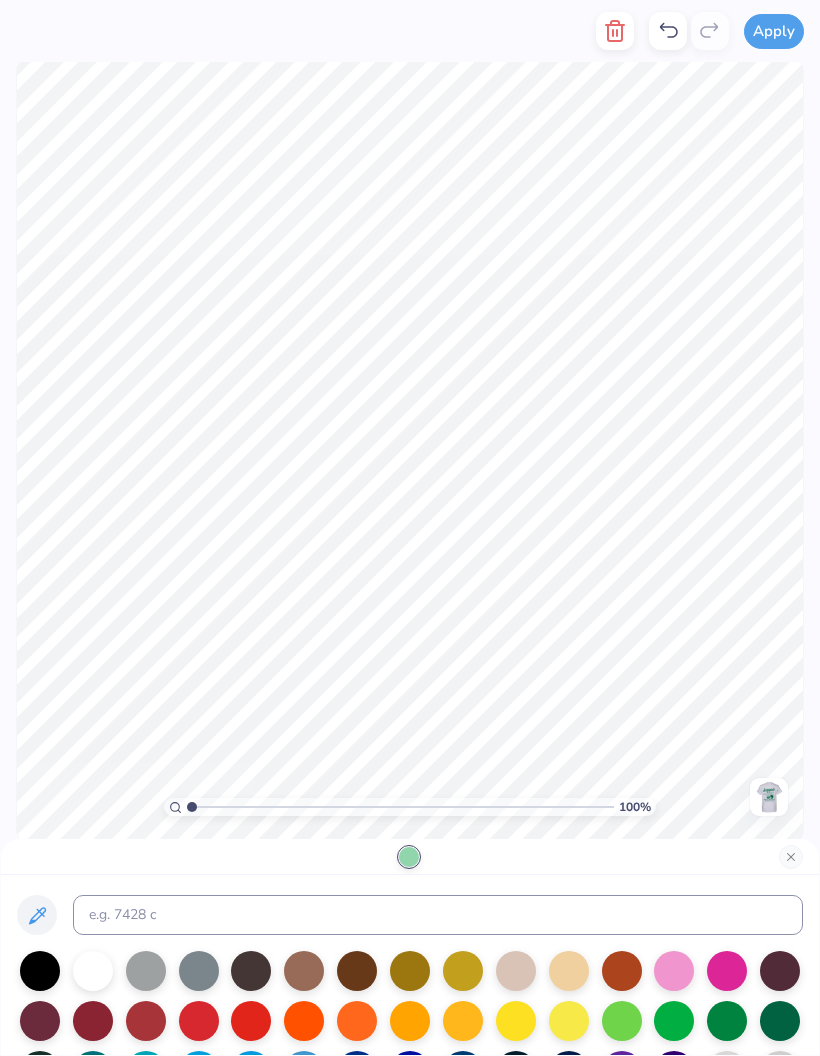 click 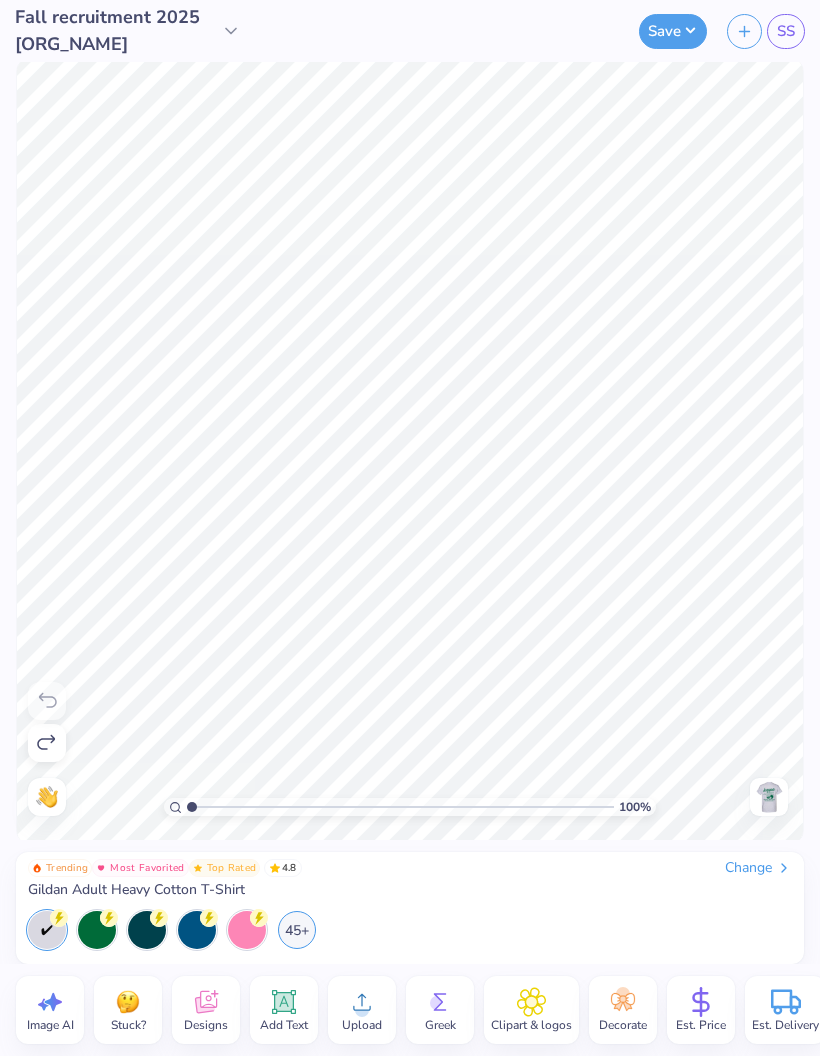 click at bounding box center [769, 797] 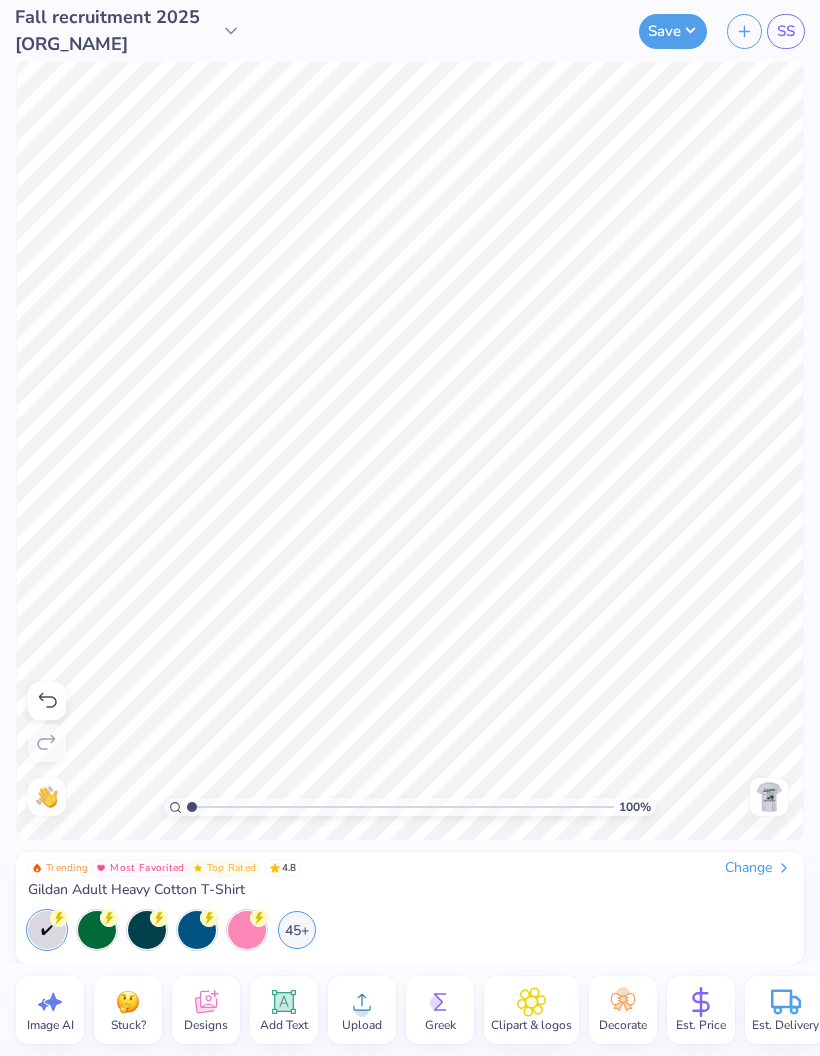 click at bounding box center (769, 797) 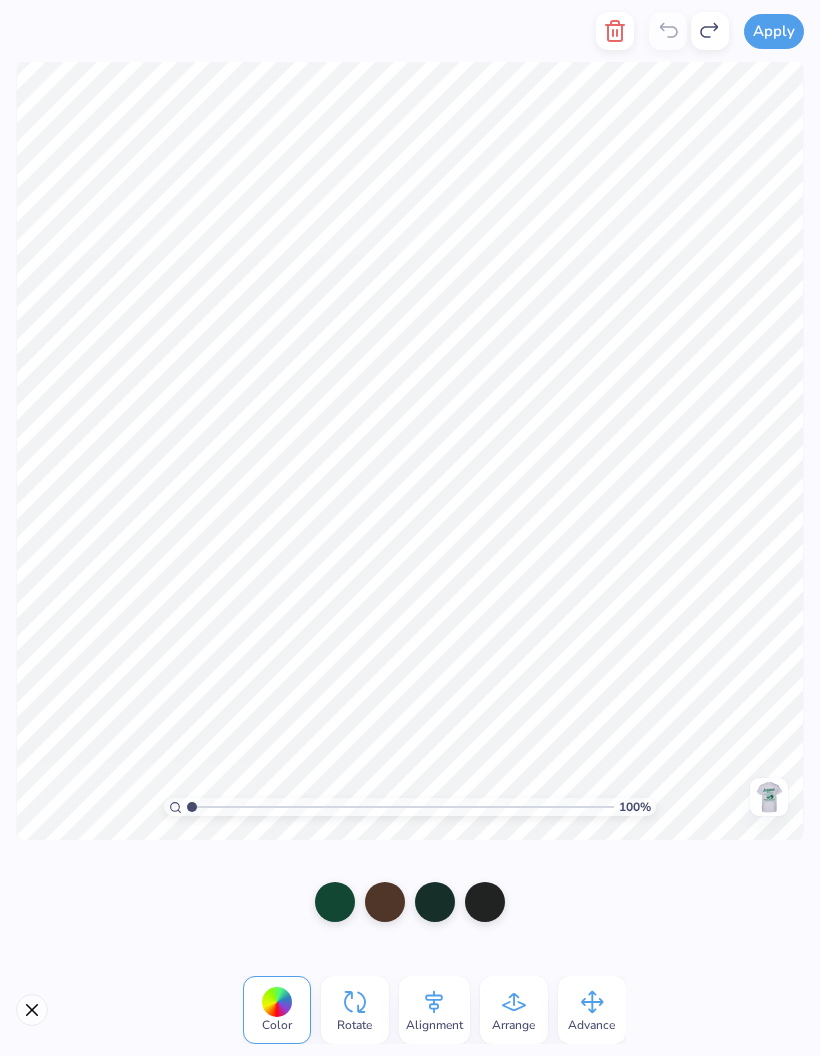 click at bounding box center [335, 902] 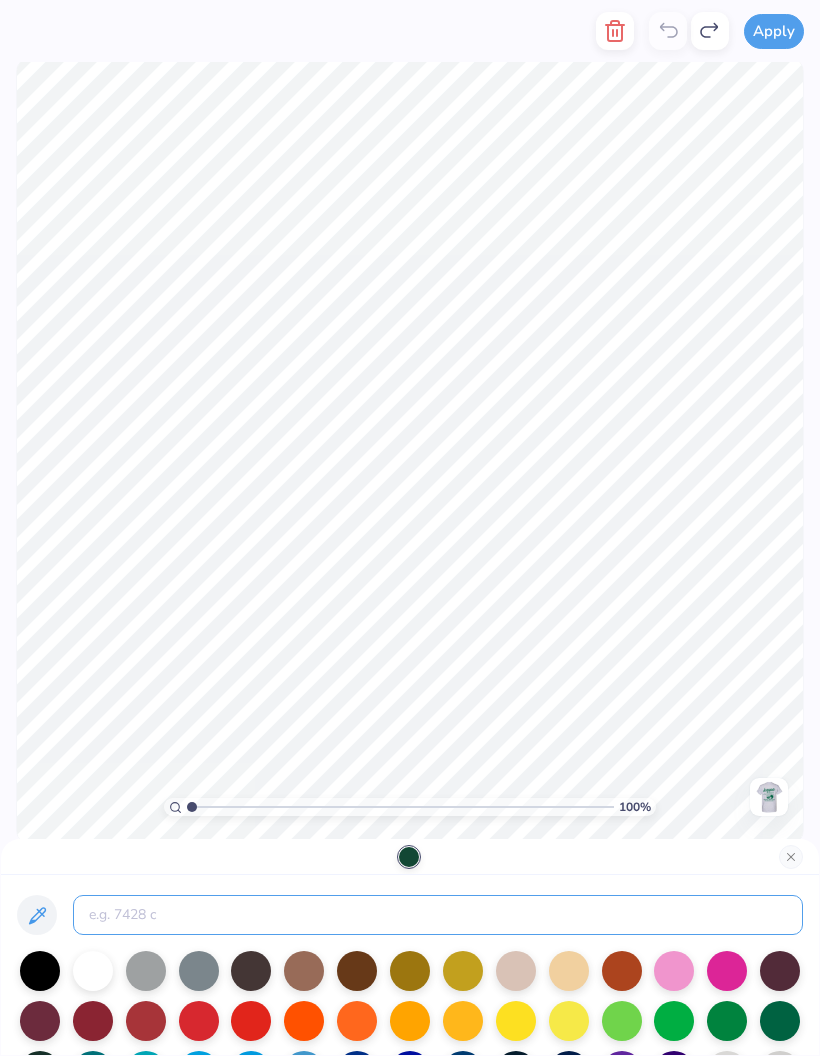 click at bounding box center [438, 915] 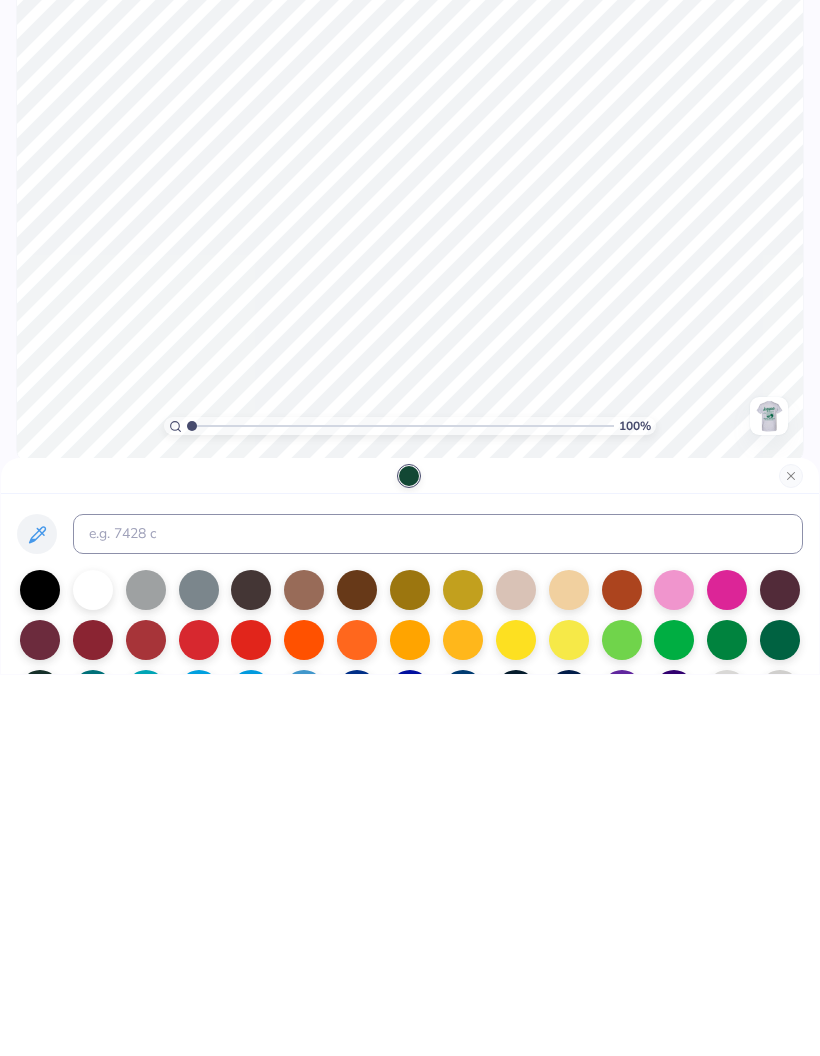 click at bounding box center [791, 857] 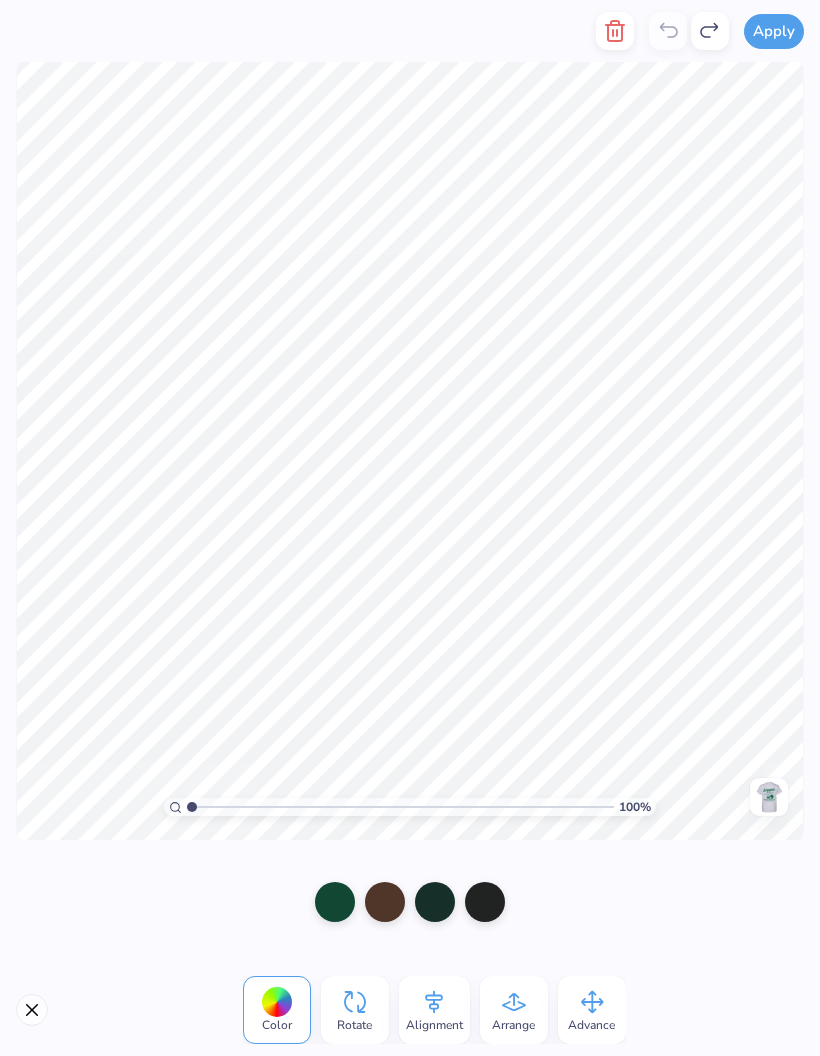 click at bounding box center (335, 902) 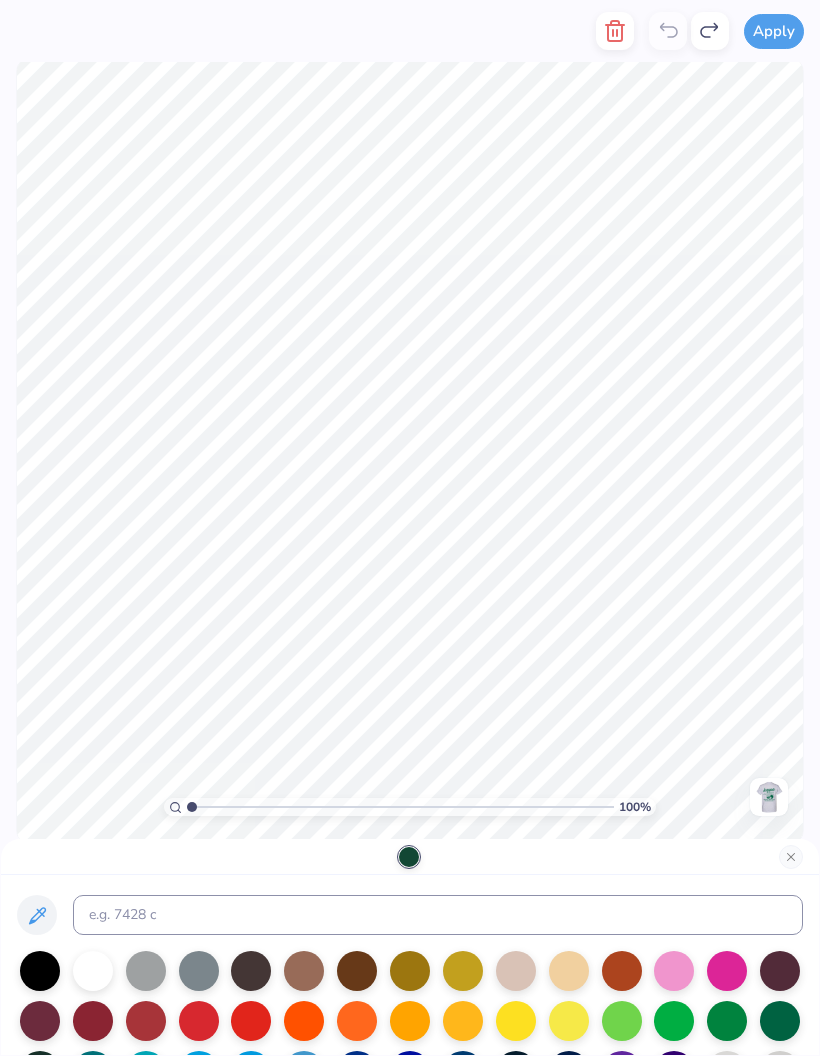 click at bounding box center [791, 857] 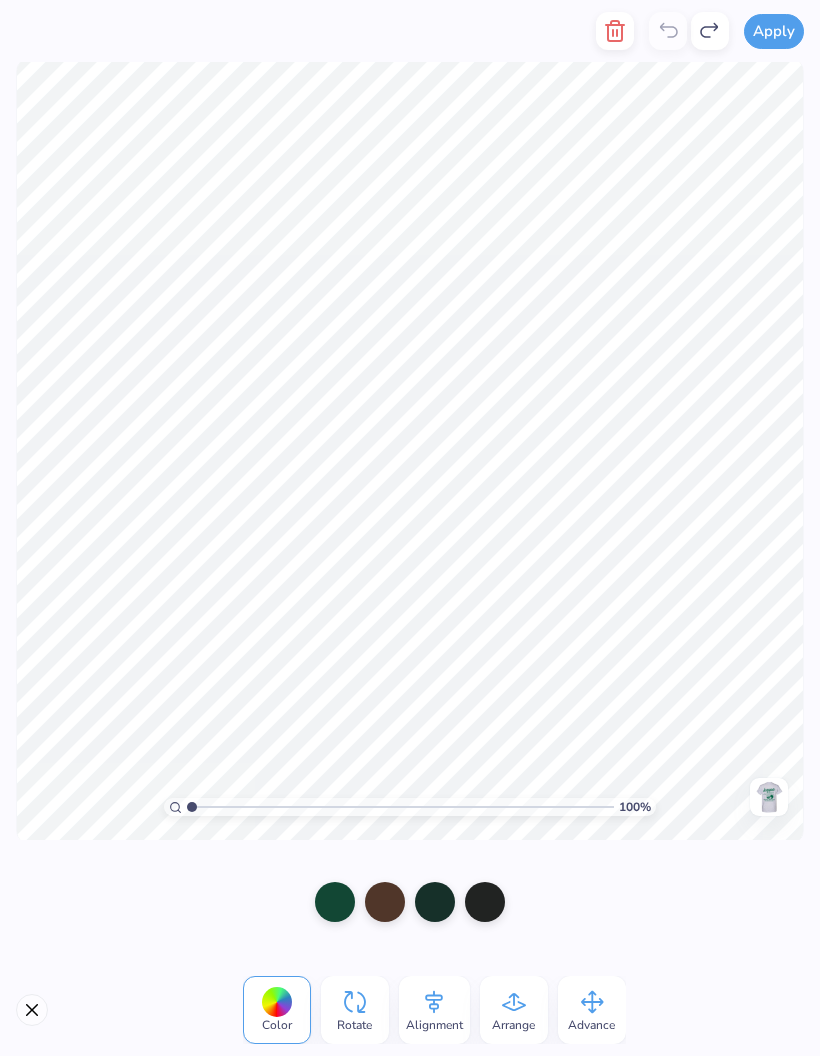 click at bounding box center [385, 902] 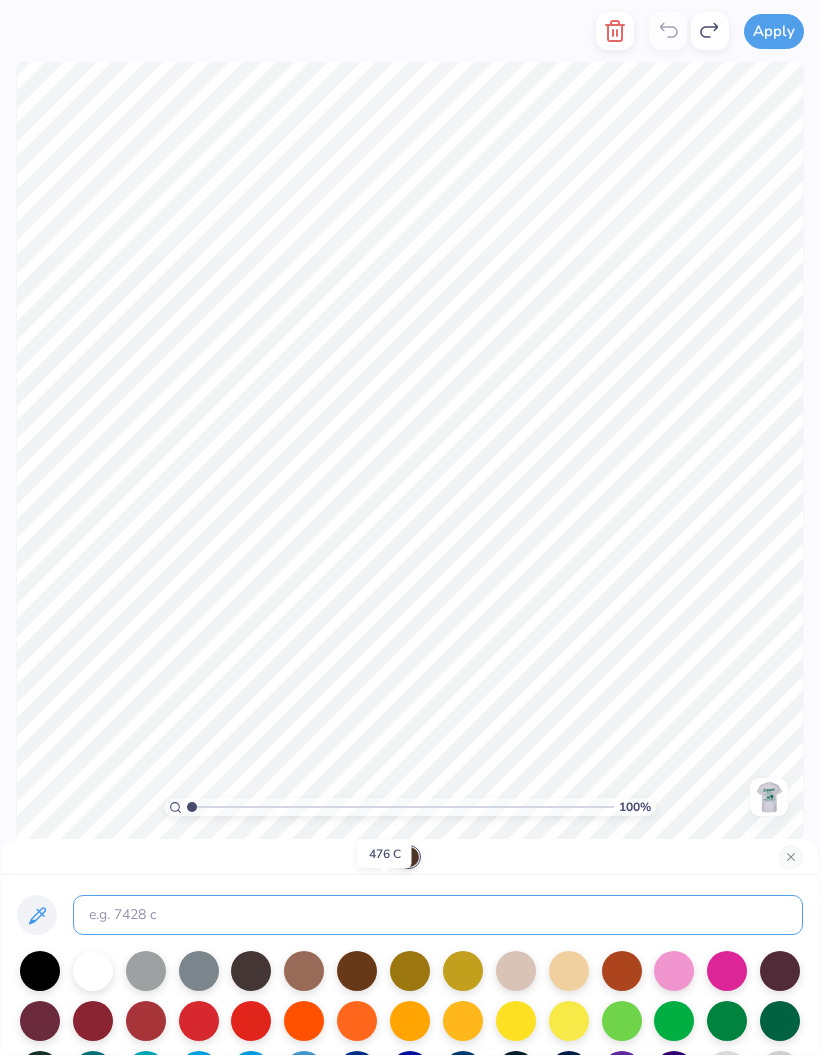 click at bounding box center [438, 915] 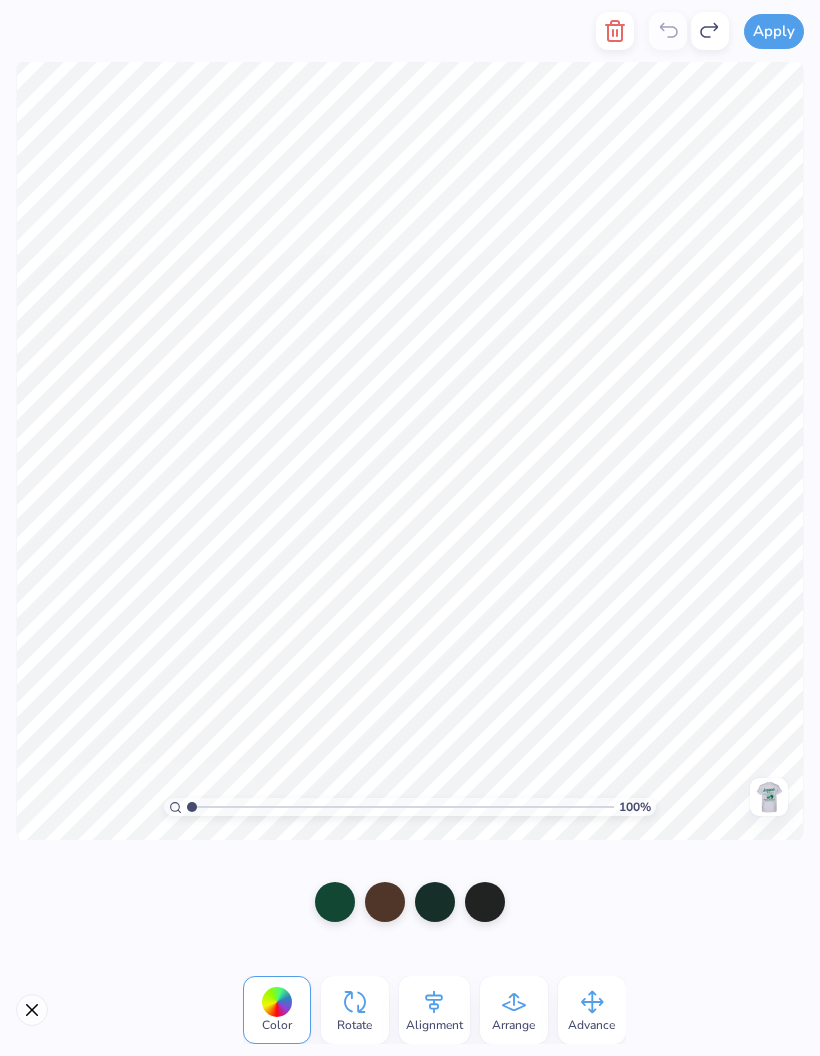click at bounding box center (335, 902) 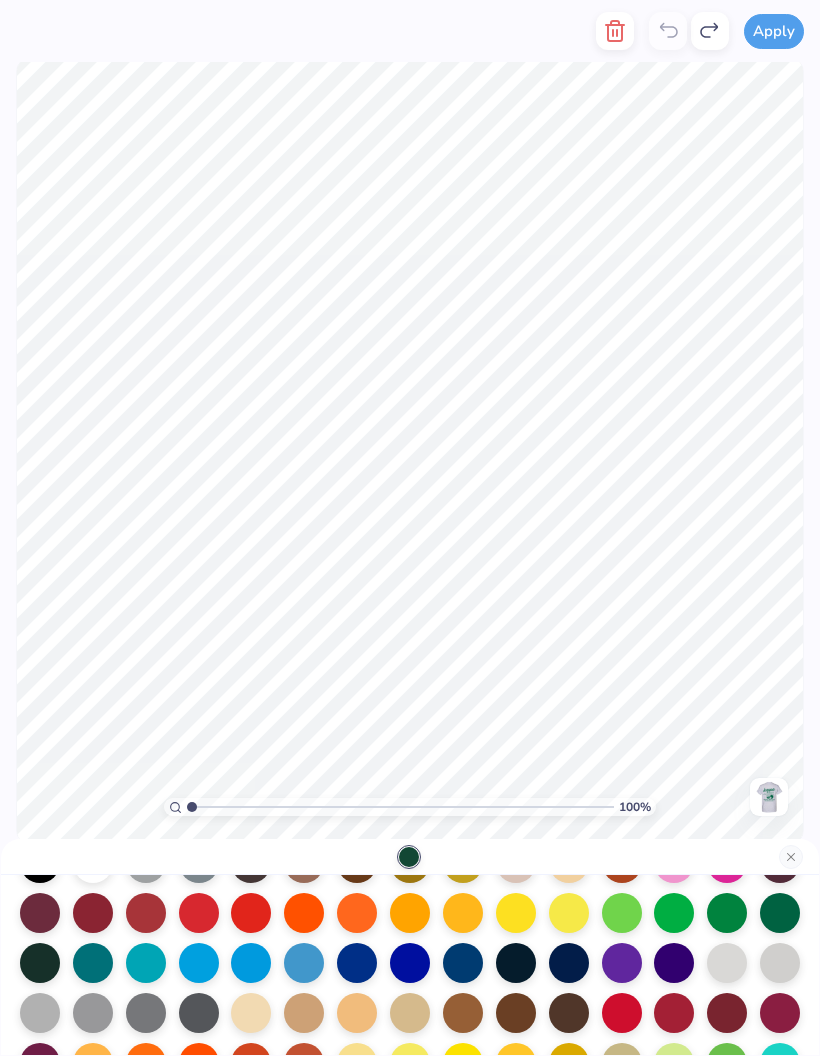 click at bounding box center (410, 857) 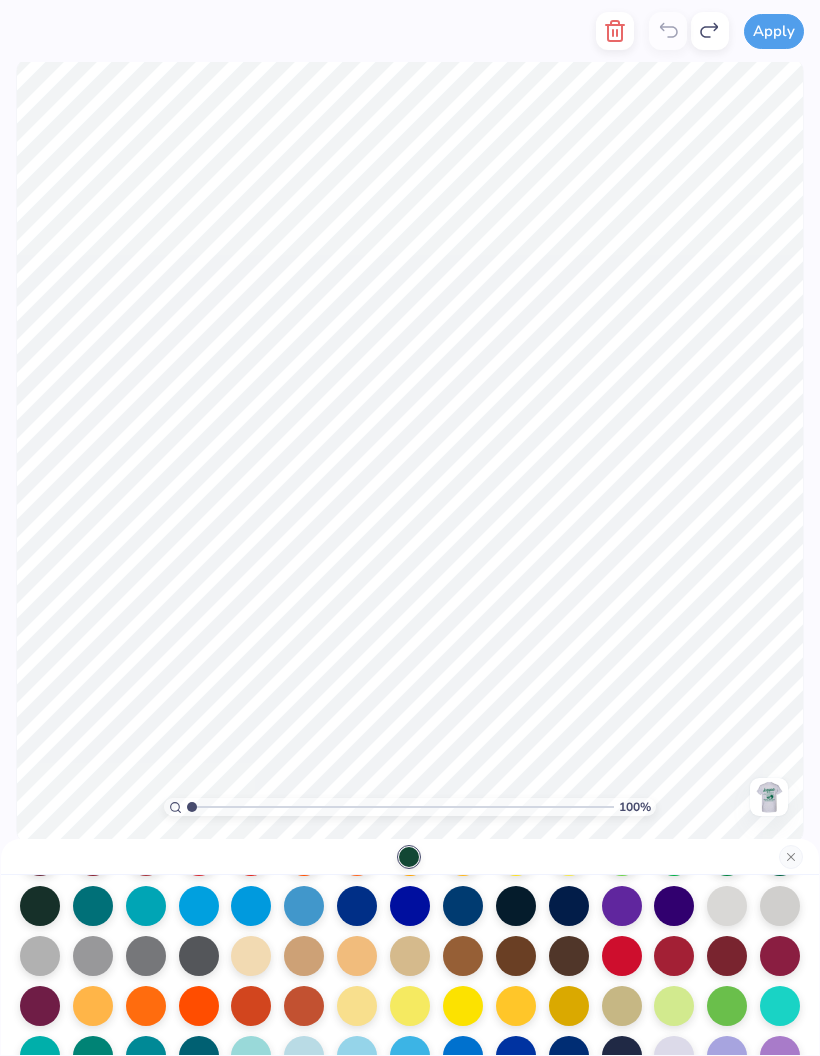 click at bounding box center [410, 857] 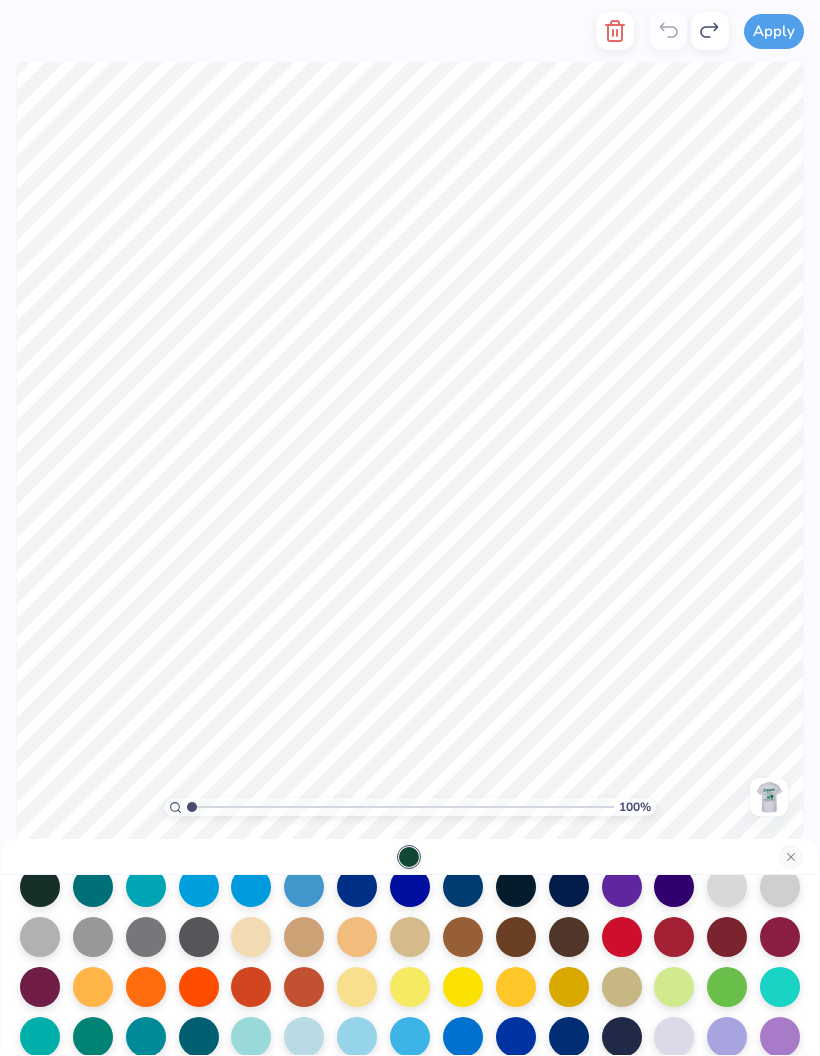scroll, scrollTop: 184, scrollLeft: 0, axis: vertical 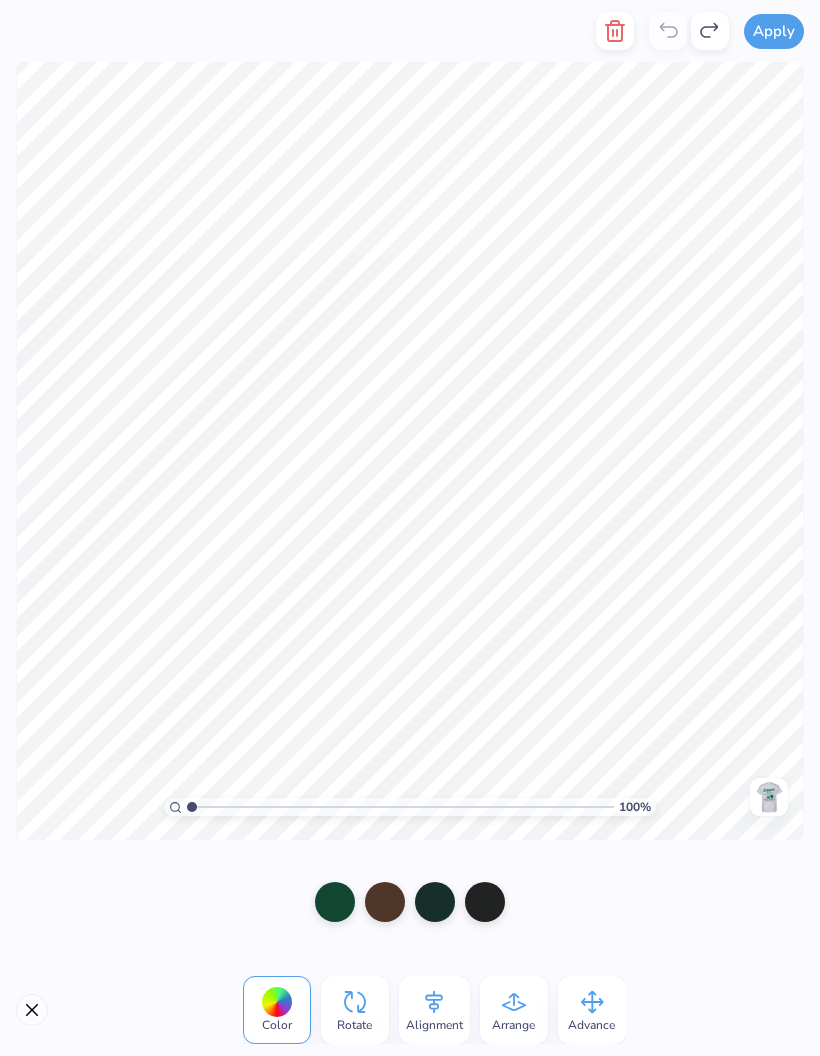 click at bounding box center [385, 902] 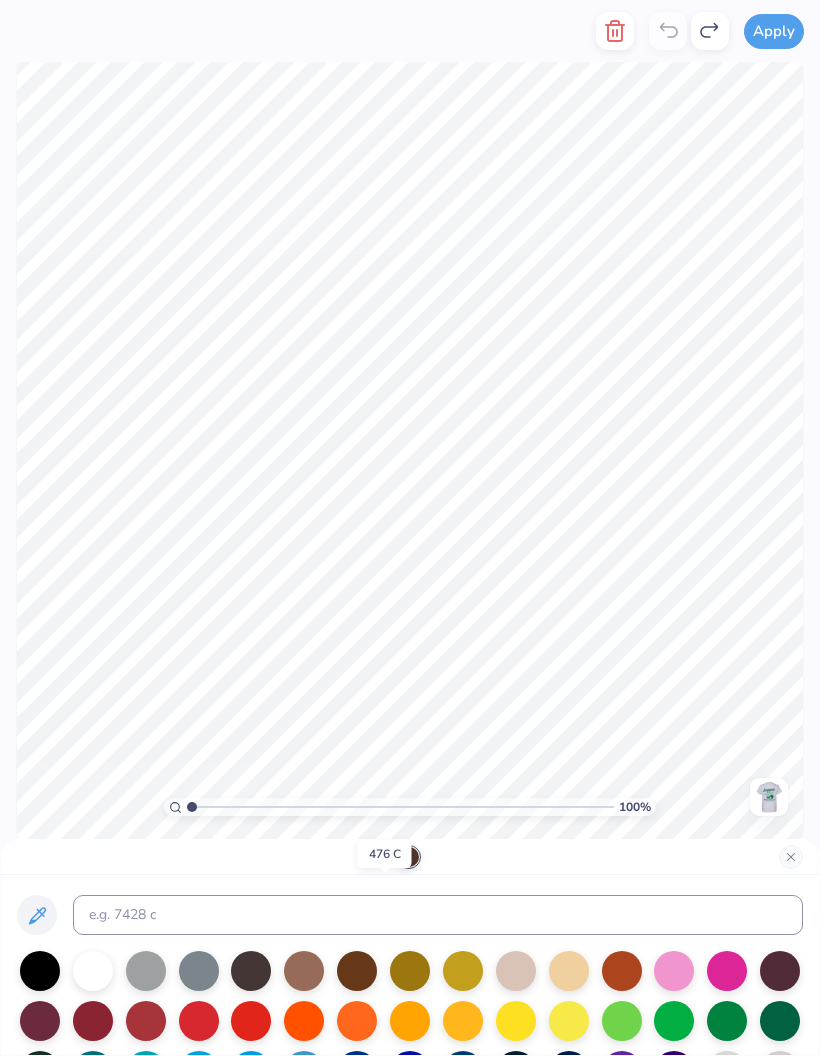 click at bounding box center (438, 915) 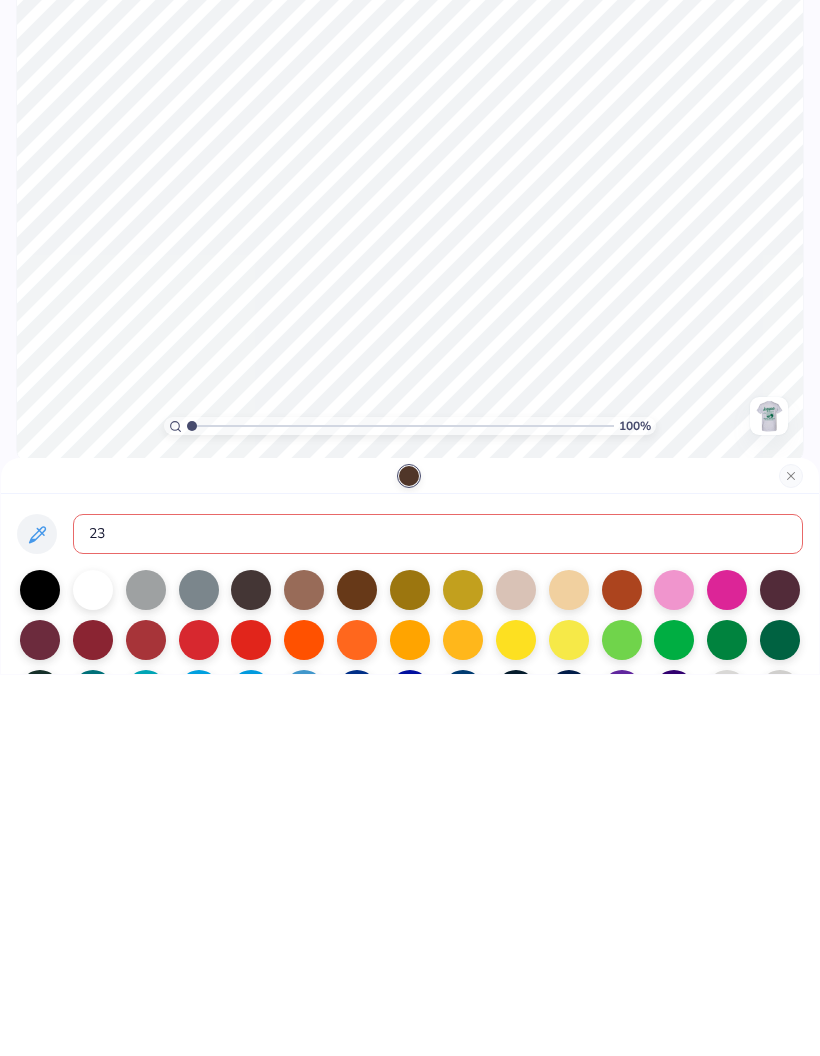 type on "2" 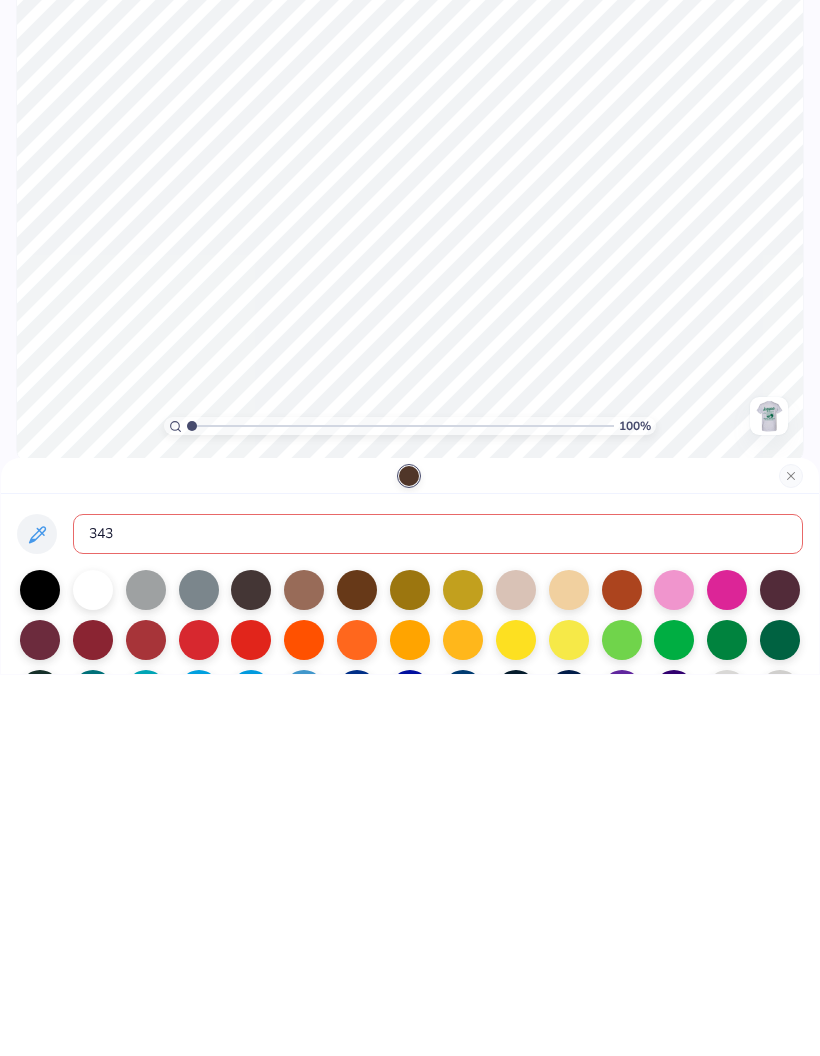 type on "3435" 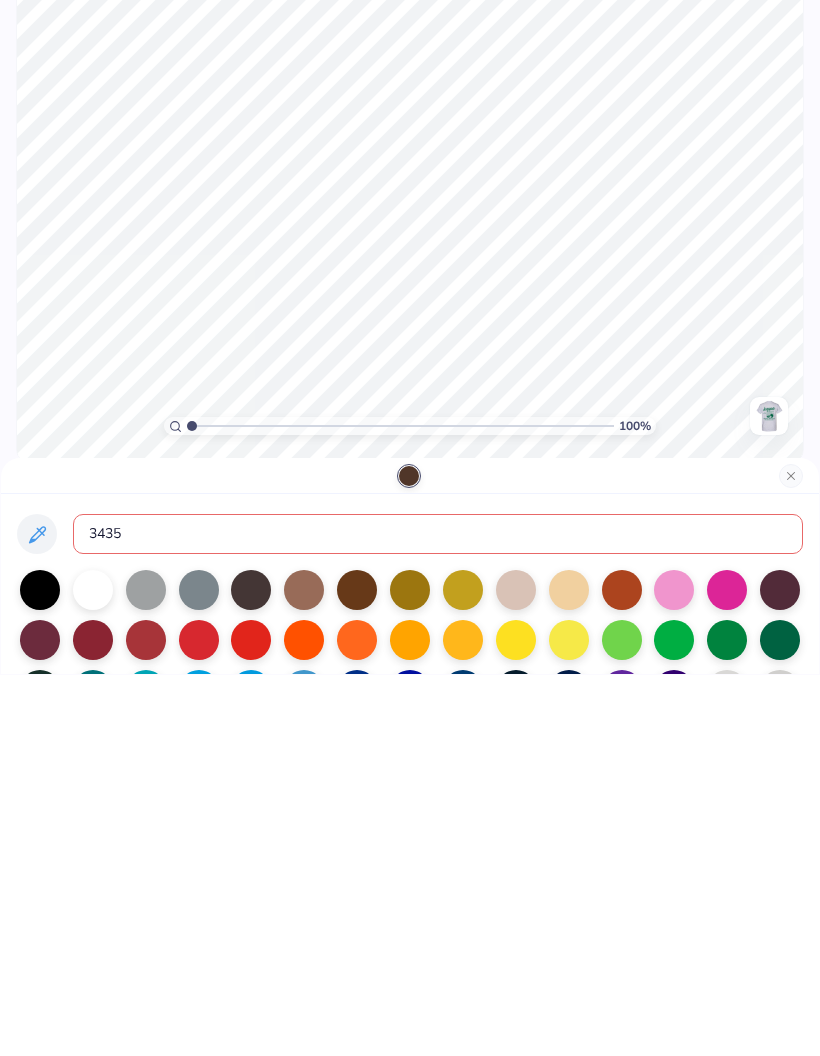 type 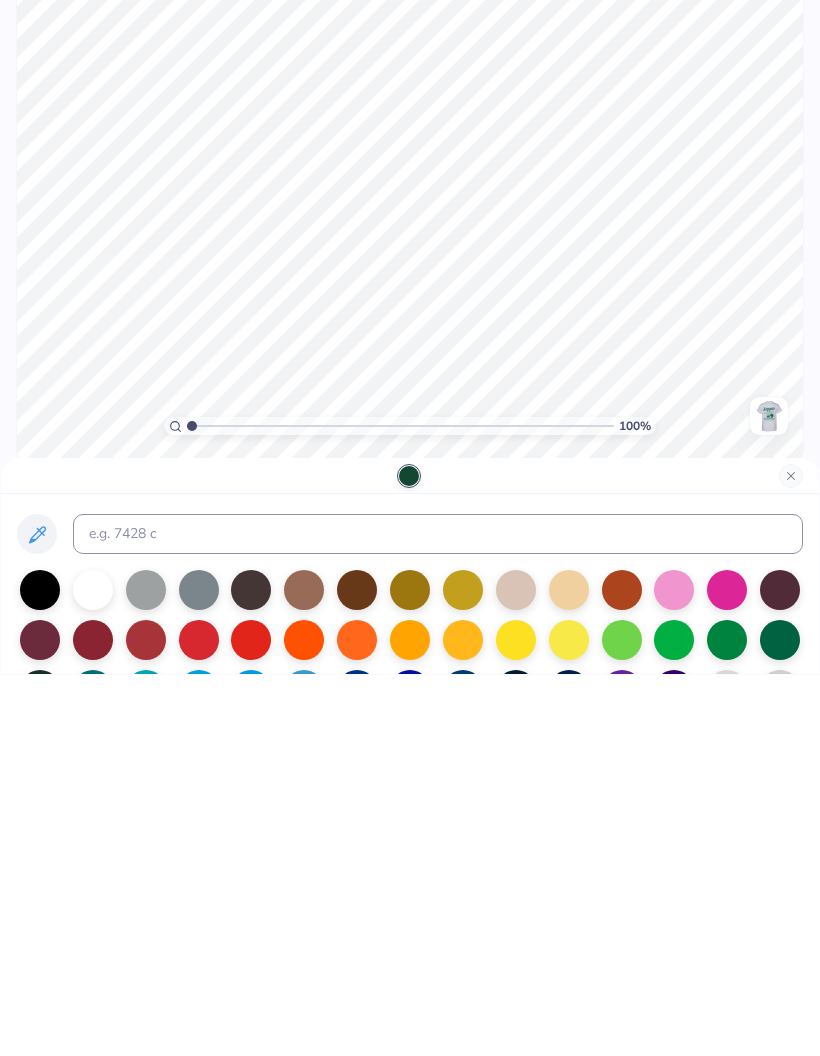 click at bounding box center [791, 857] 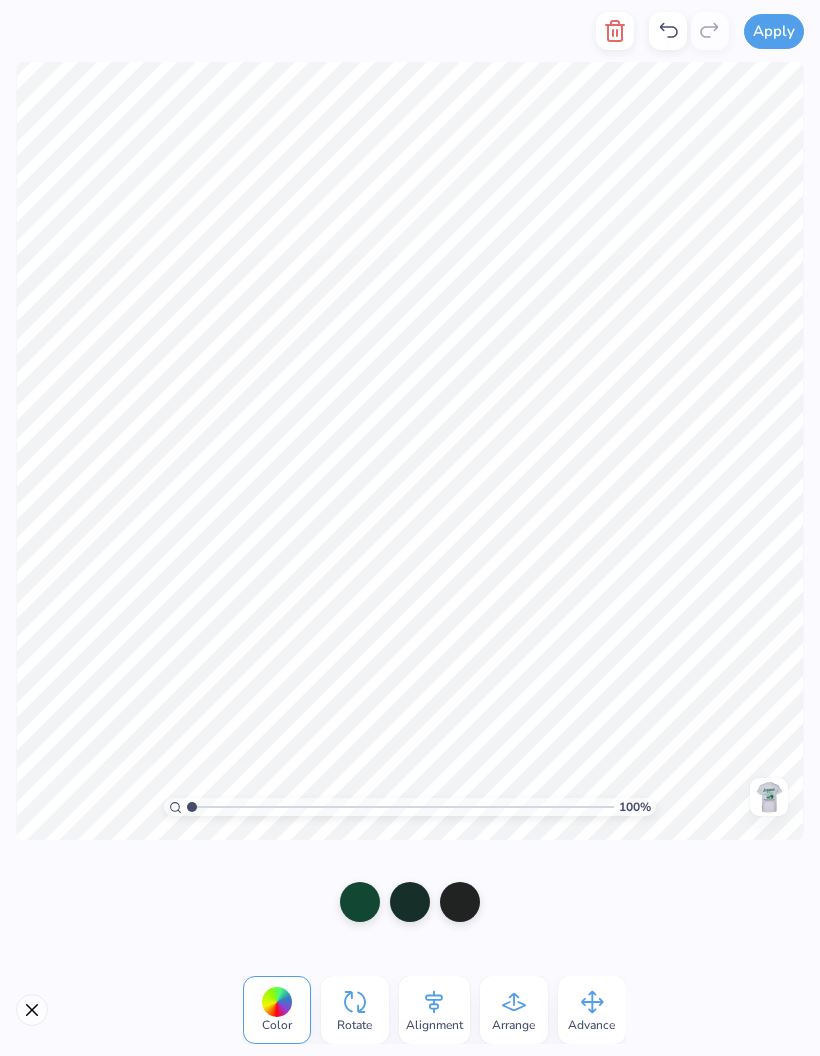 click at bounding box center [460, 902] 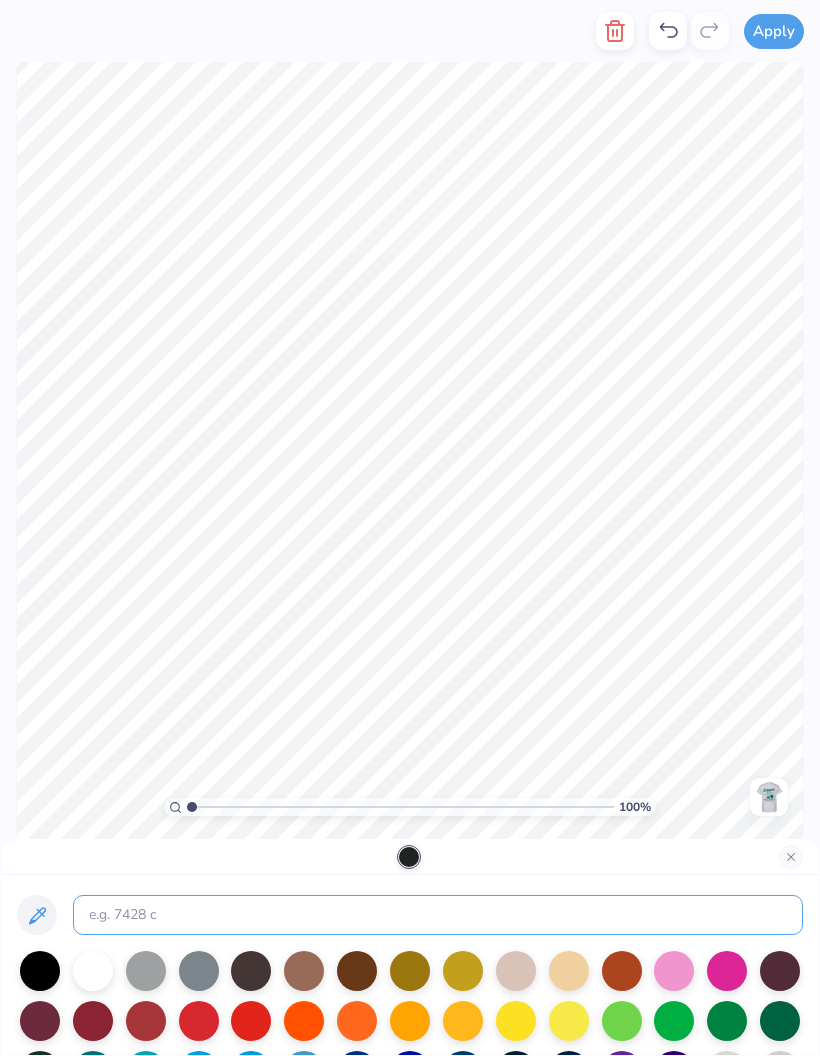 click at bounding box center (438, 915) 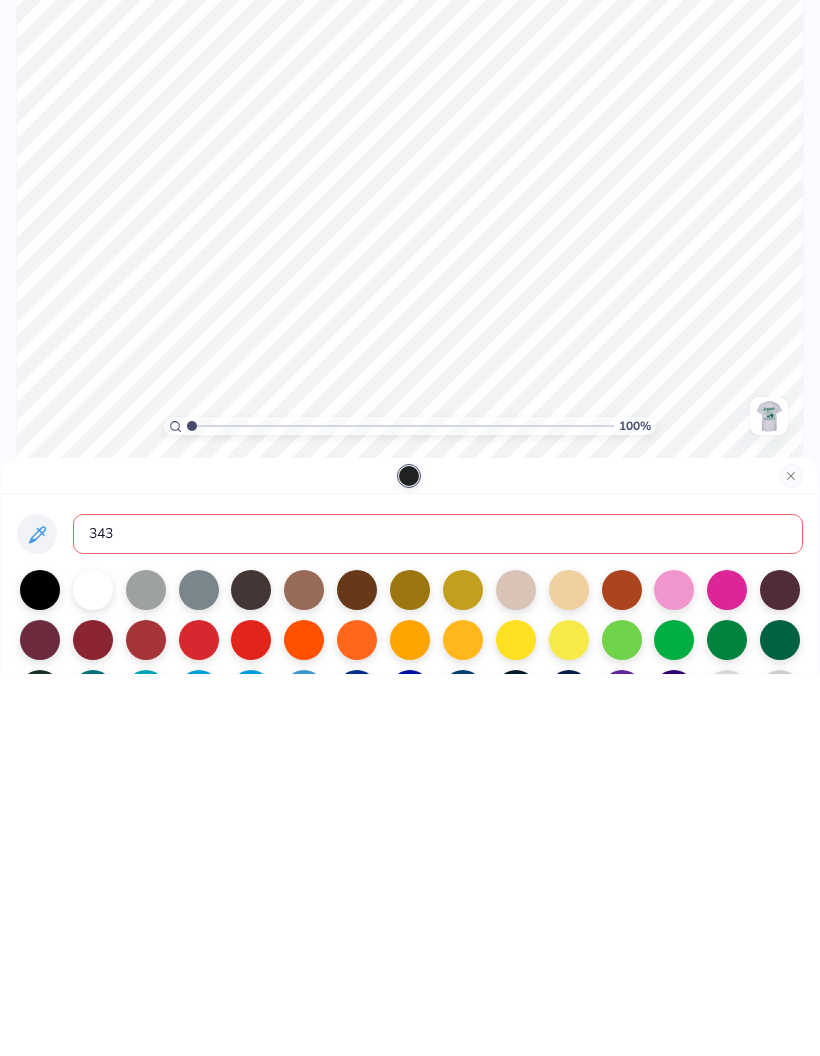 type on "3435" 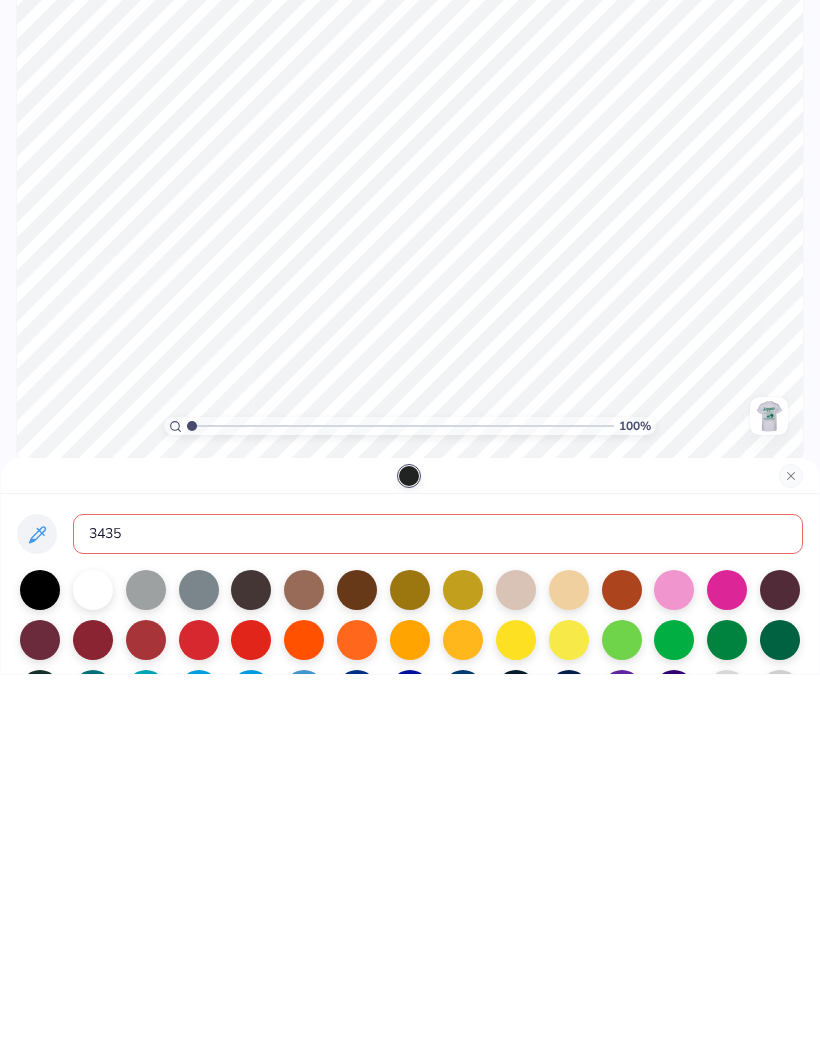 type 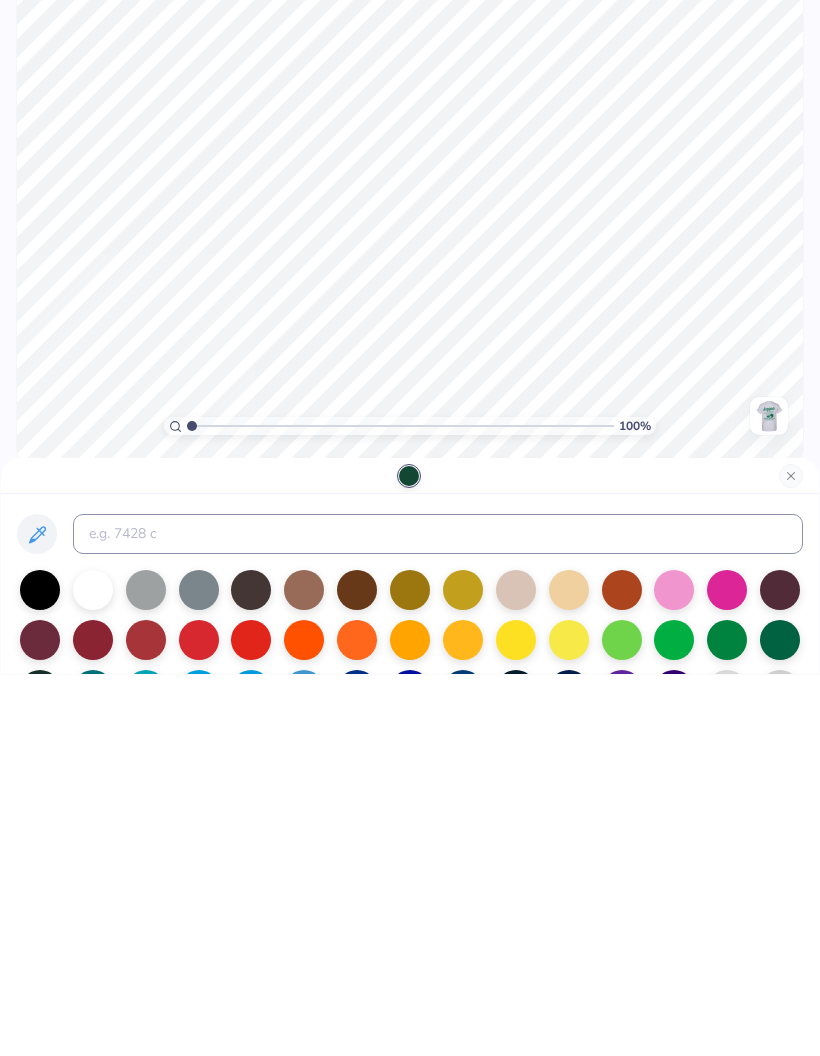 click at bounding box center [791, 857] 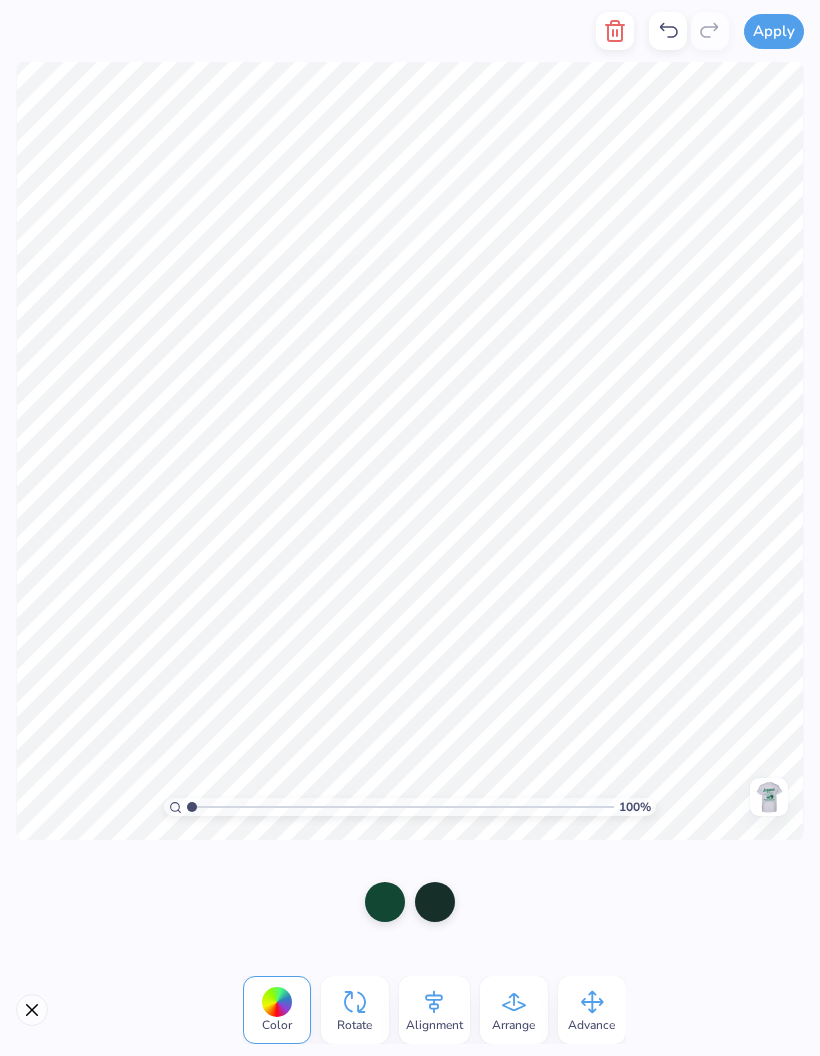 click at bounding box center [435, 902] 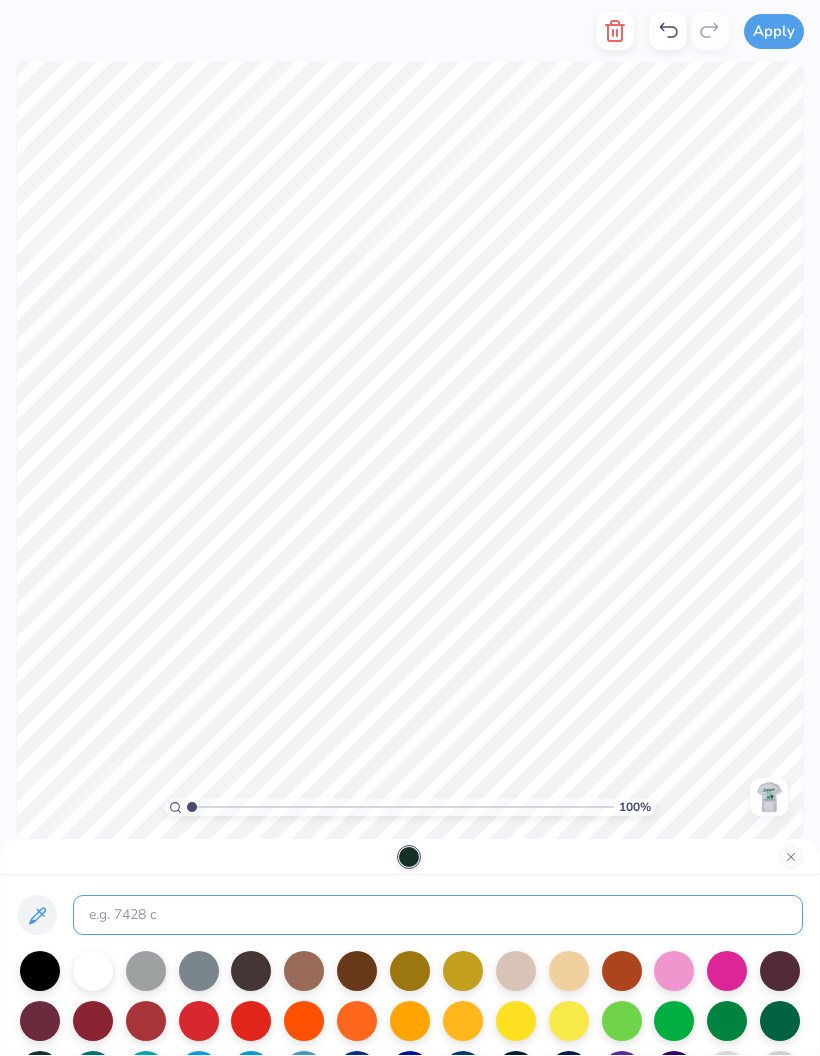 click at bounding box center [438, 915] 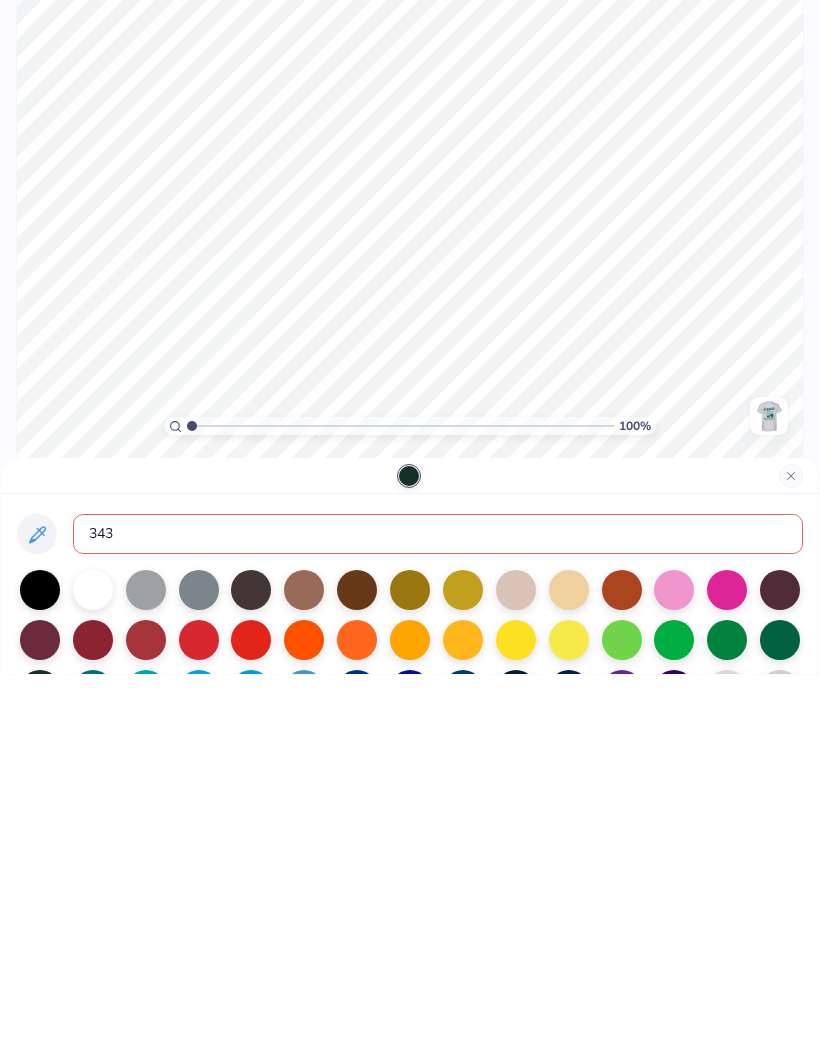 type on "3435" 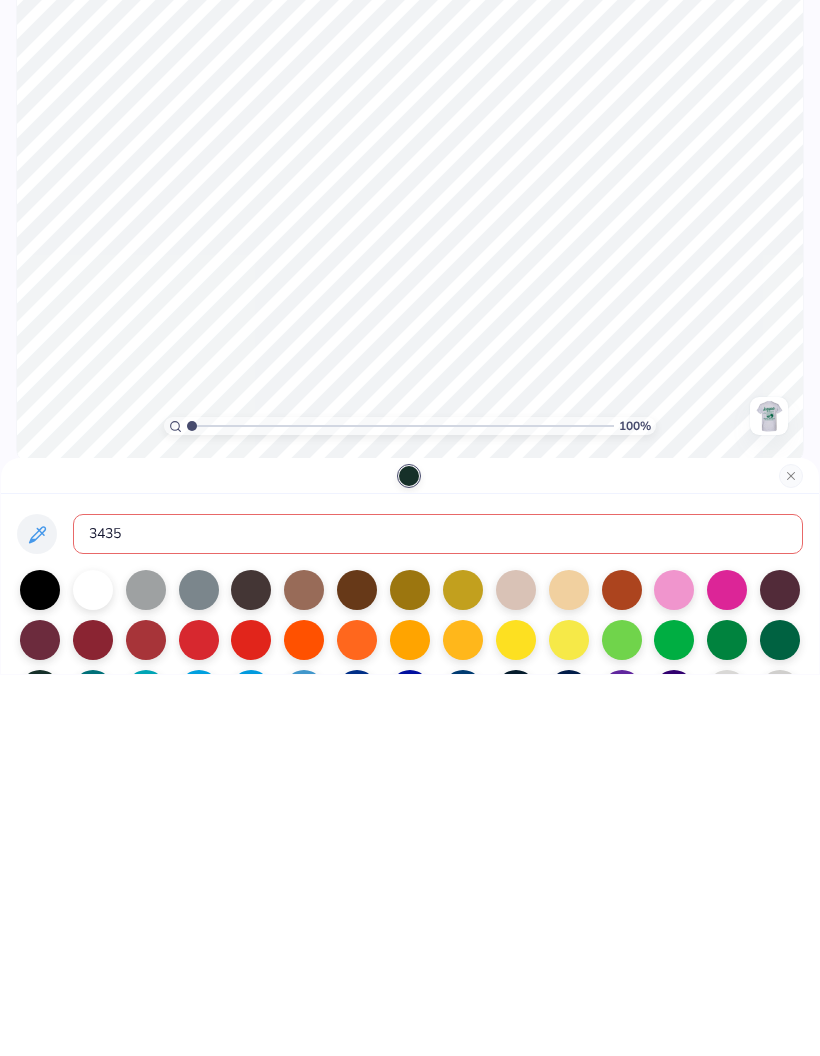 type 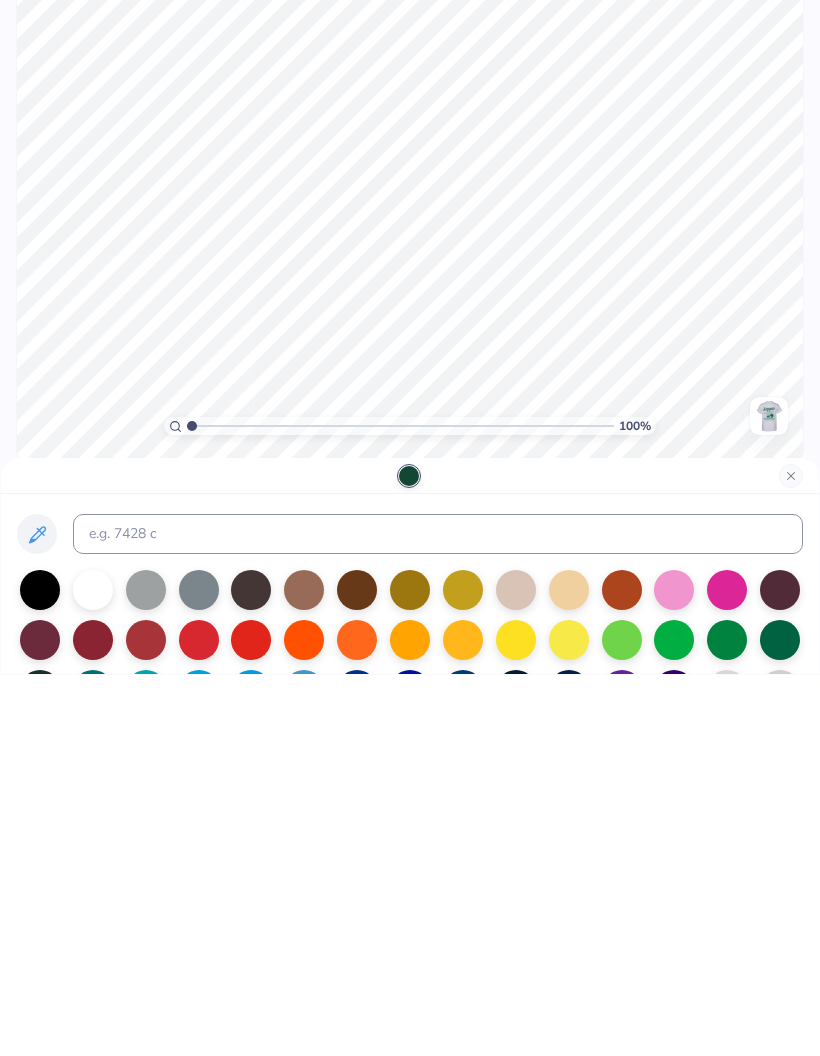 click at bounding box center (410, 857) 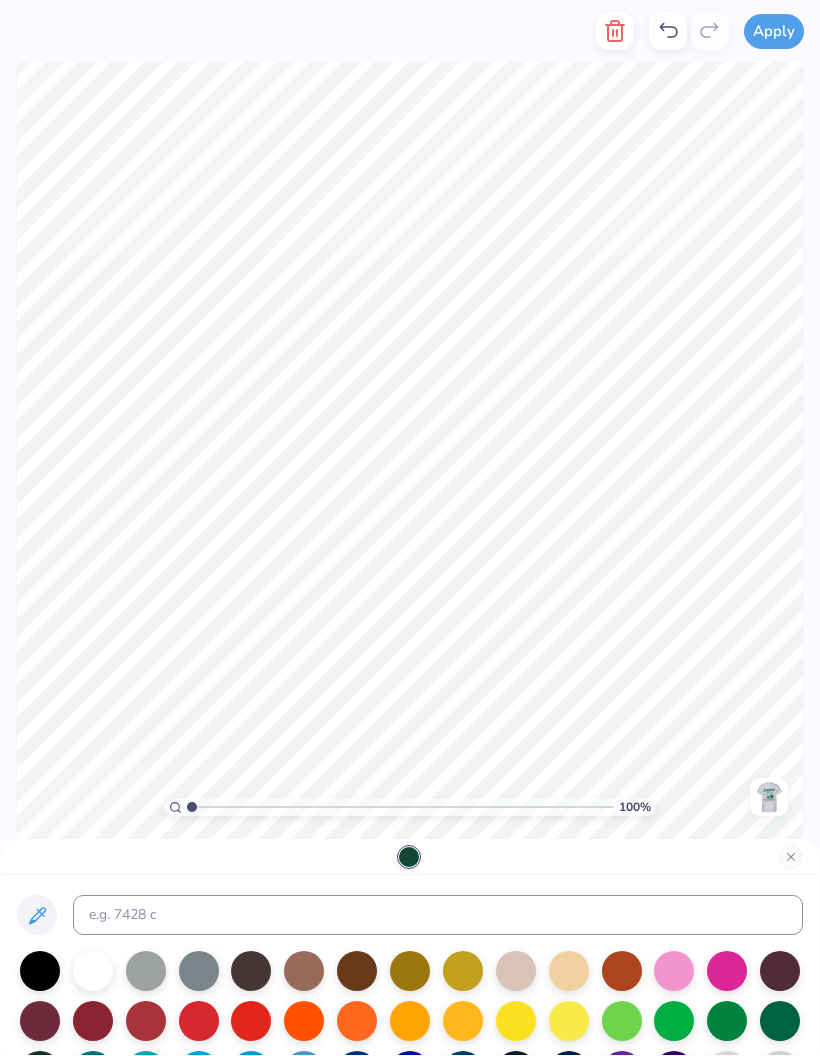 click at bounding box center (769, 797) 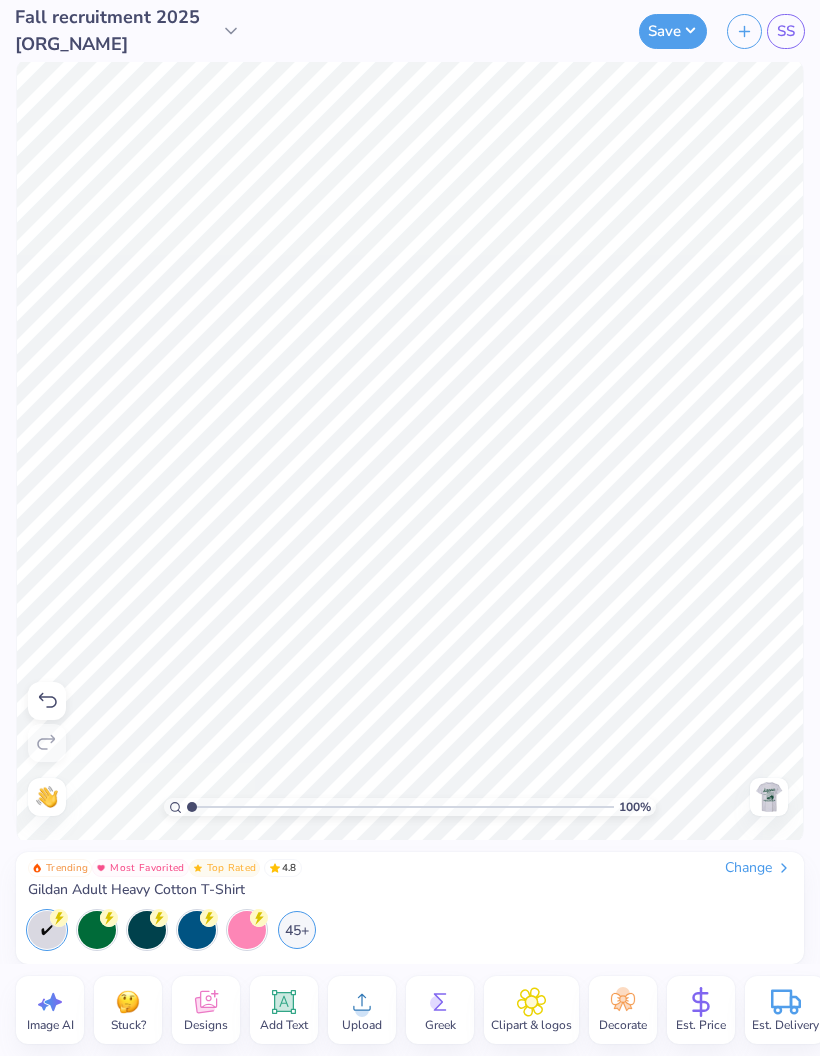 click at bounding box center (769, 797) 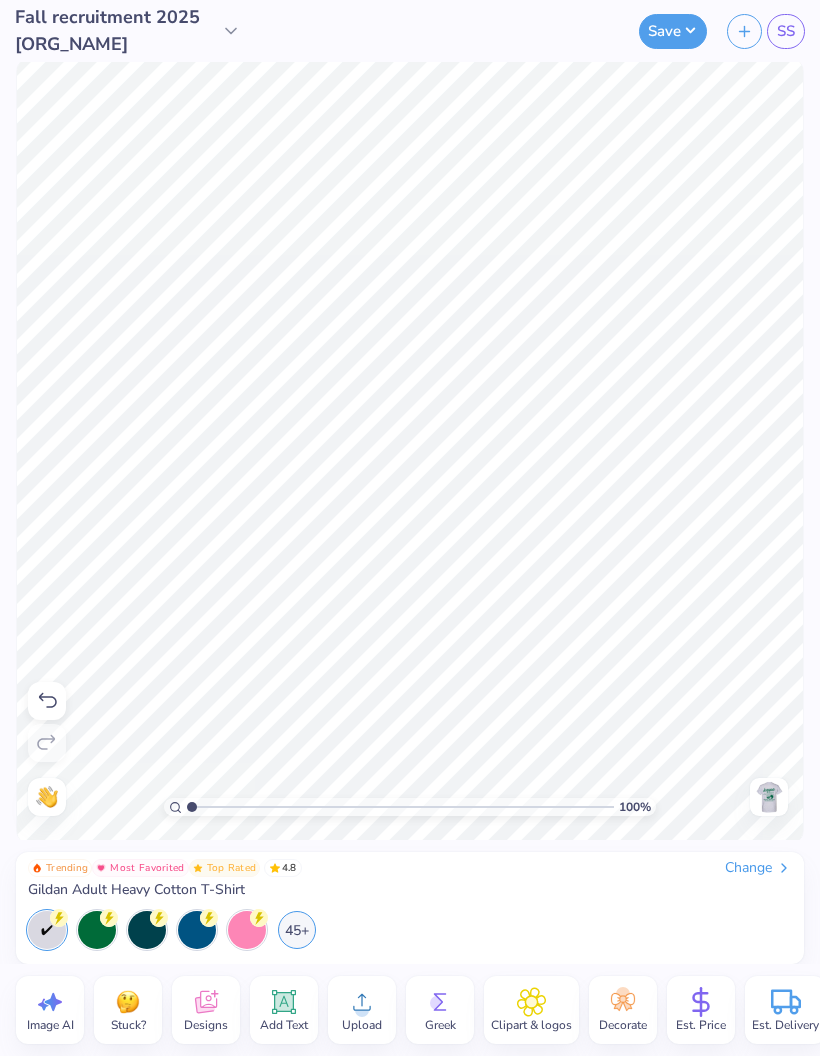 click at bounding box center (769, 797) 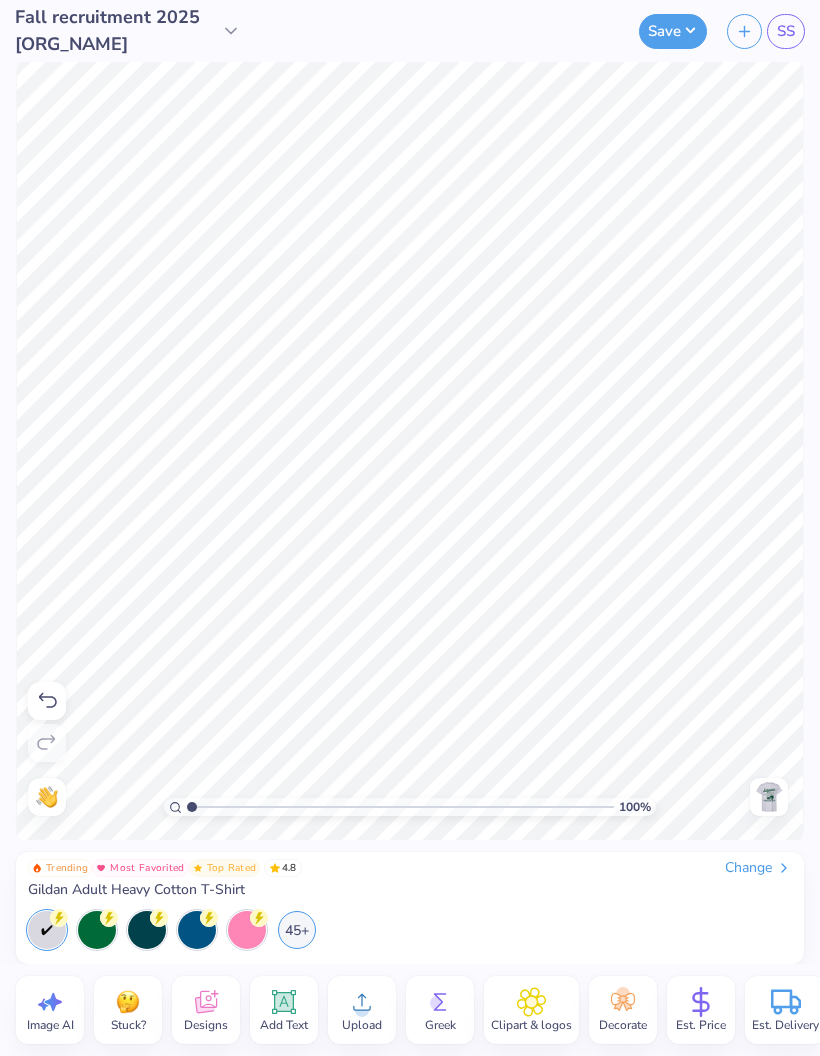 click at bounding box center (769, 797) 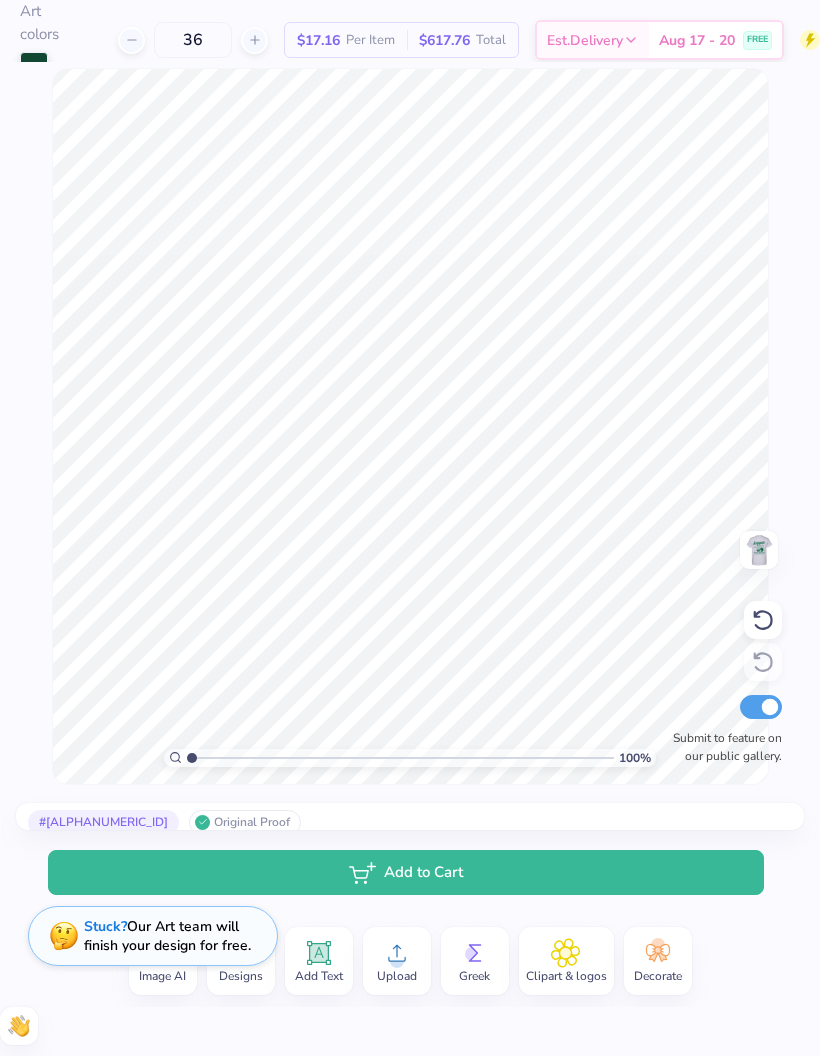 scroll, scrollTop: 0, scrollLeft: 0, axis: both 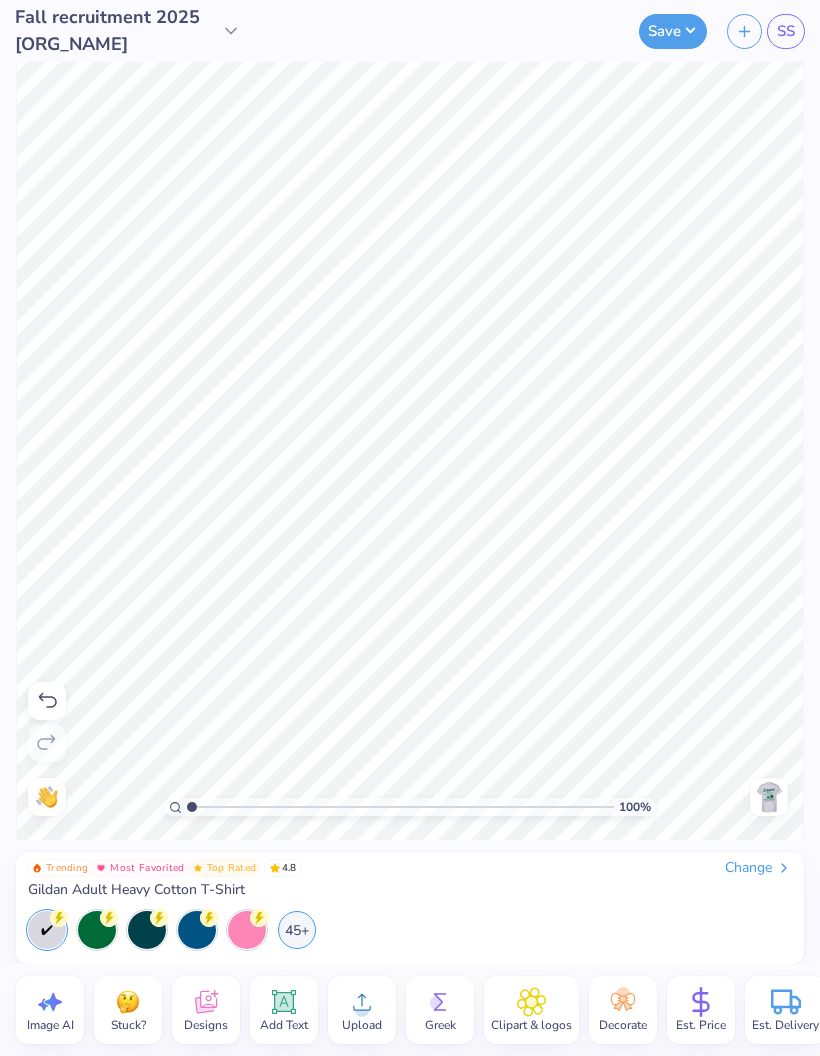 click at bounding box center [769, 797] 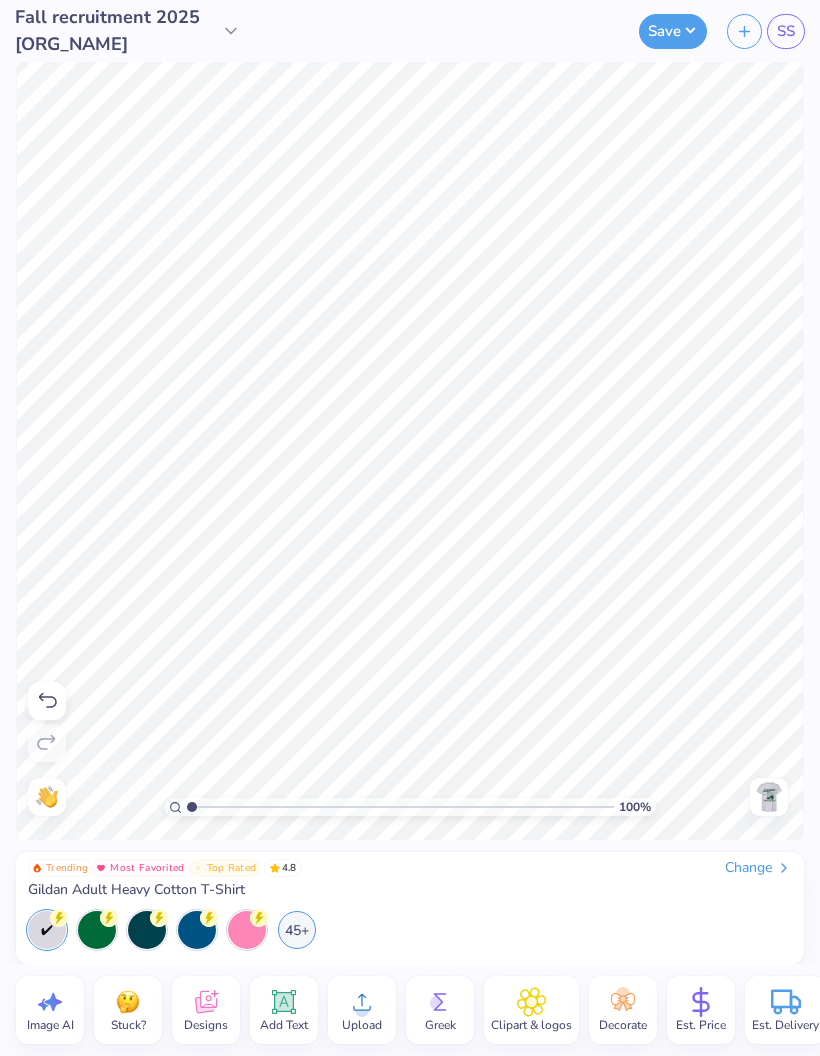 click at bounding box center (769, 797) 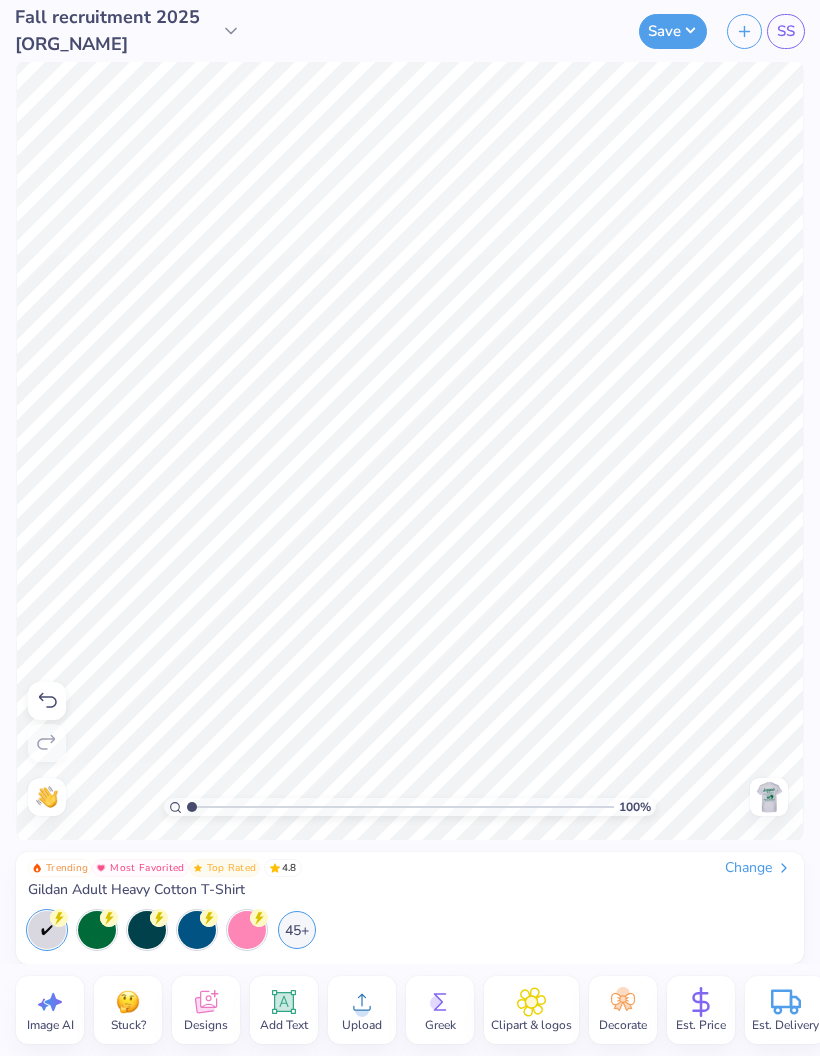 click at bounding box center [769, 797] 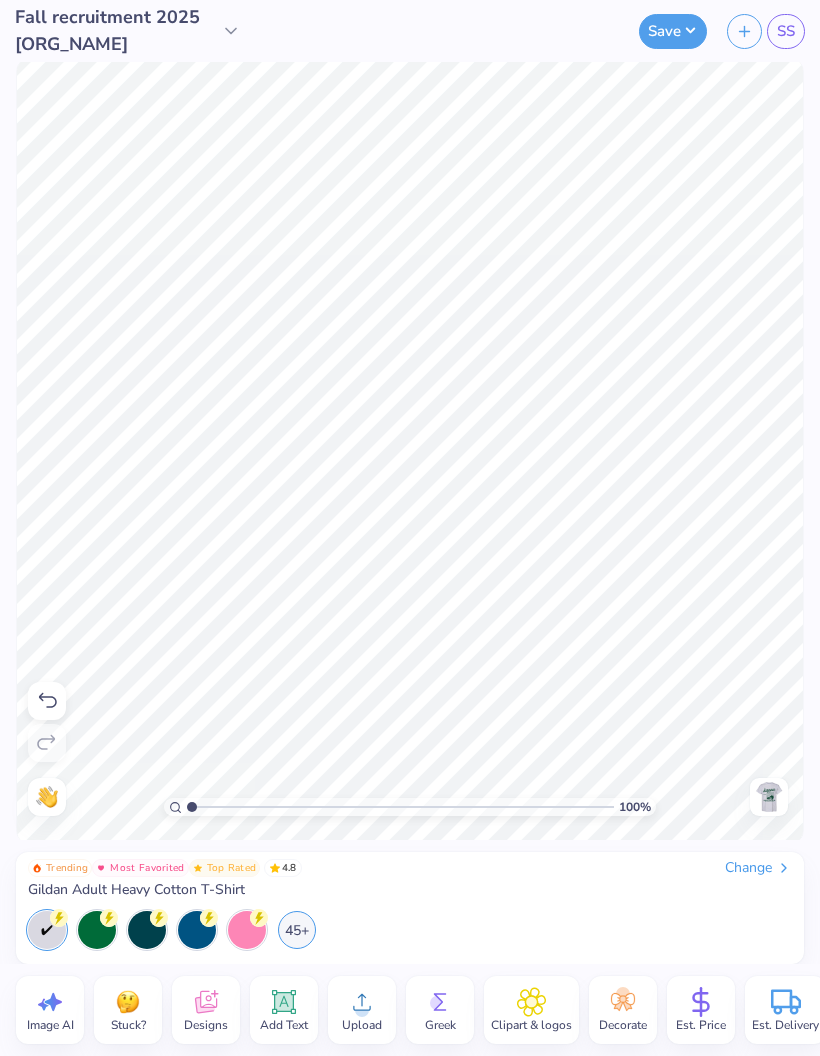 click at bounding box center (769, 797) 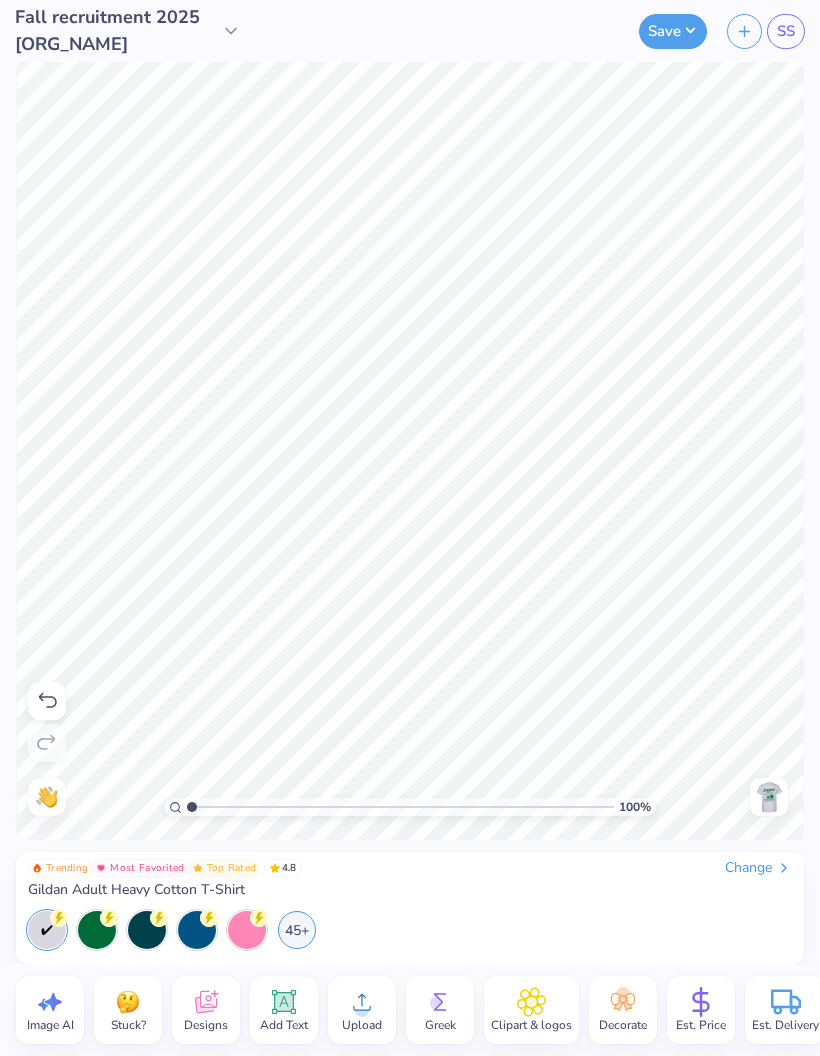 click at bounding box center [769, 797] 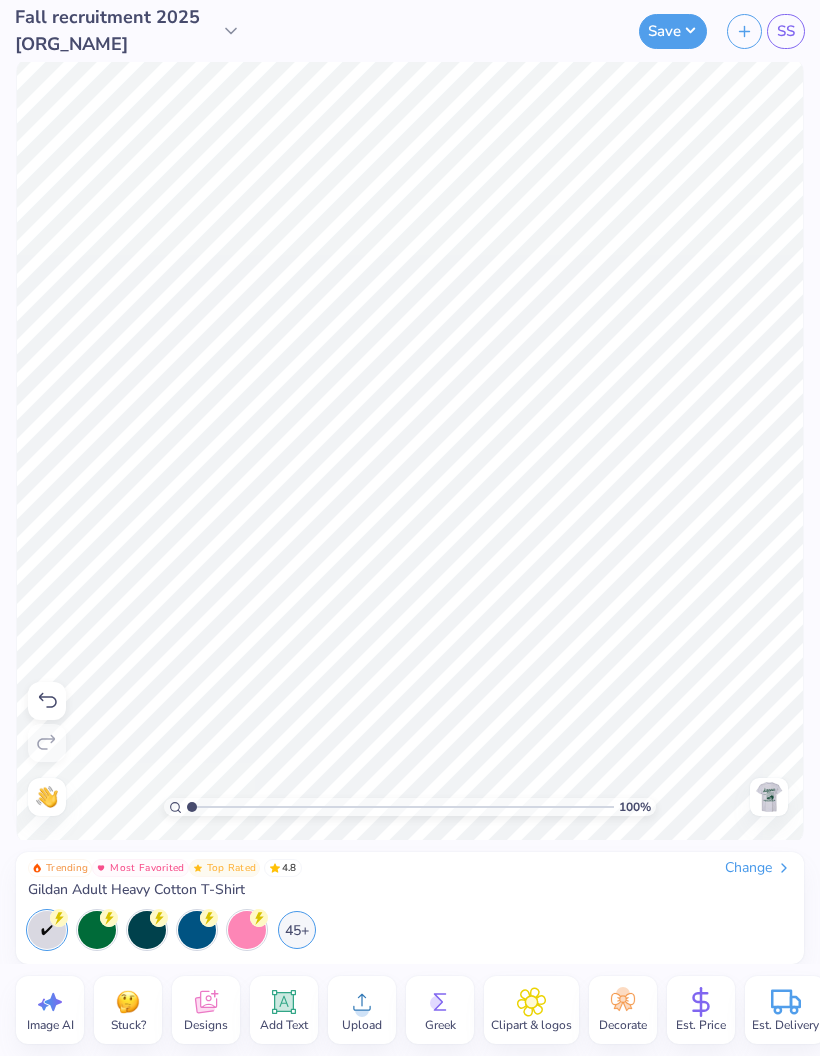 click at bounding box center [769, 797] 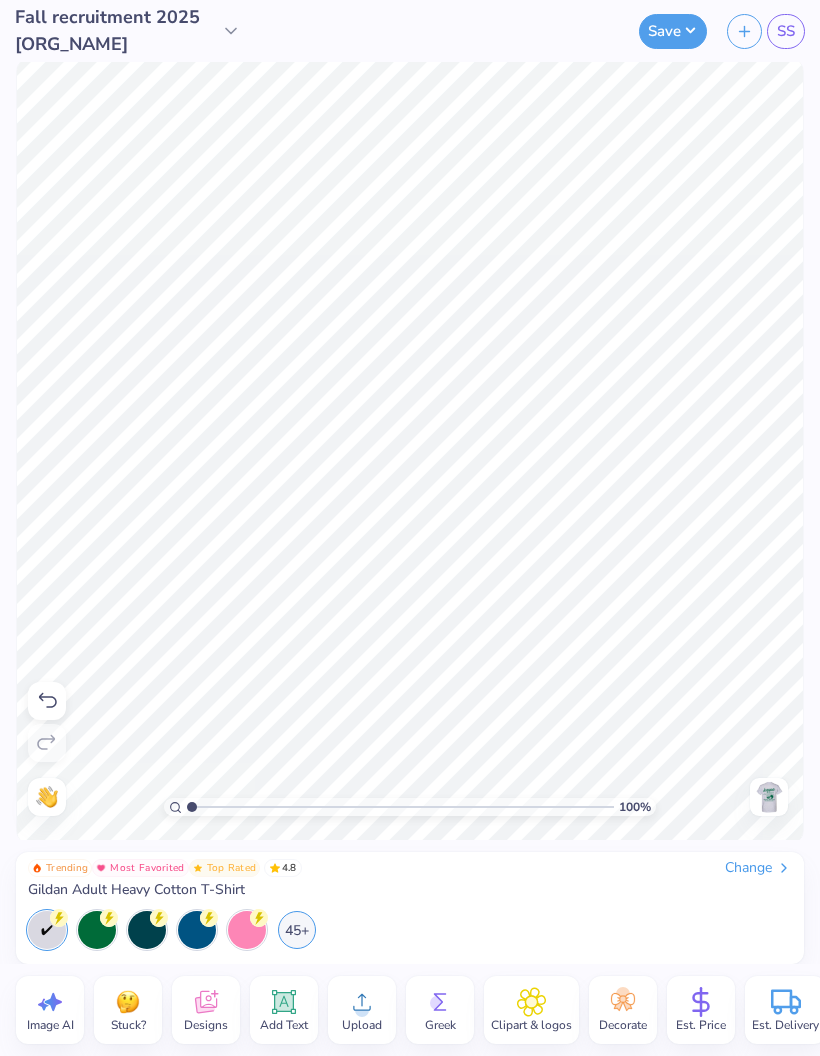click at bounding box center (769, 797) 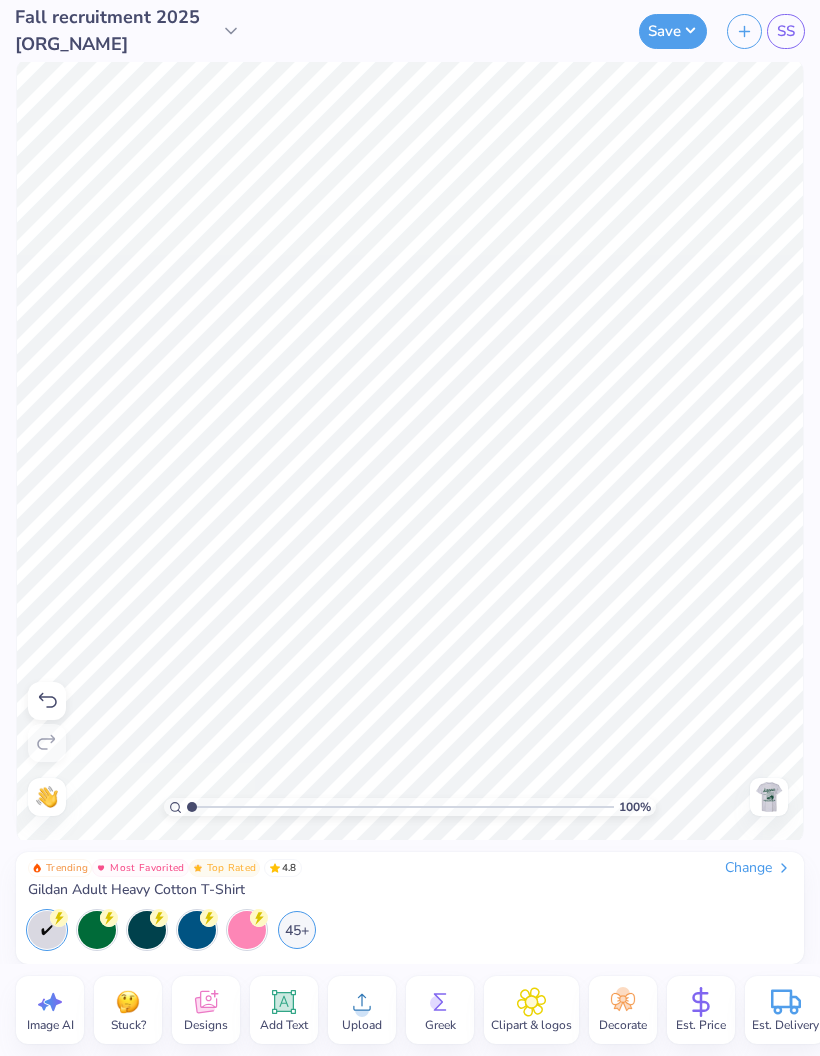 click at bounding box center [769, 797] 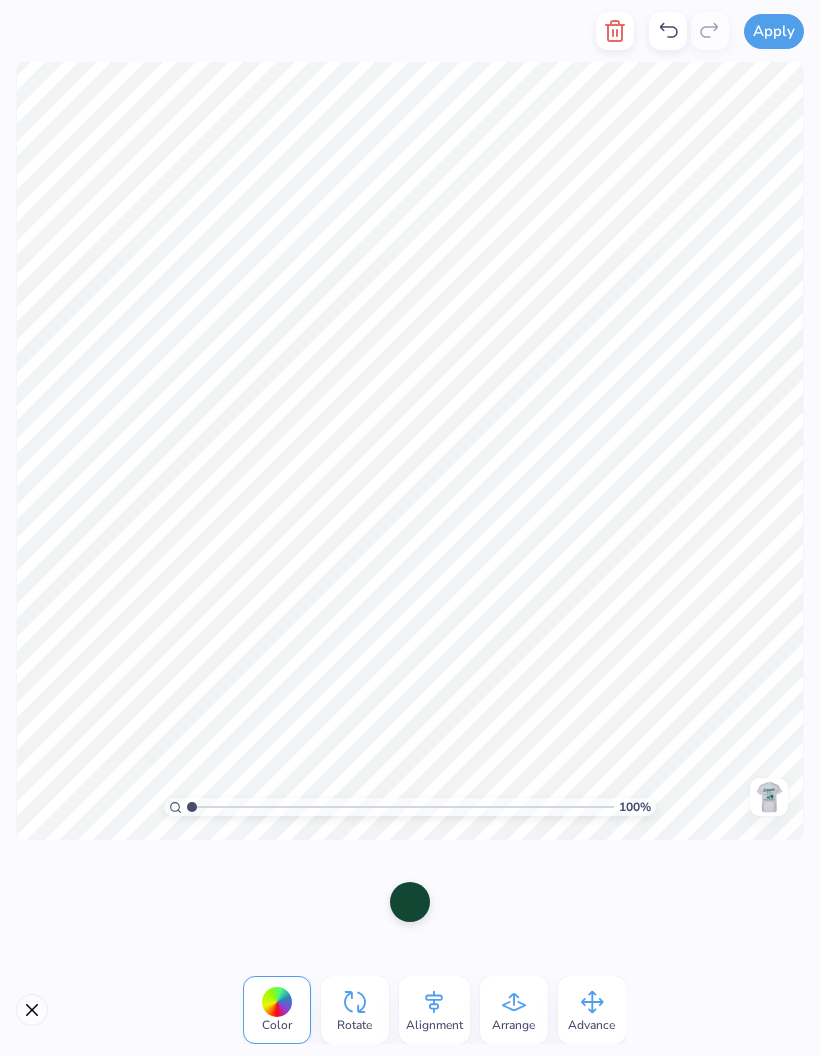 click at bounding box center [410, 902] 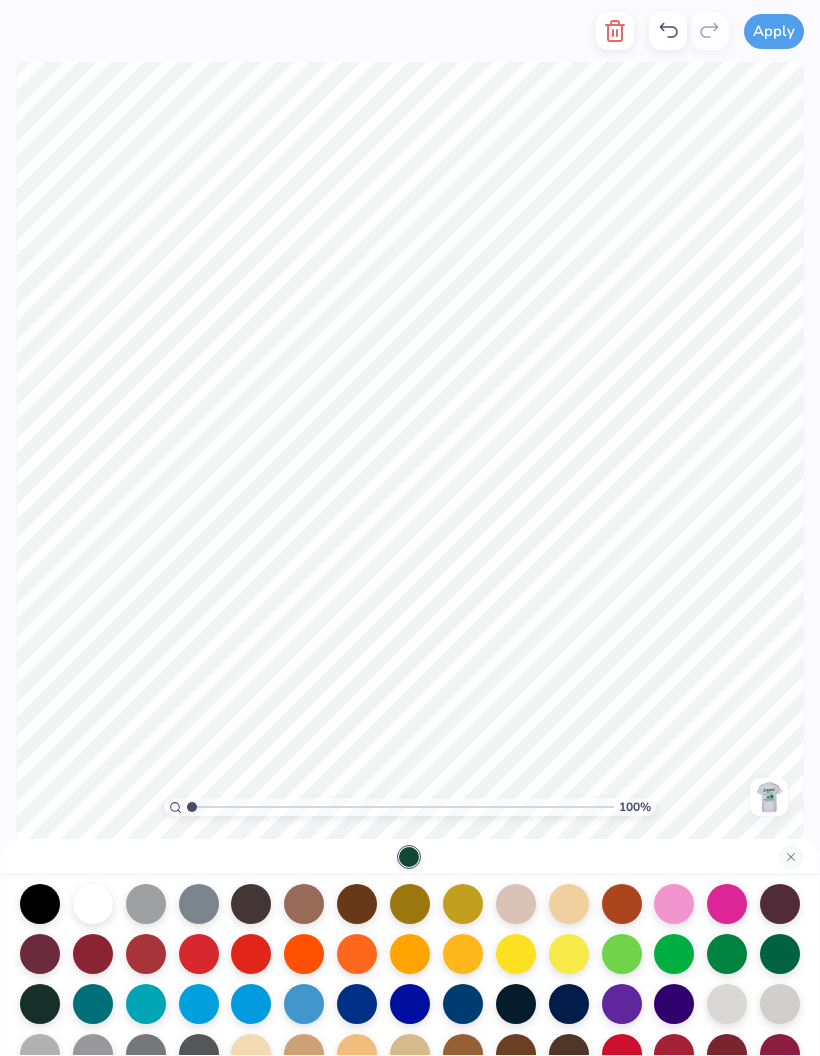 scroll, scrollTop: 66, scrollLeft: 0, axis: vertical 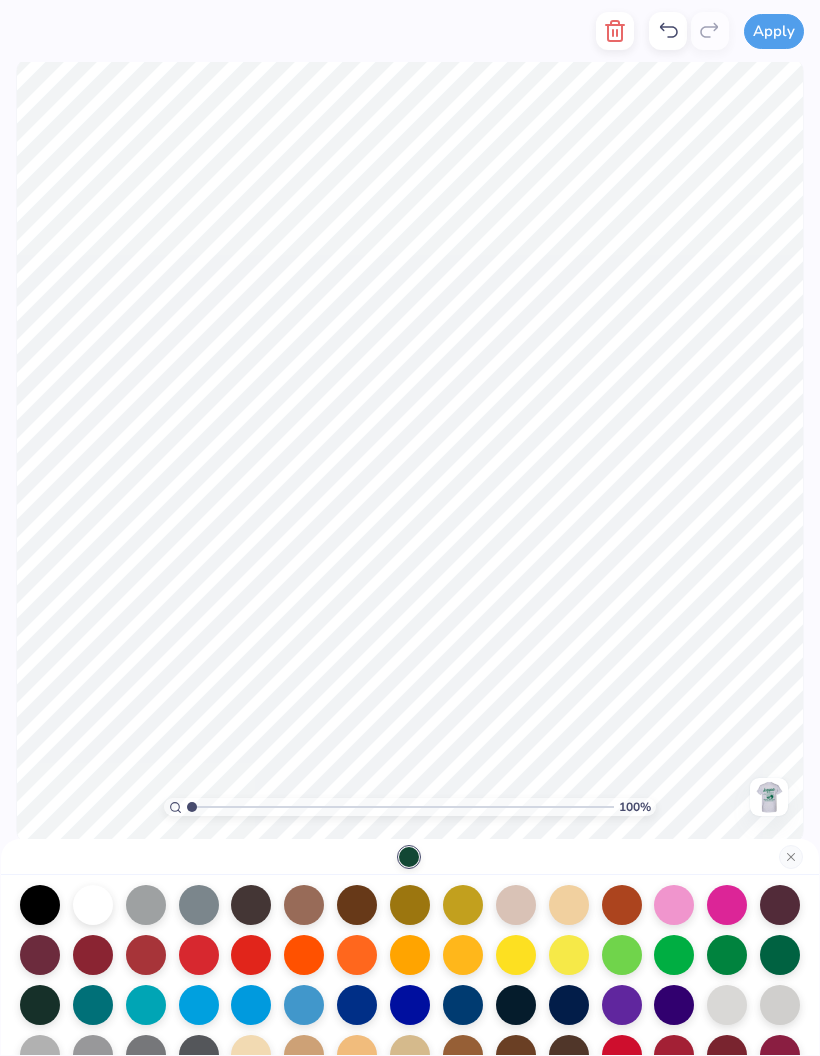 click at bounding box center [780, 955] 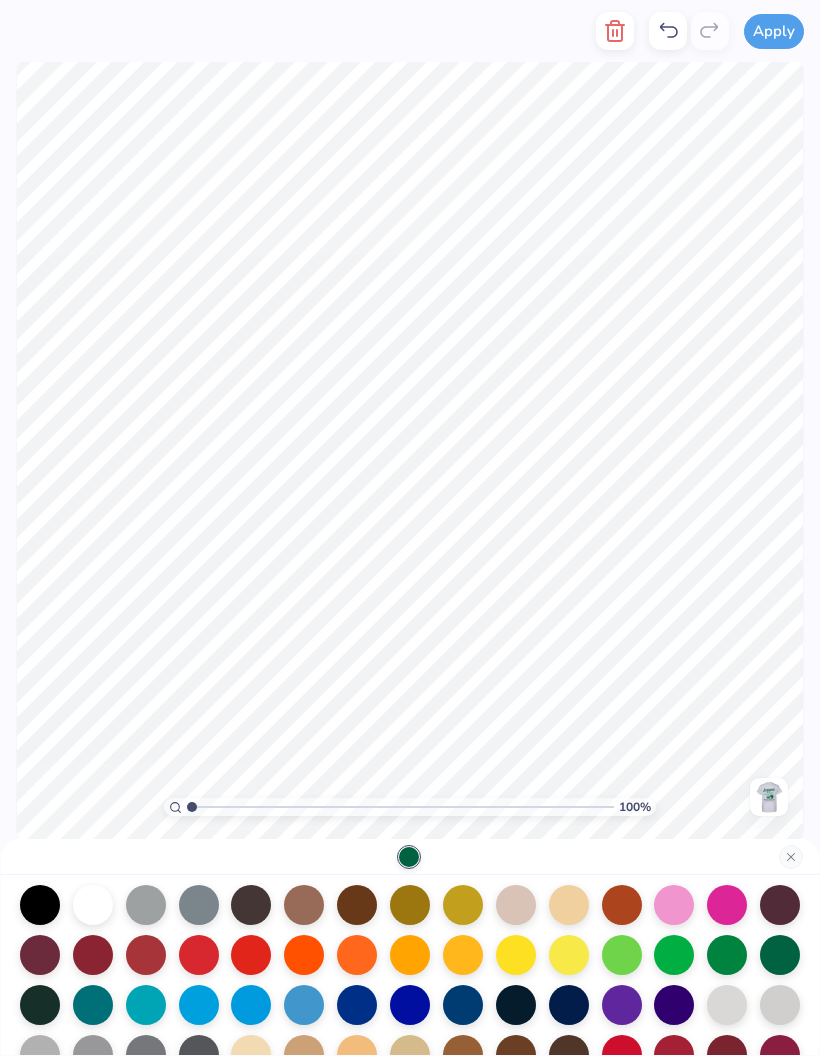 click at bounding box center (791, 857) 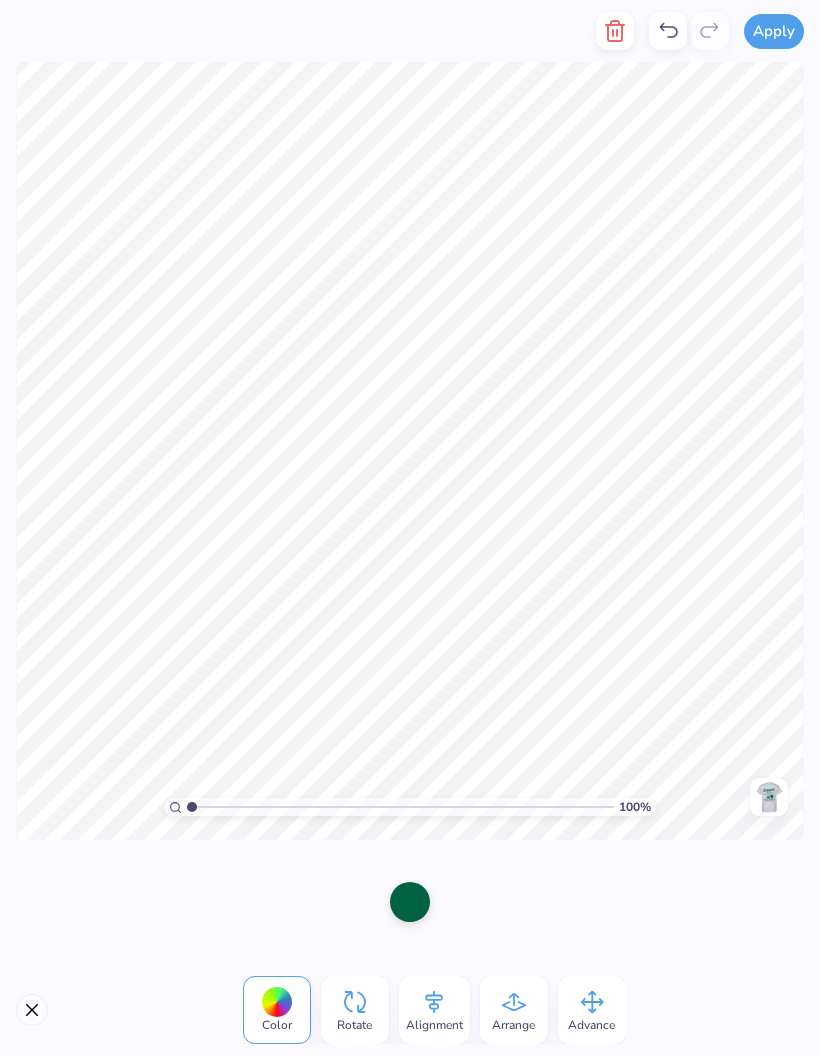 click at bounding box center [769, 797] 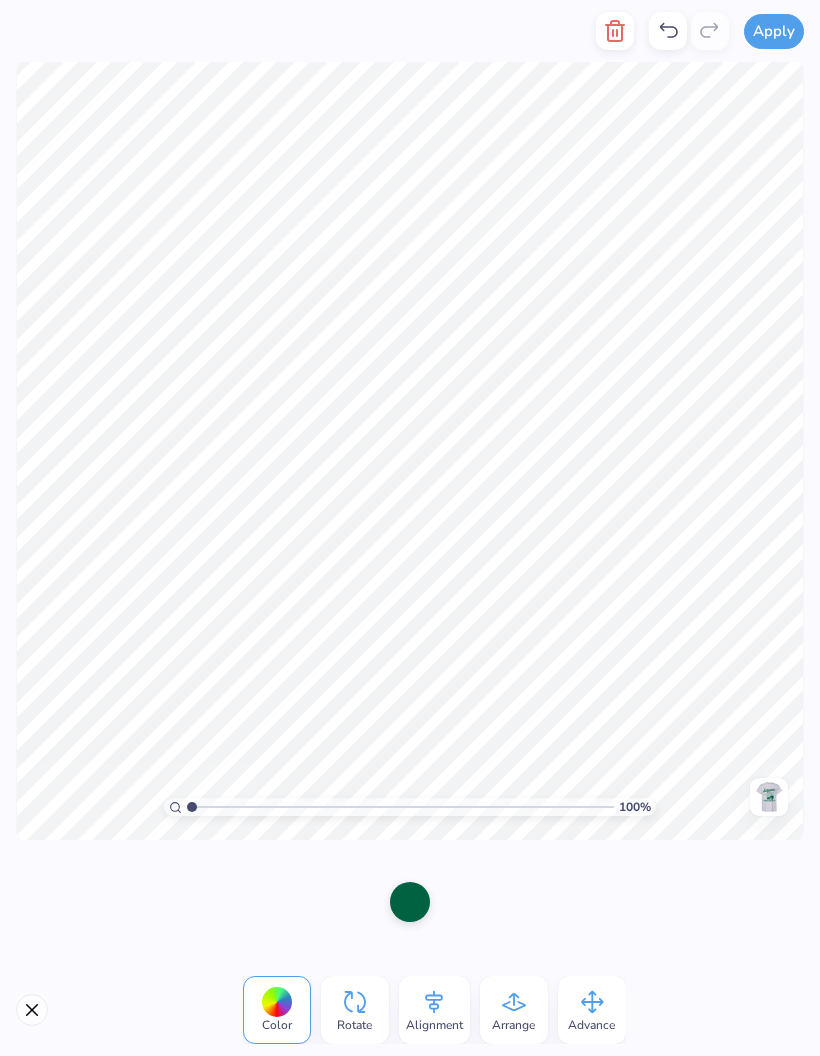 click 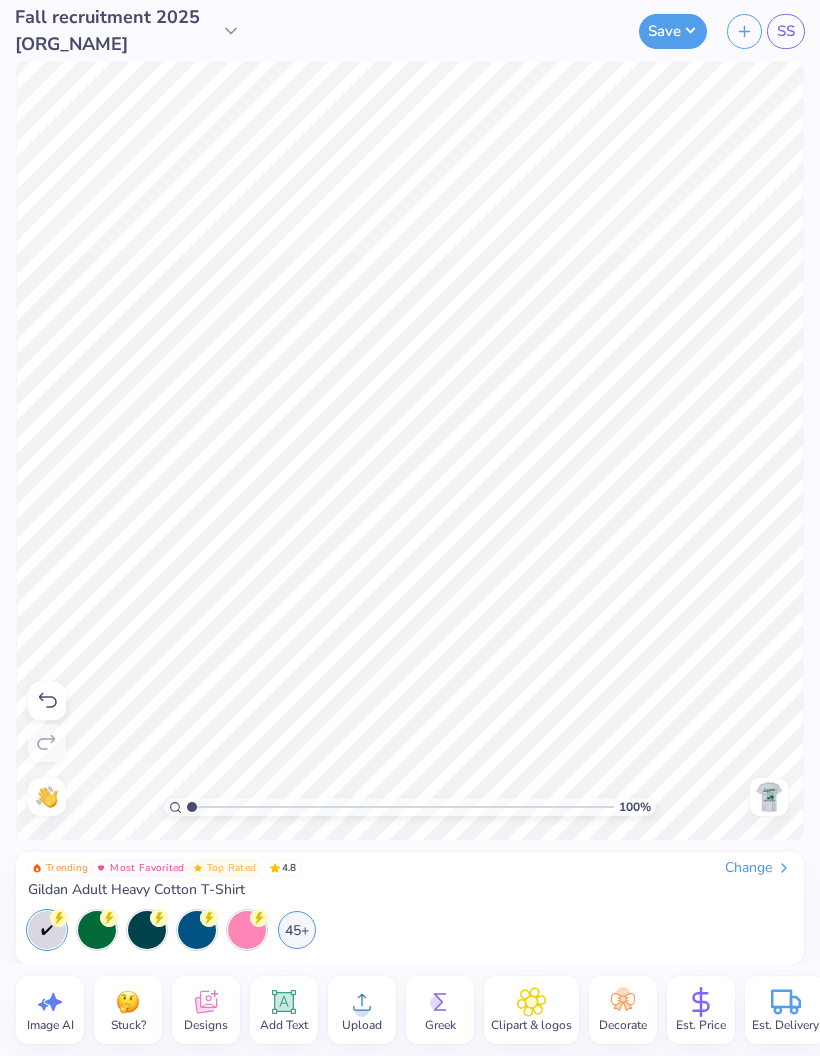 click at bounding box center [769, 797] 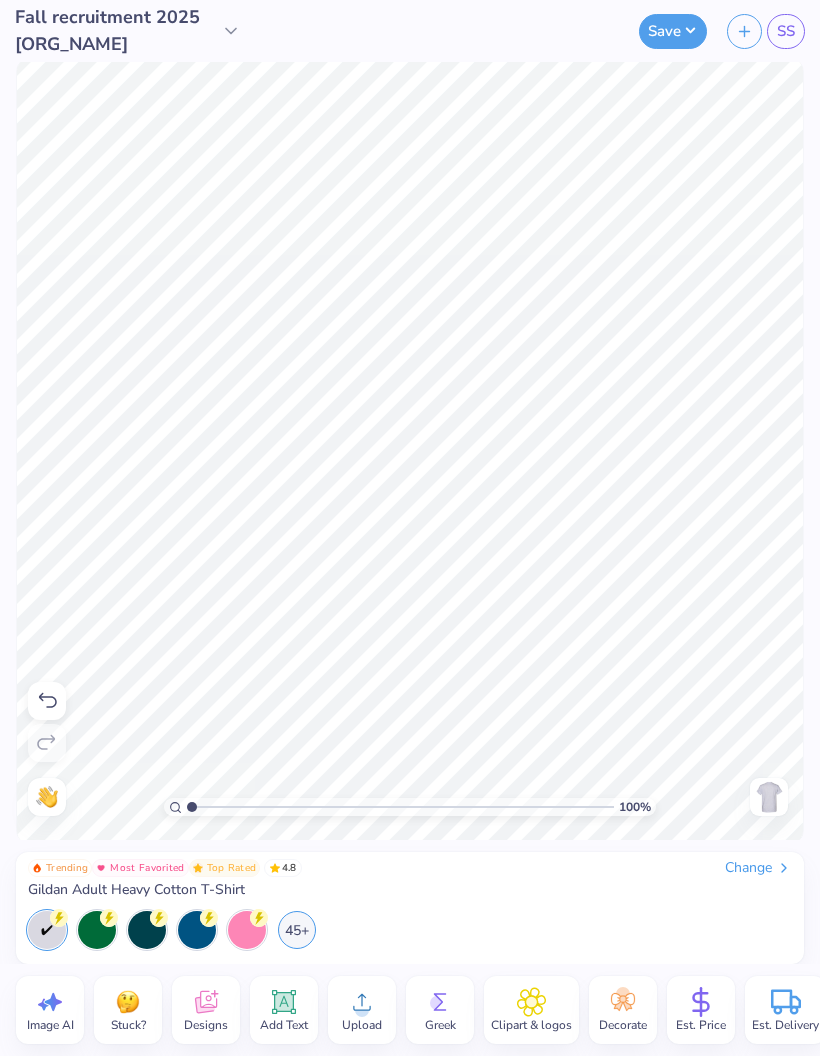 click on "Save" at bounding box center [673, 31] 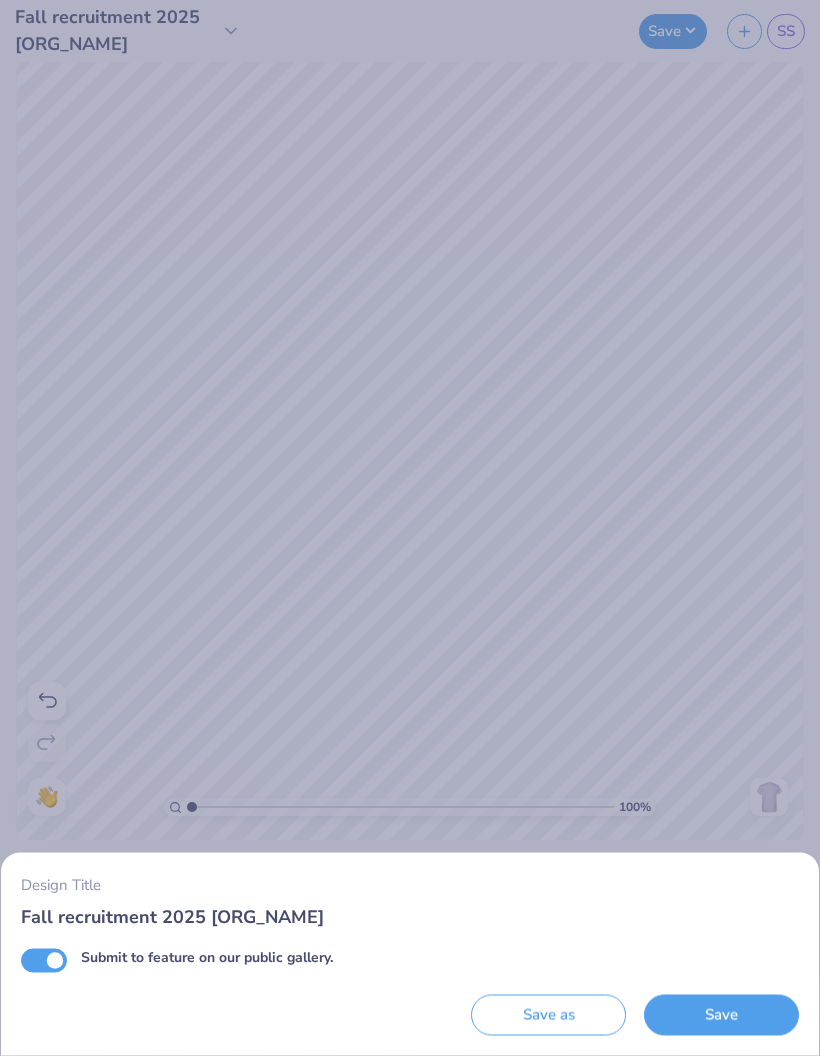 click on "Save" at bounding box center (721, 1015) 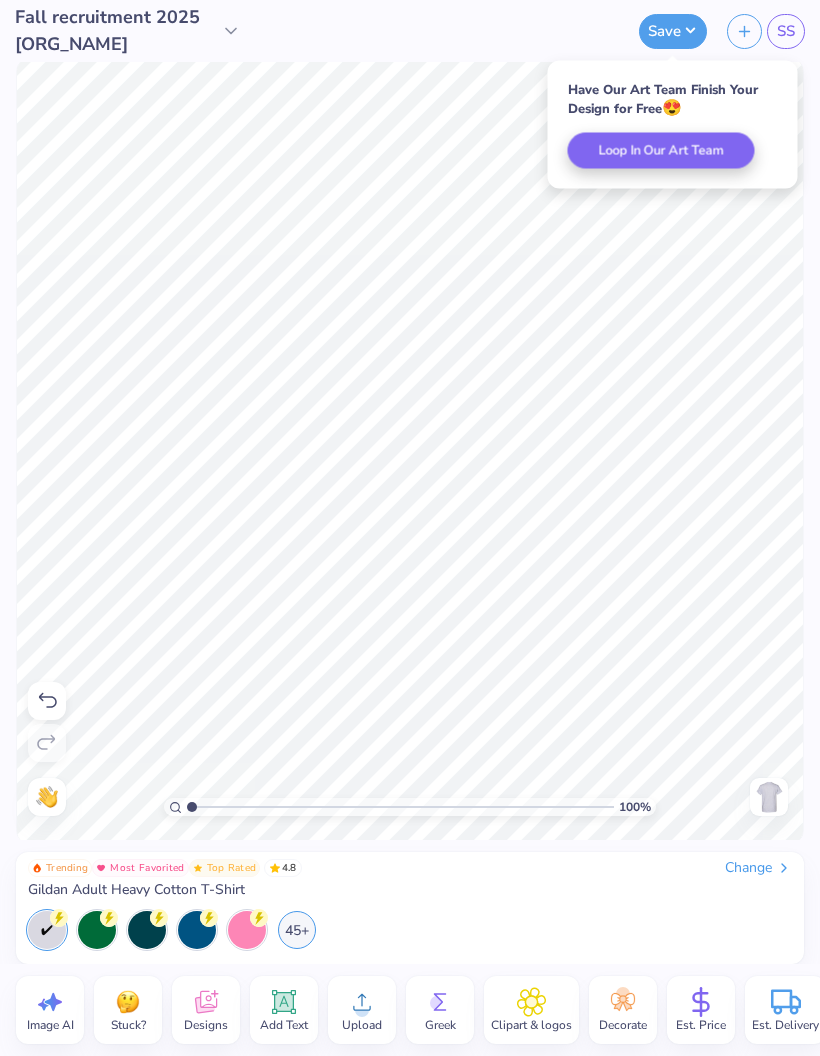 click on "SS" at bounding box center (786, 31) 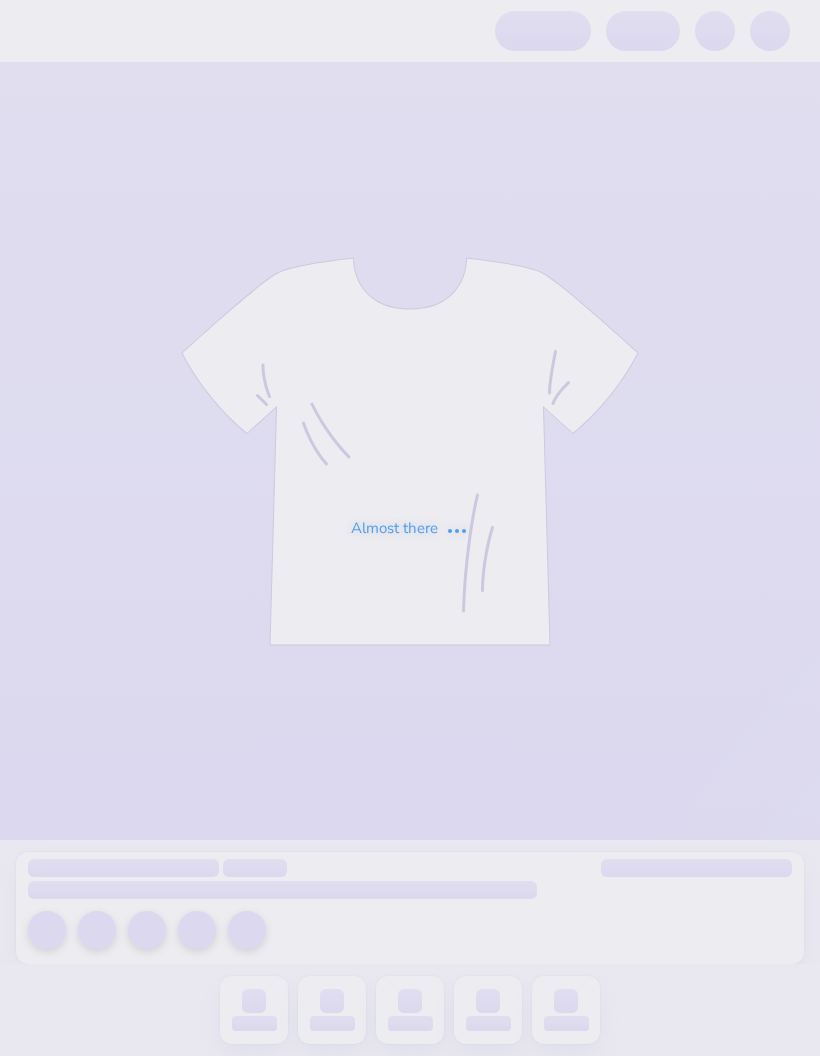 scroll, scrollTop: 0, scrollLeft: 0, axis: both 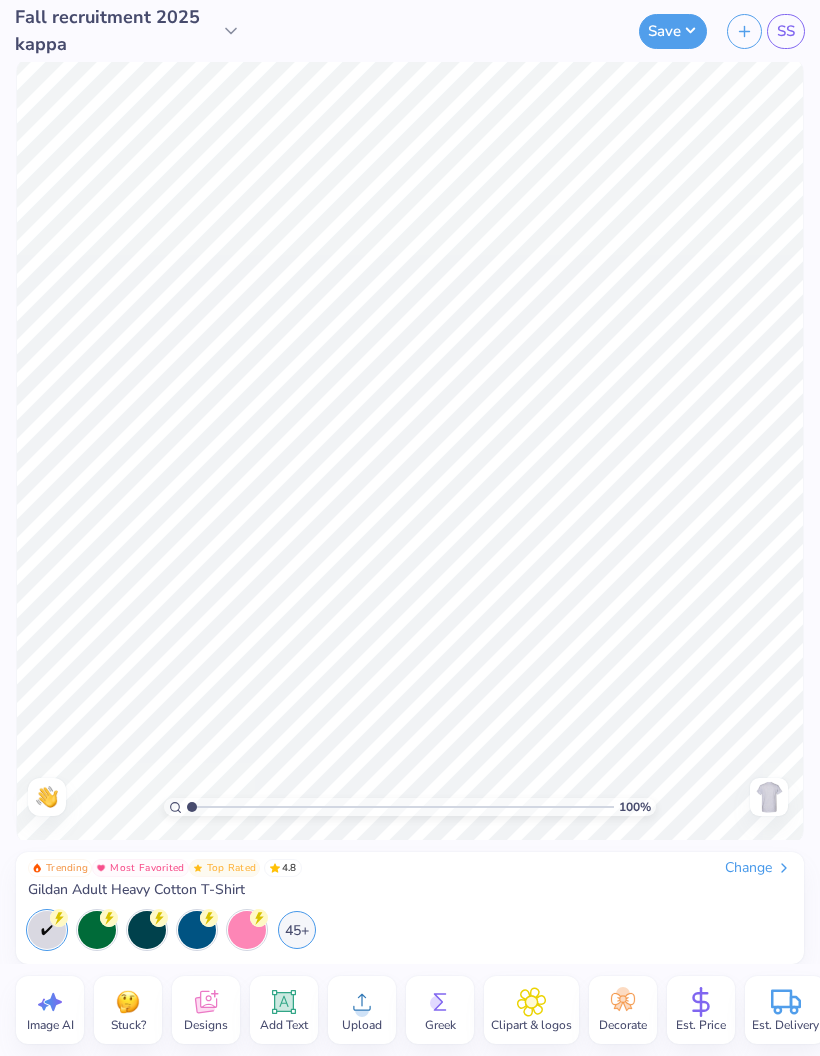 click 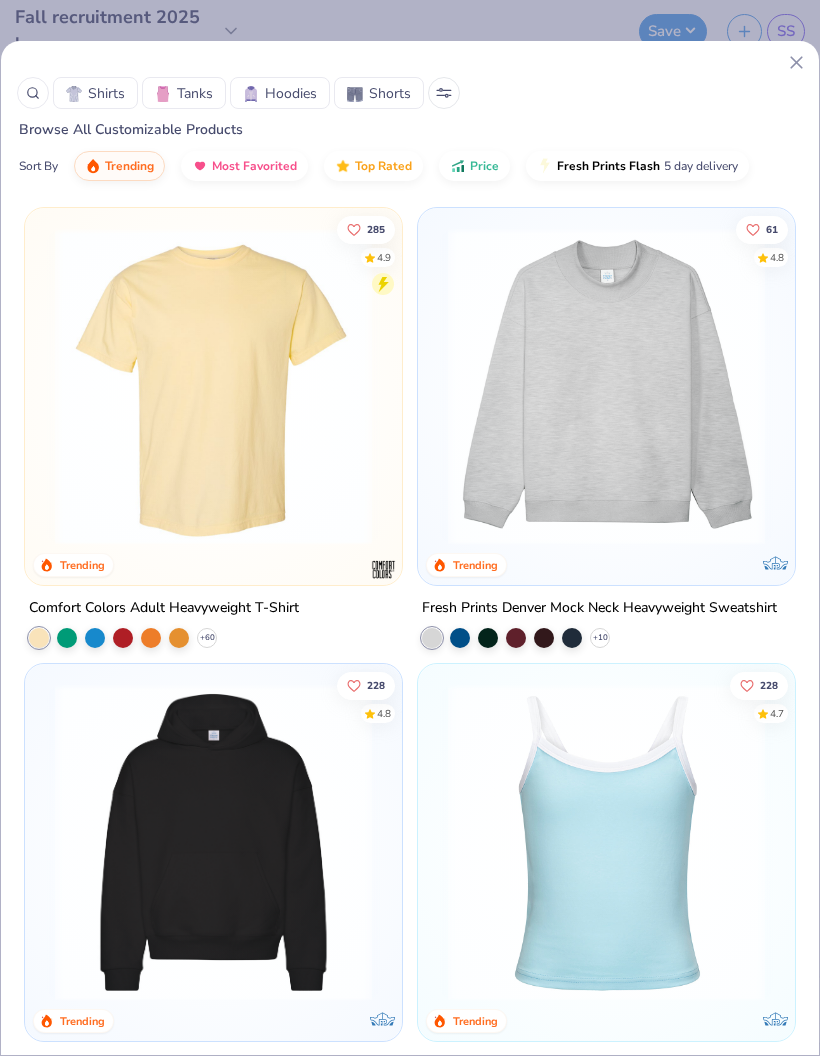 click 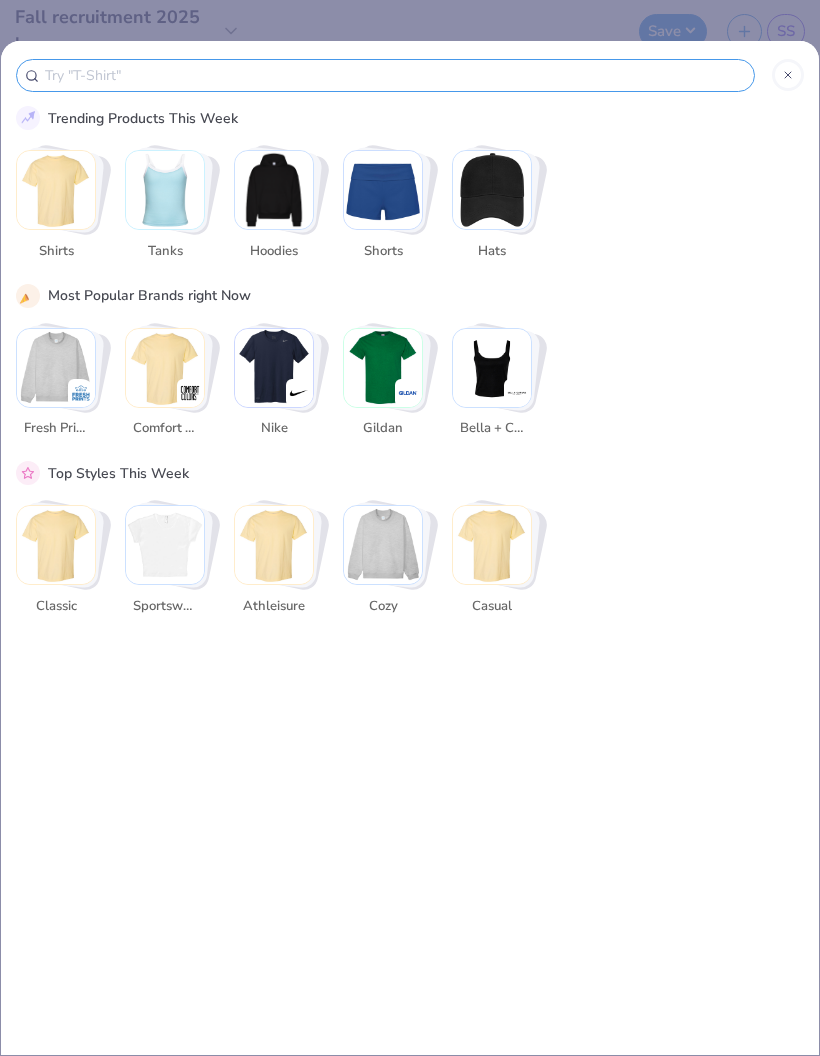scroll, scrollTop: 0, scrollLeft: 0, axis: both 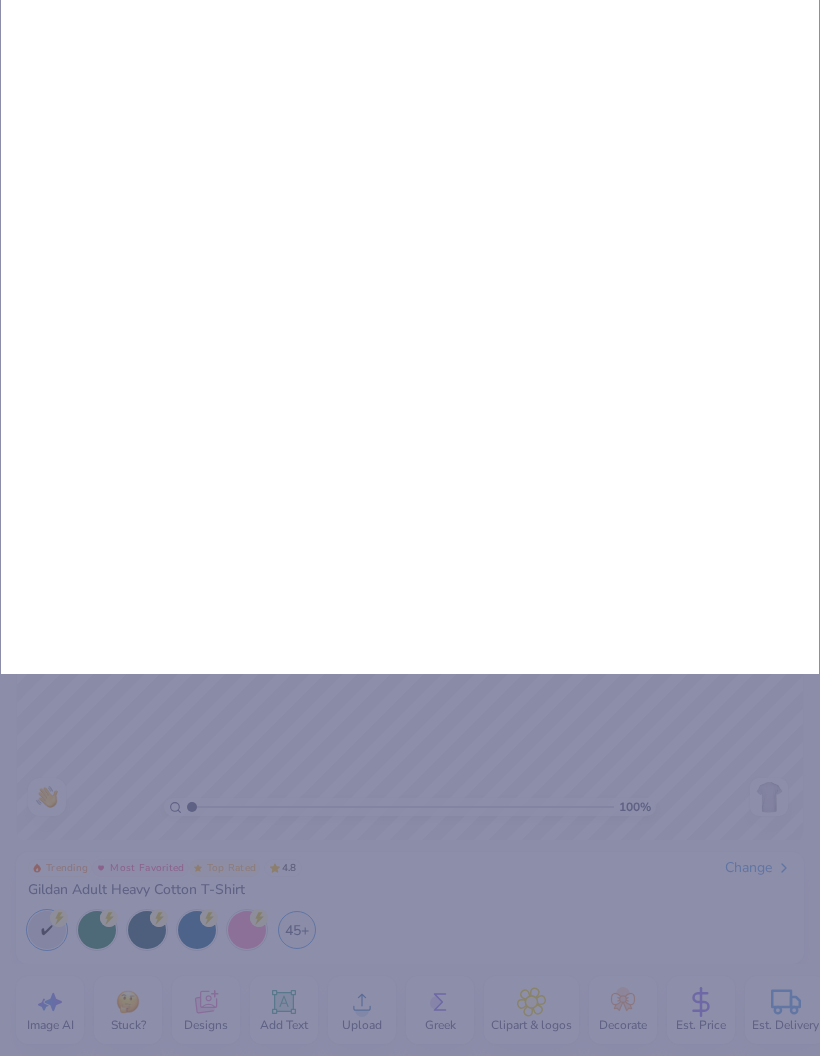 type on "Po" 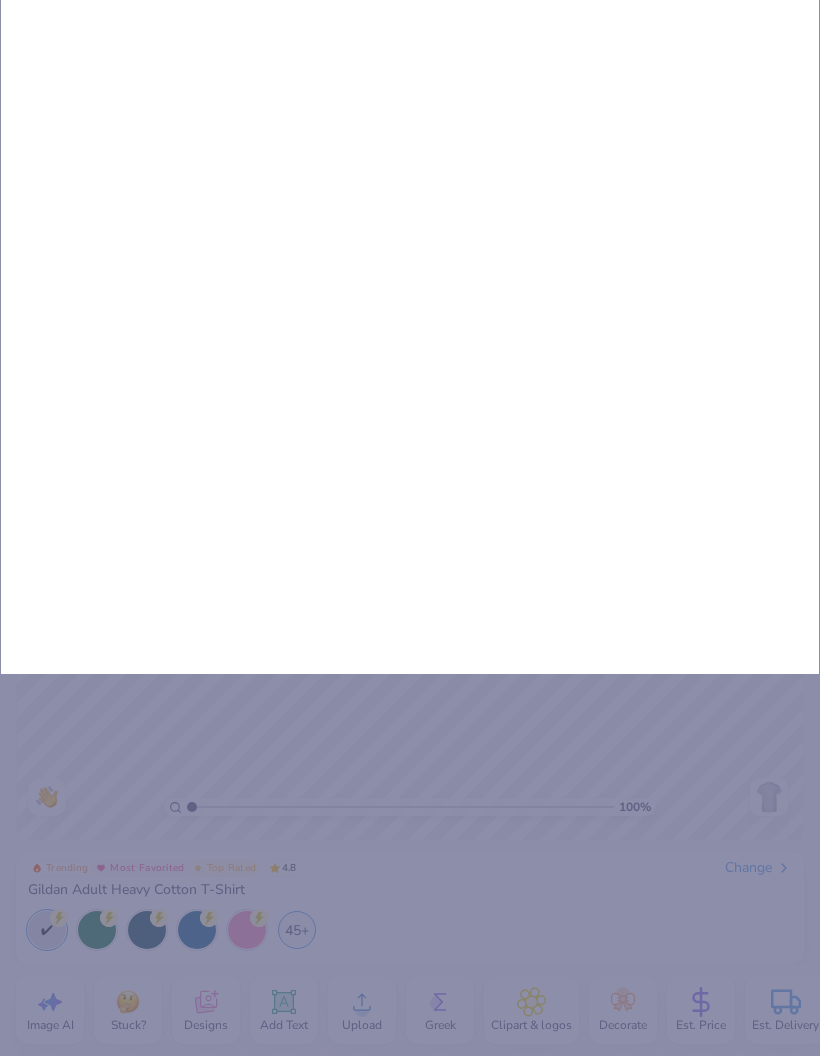 type on "Po" 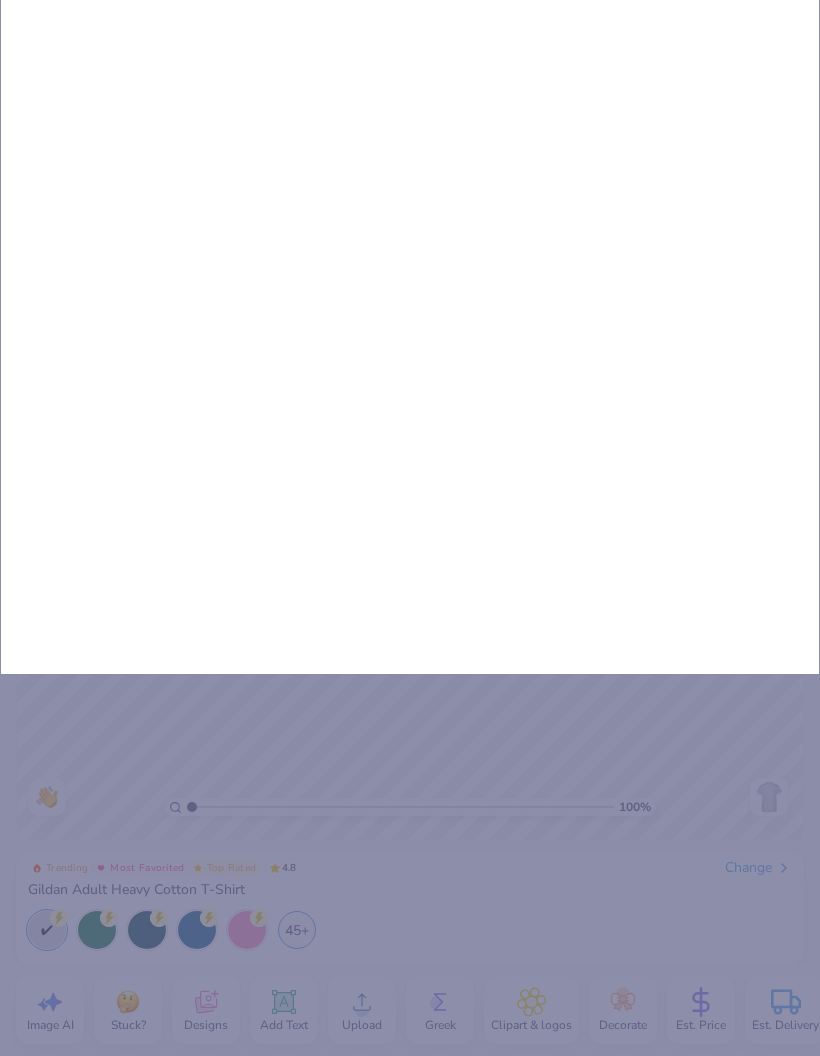 type on "Por" 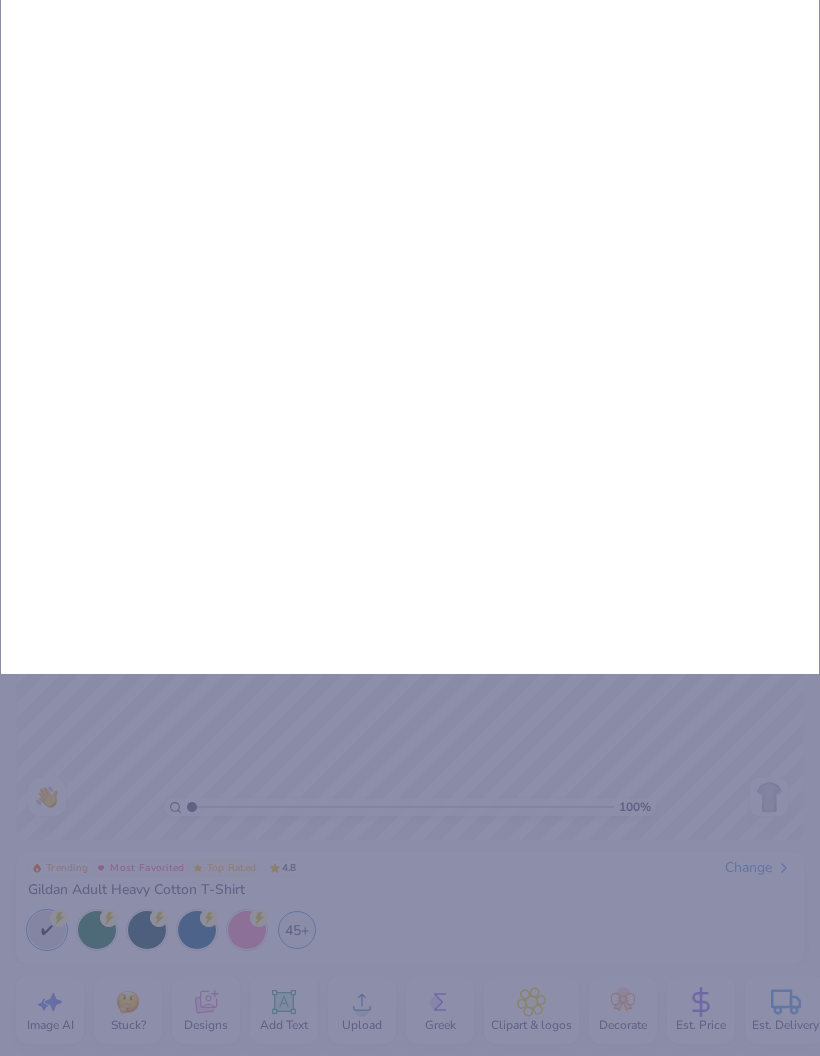 type on "Por" 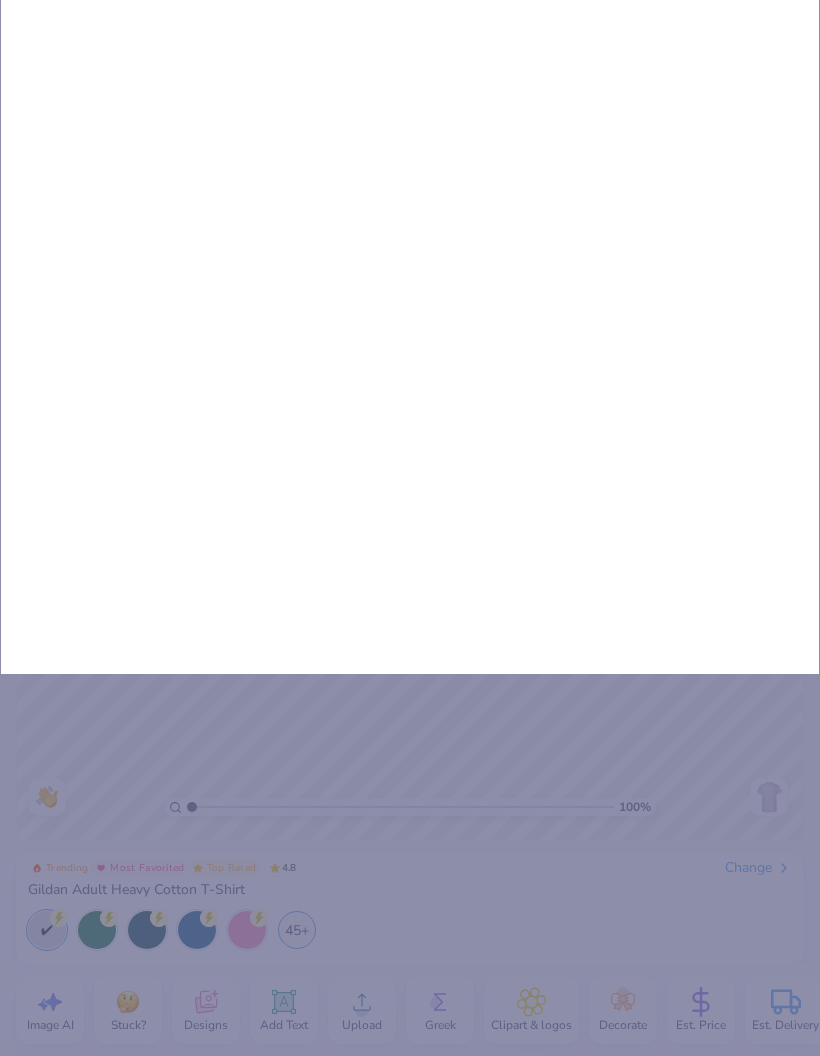 type on "Port" 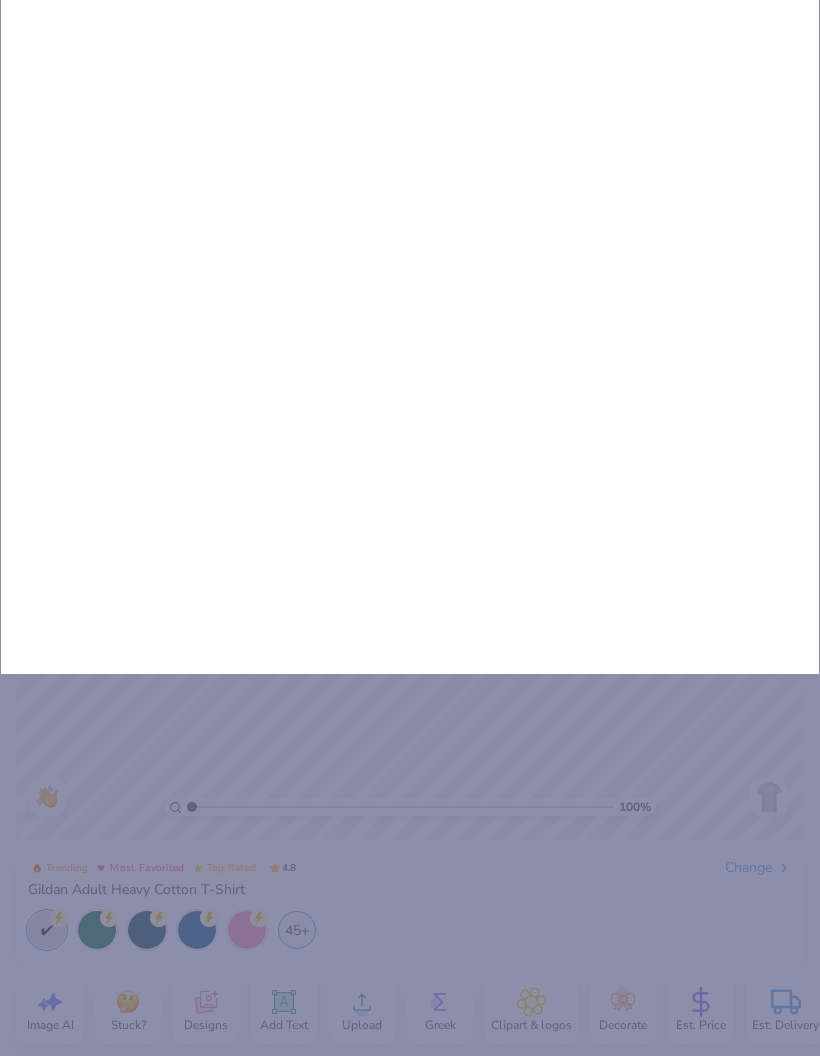 type on "Port" 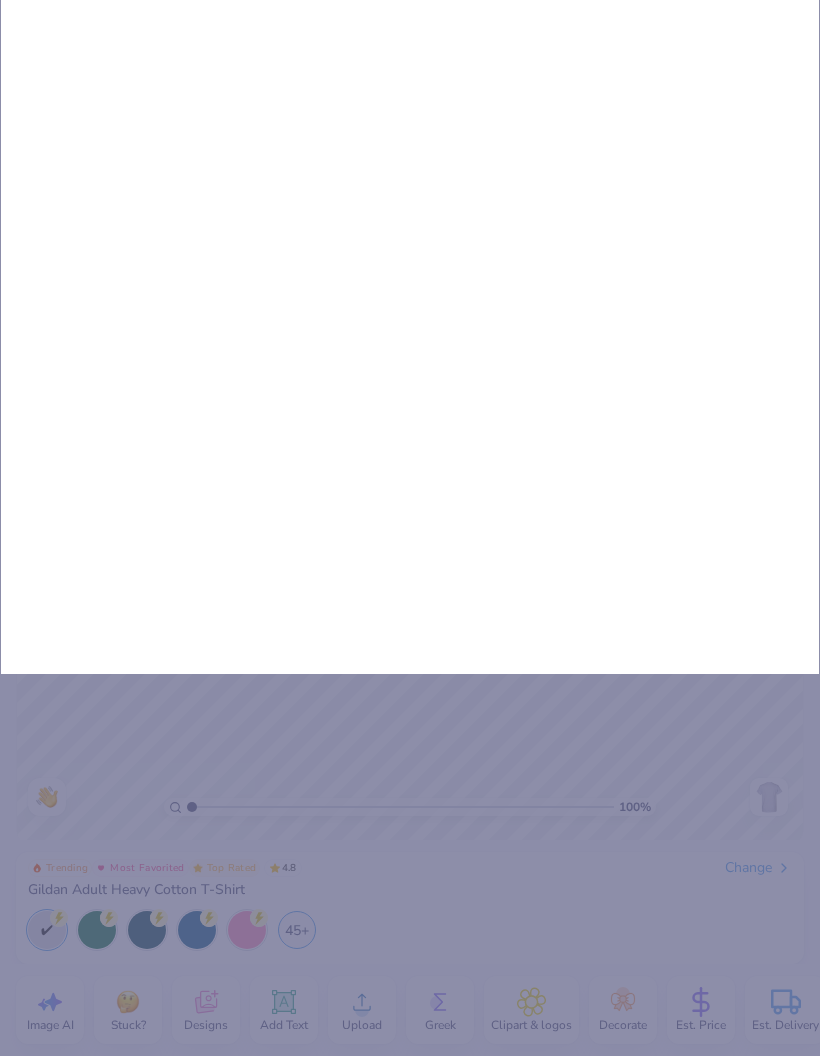 type on "Port" 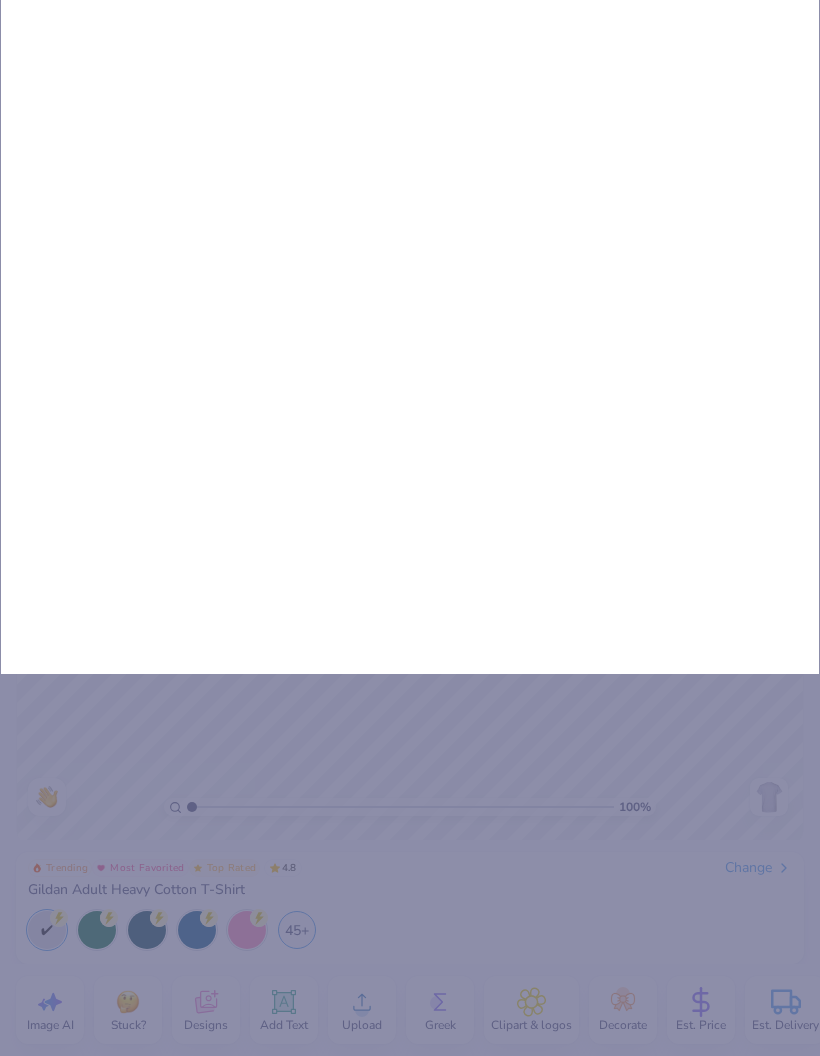 type on "Port" 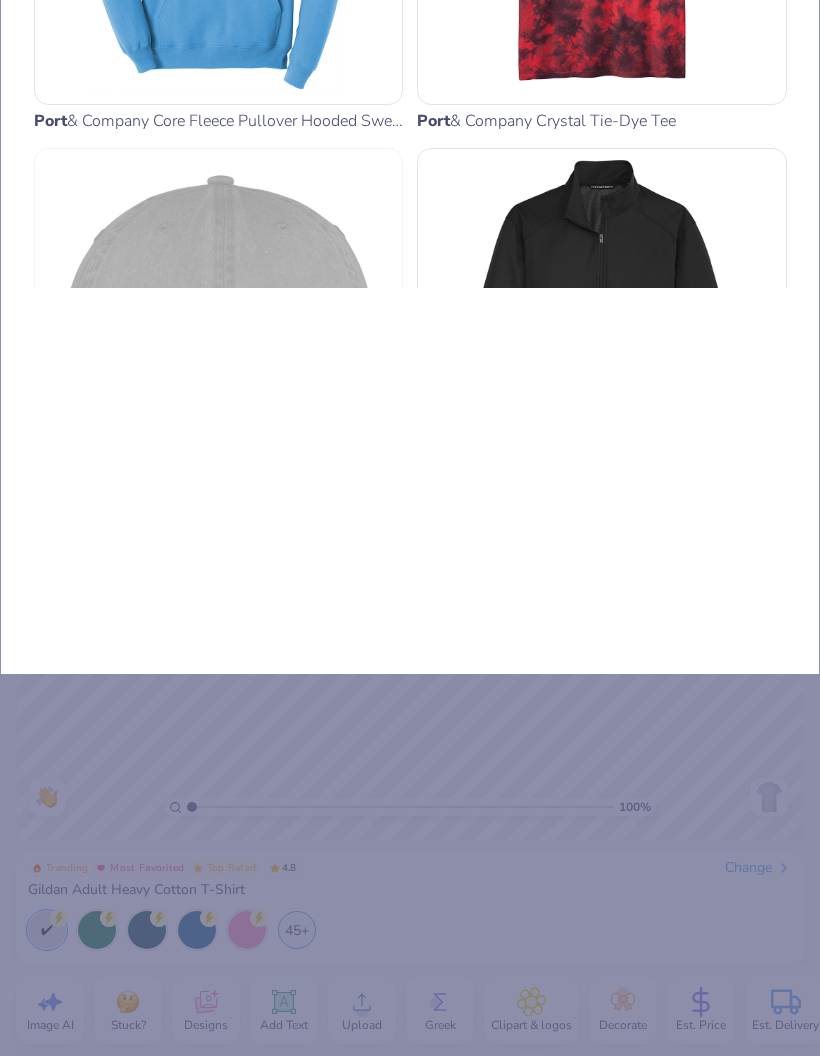 type on "Port" 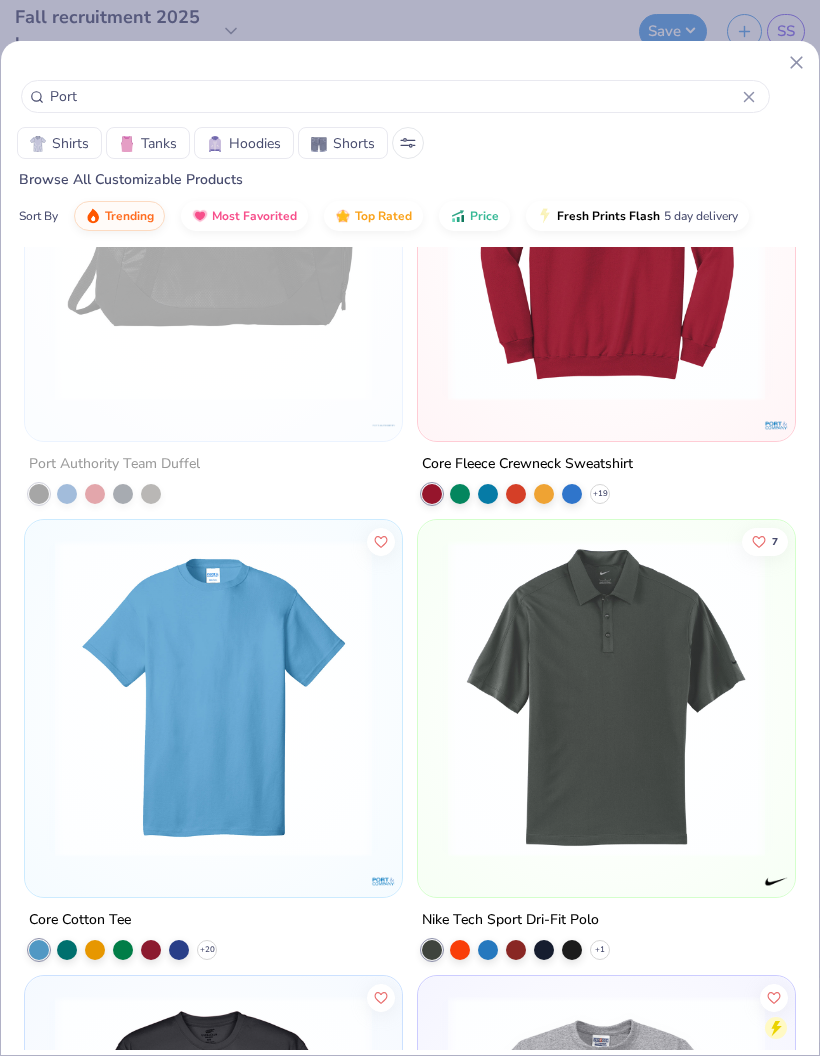 scroll, scrollTop: 1706, scrollLeft: 0, axis: vertical 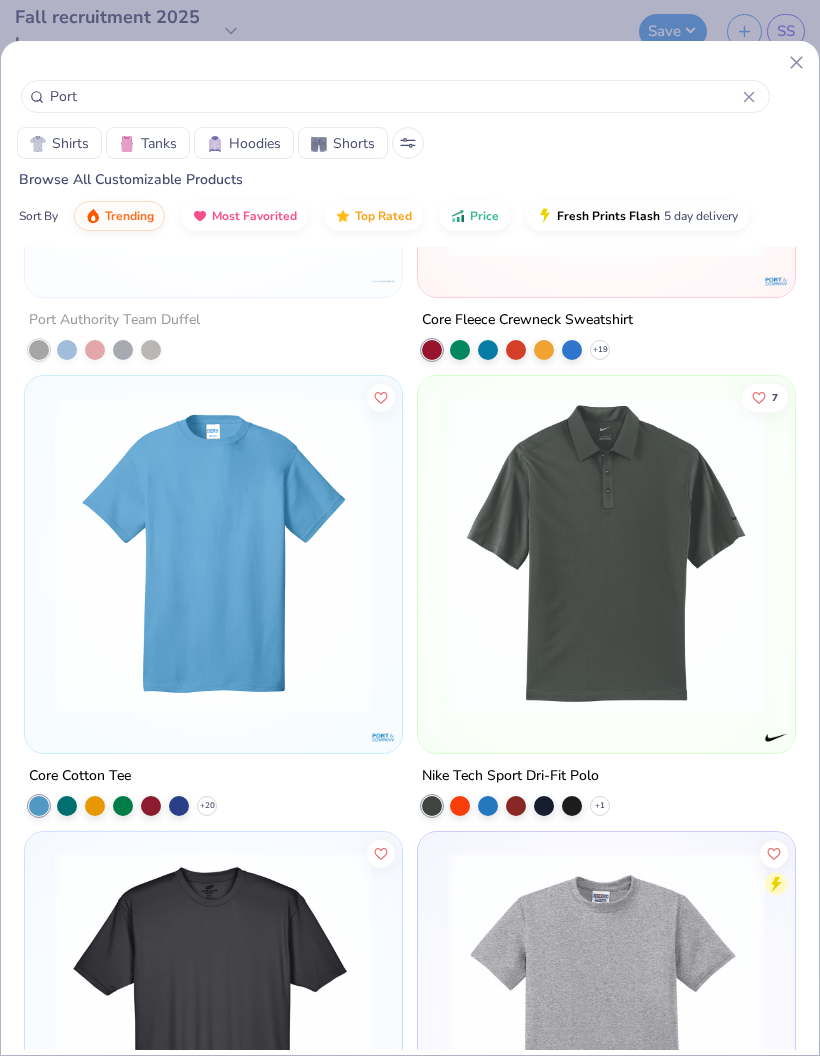 click at bounding box center [213, 554] 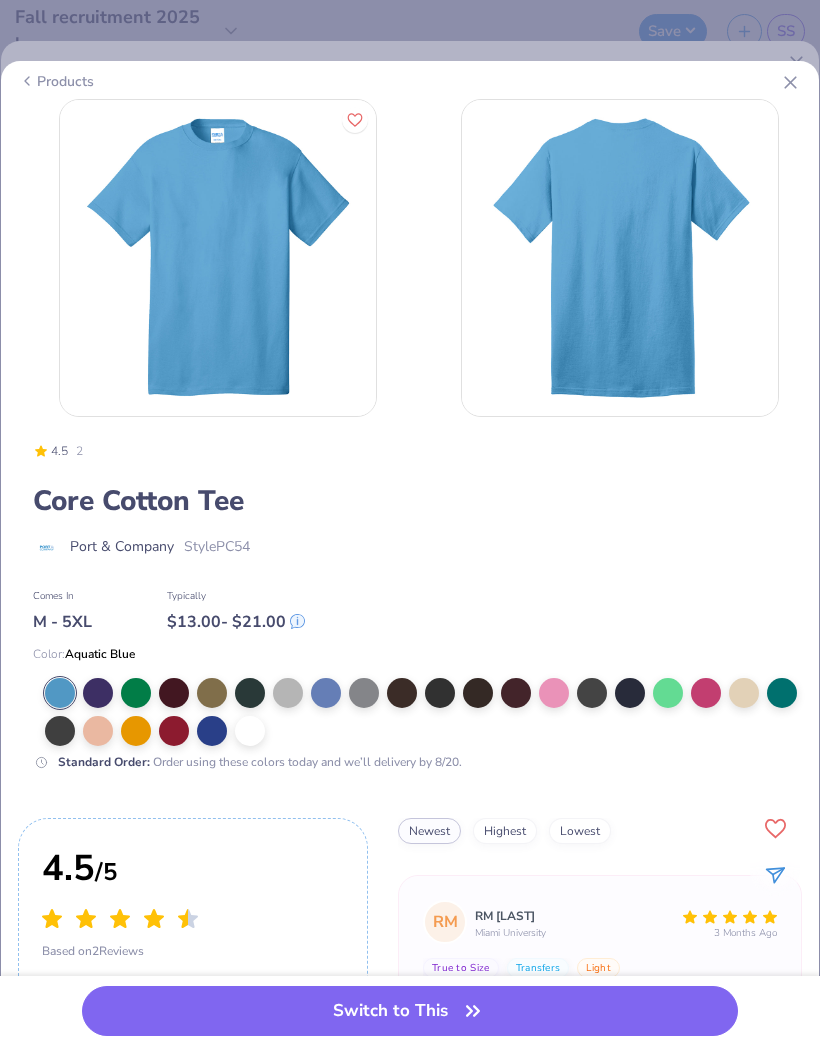 click at bounding box center [288, 693] 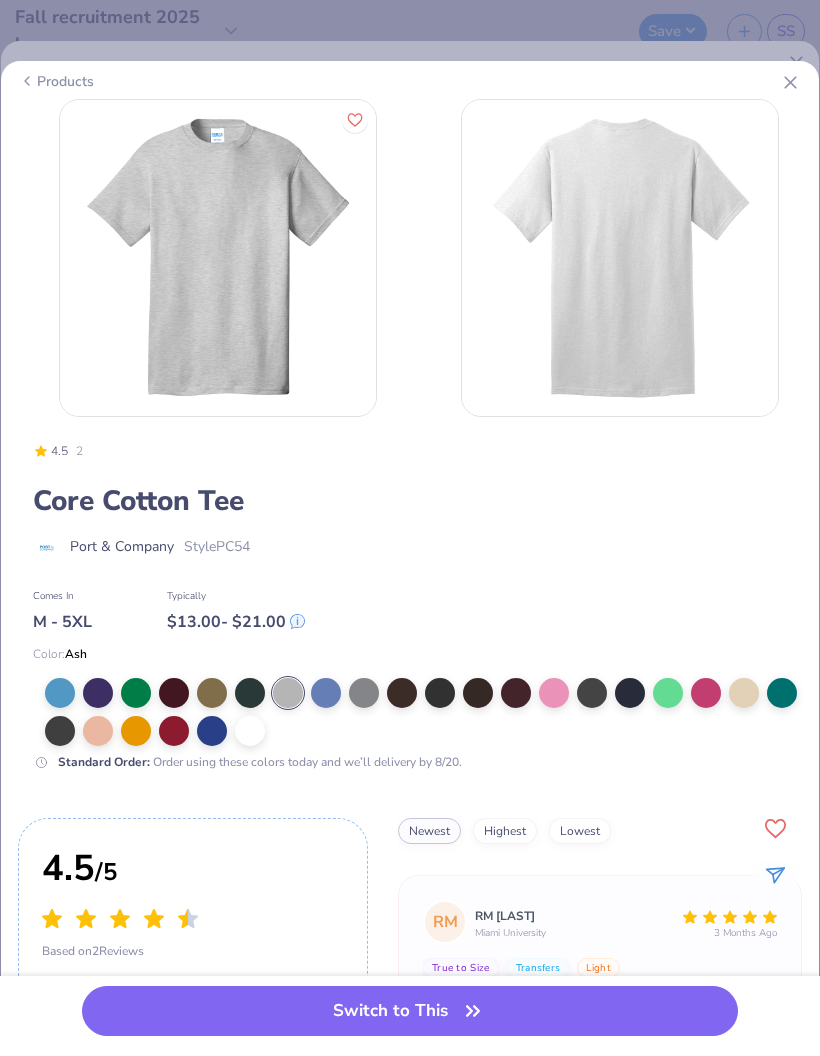 click at bounding box center [364, 693] 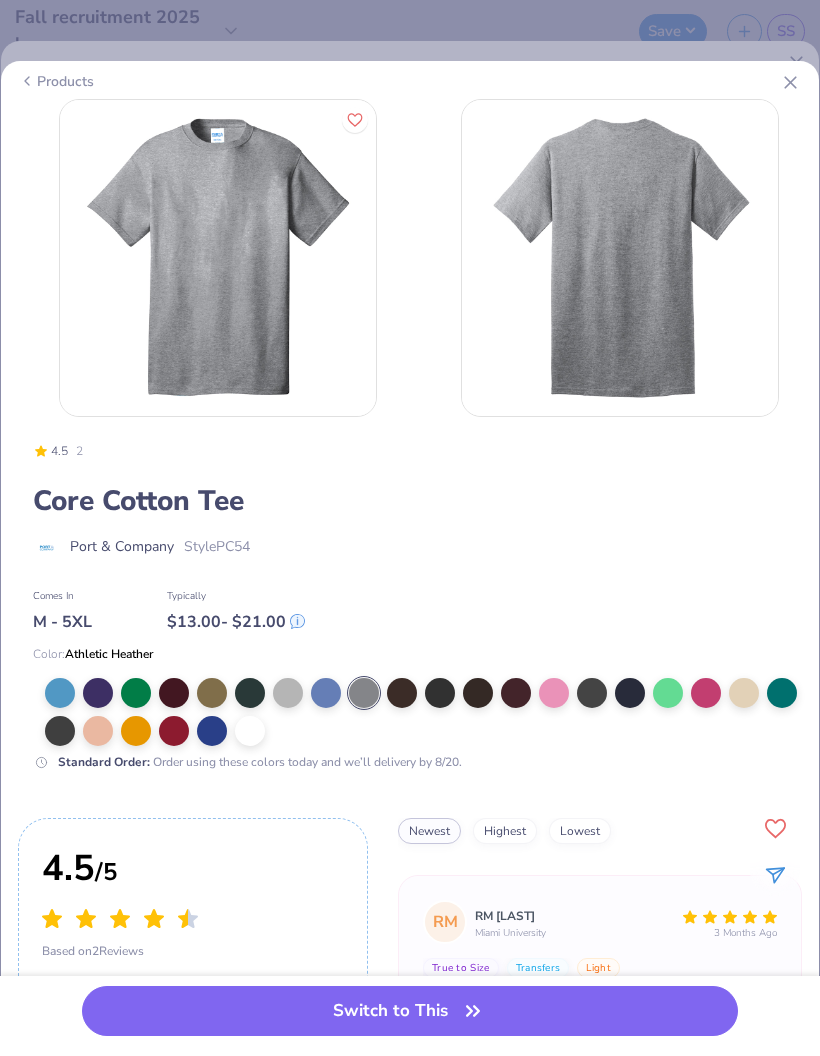 click at bounding box center [288, 693] 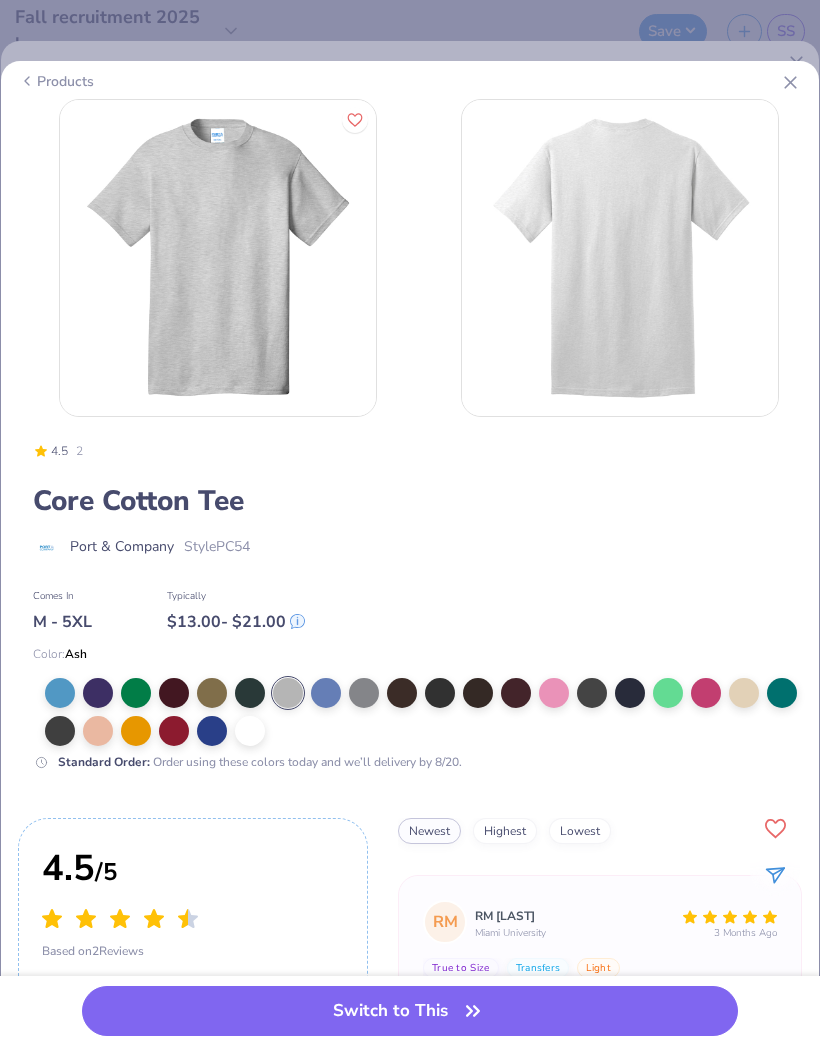 click on "Switch to This" at bounding box center [410, 1011] 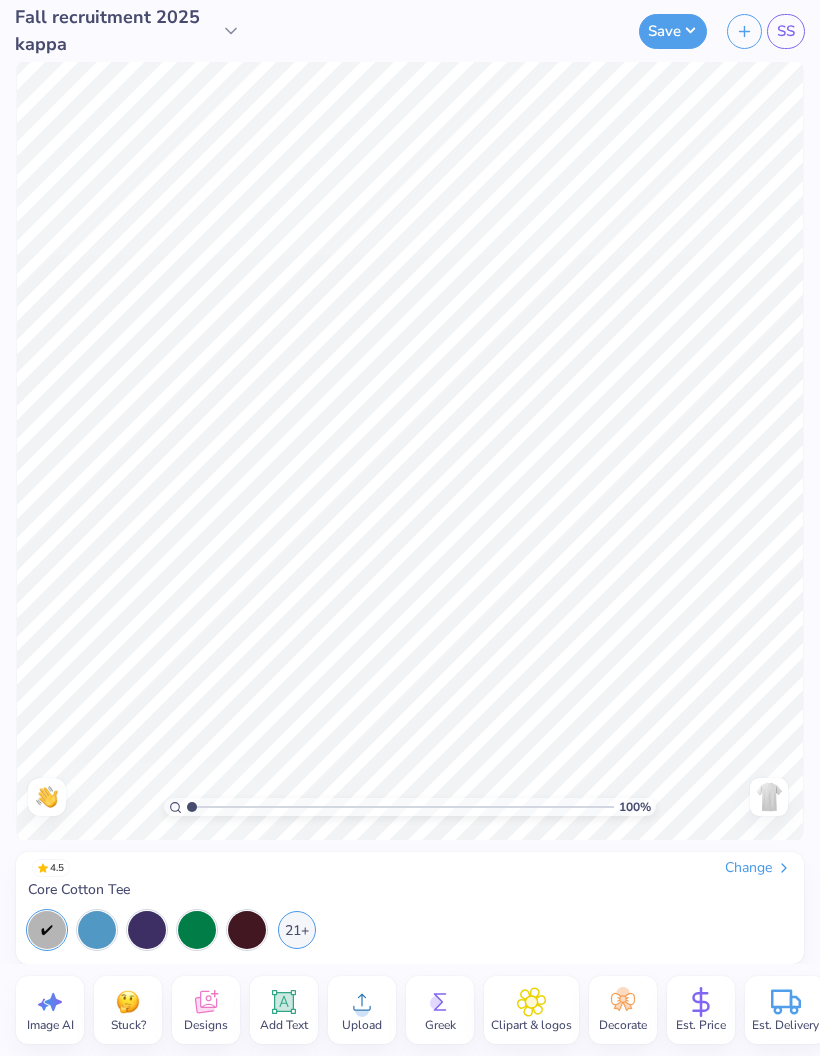 click on "Save" at bounding box center (673, 31) 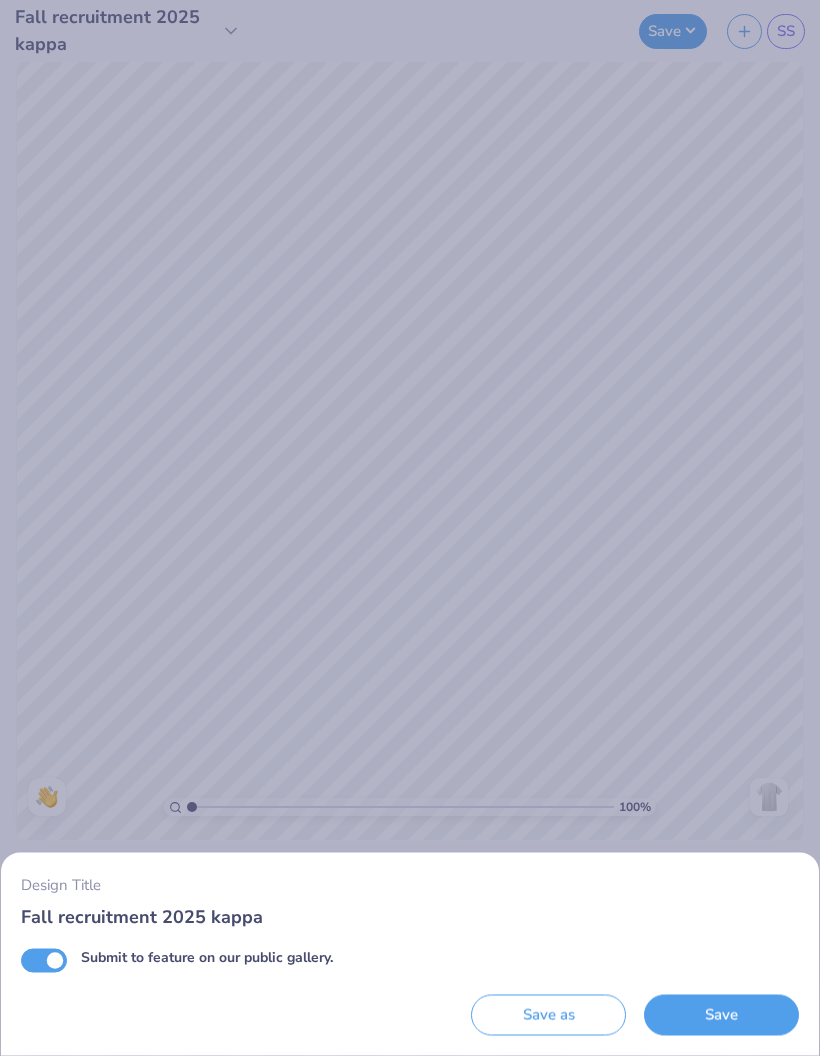 click on "Save" at bounding box center [721, 1015] 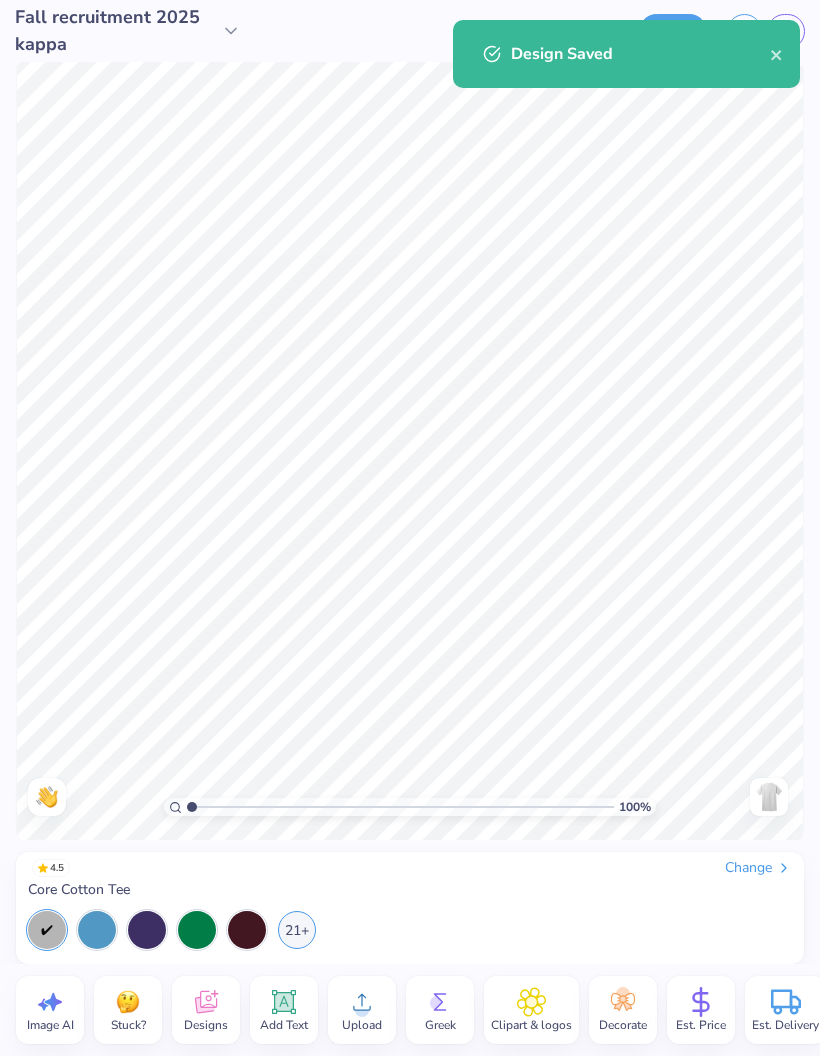 click 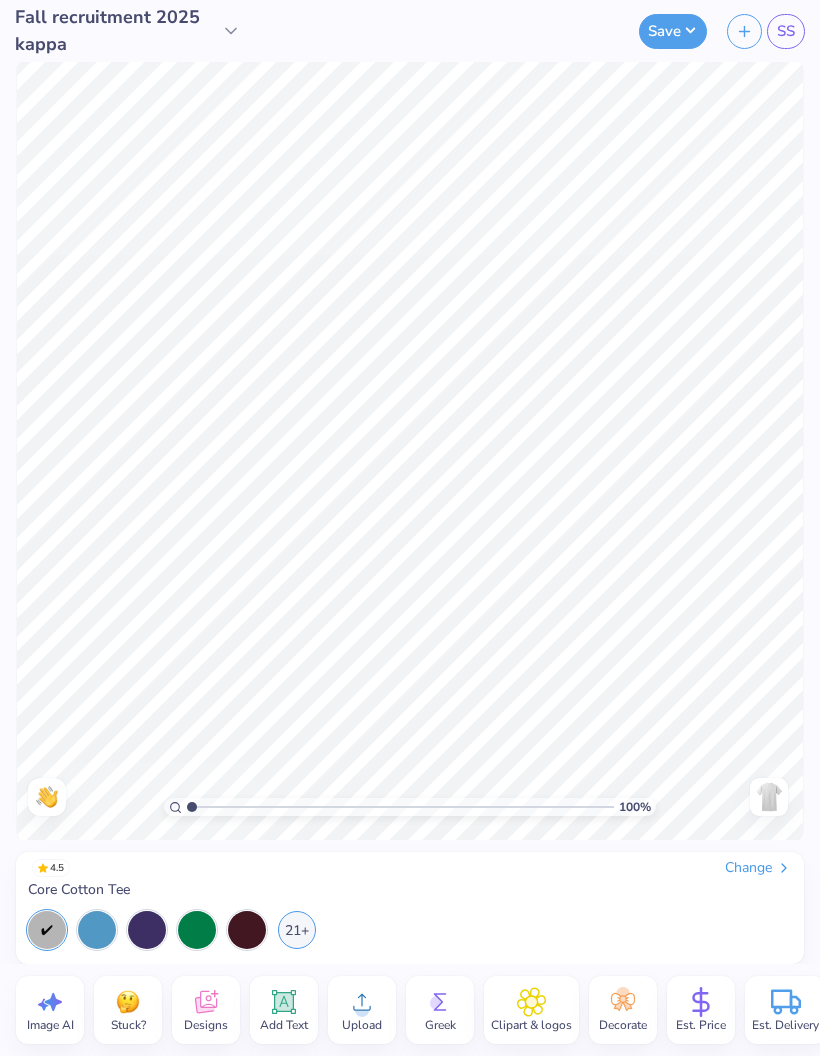 click 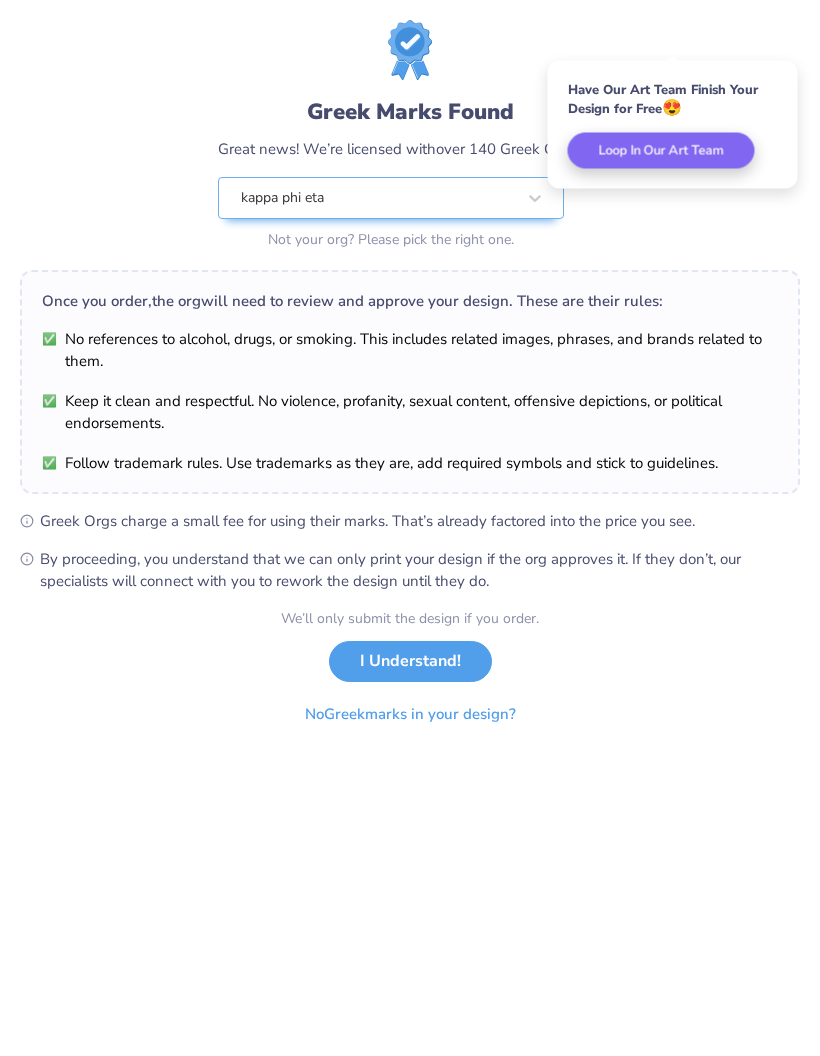 click on "I Understand!" at bounding box center (410, 661) 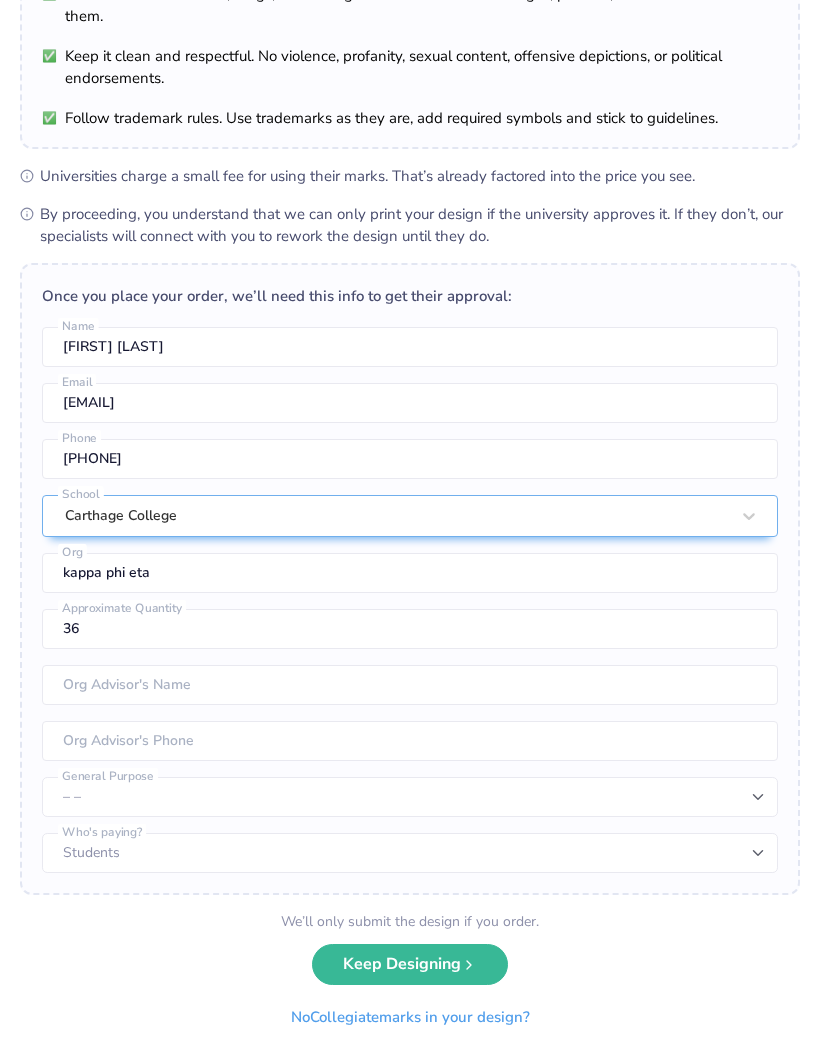 scroll, scrollTop: 177, scrollLeft: 0, axis: vertical 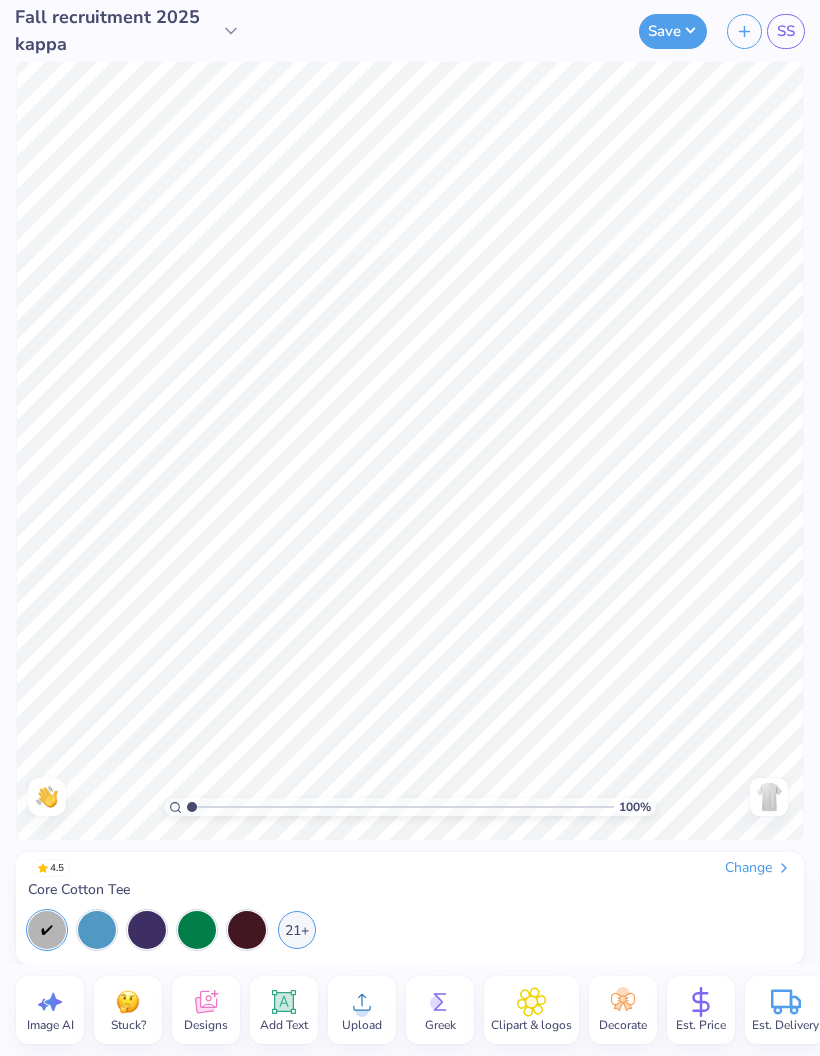 click on "SS" at bounding box center [786, 31] 